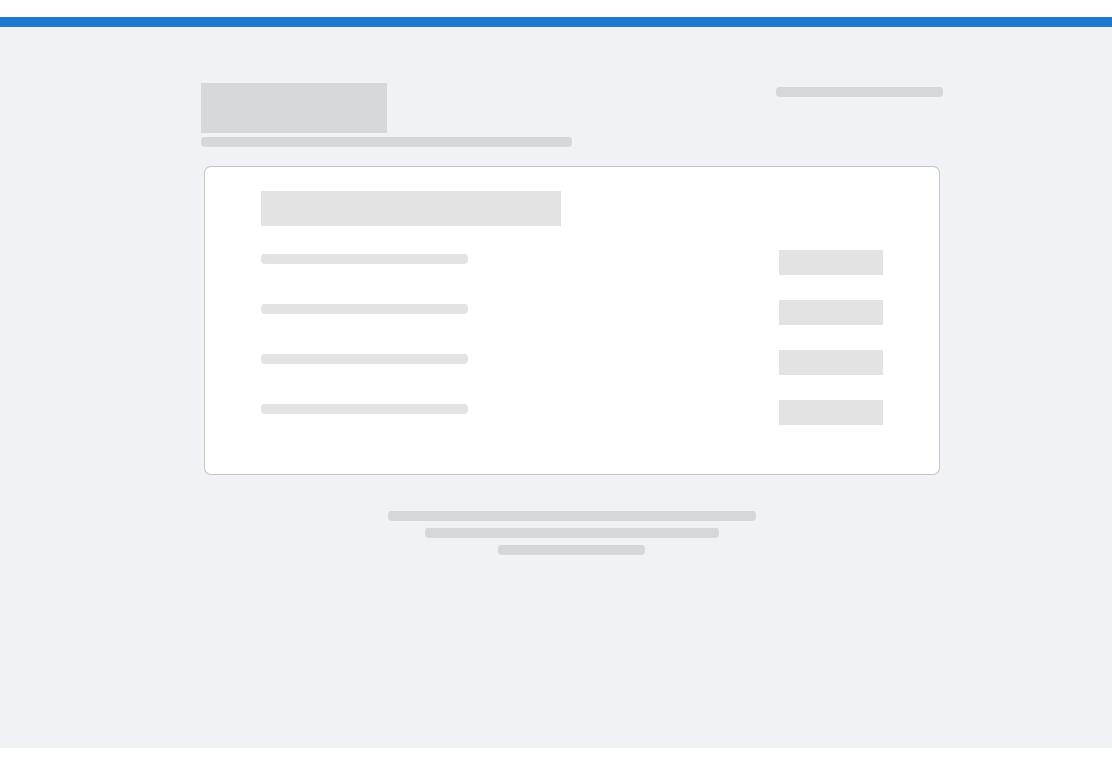 scroll, scrollTop: 0, scrollLeft: 0, axis: both 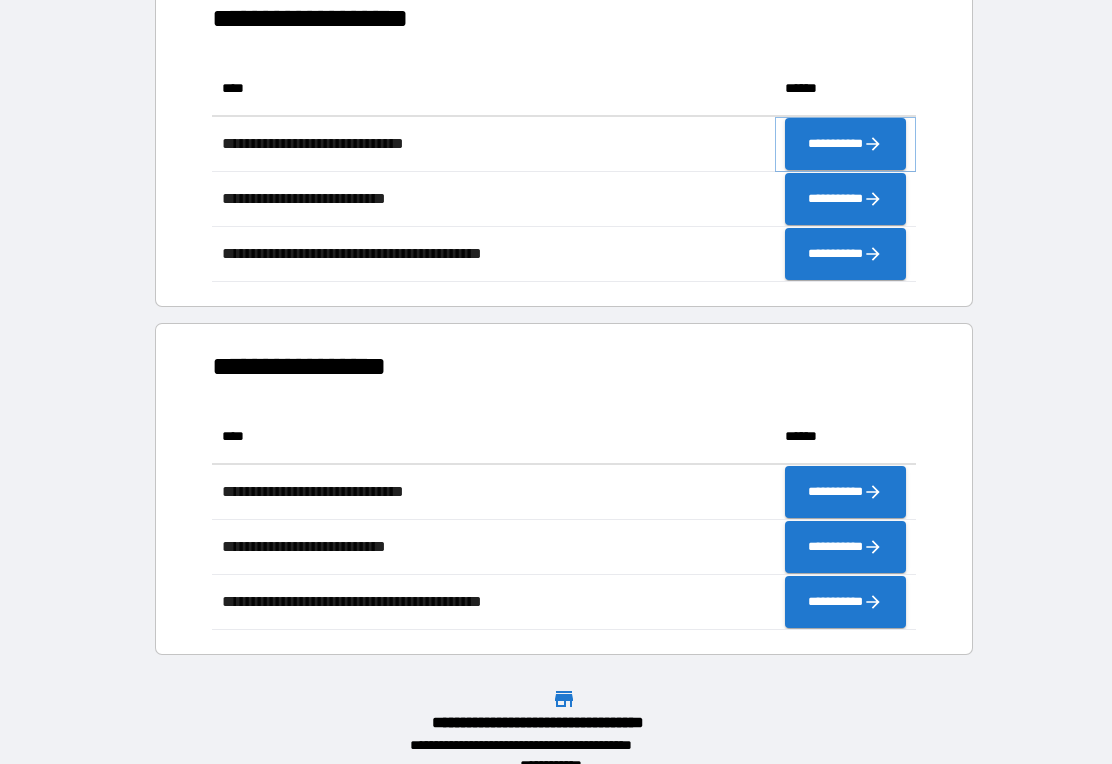 click on "**********" at bounding box center (845, 144) 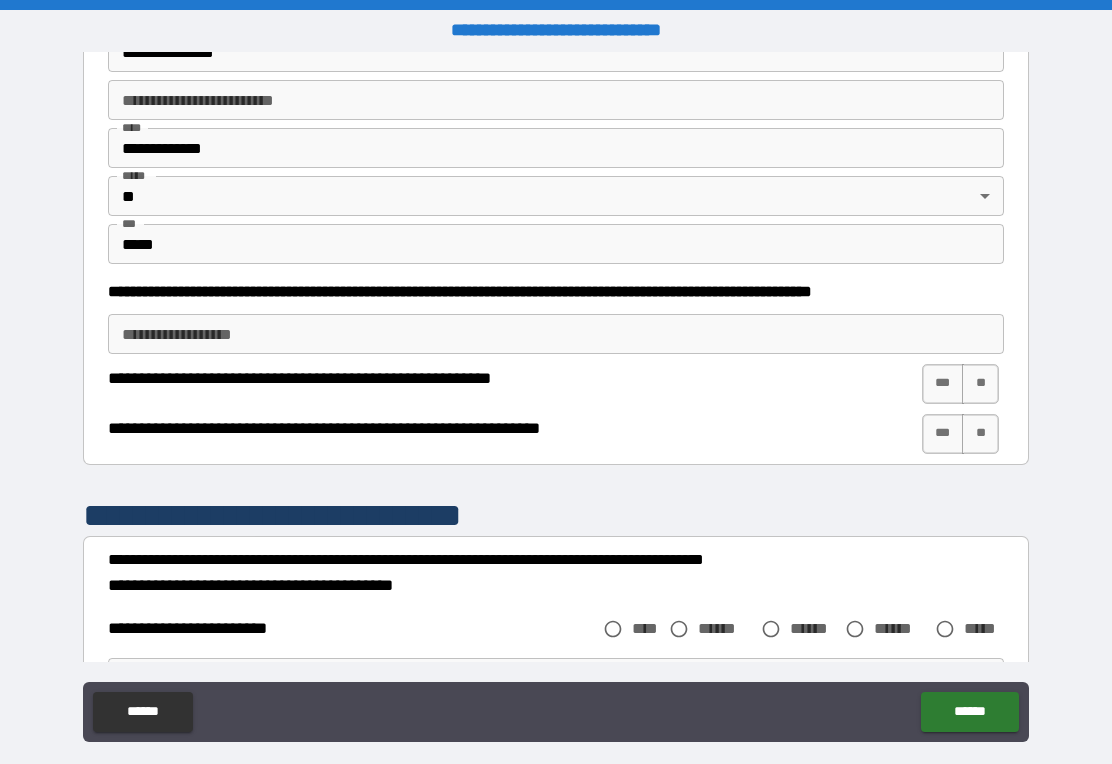 scroll, scrollTop: 790, scrollLeft: 0, axis: vertical 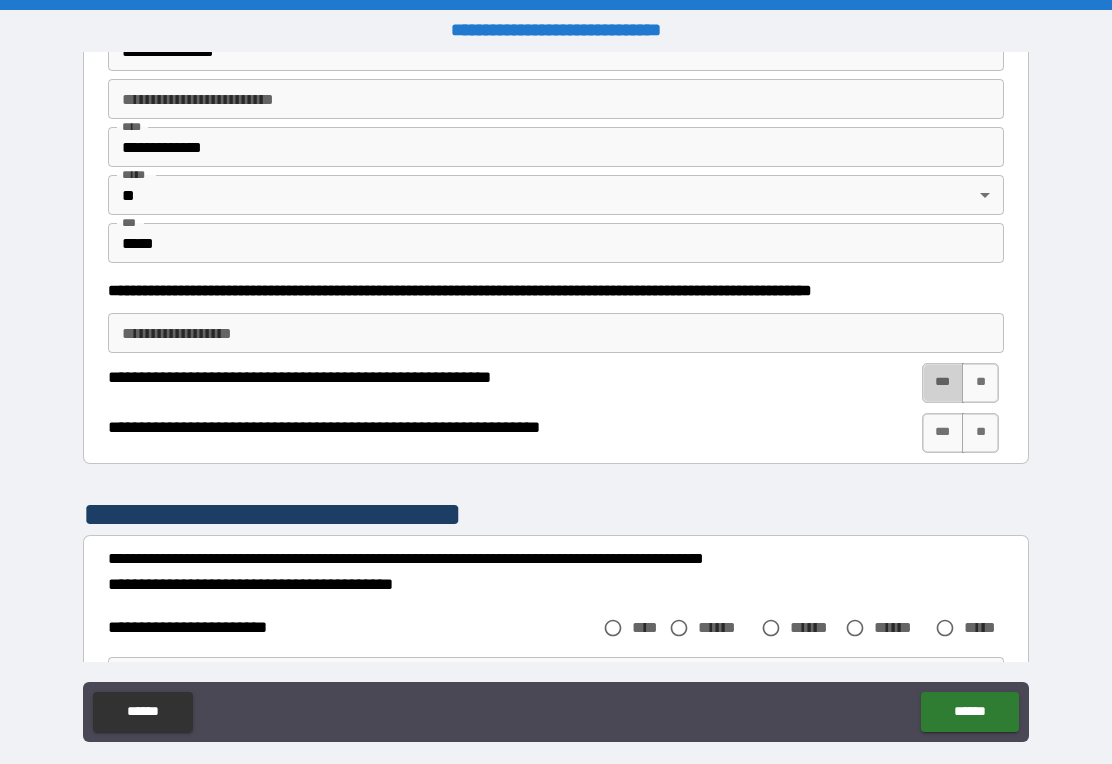 click on "***" at bounding box center (943, 433) 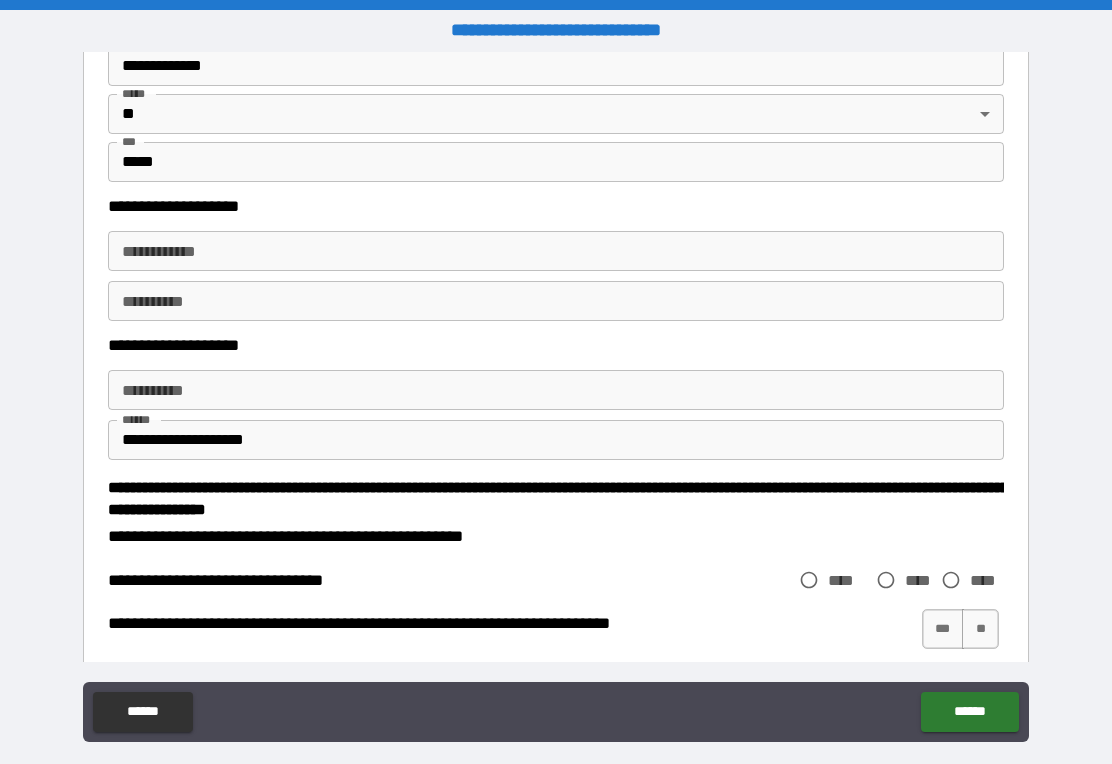 scroll, scrollTop: 2006, scrollLeft: 0, axis: vertical 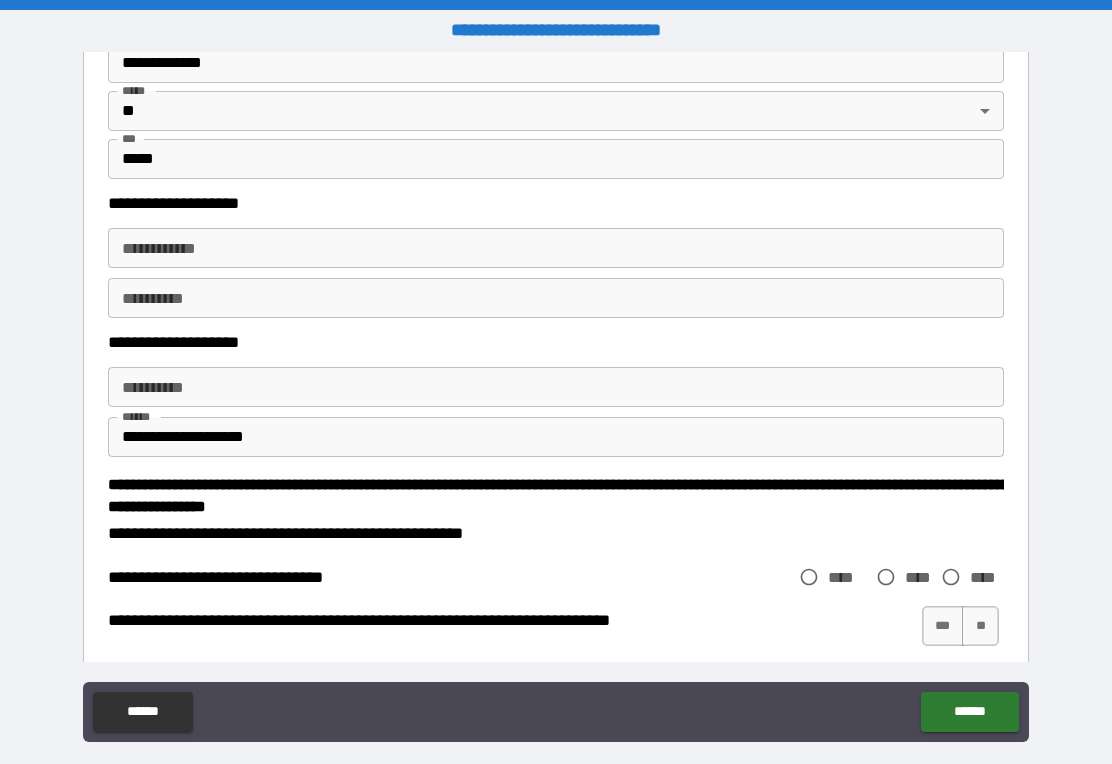 click on "**********" at bounding box center [556, 248] 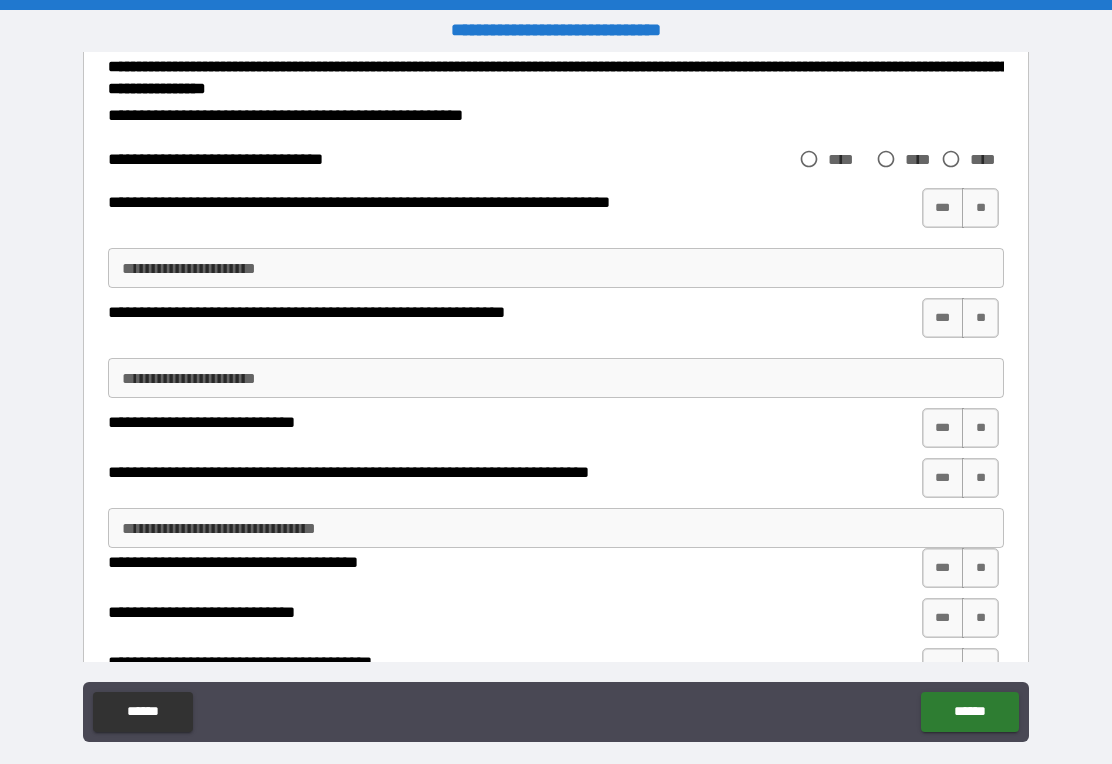 scroll, scrollTop: 2422, scrollLeft: 0, axis: vertical 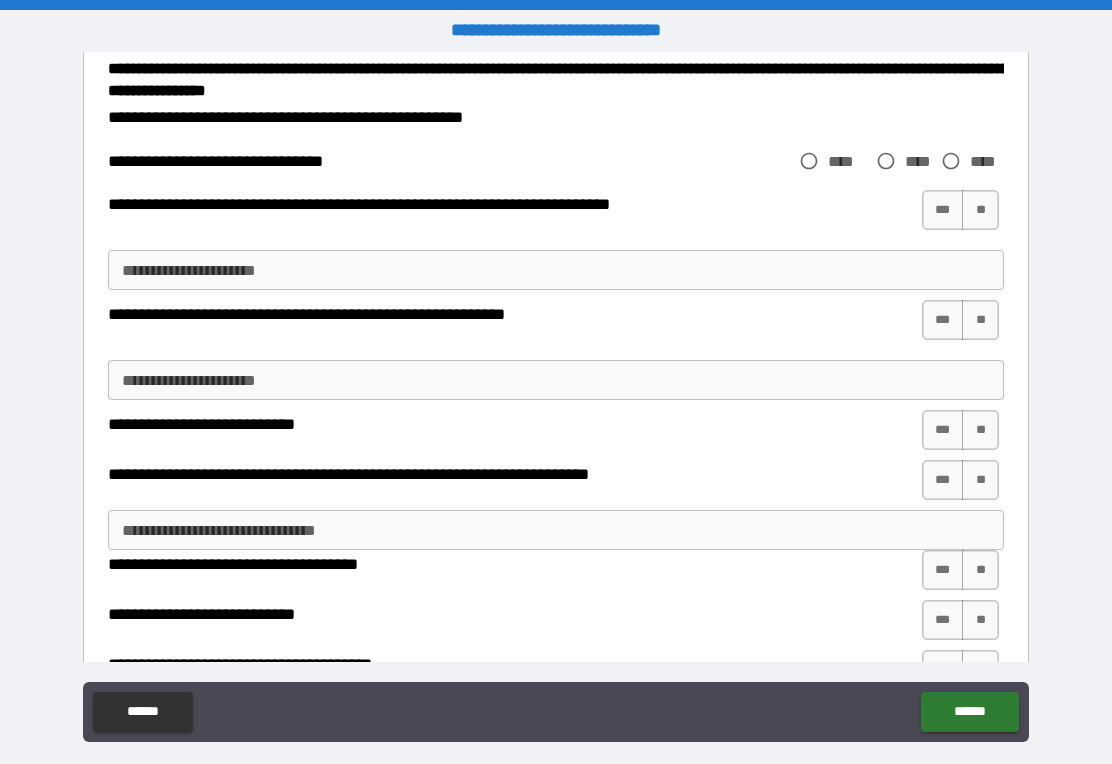 type on "**********" 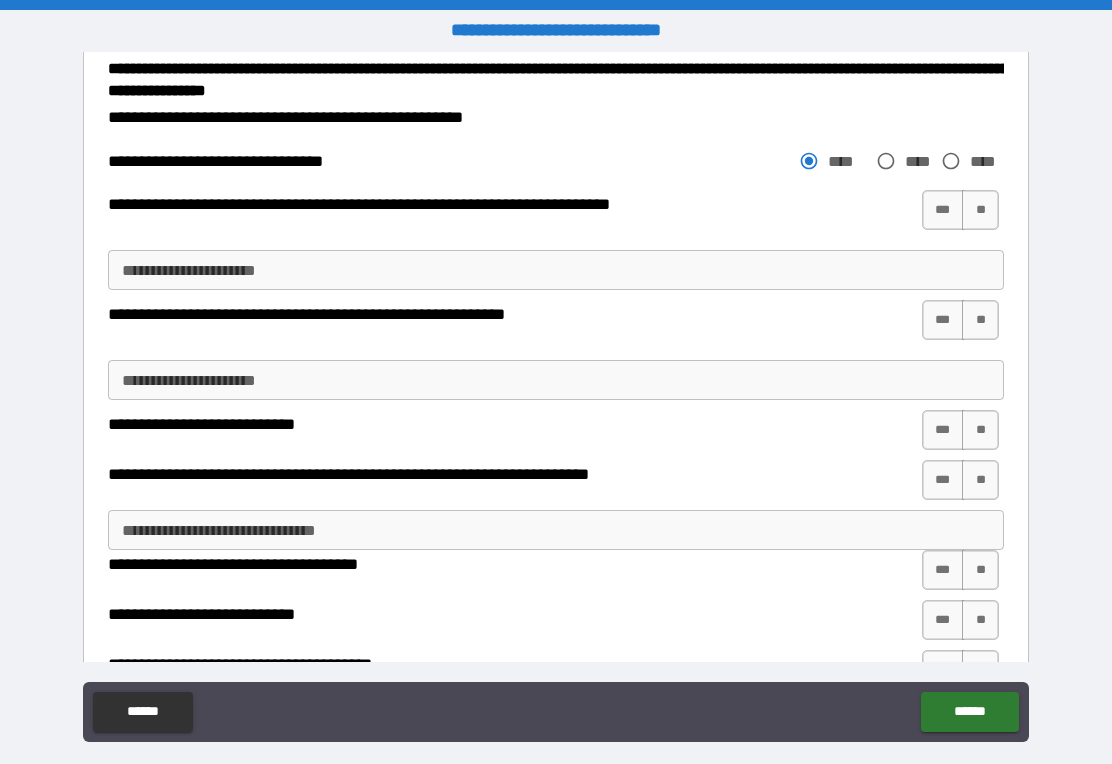 click on "**" at bounding box center (980, 210) 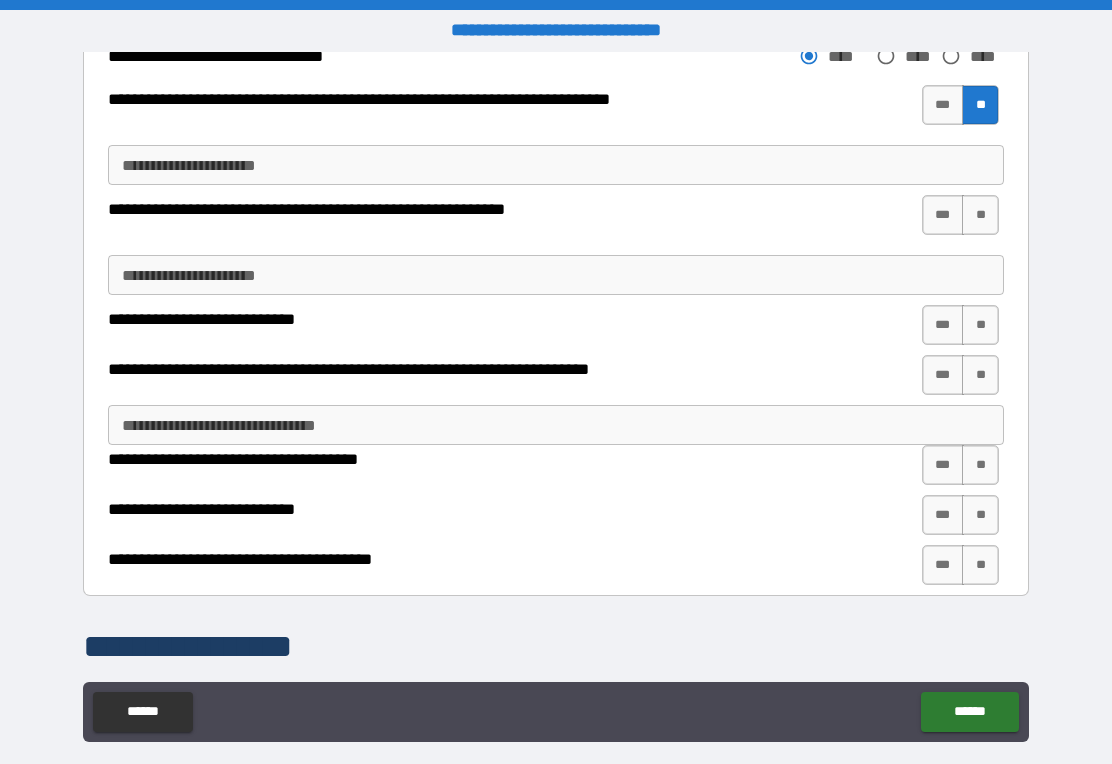 scroll, scrollTop: 2528, scrollLeft: 0, axis: vertical 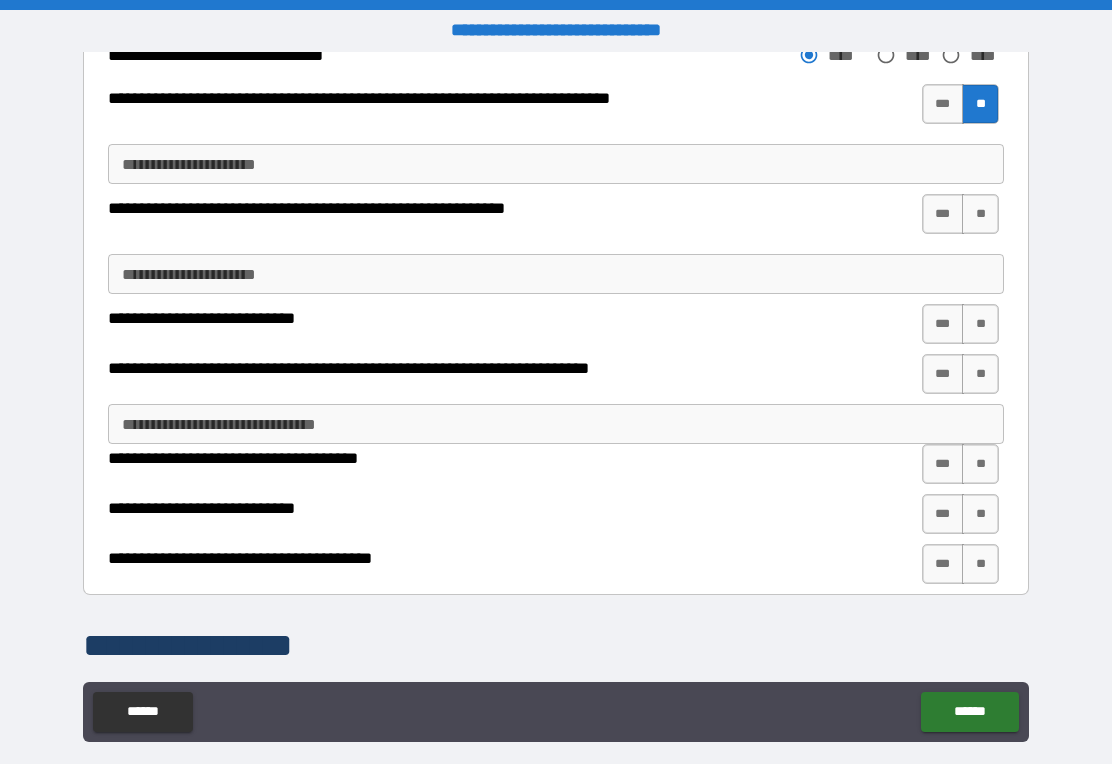 click on "***" at bounding box center (943, 214) 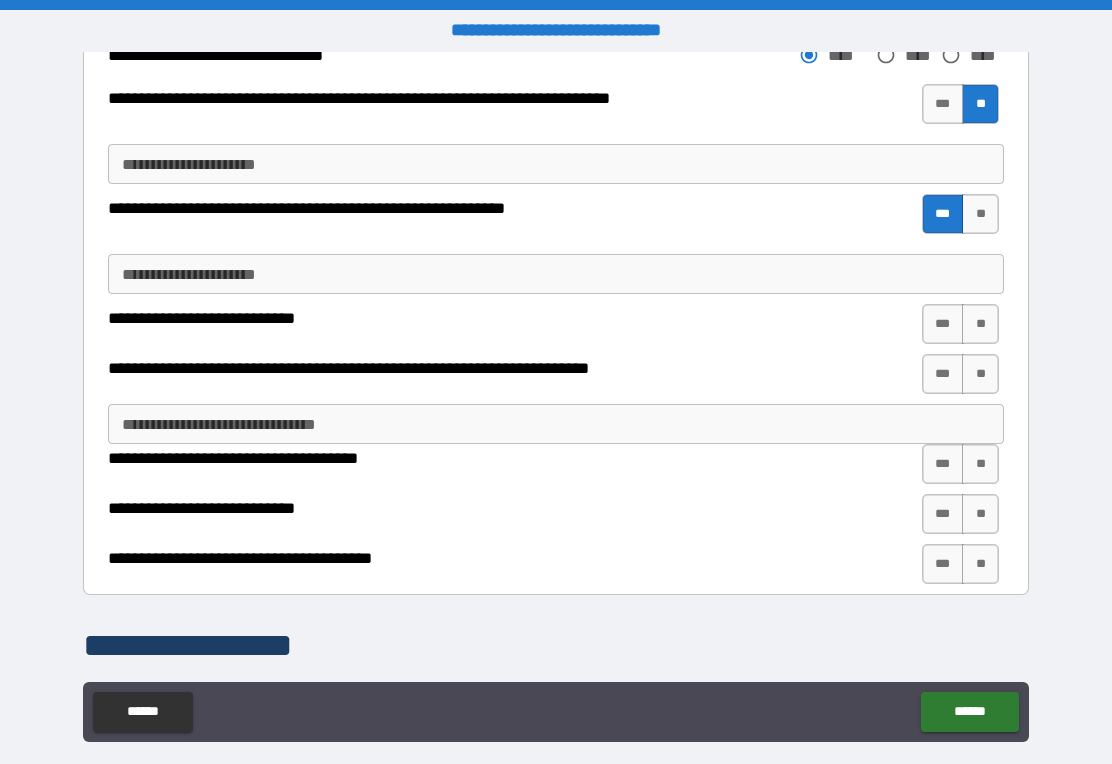click on "**********" at bounding box center [556, 274] 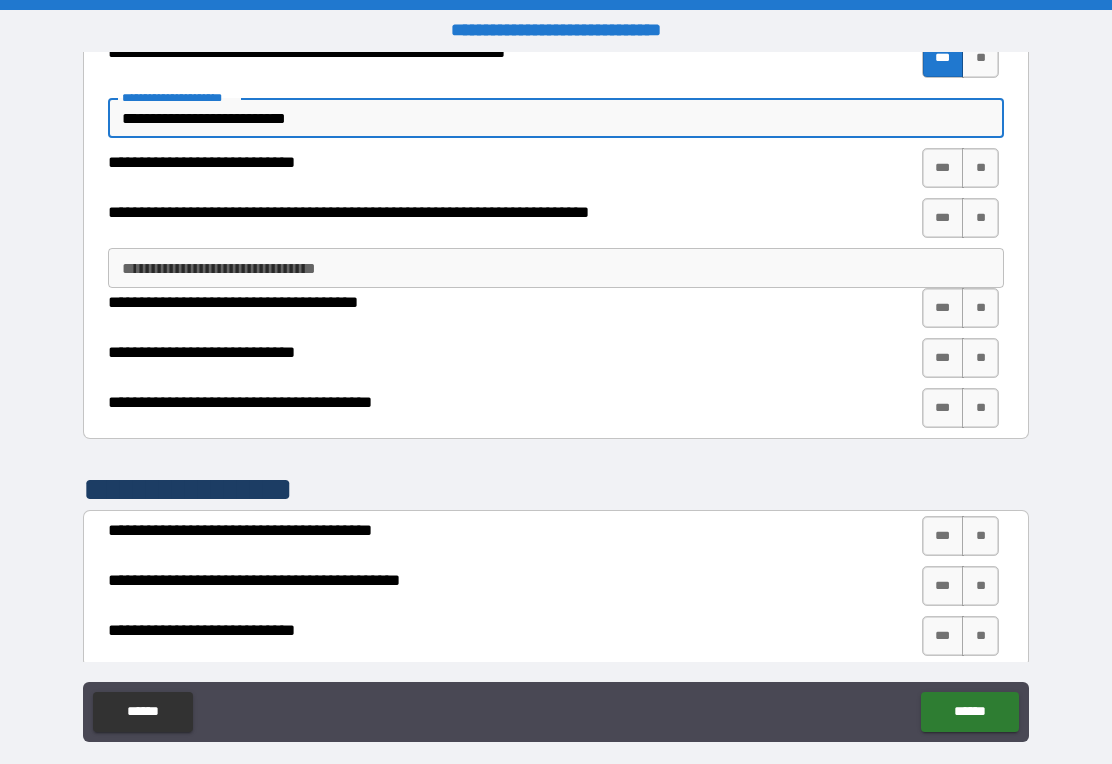 scroll, scrollTop: 2693, scrollLeft: 0, axis: vertical 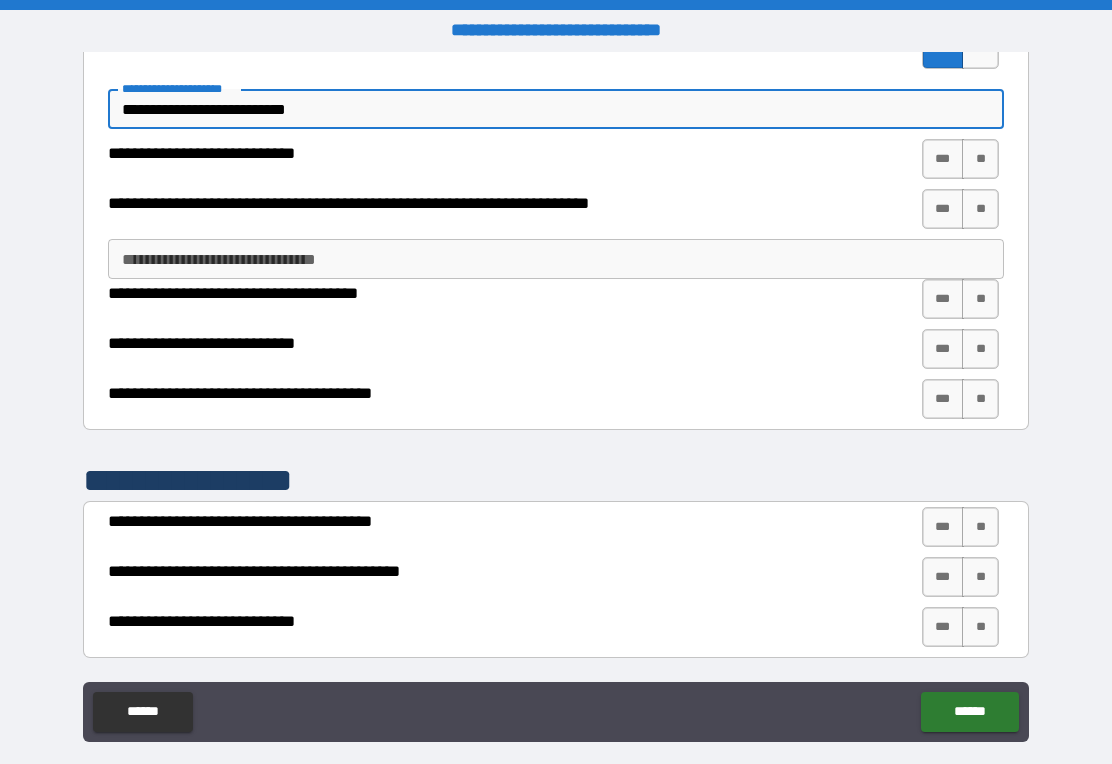 type on "**********" 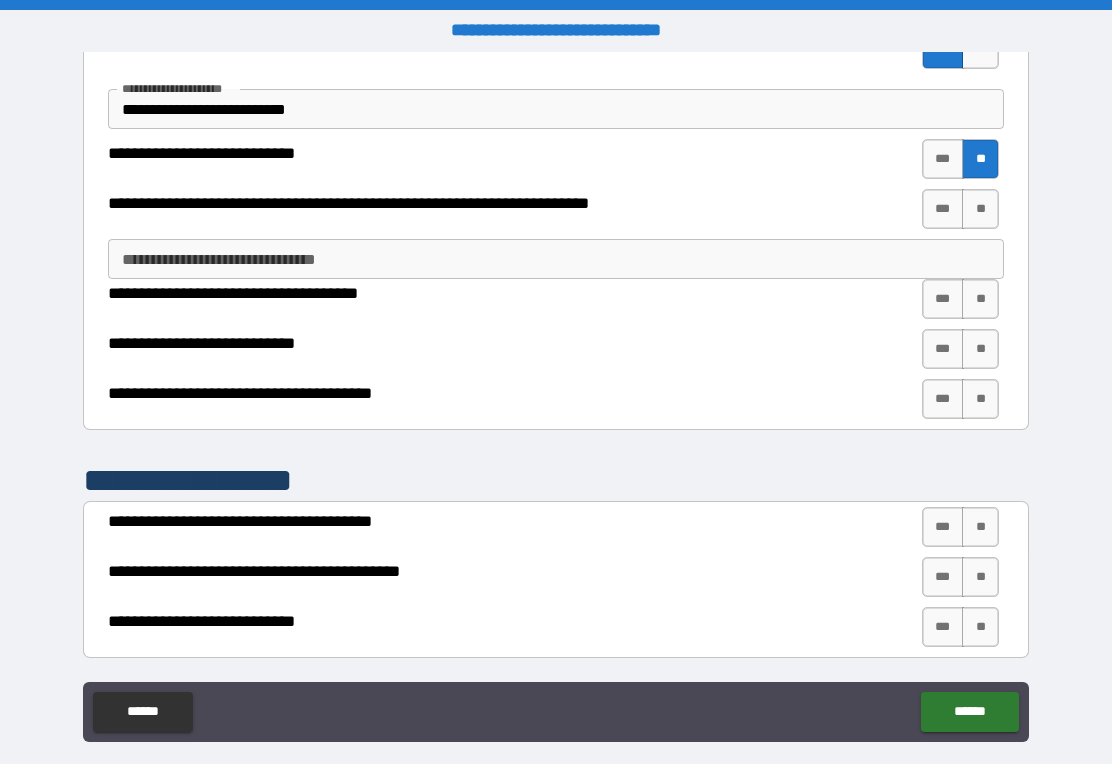 click on "***" at bounding box center [943, 209] 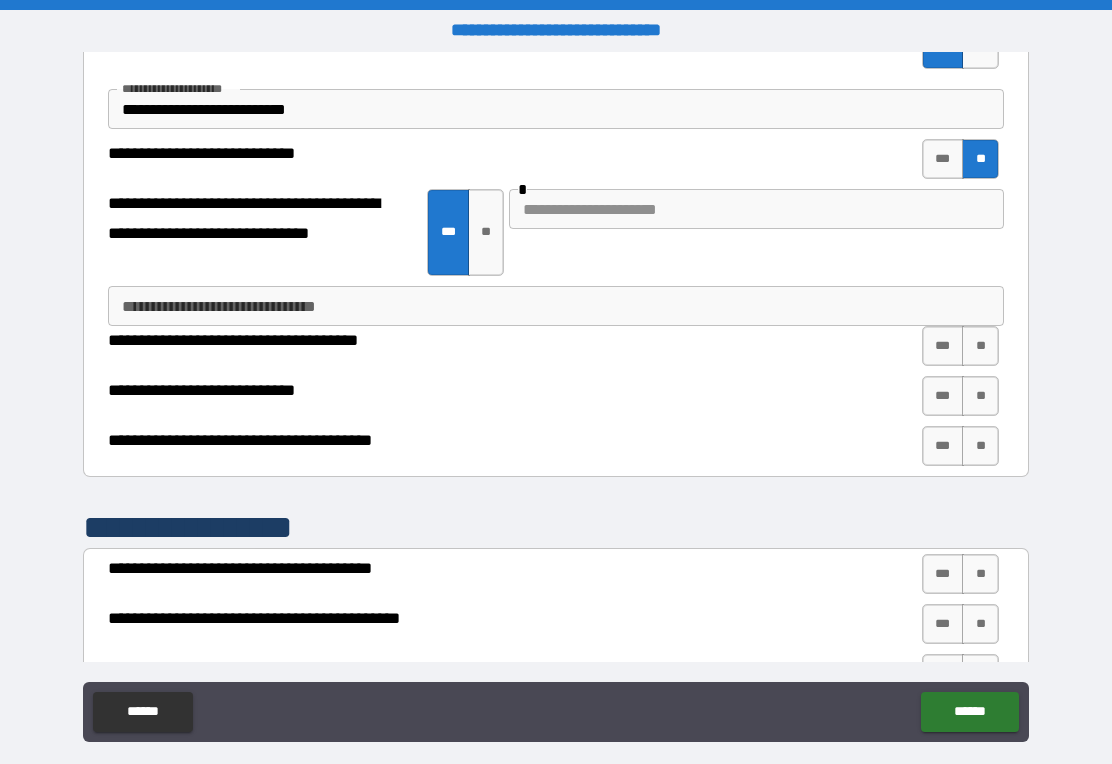 click at bounding box center [756, 209] 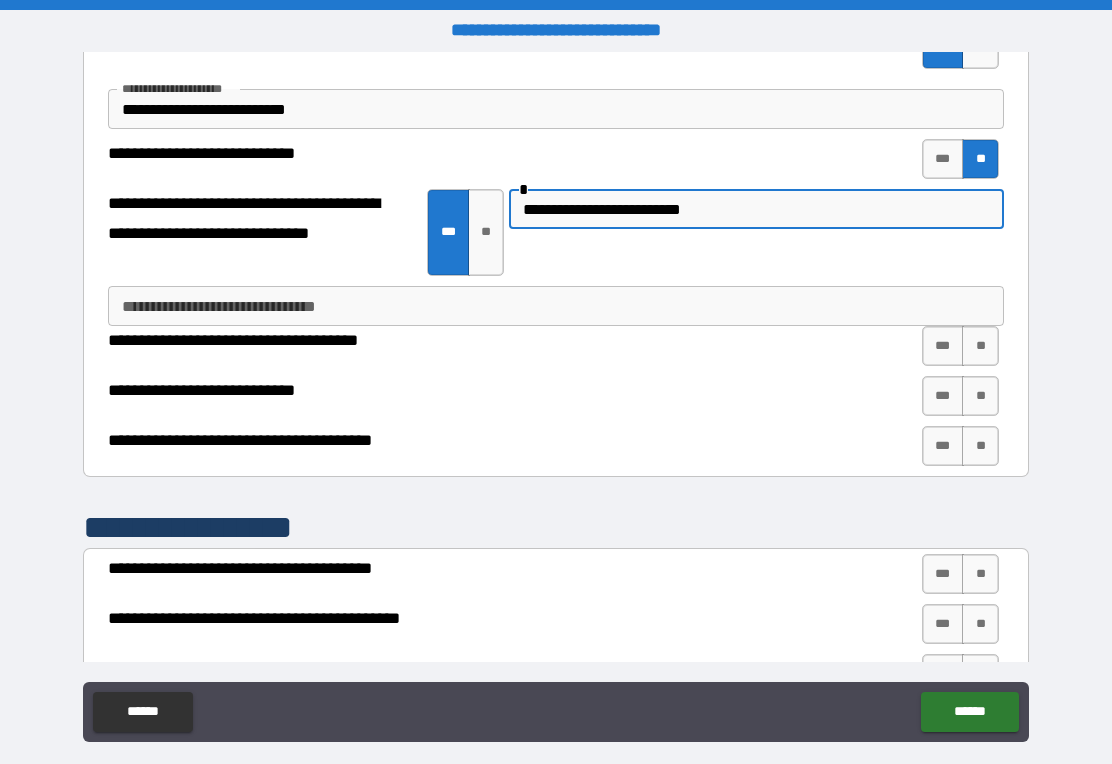 type on "**********" 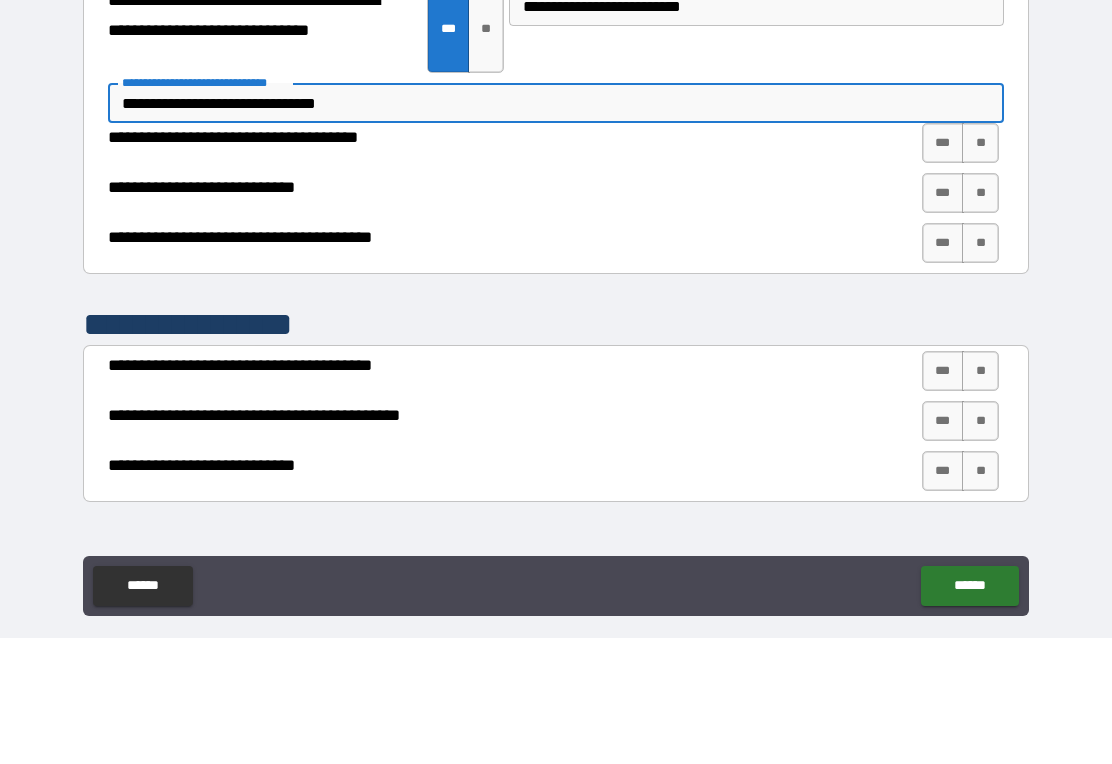 scroll, scrollTop: 2771, scrollLeft: 0, axis: vertical 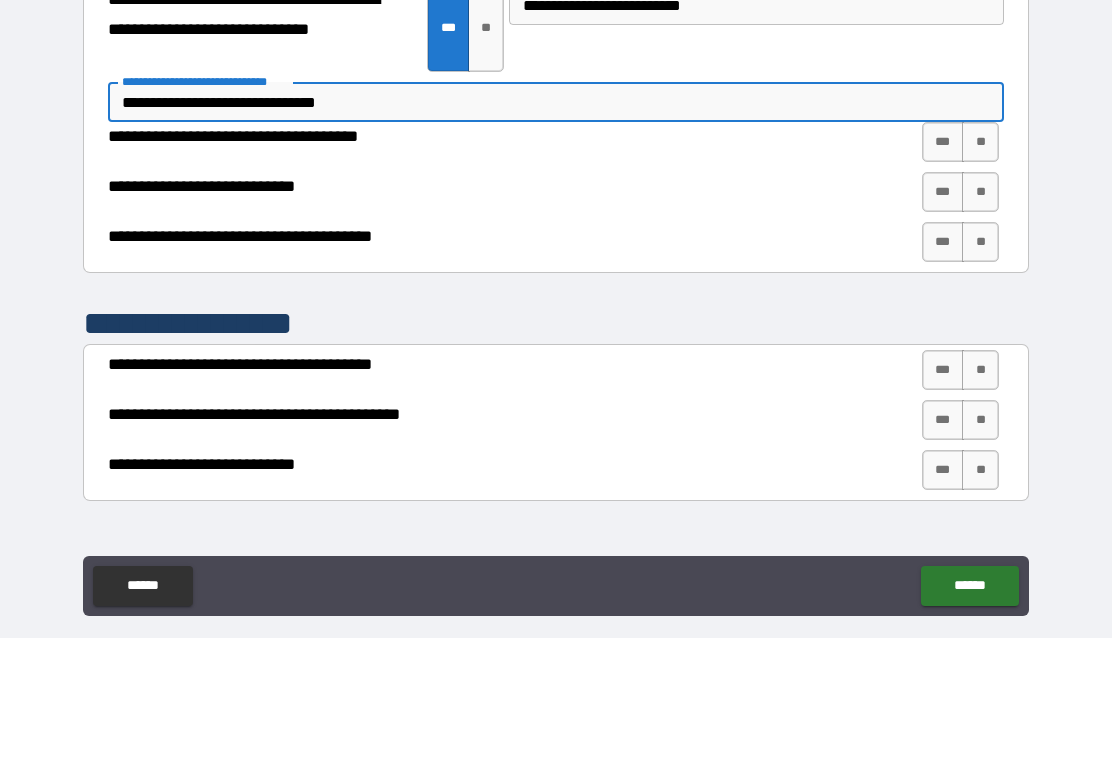 type on "**********" 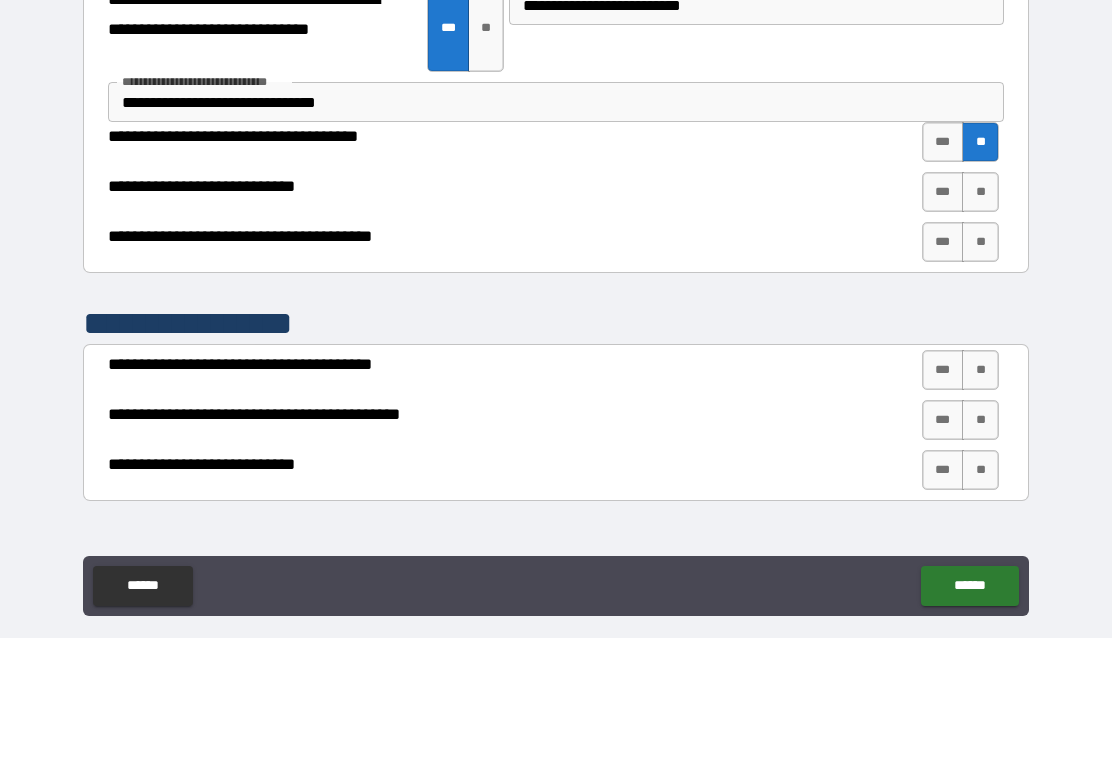 scroll, scrollTop: 31, scrollLeft: 0, axis: vertical 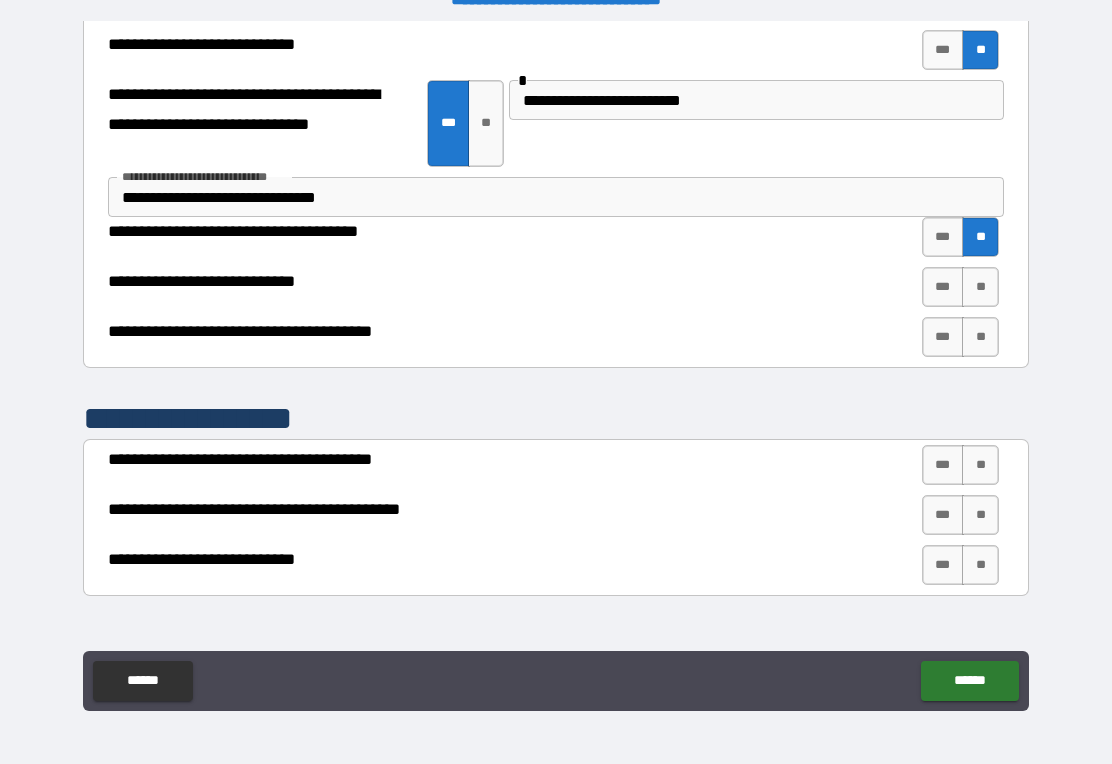 click on "**" at bounding box center [980, 287] 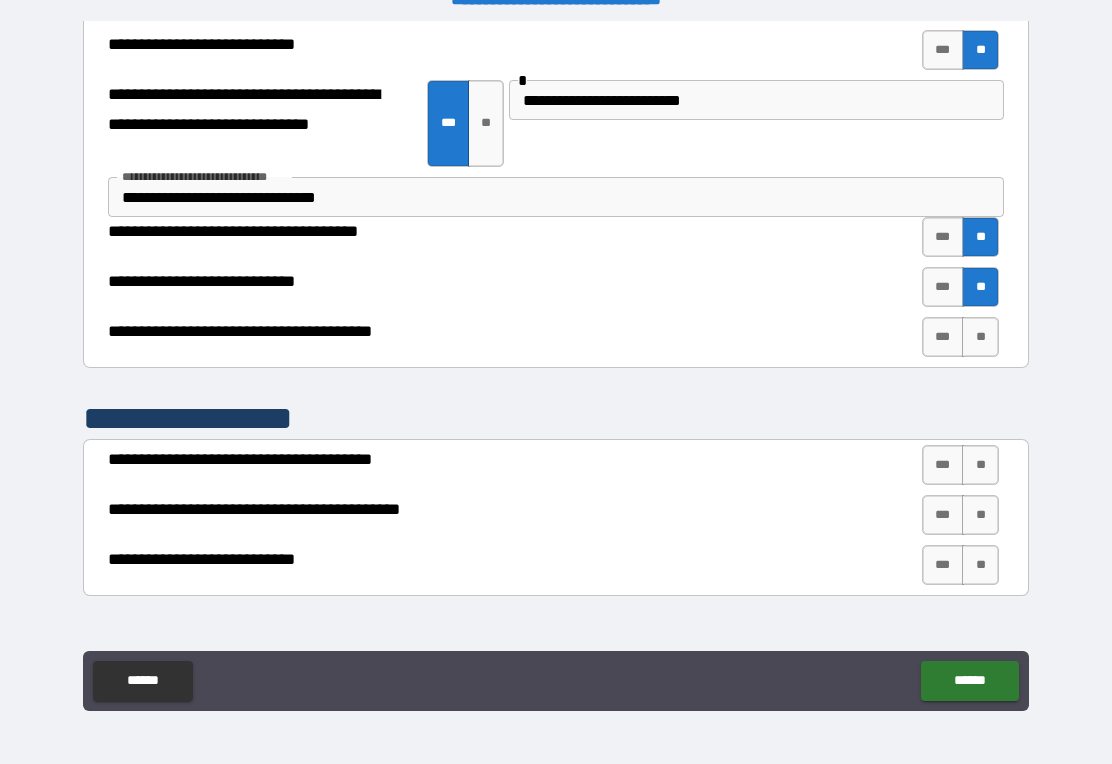 click on "***" at bounding box center (943, 337) 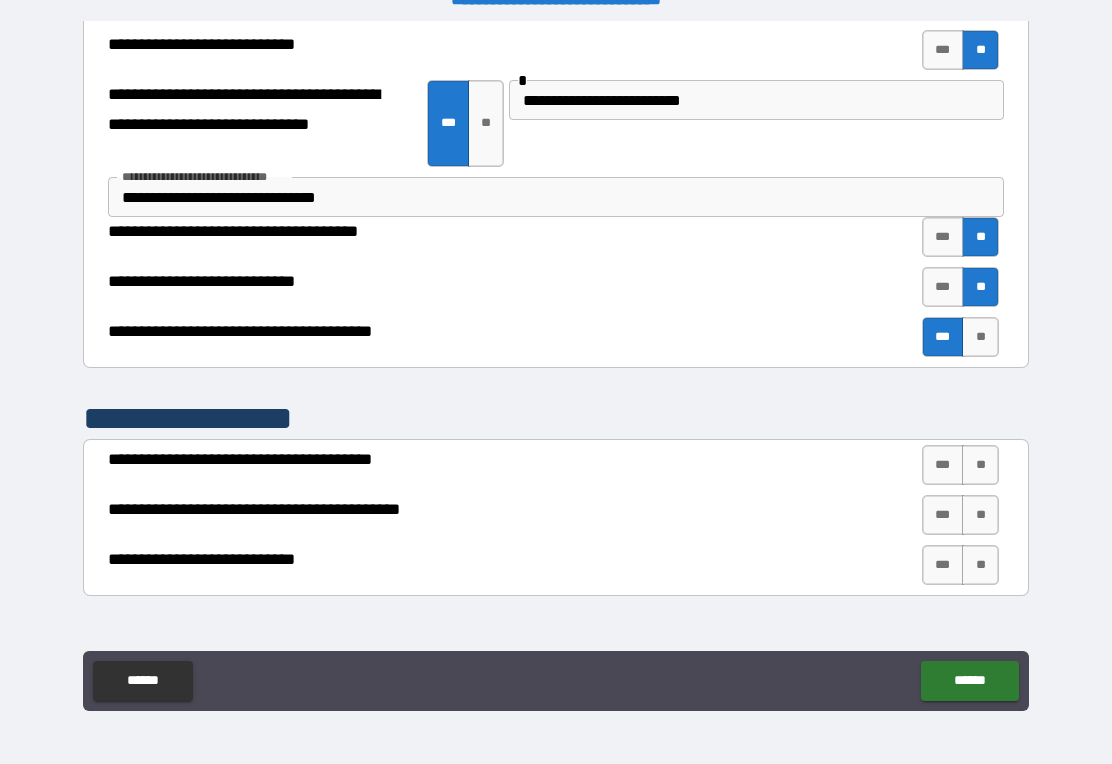 click on "***" at bounding box center (943, 465) 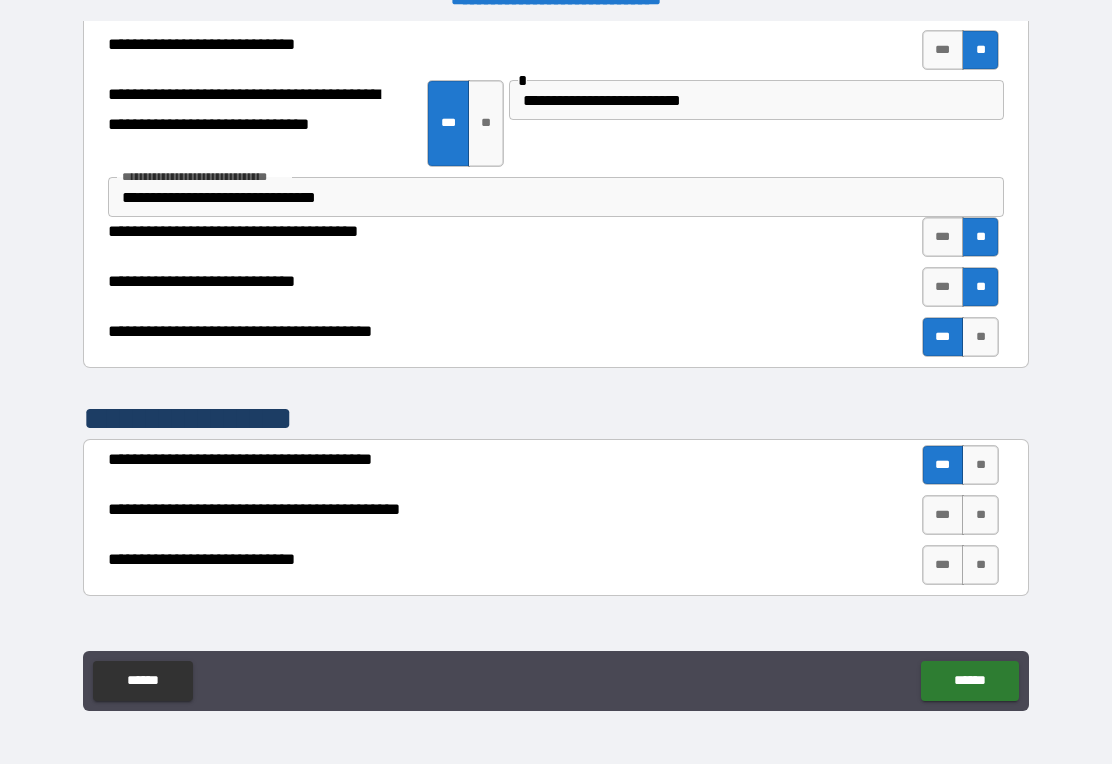 click on "**" at bounding box center [980, 515] 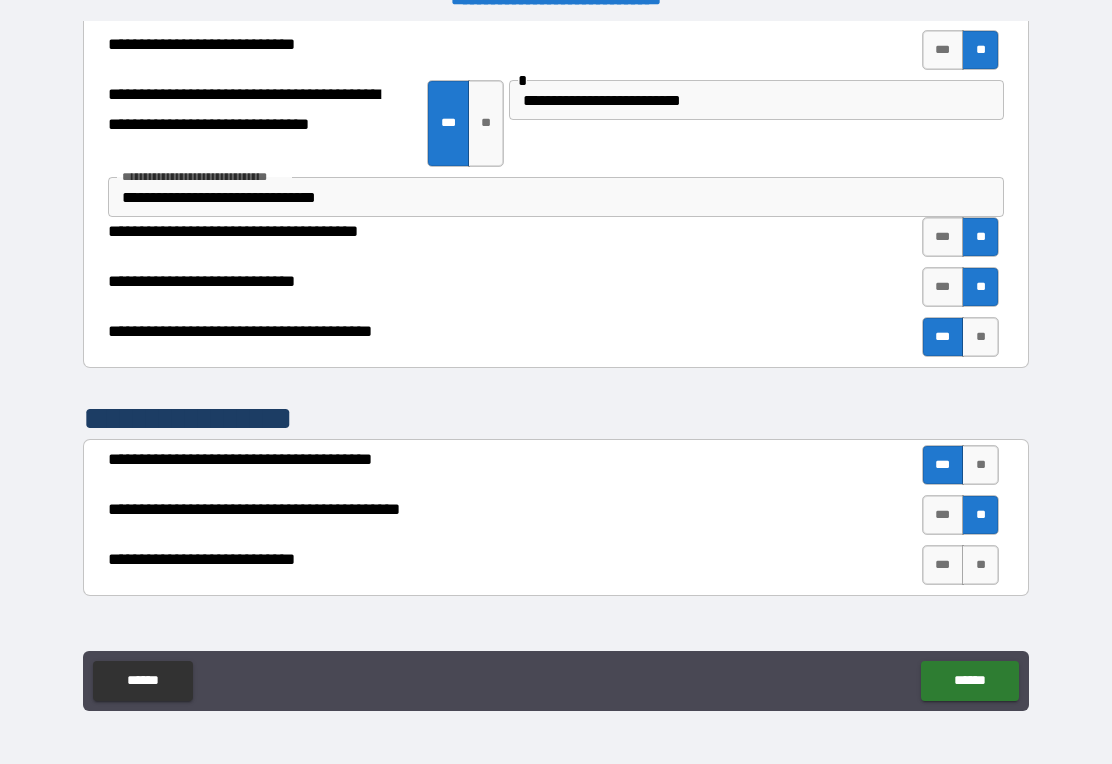 click on "**" at bounding box center (980, 565) 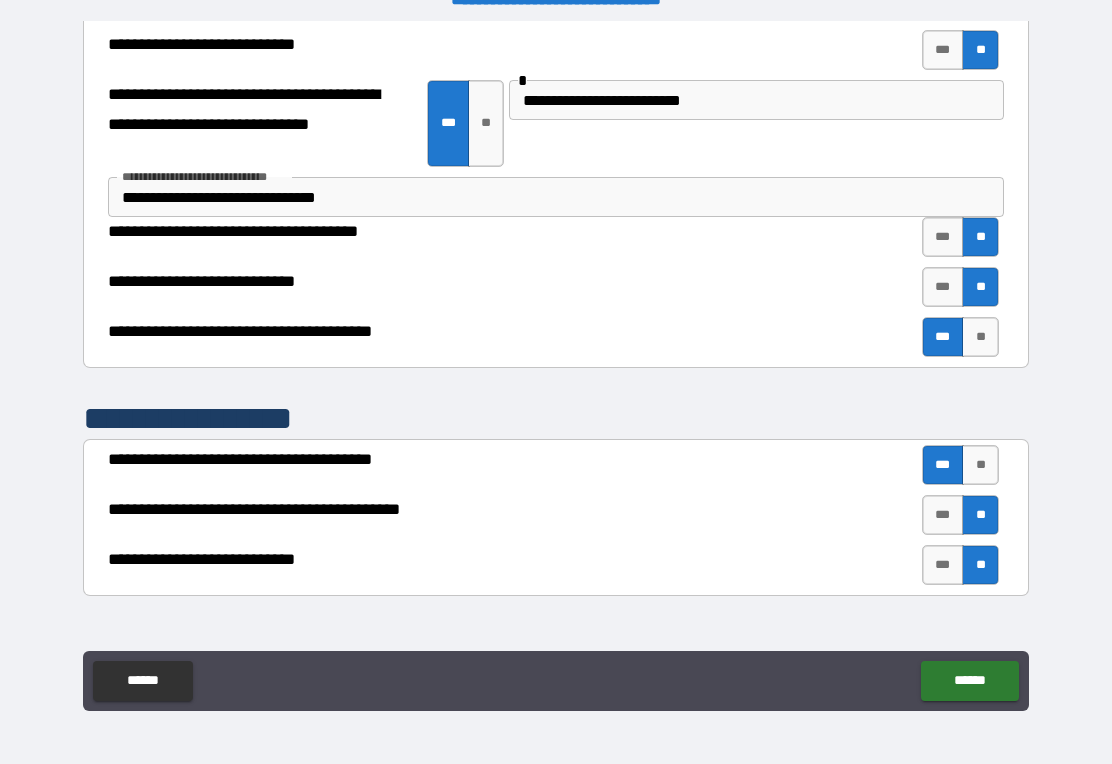 click on "******" at bounding box center (969, 681) 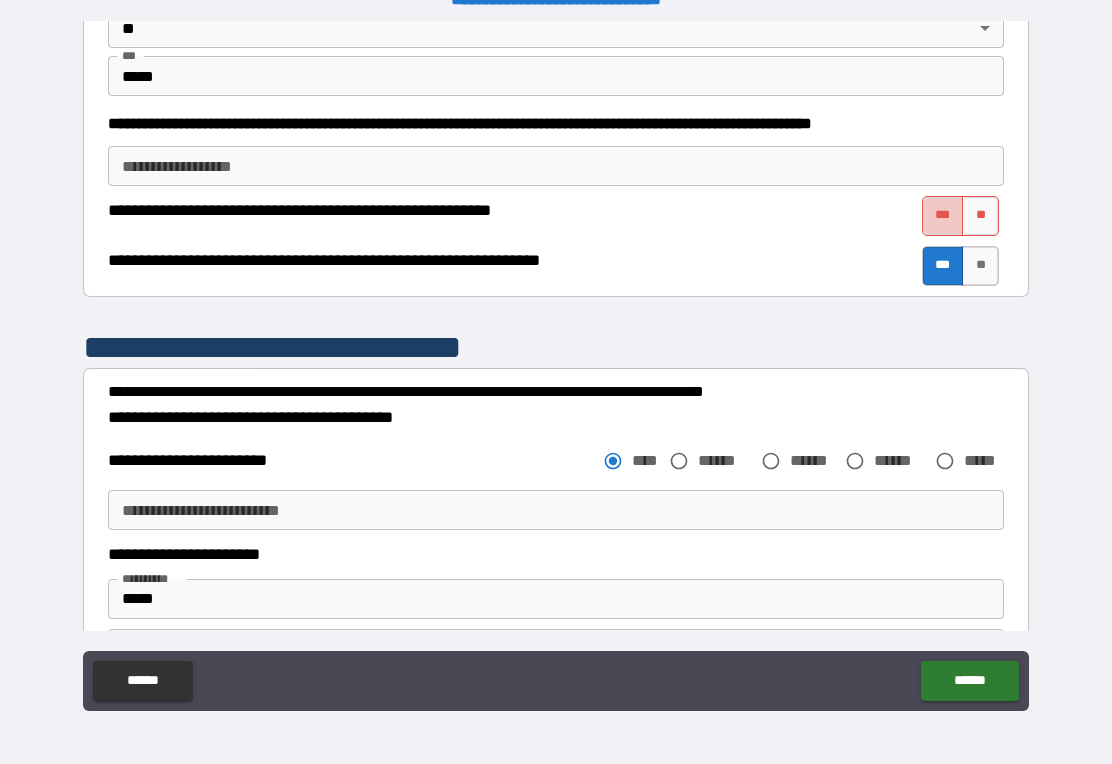 scroll, scrollTop: 920, scrollLeft: 0, axis: vertical 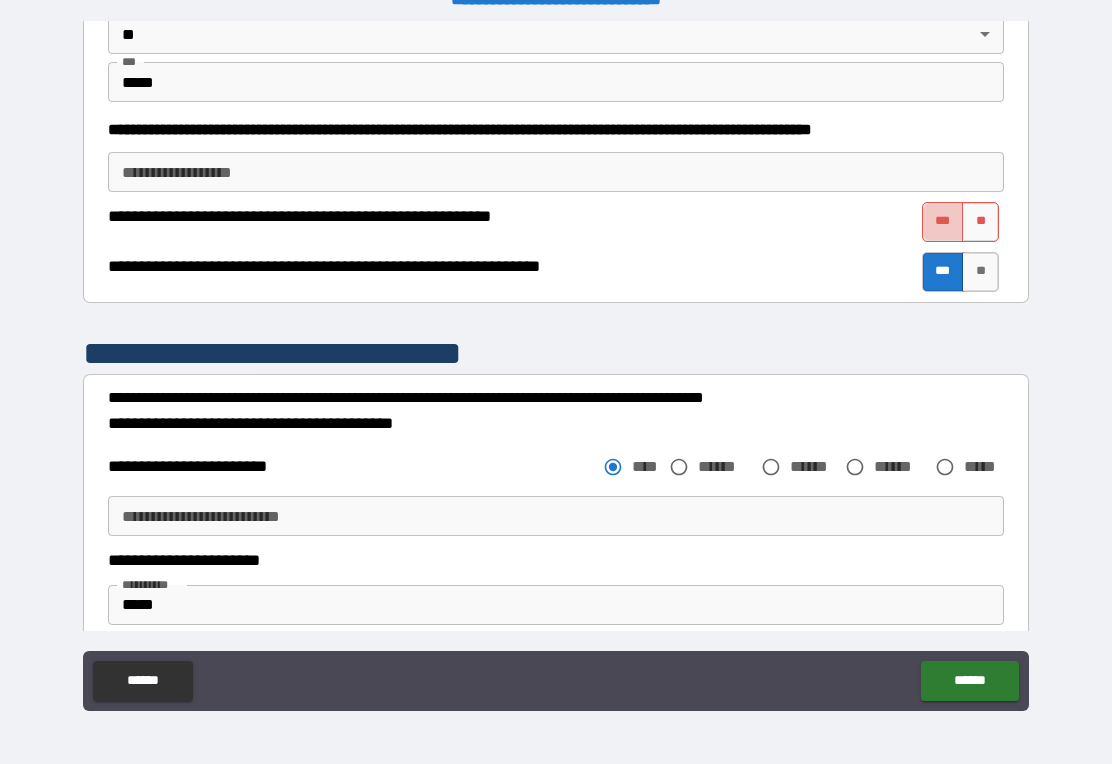 click on "***" at bounding box center (943, 222) 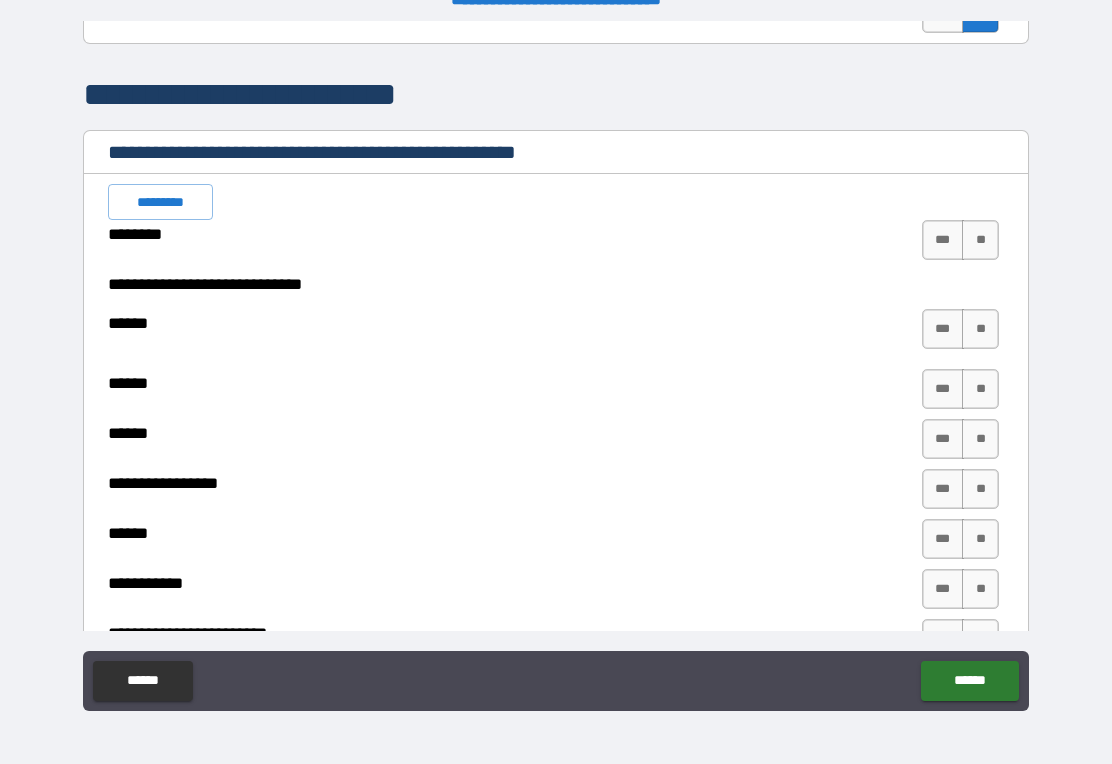 scroll, scrollTop: 3326, scrollLeft: 0, axis: vertical 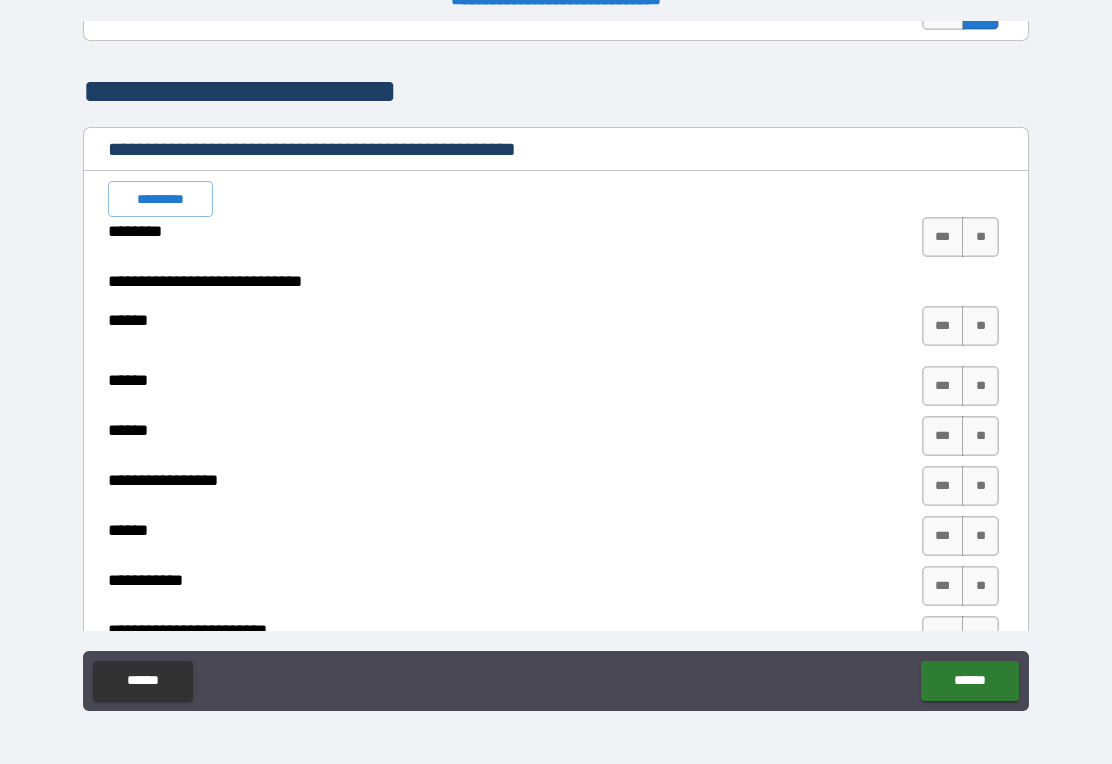 click on "**" at bounding box center (980, 237) 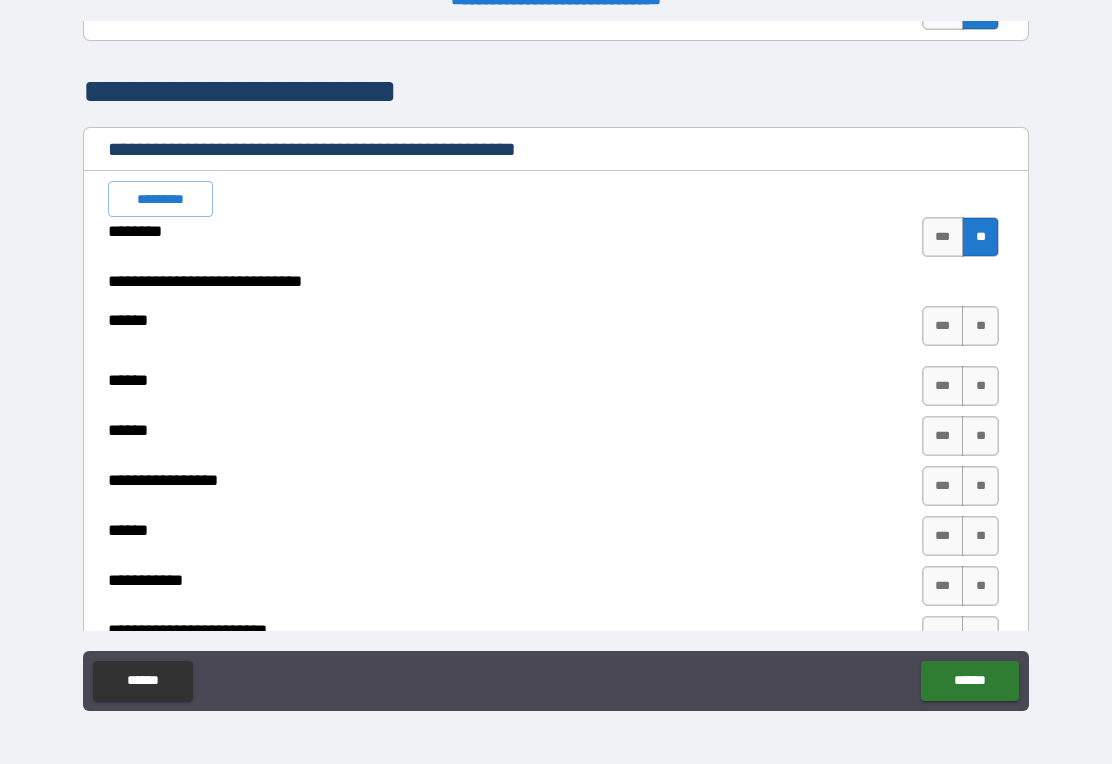 click on "**" at bounding box center (980, 326) 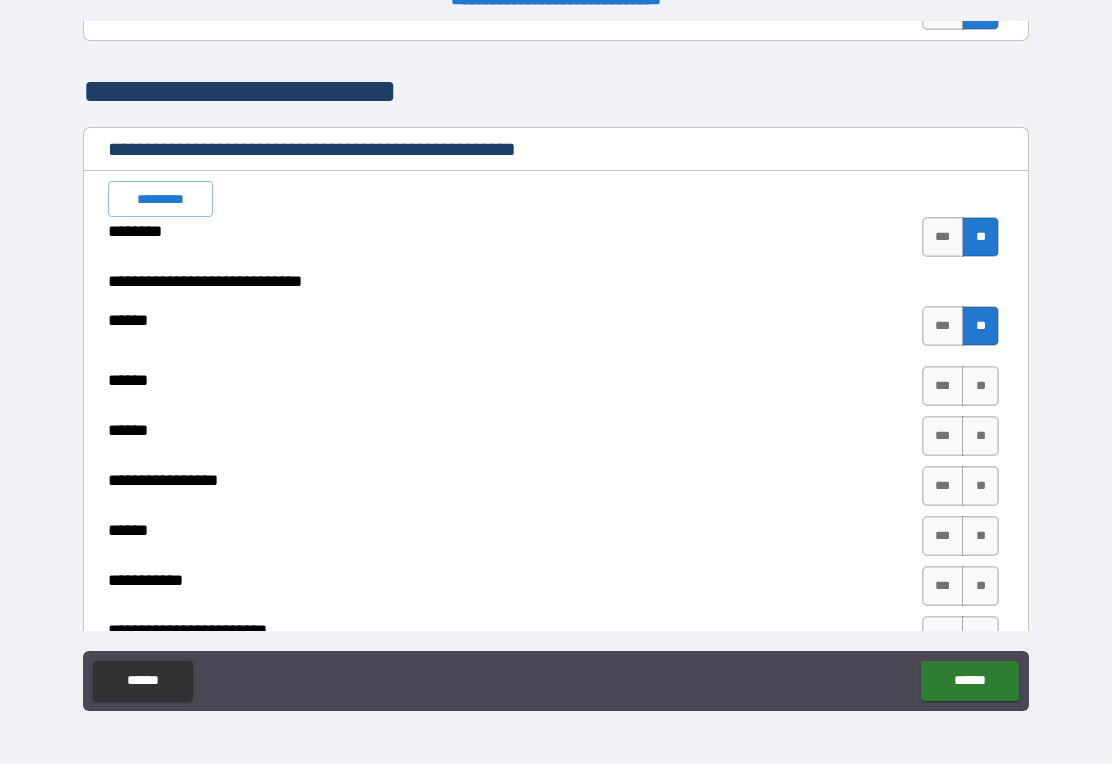 click on "**" at bounding box center [980, 386] 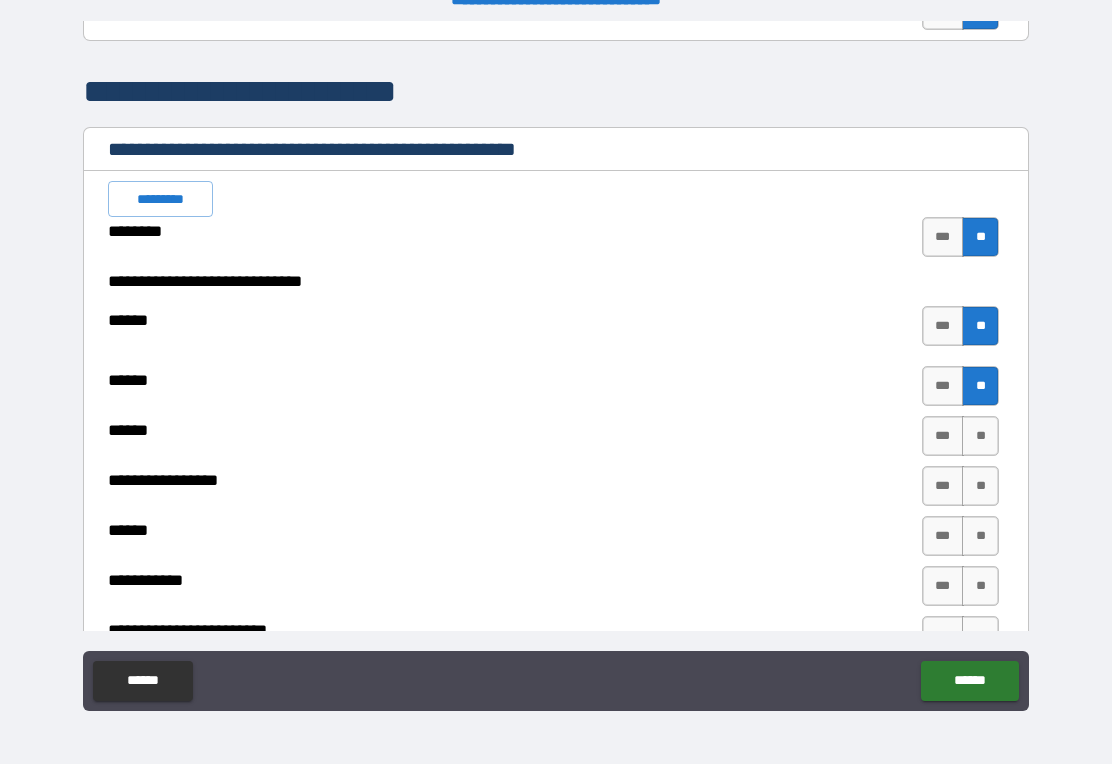 click on "**" at bounding box center (980, 436) 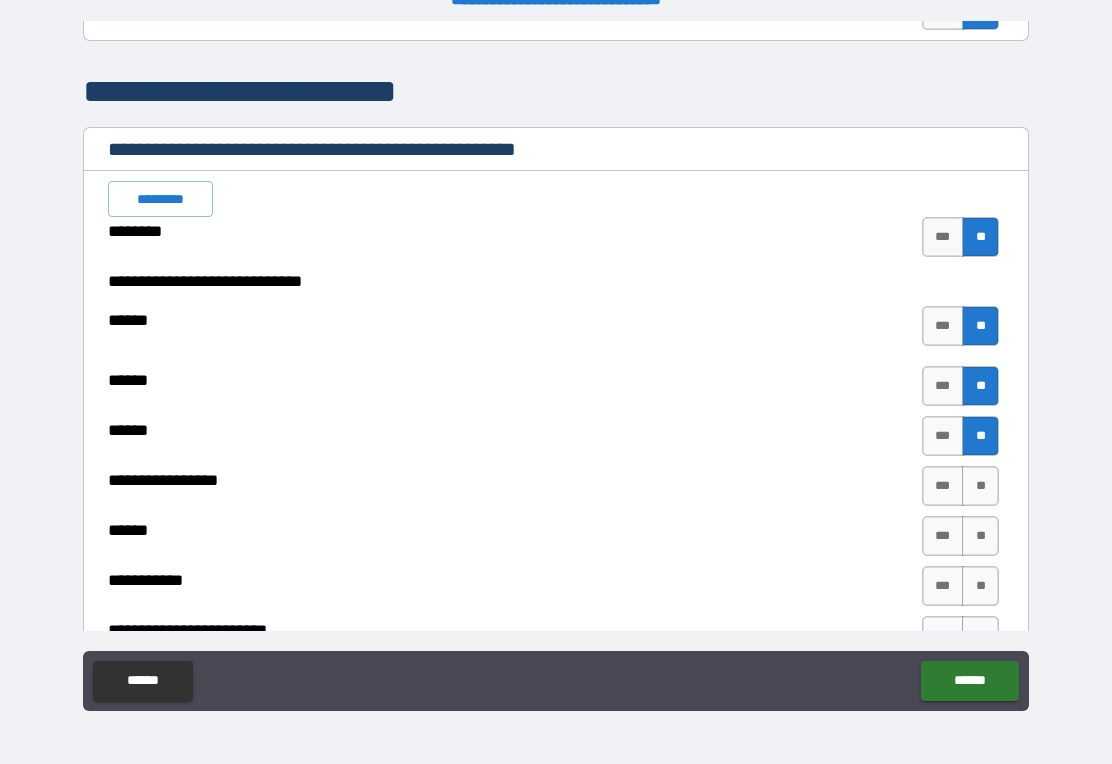 click on "**" at bounding box center (980, 486) 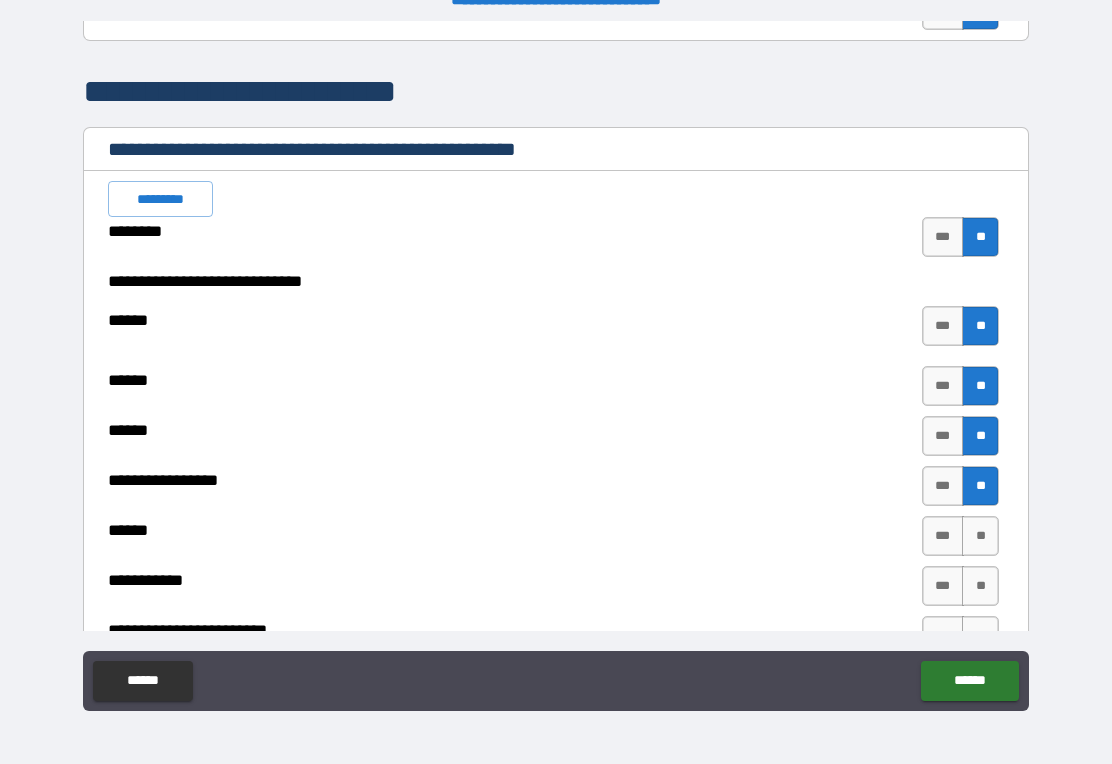 click on "**" at bounding box center [980, 536] 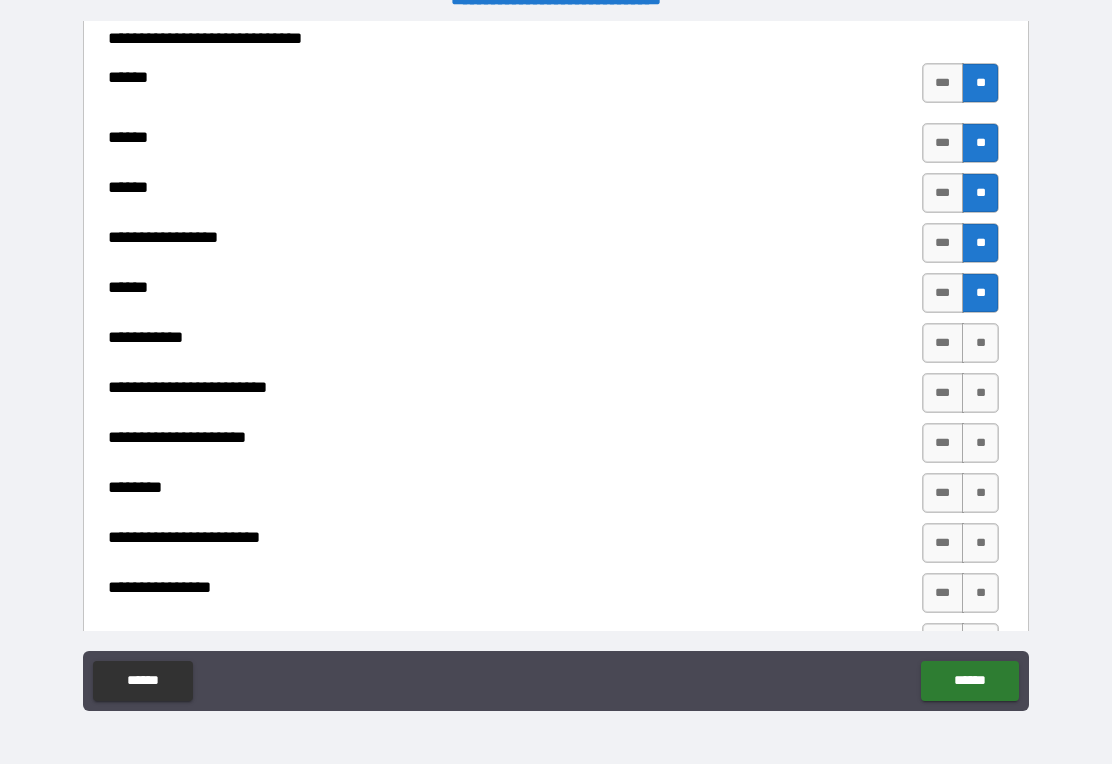 scroll, scrollTop: 3570, scrollLeft: 0, axis: vertical 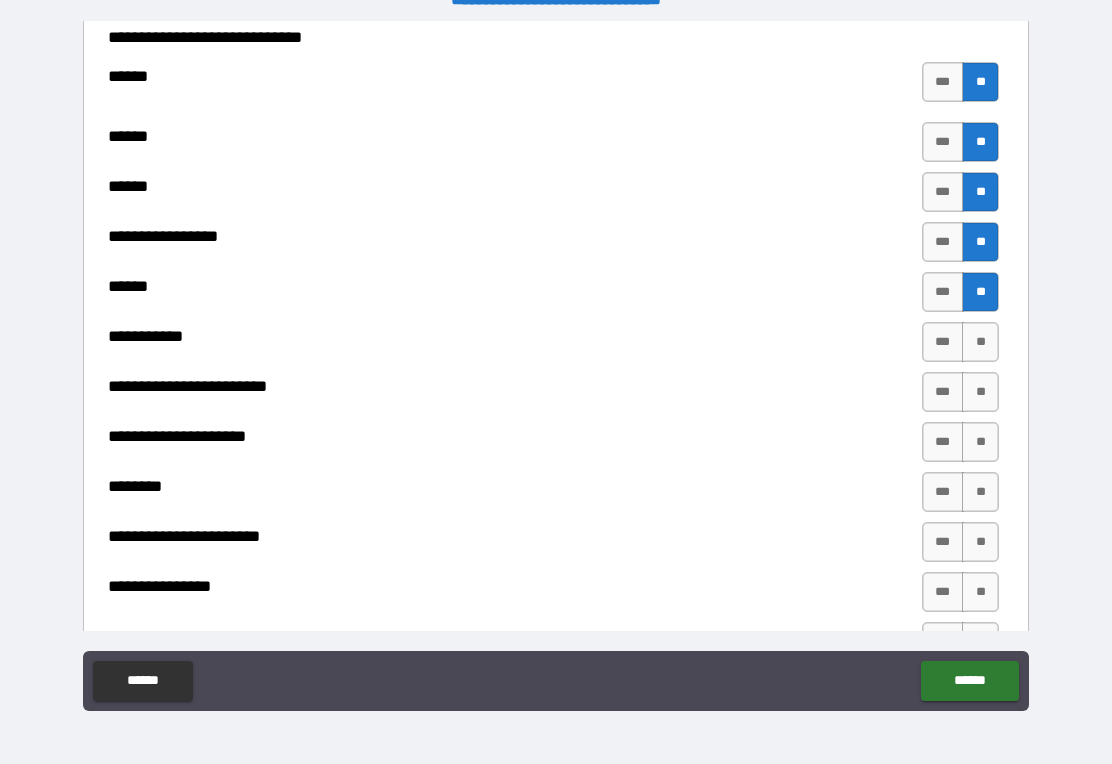 click on "**" at bounding box center (980, 342) 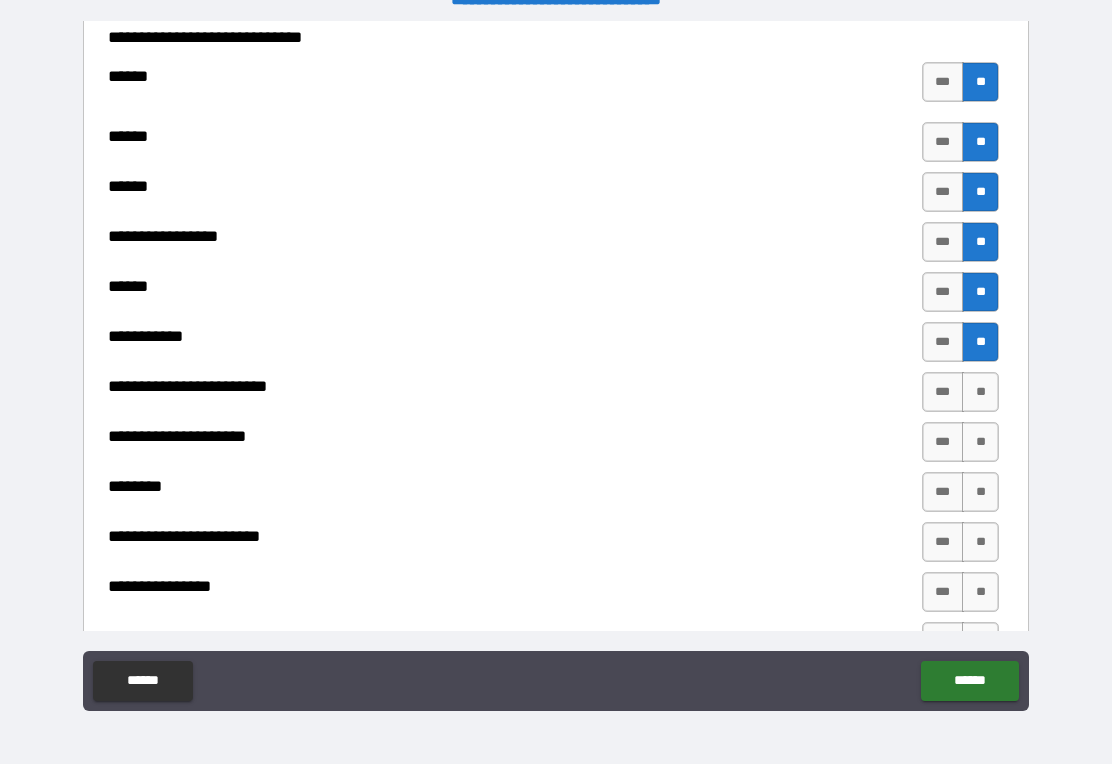 click on "**" at bounding box center (980, 392) 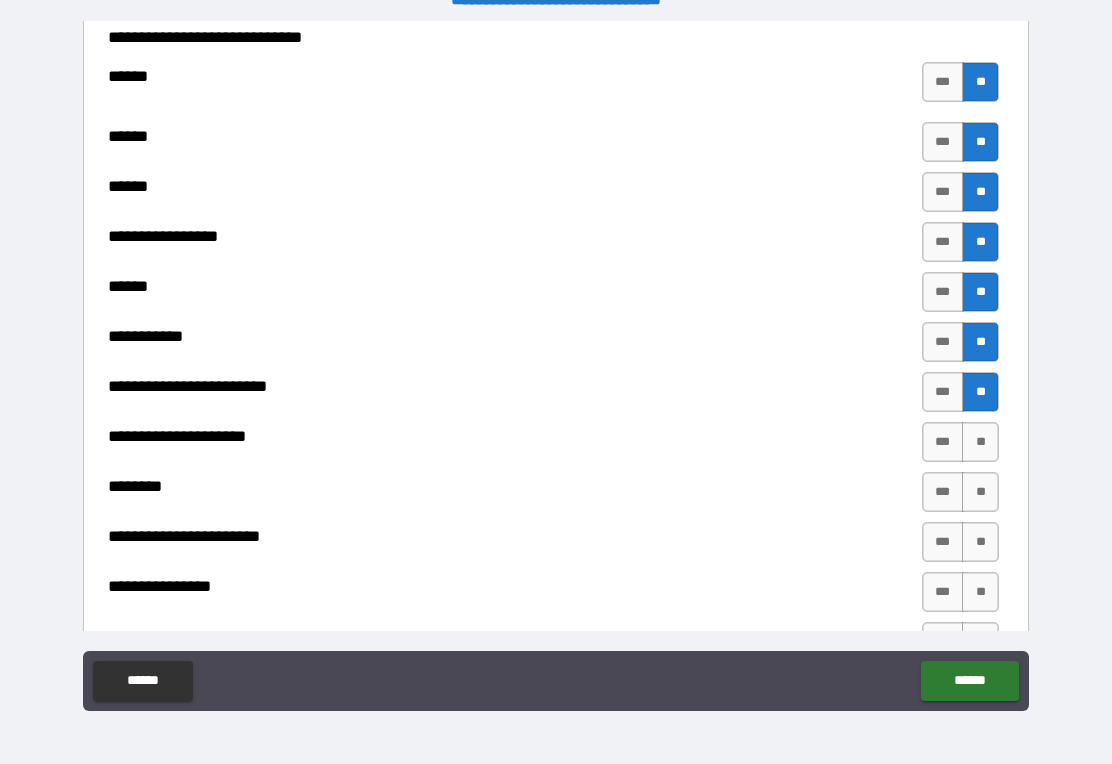 click on "**" at bounding box center (980, 442) 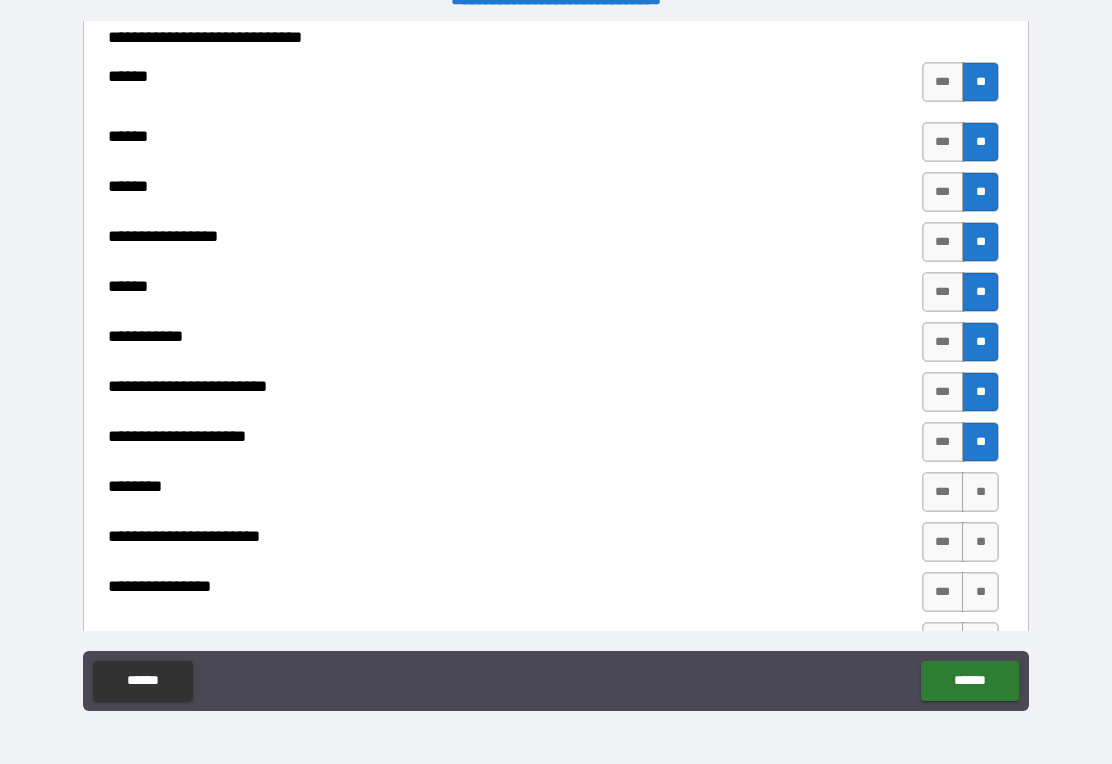 click on "***" at bounding box center (943, 492) 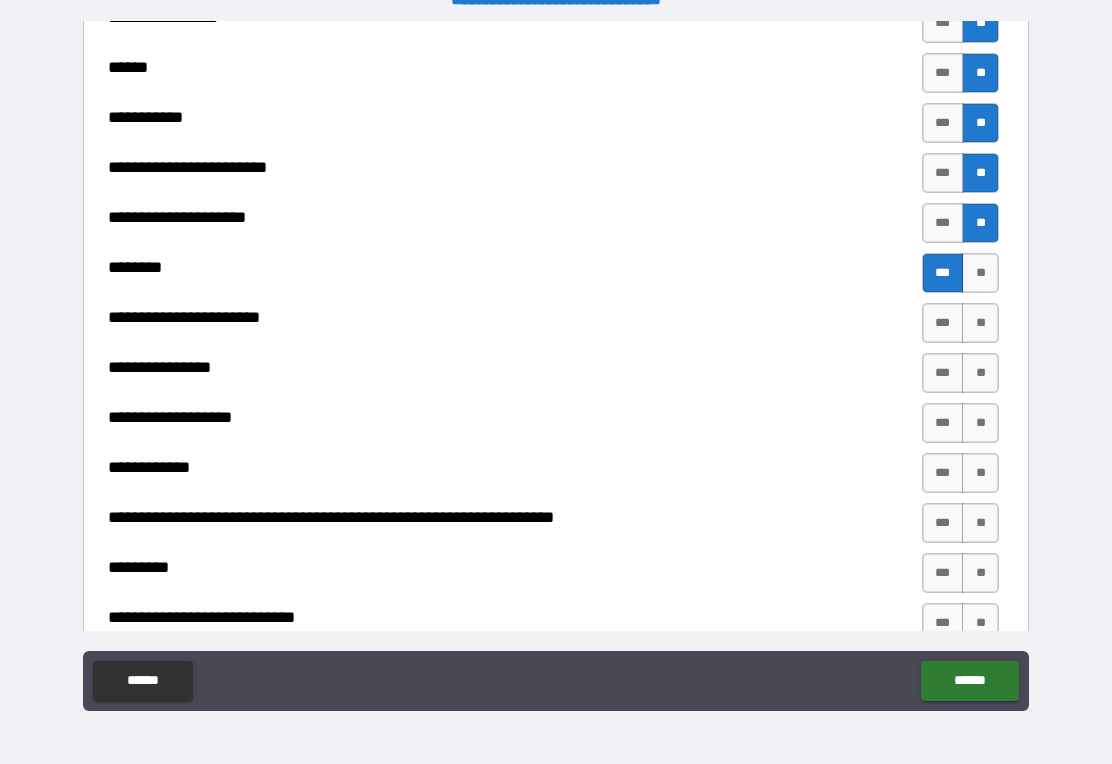 scroll, scrollTop: 3798, scrollLeft: 0, axis: vertical 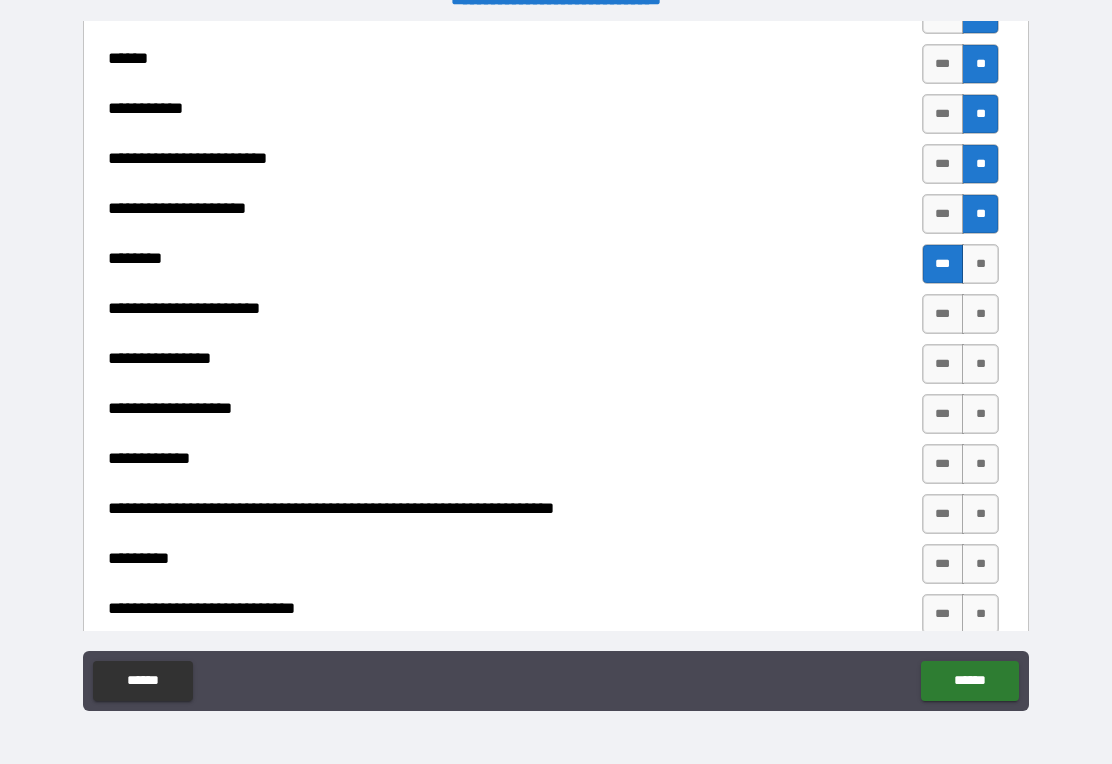 click on "**" at bounding box center [980, 314] 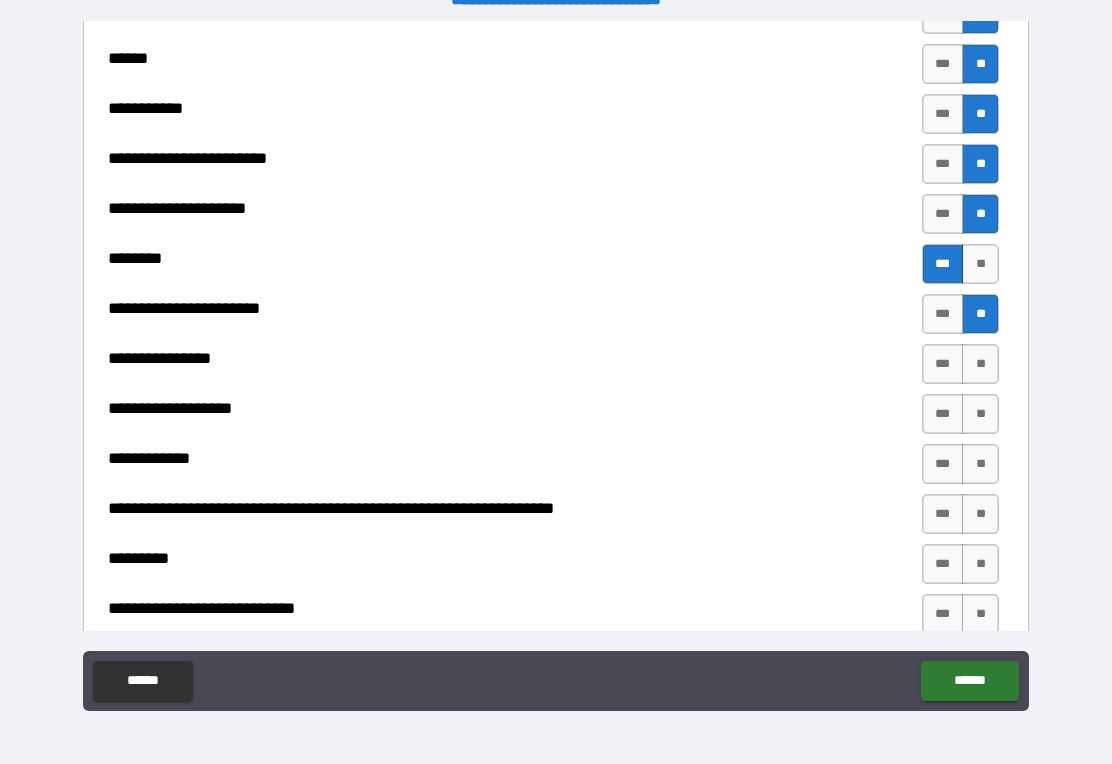 click on "**" at bounding box center [980, 364] 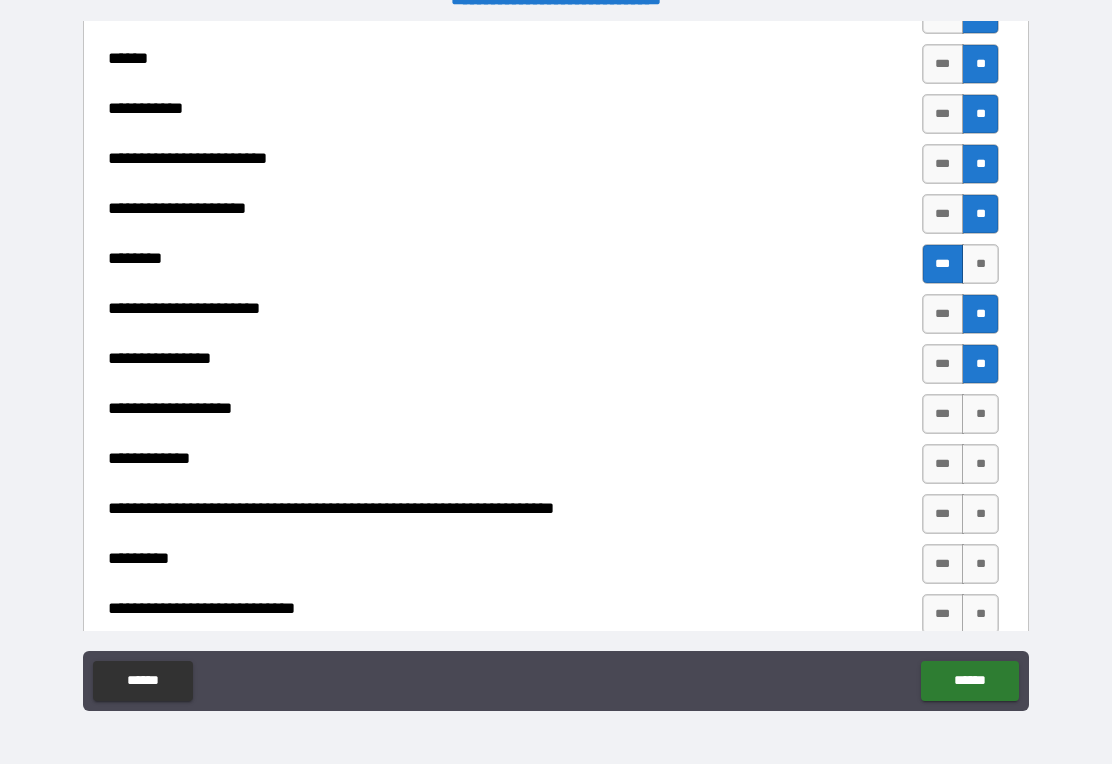 click on "**" at bounding box center [980, 414] 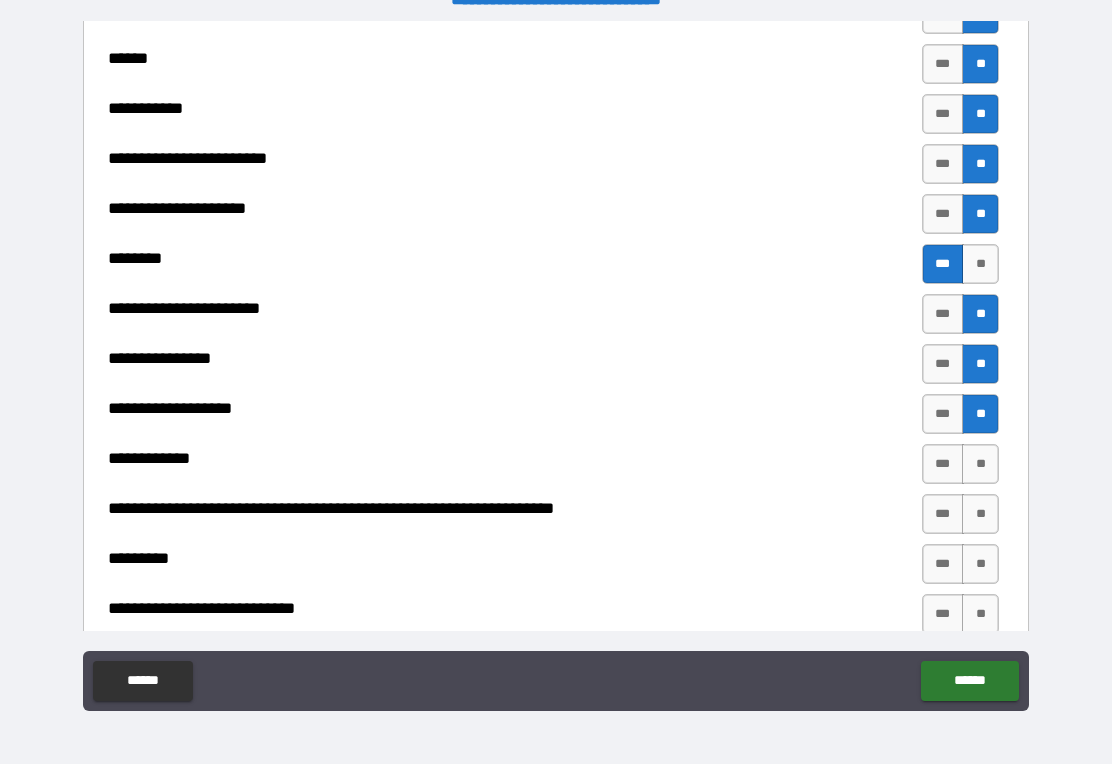 click on "**" at bounding box center (980, 464) 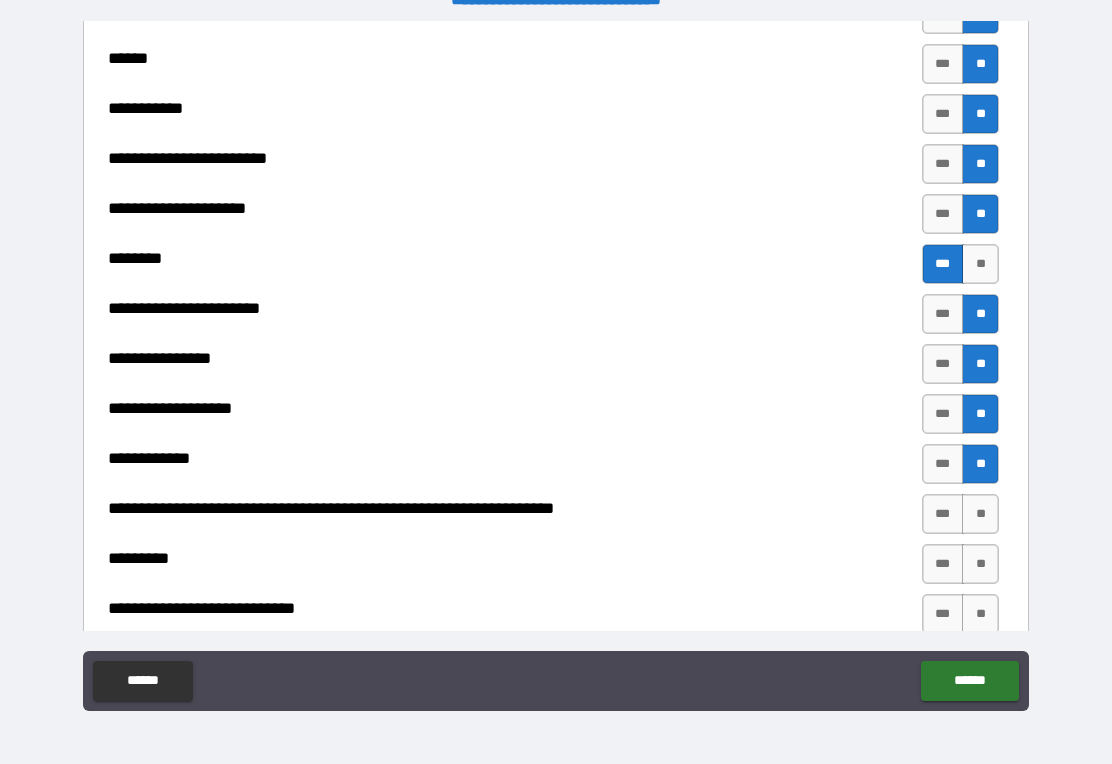 click on "**" at bounding box center [980, 514] 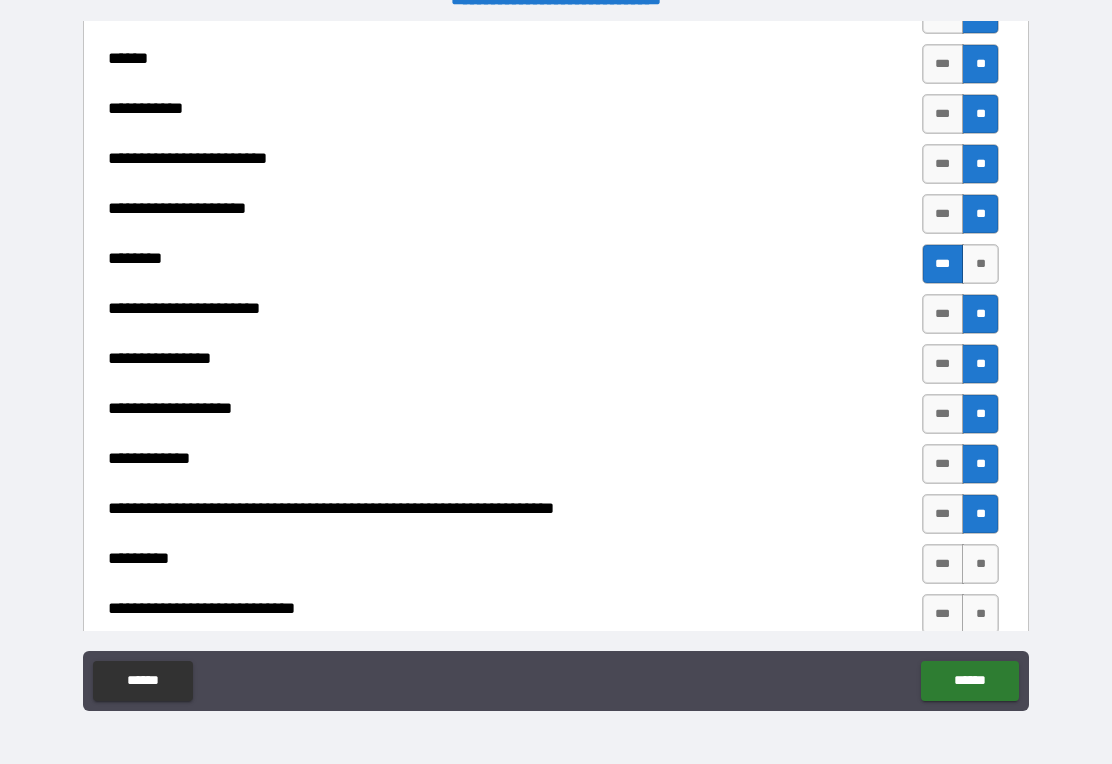 click on "**" at bounding box center (980, 564) 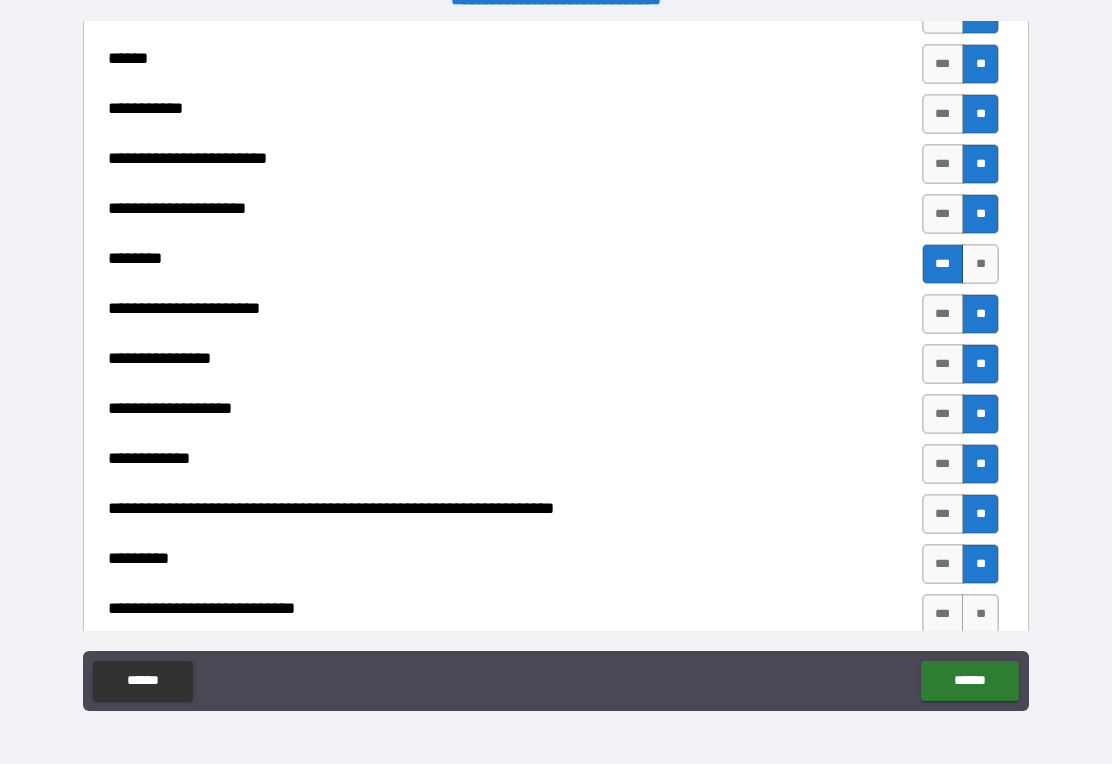 click on "**" at bounding box center (980, 614) 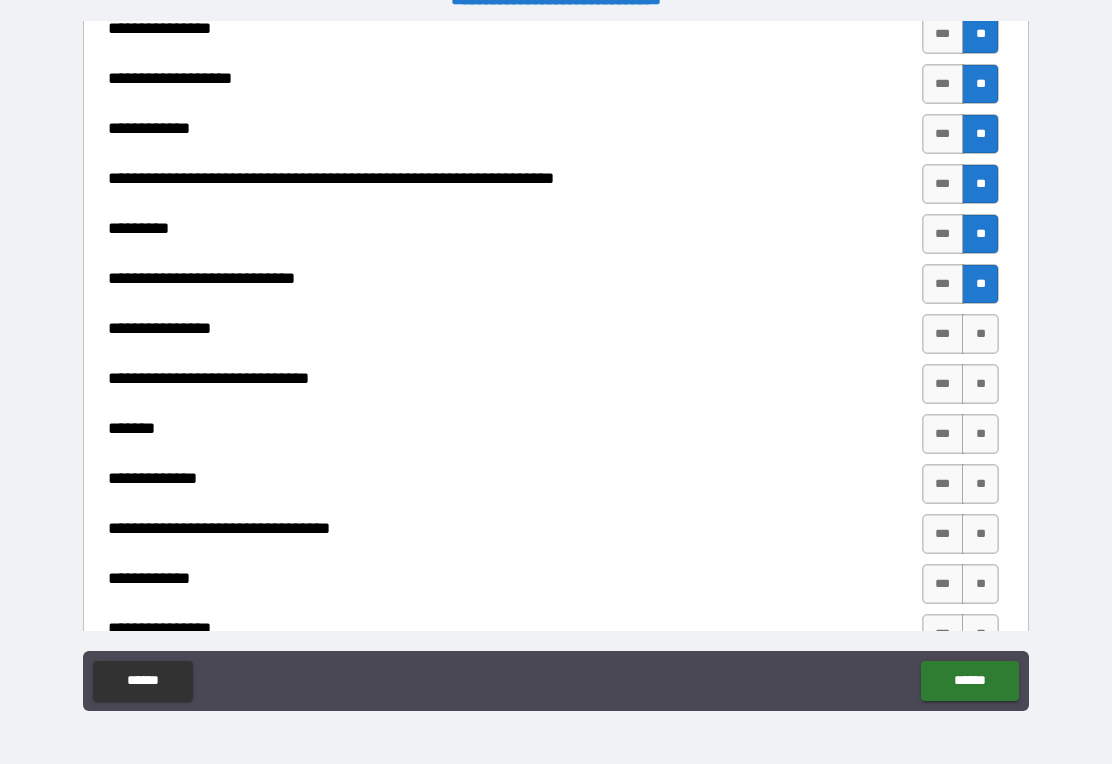scroll, scrollTop: 4131, scrollLeft: 0, axis: vertical 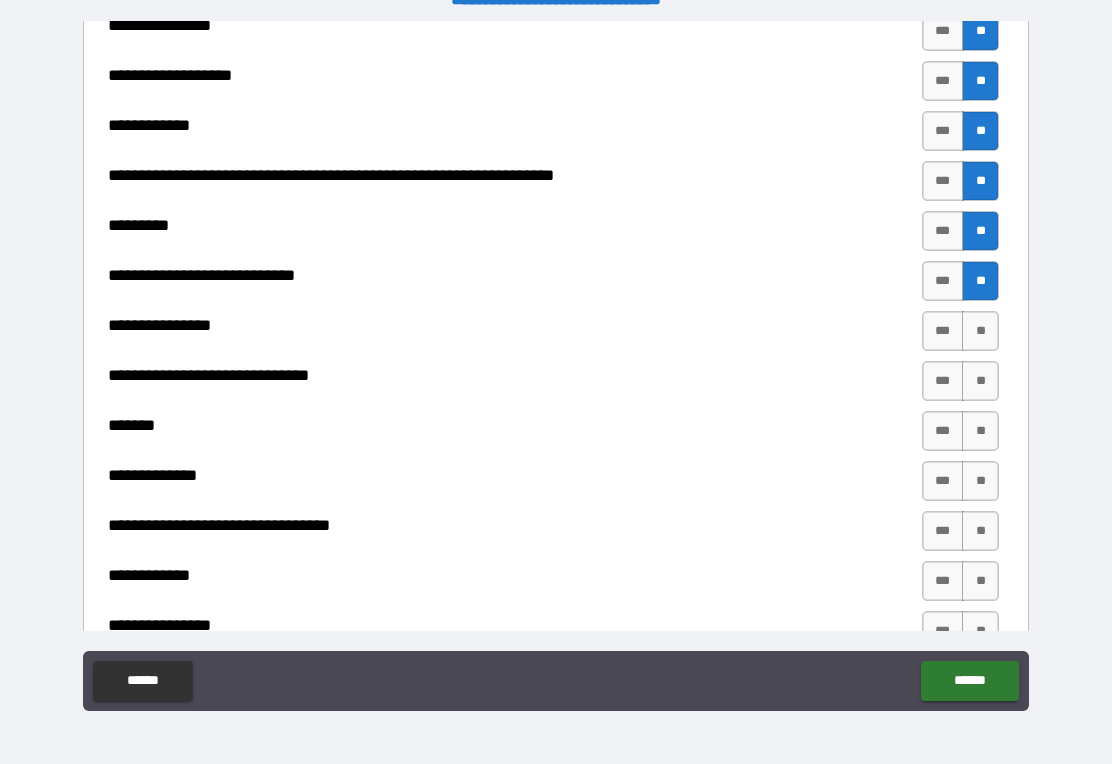 click on "**" at bounding box center [980, 331] 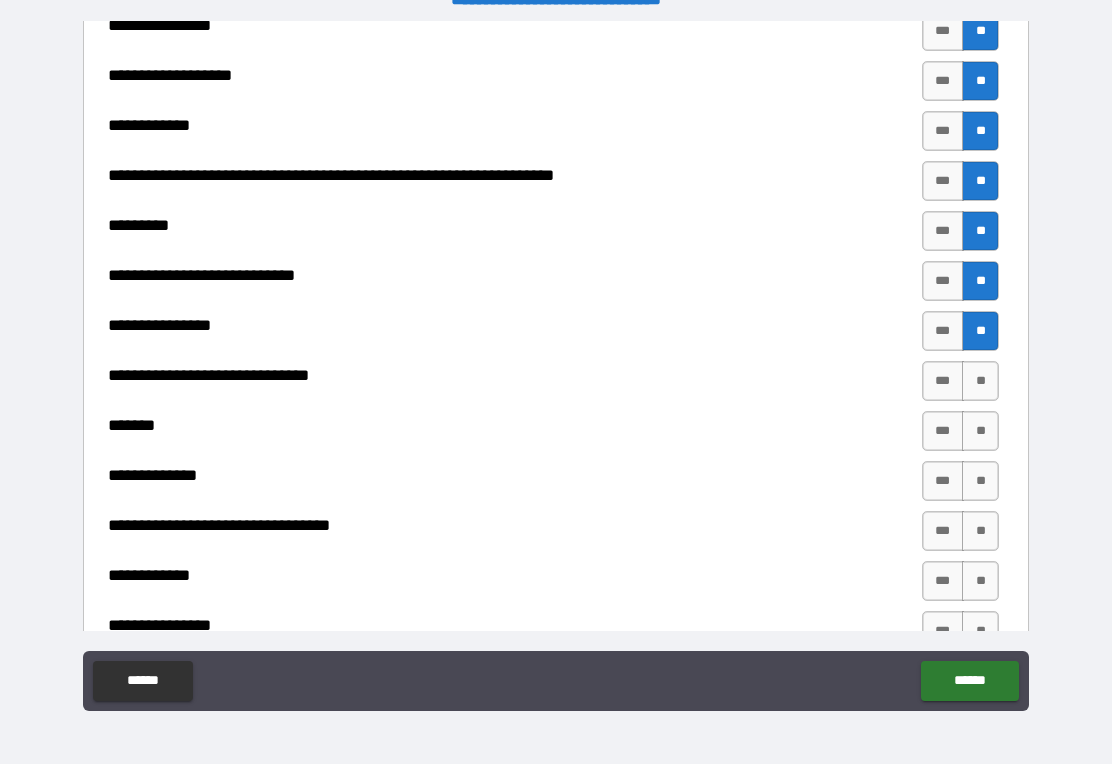 click on "**" at bounding box center (980, 381) 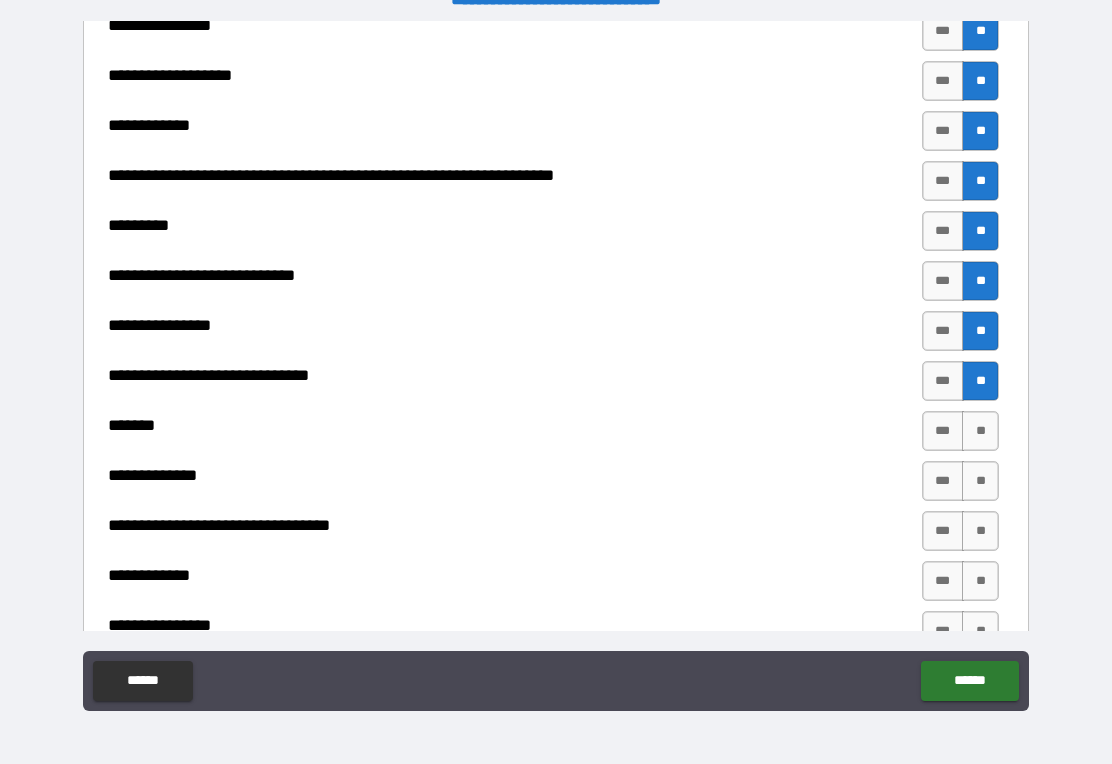 click on "**" at bounding box center (980, 431) 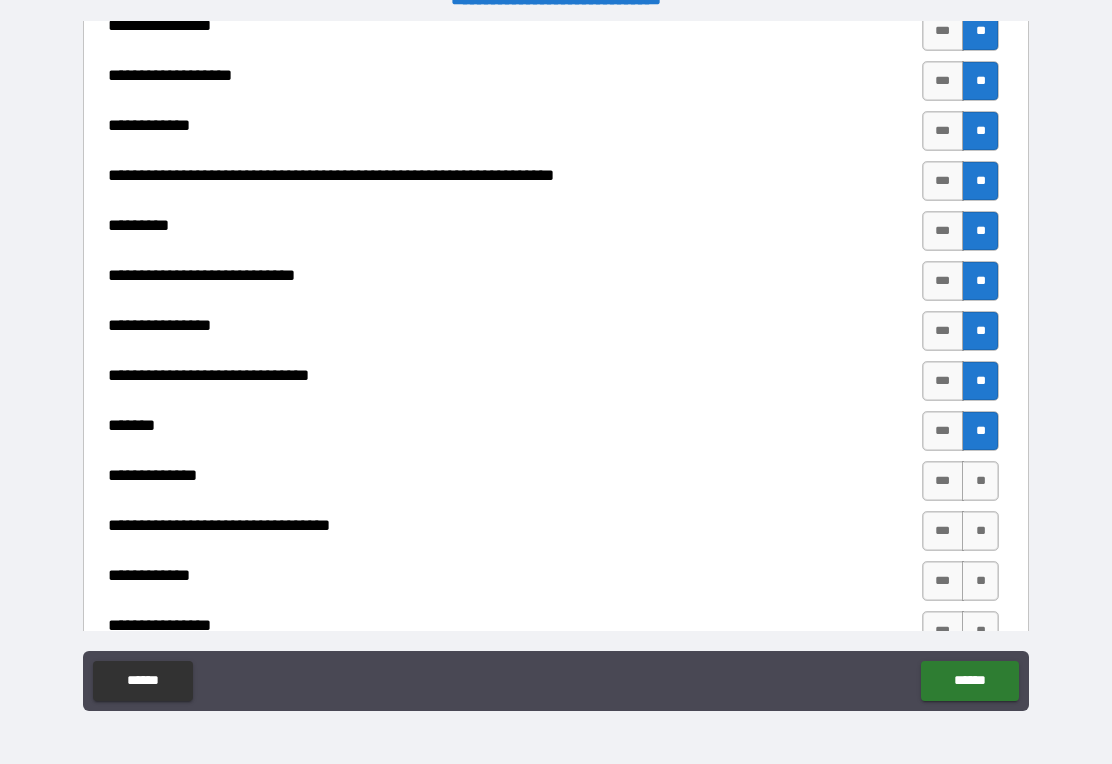 click on "**" at bounding box center (980, 481) 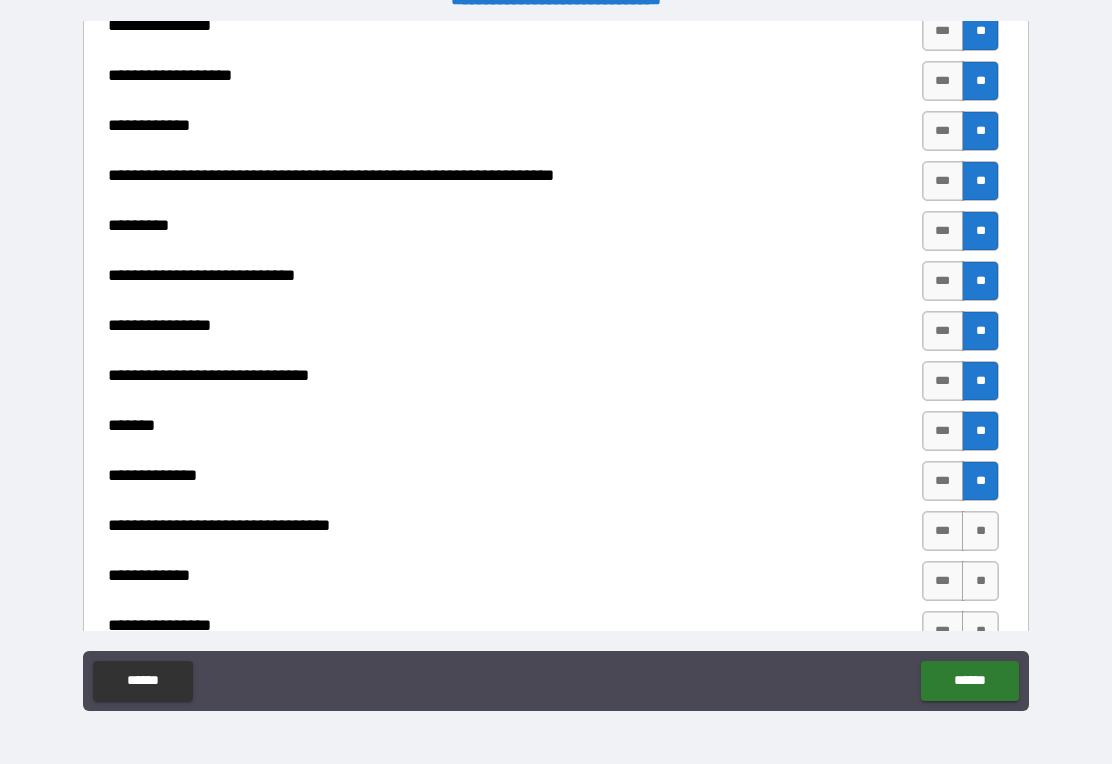 click on "**" at bounding box center [980, 531] 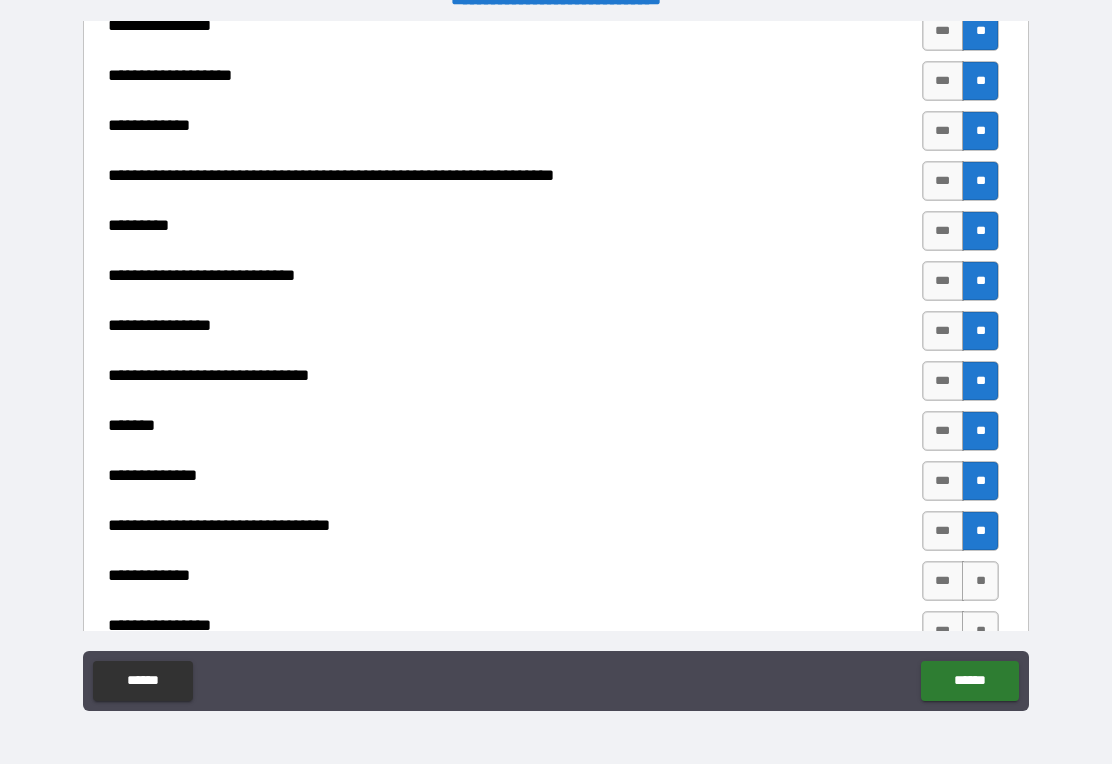 click on "**" at bounding box center [980, 581] 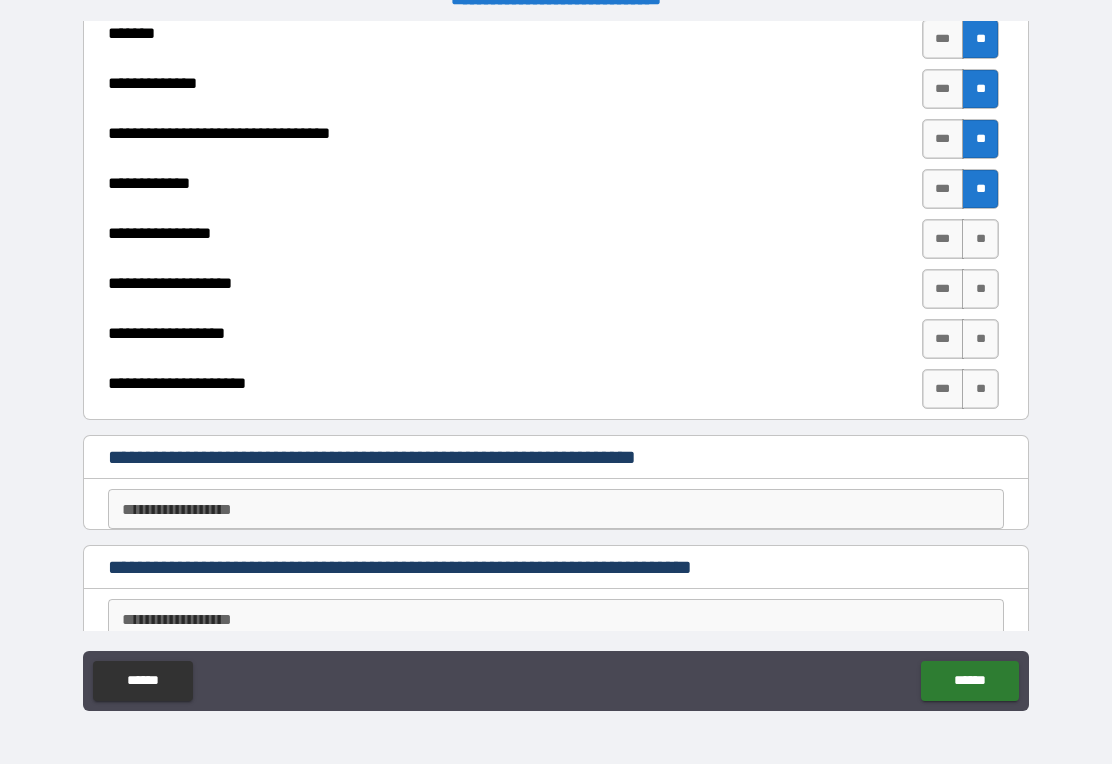 scroll, scrollTop: 4523, scrollLeft: 0, axis: vertical 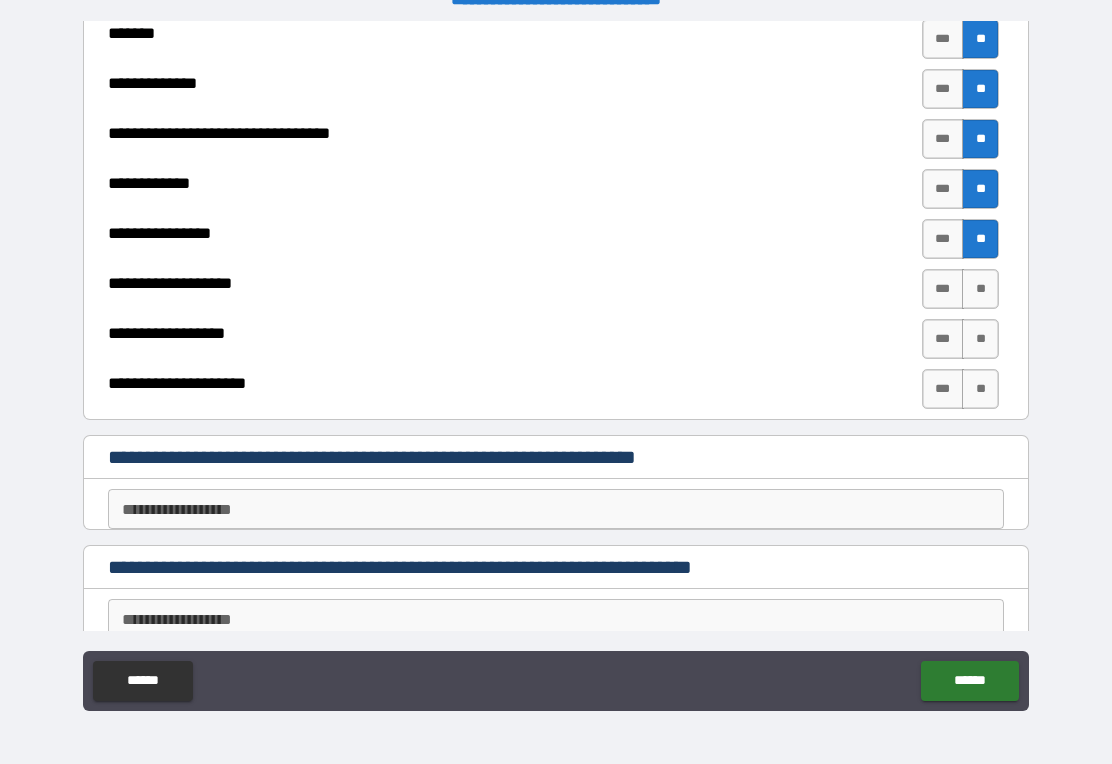 click on "**" at bounding box center (980, 289) 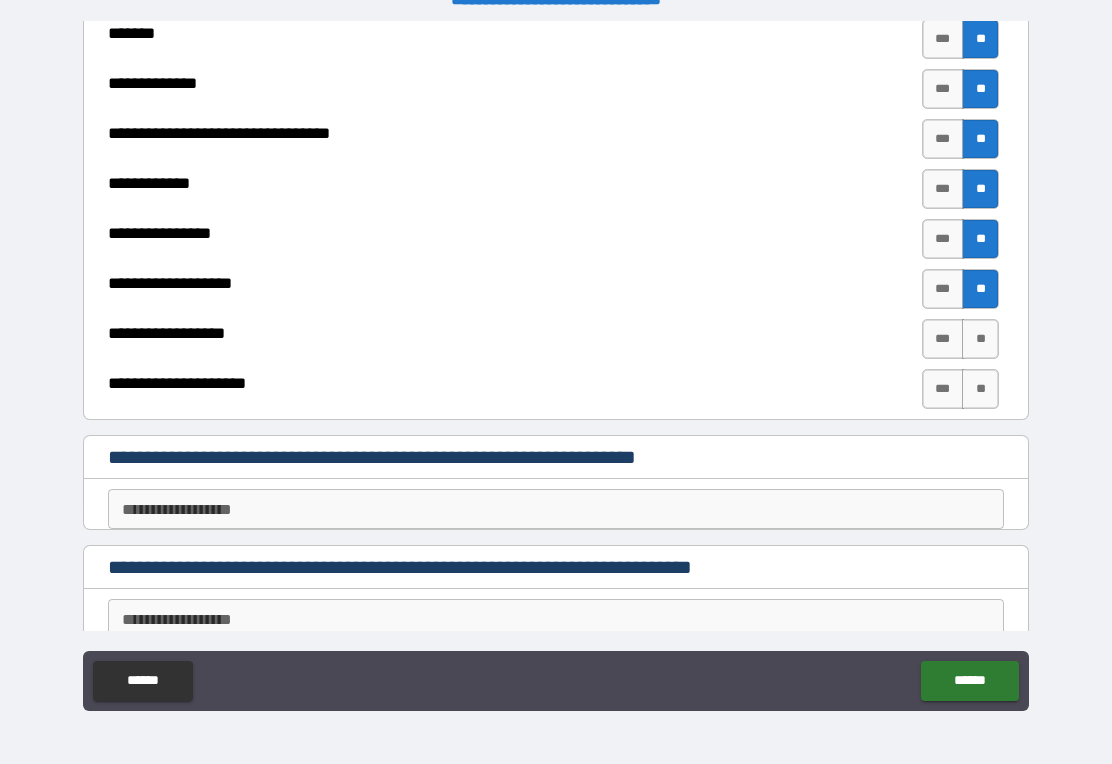 click on "**" at bounding box center [980, 339] 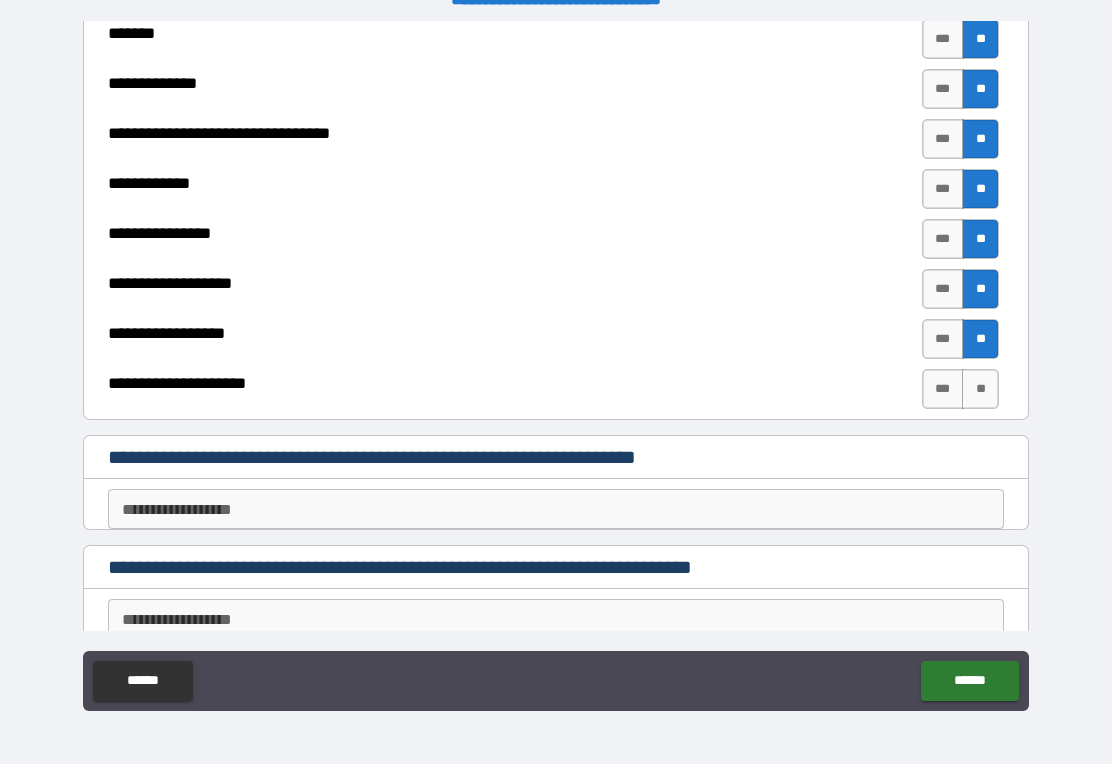 click on "**" at bounding box center (980, 389) 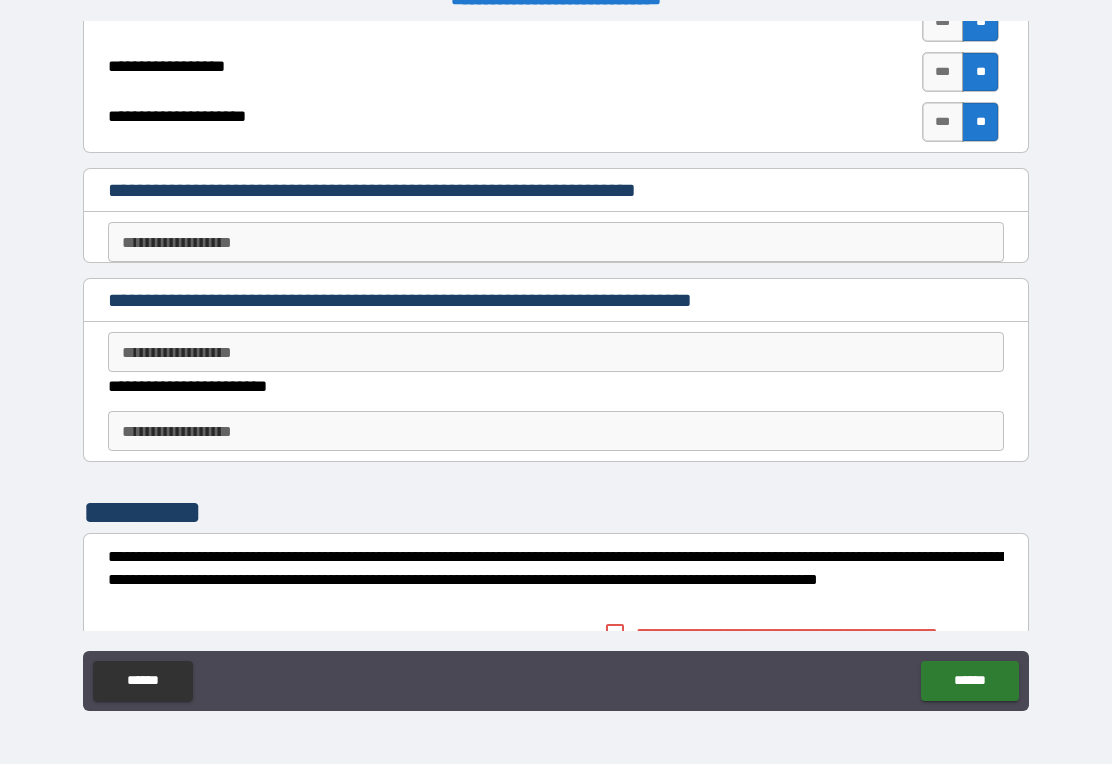 scroll, scrollTop: 4793, scrollLeft: 0, axis: vertical 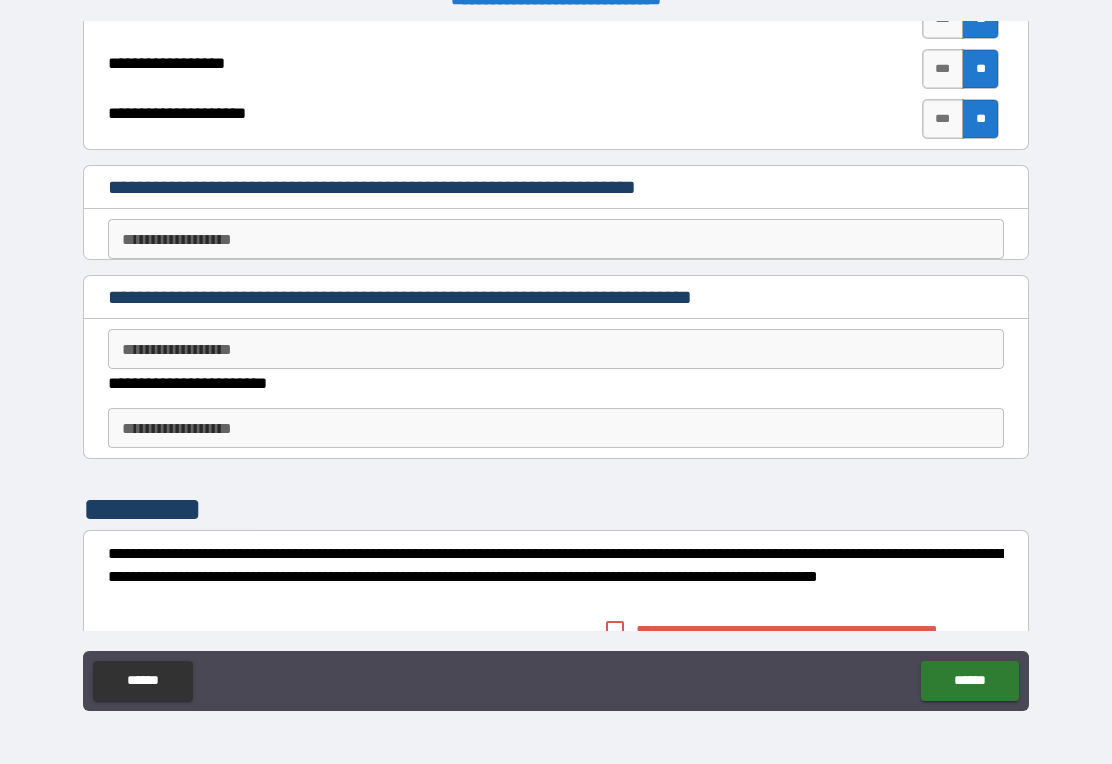 click on "**********" at bounding box center [556, 239] 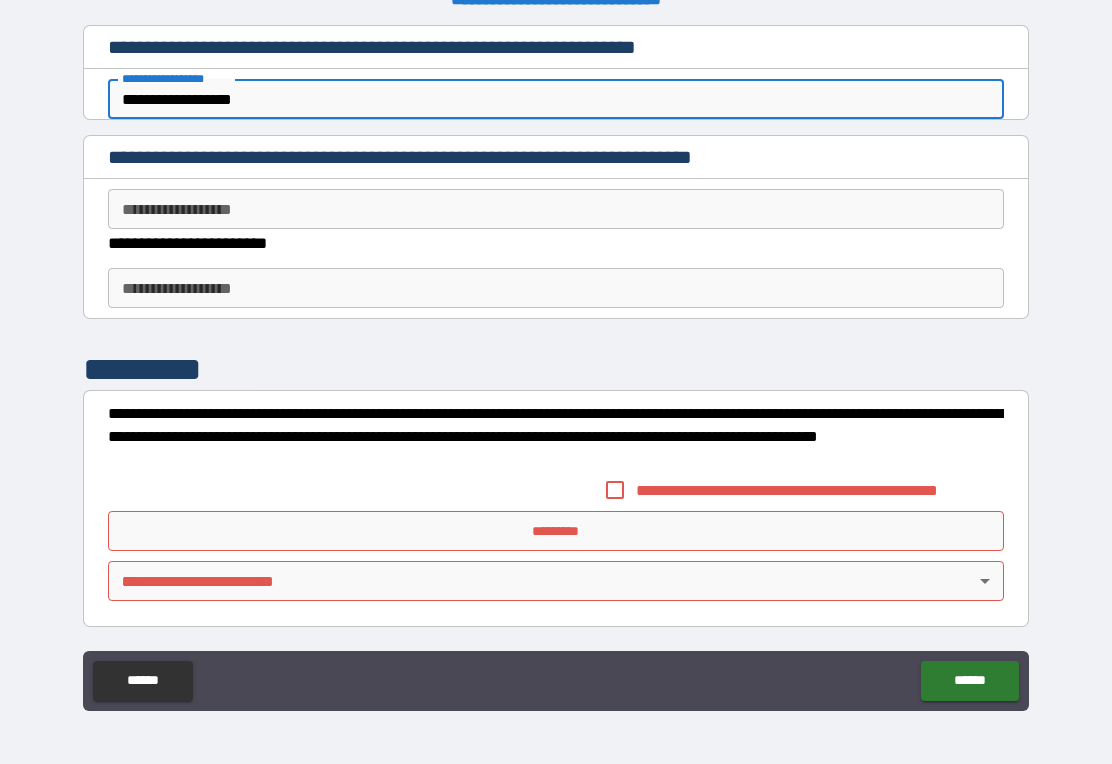scroll, scrollTop: 4932, scrollLeft: 0, axis: vertical 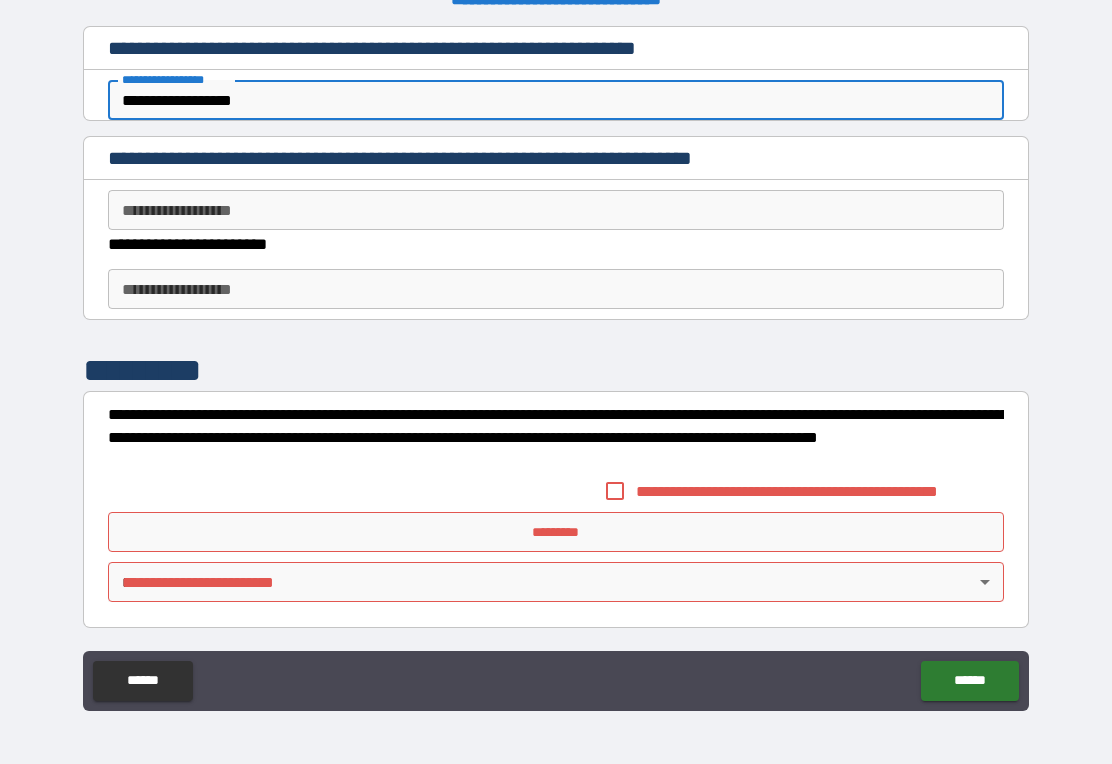 type on "**********" 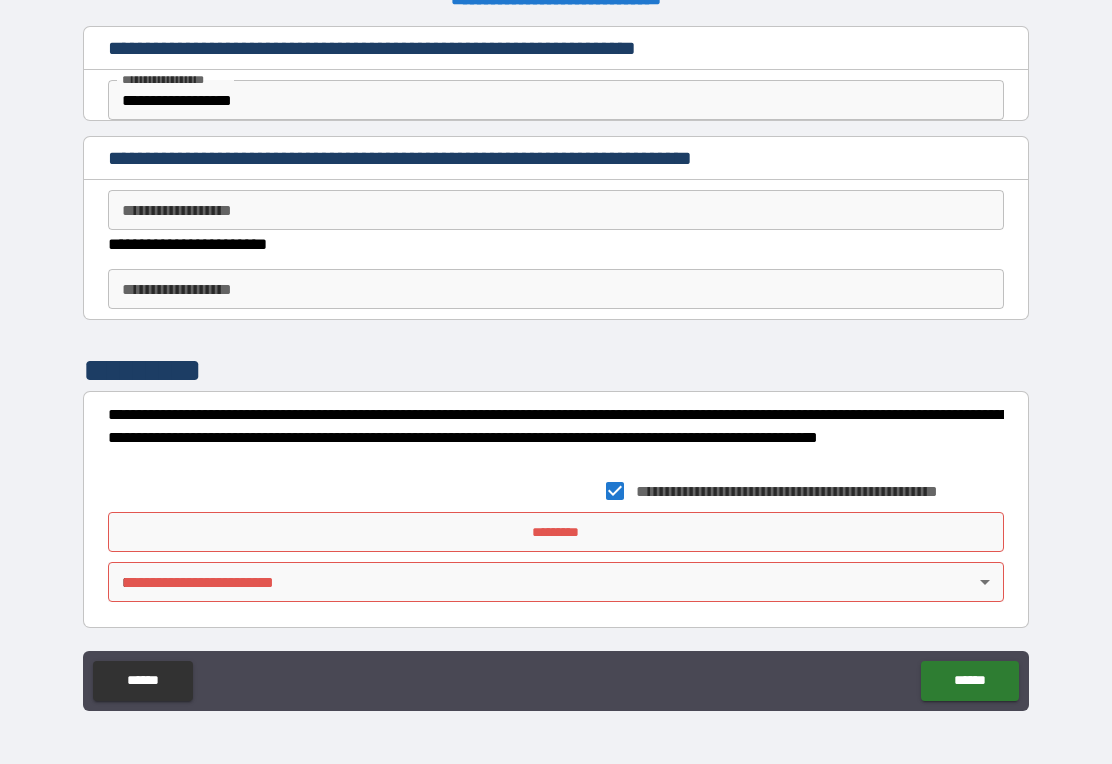 click on "*********" at bounding box center (556, 532) 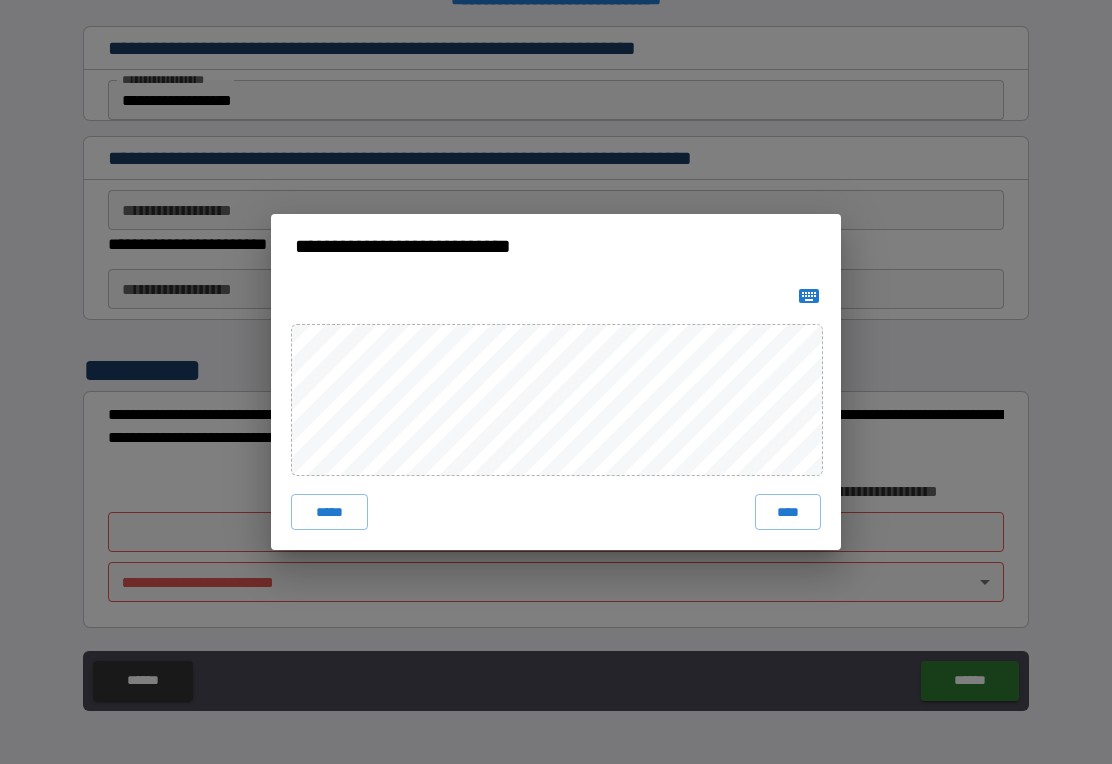 click on "****" at bounding box center (788, 512) 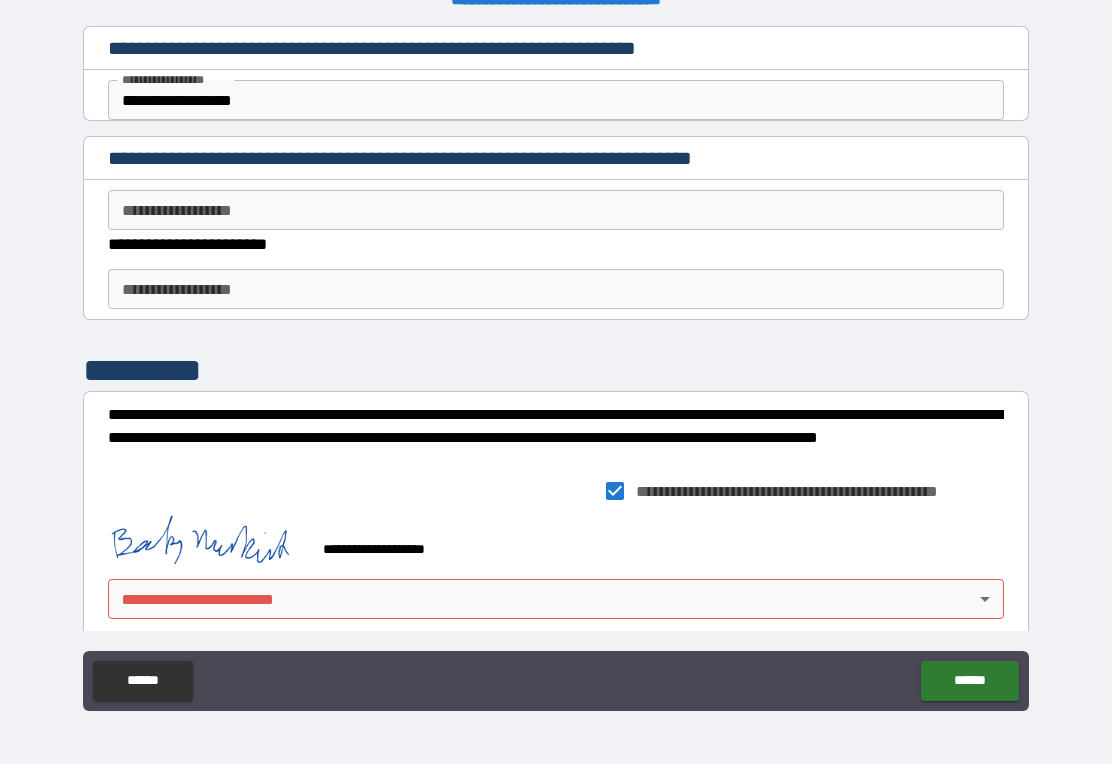 click on "**********" at bounding box center (556, 366) 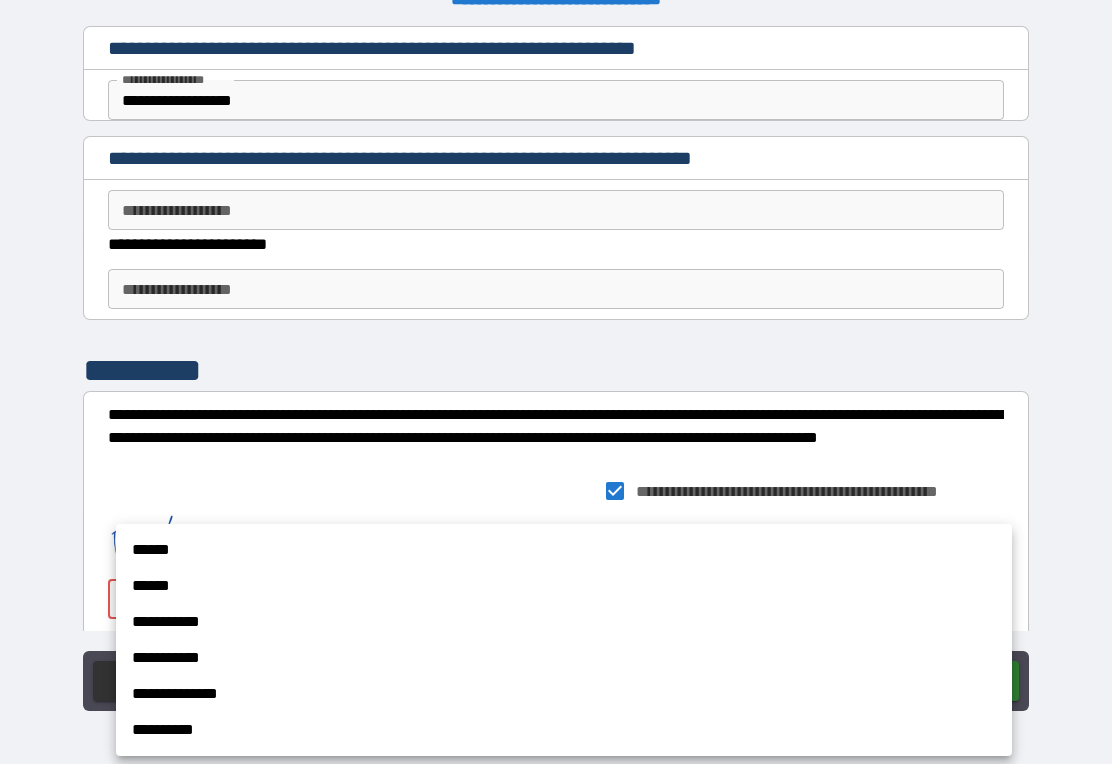 click on "******" at bounding box center (564, 550) 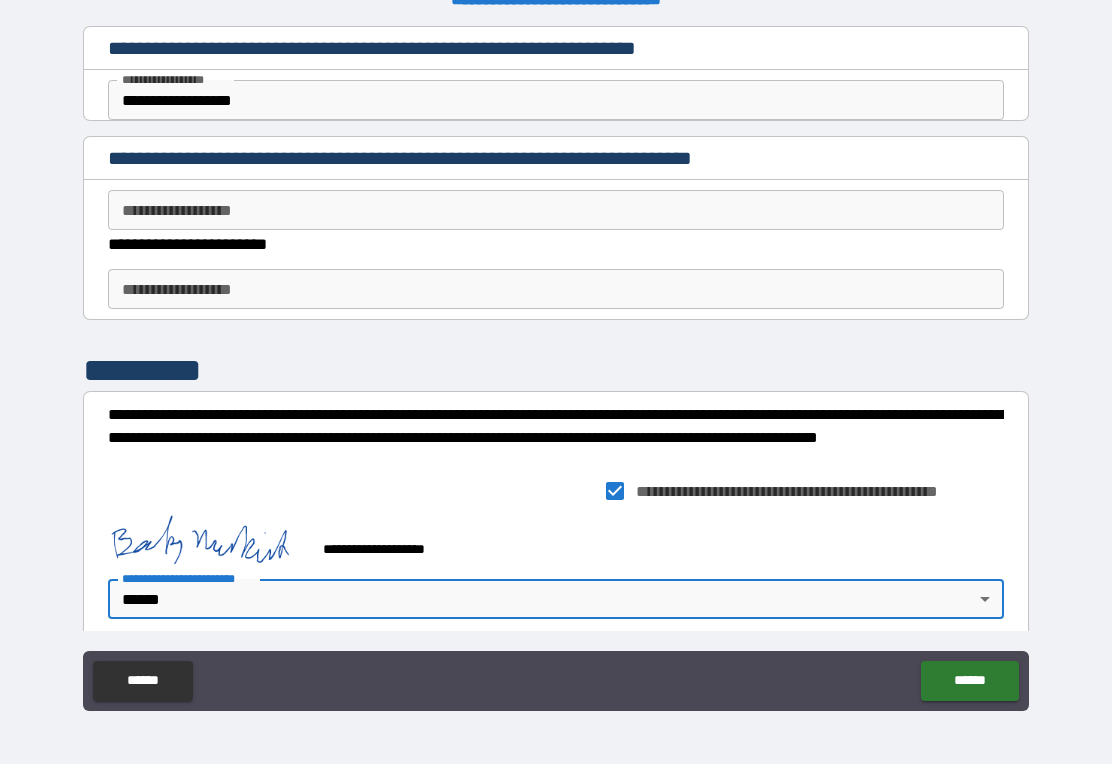 type on "******" 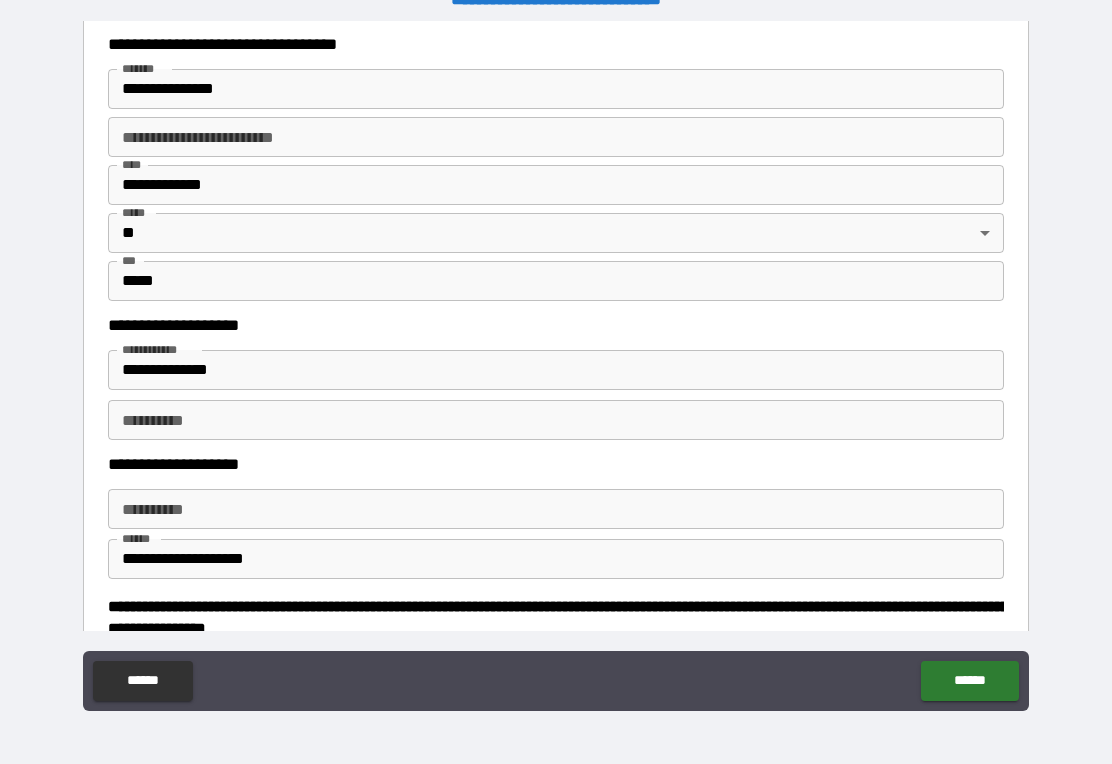 scroll, scrollTop: 0, scrollLeft: 0, axis: both 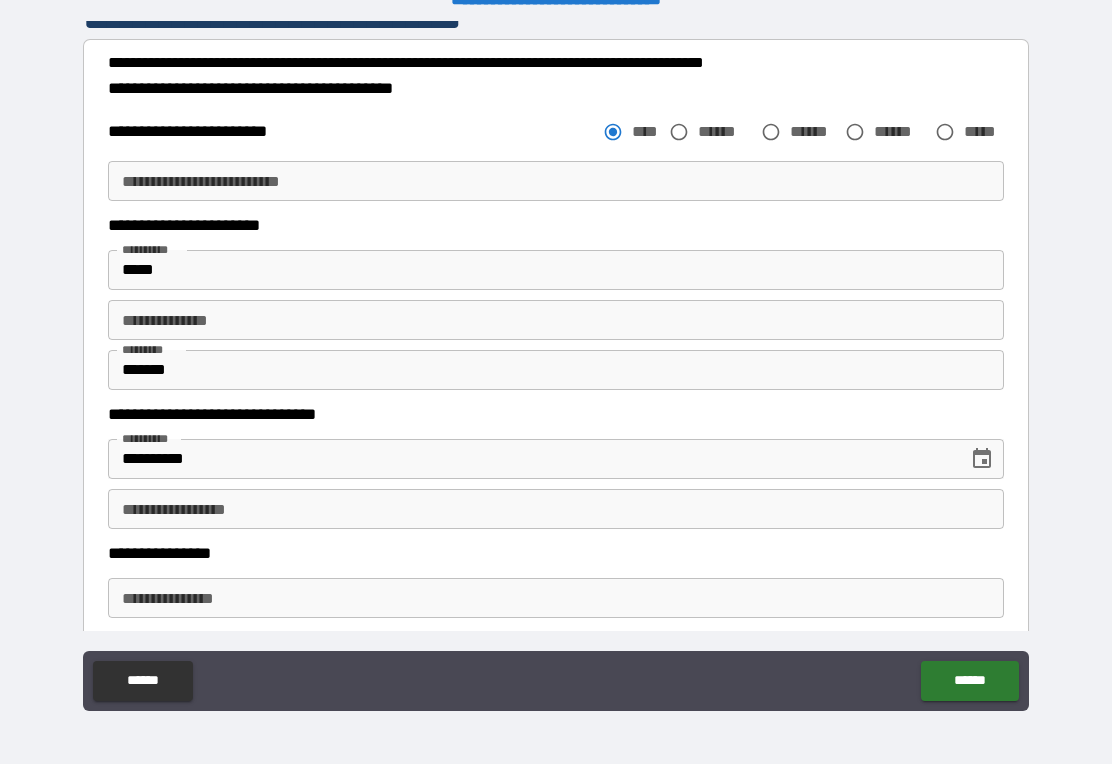 click on "******" at bounding box center (969, 681) 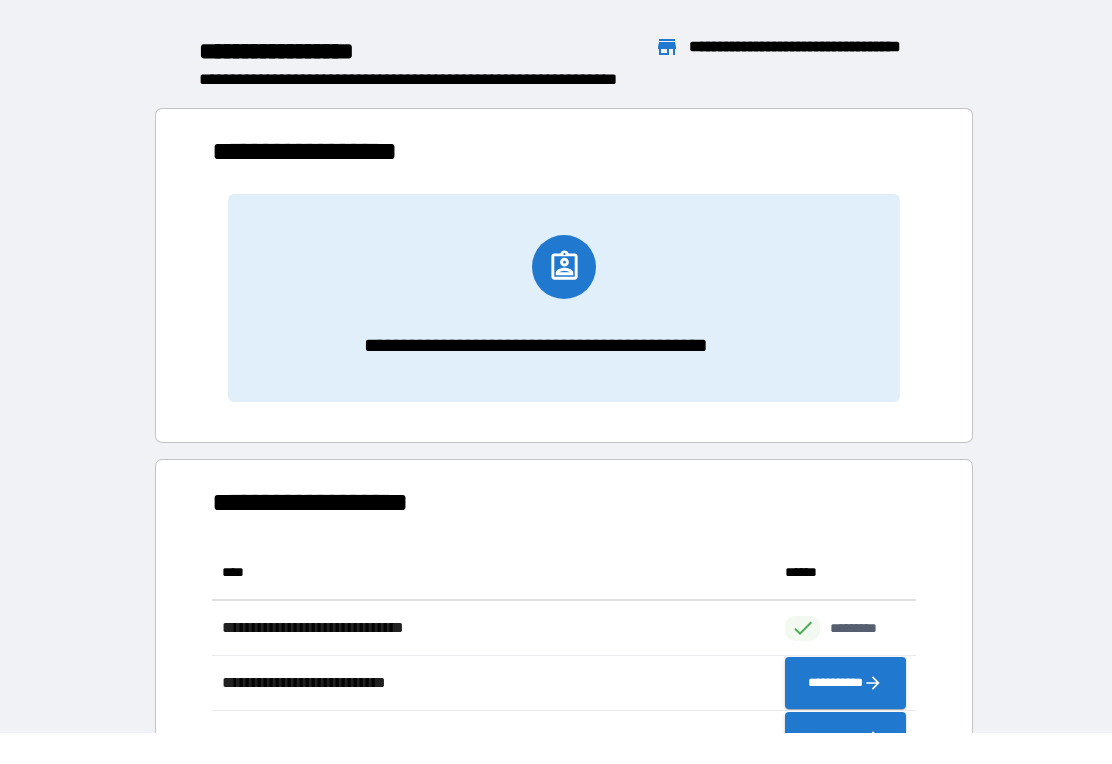 scroll, scrollTop: 1, scrollLeft: 1, axis: both 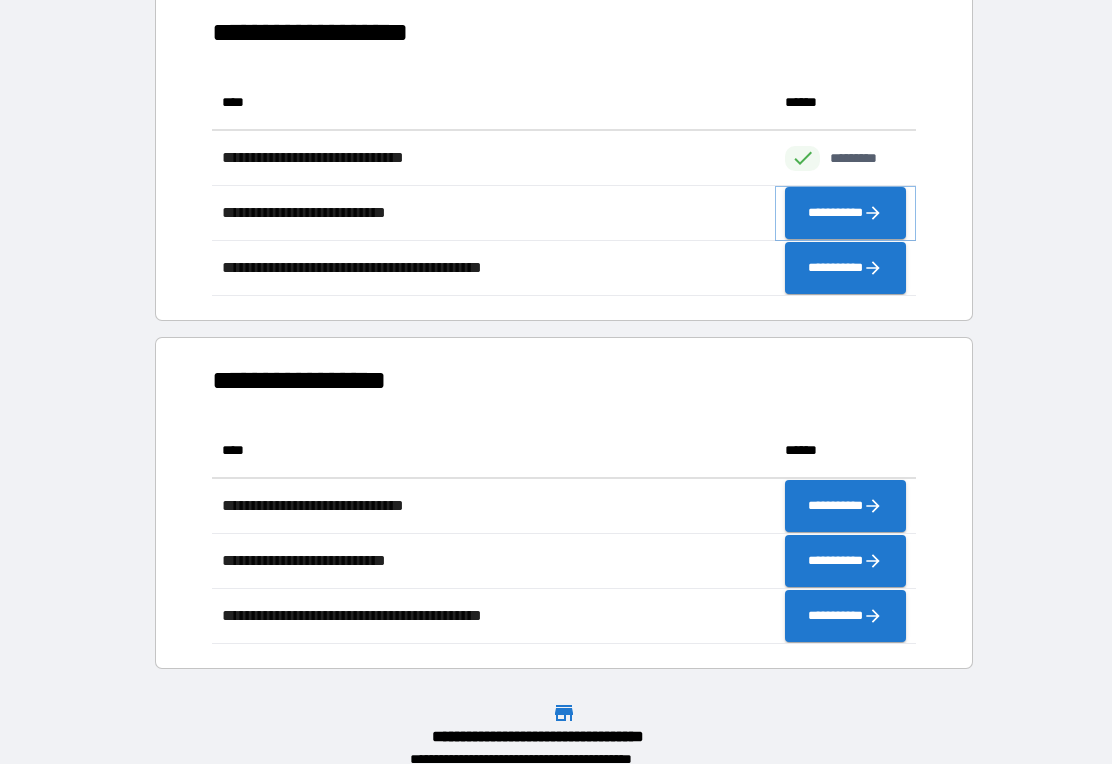 click on "**********" at bounding box center (845, 213) 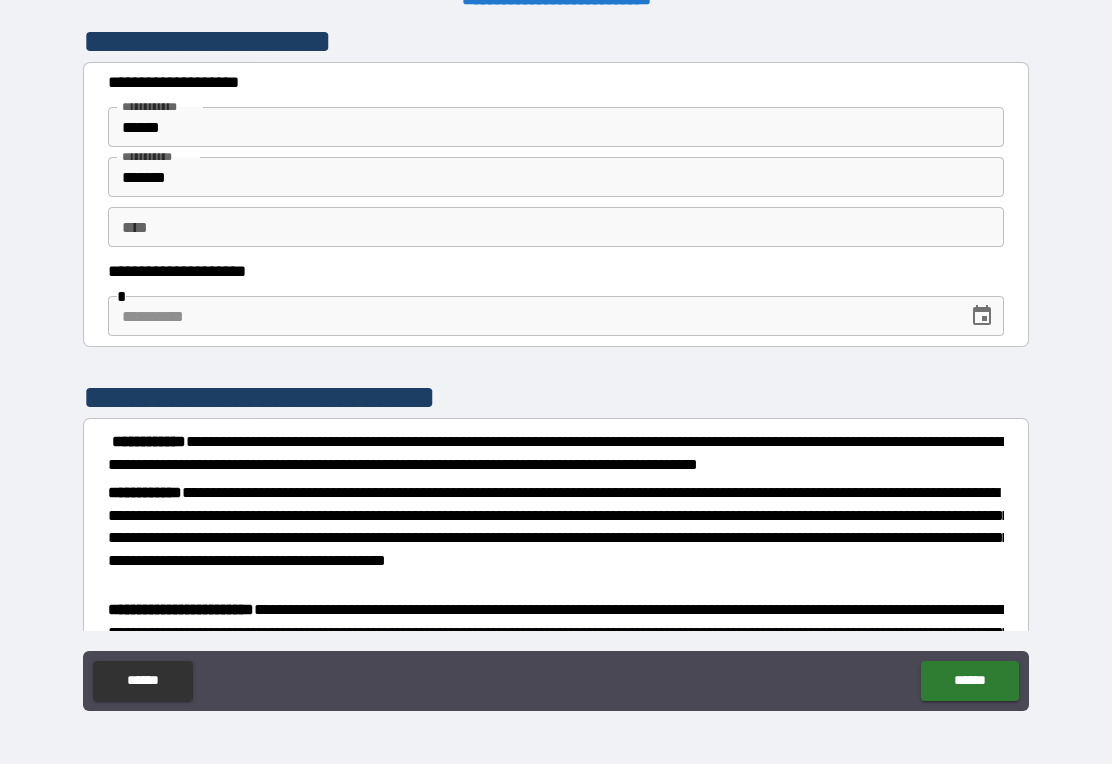 click at bounding box center (531, 316) 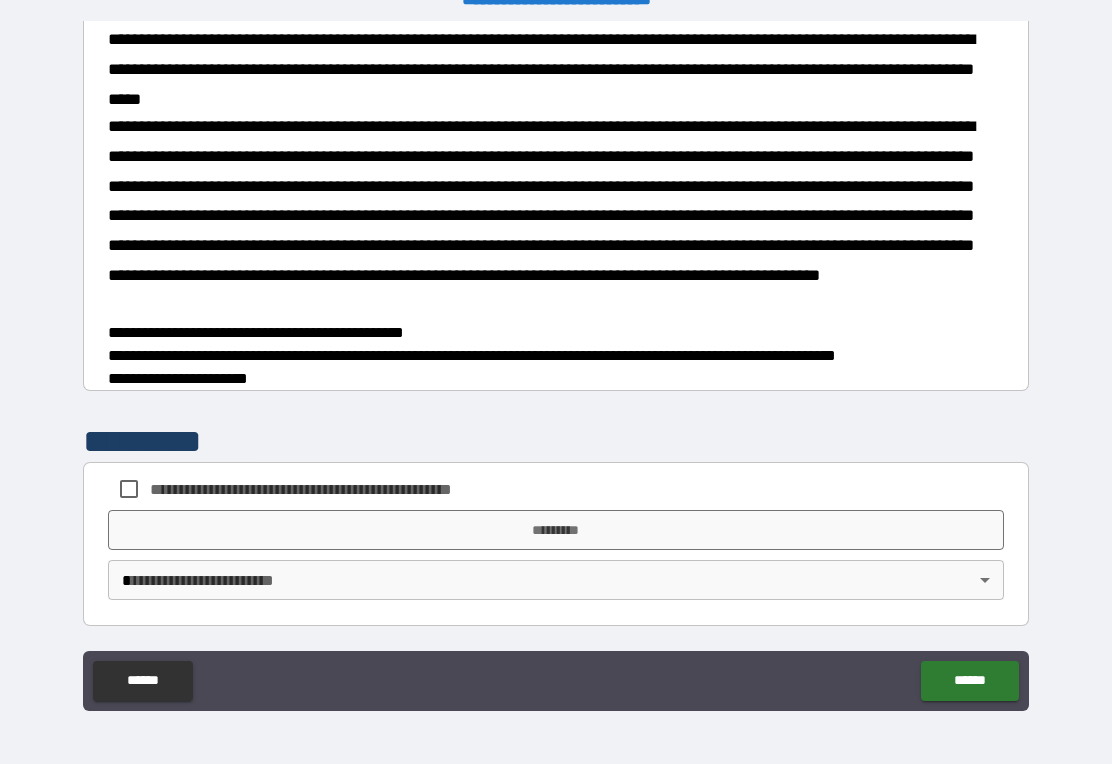 scroll, scrollTop: 1567, scrollLeft: 0, axis: vertical 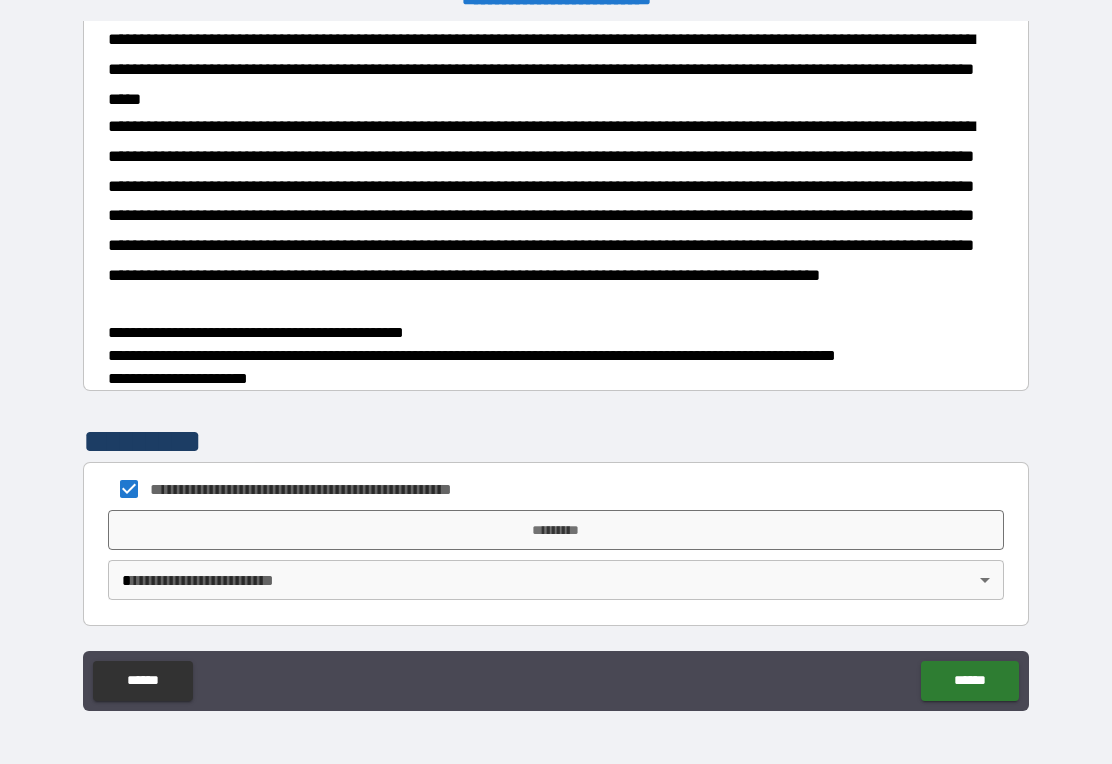 click on "*********" at bounding box center (556, 530) 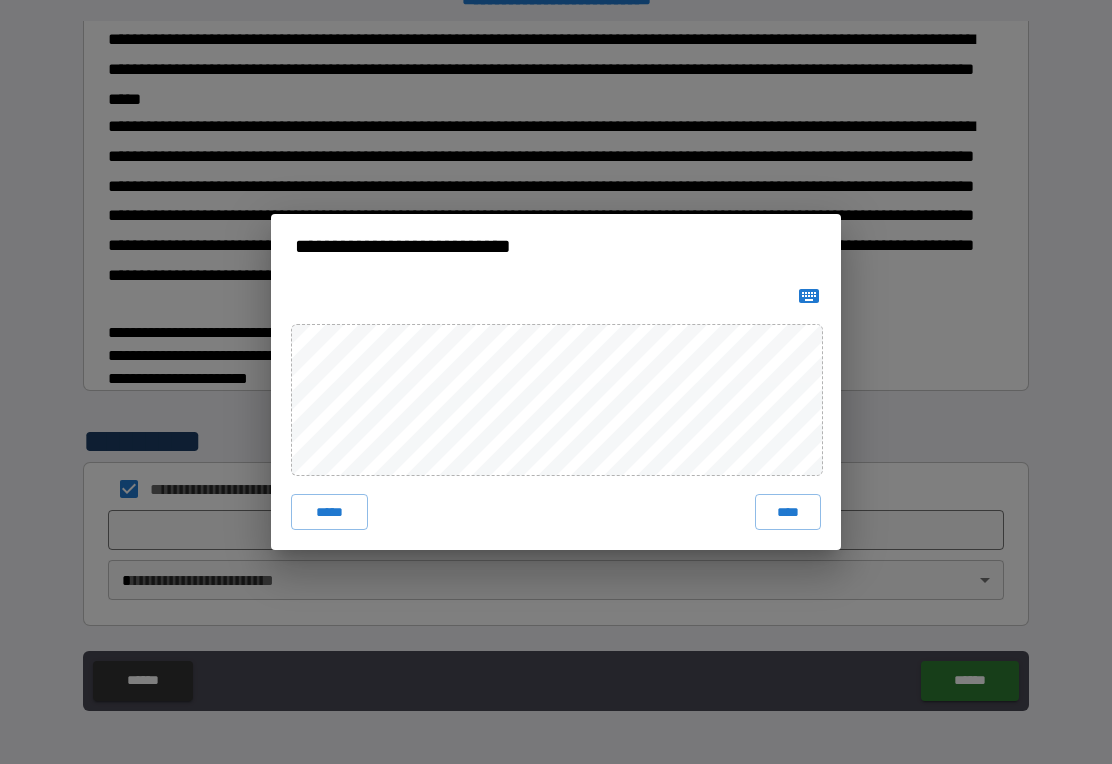 click on "****" at bounding box center [788, 512] 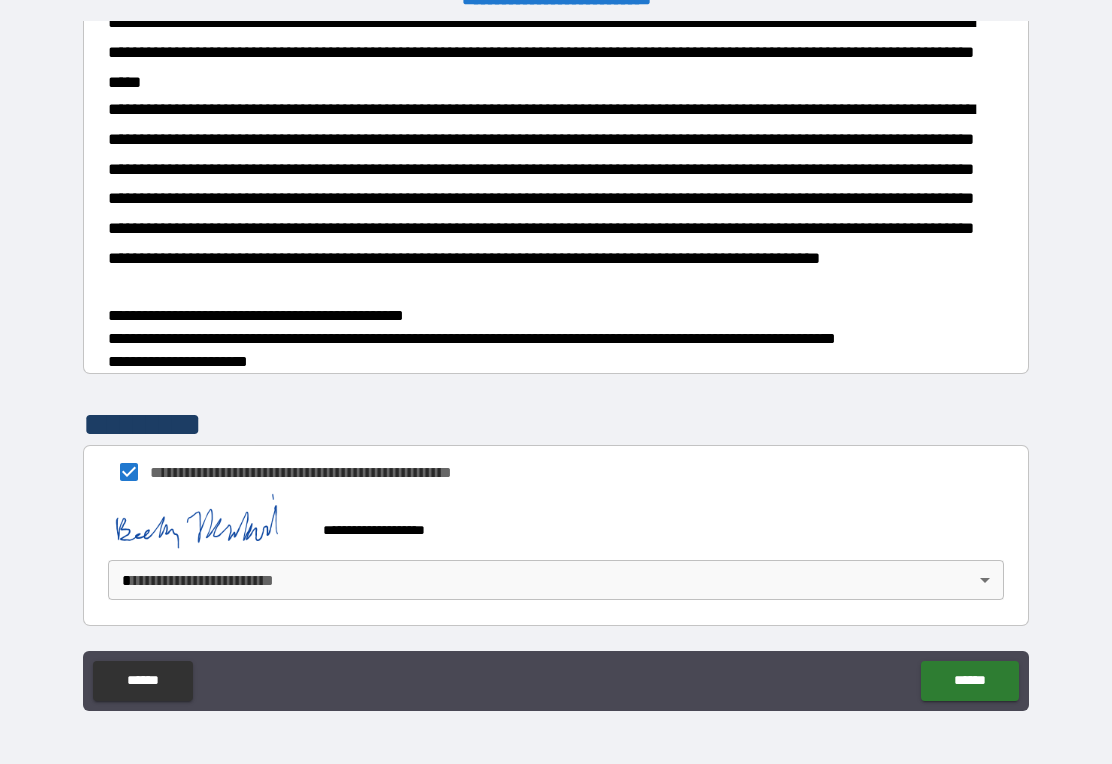 scroll, scrollTop: 1557, scrollLeft: 0, axis: vertical 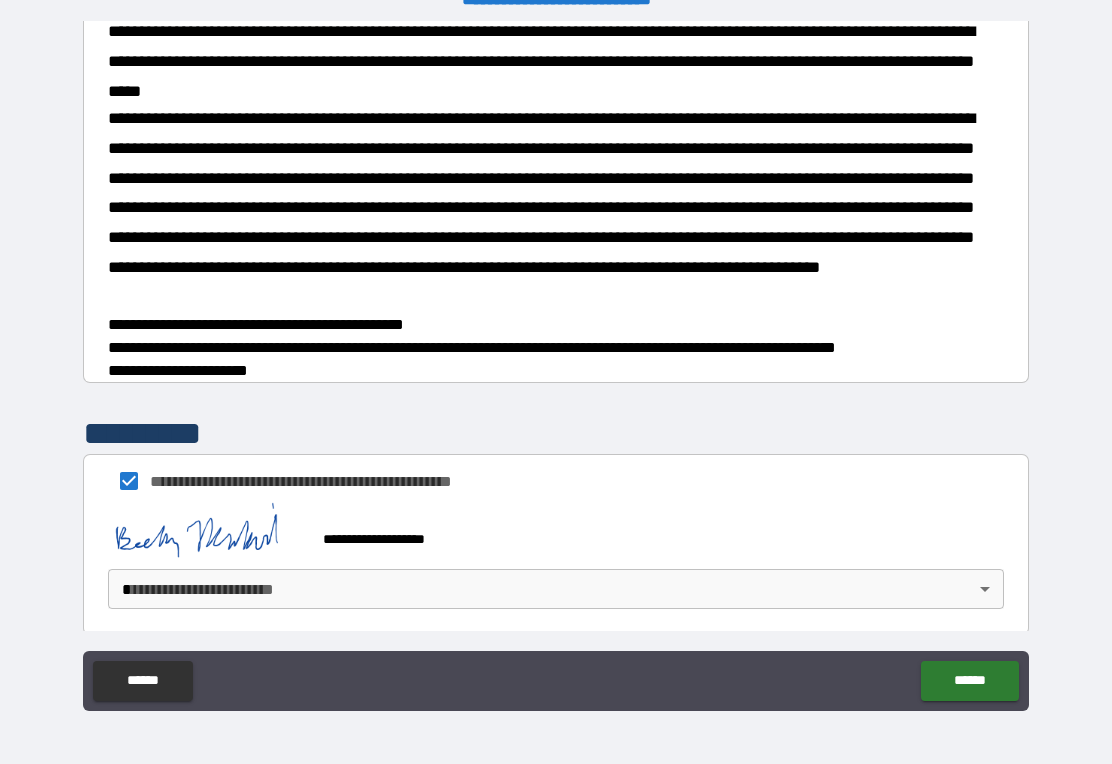 click on "**********" at bounding box center (556, 366) 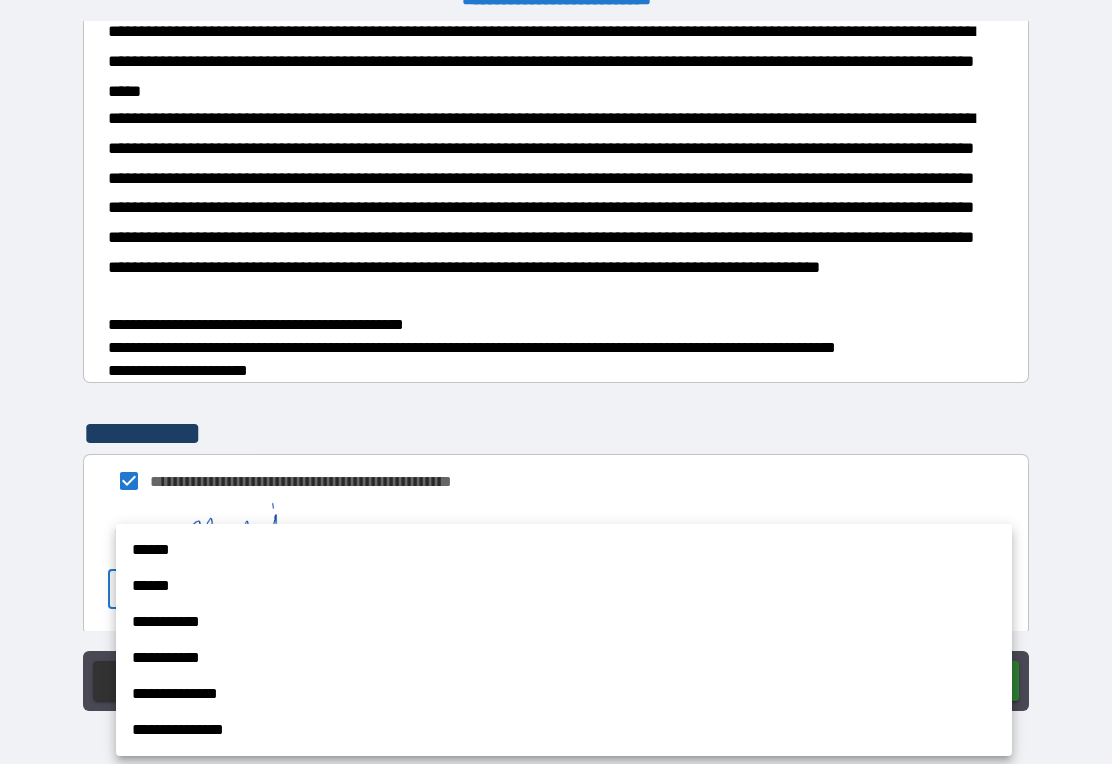click on "******" at bounding box center [564, 550] 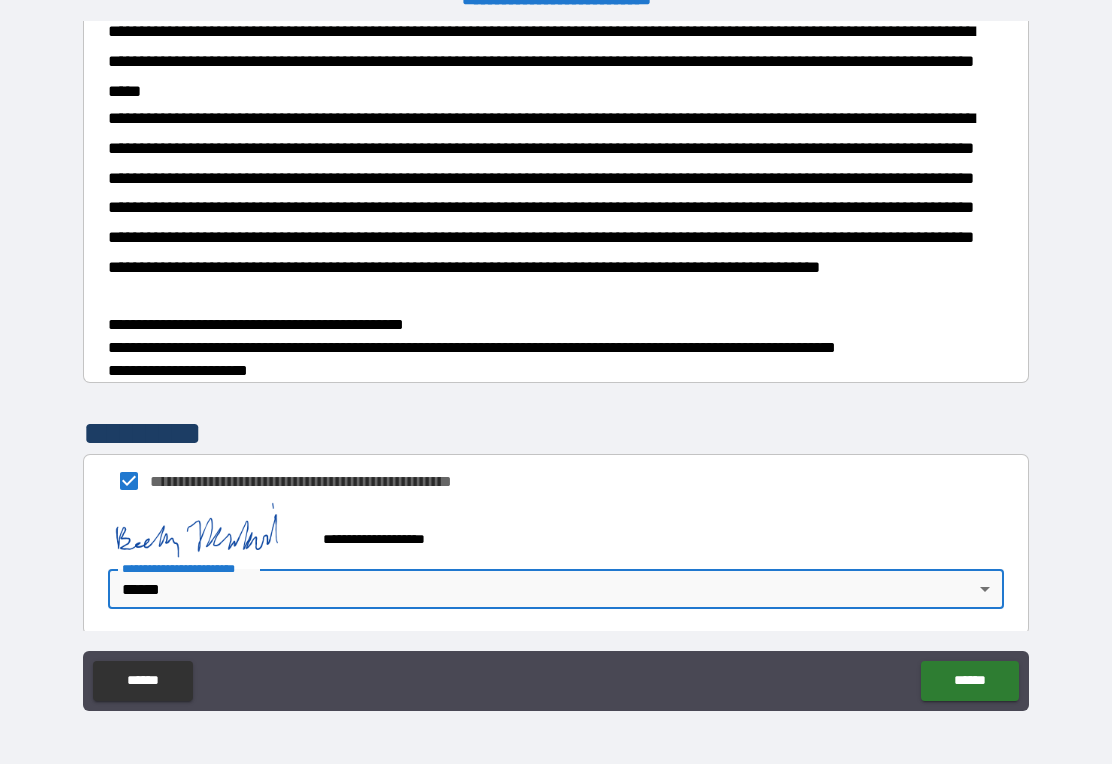 click on "******" at bounding box center (969, 681) 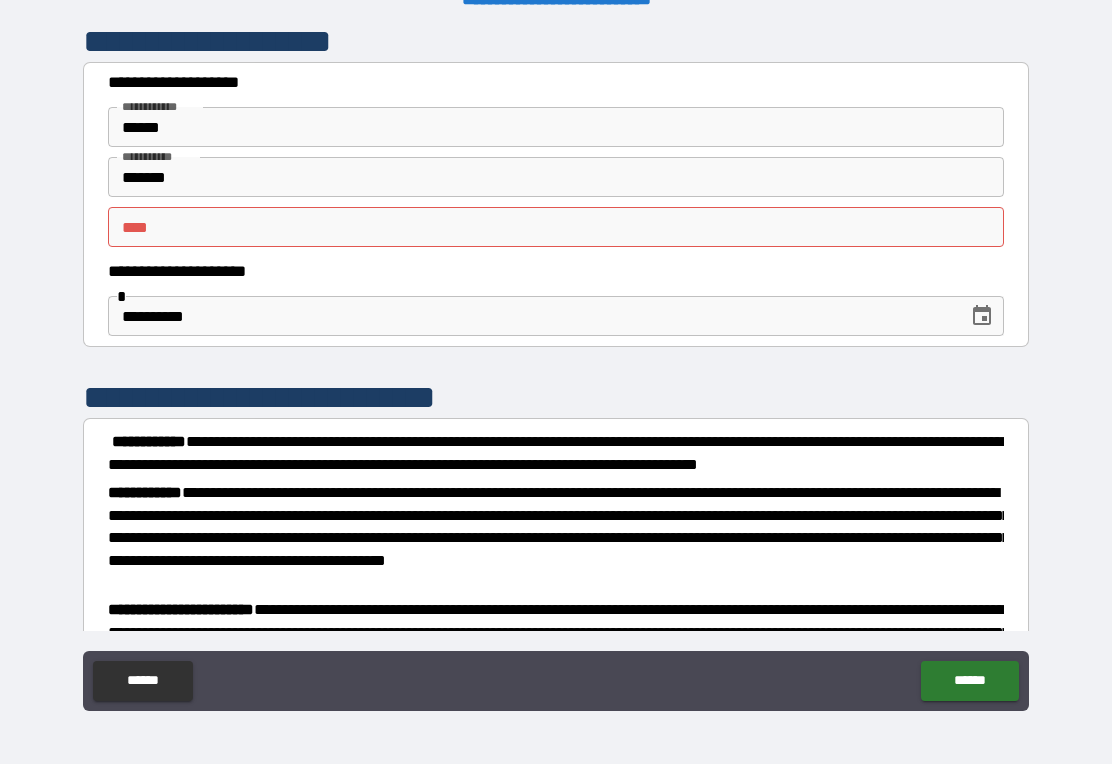 scroll, scrollTop: 0, scrollLeft: 0, axis: both 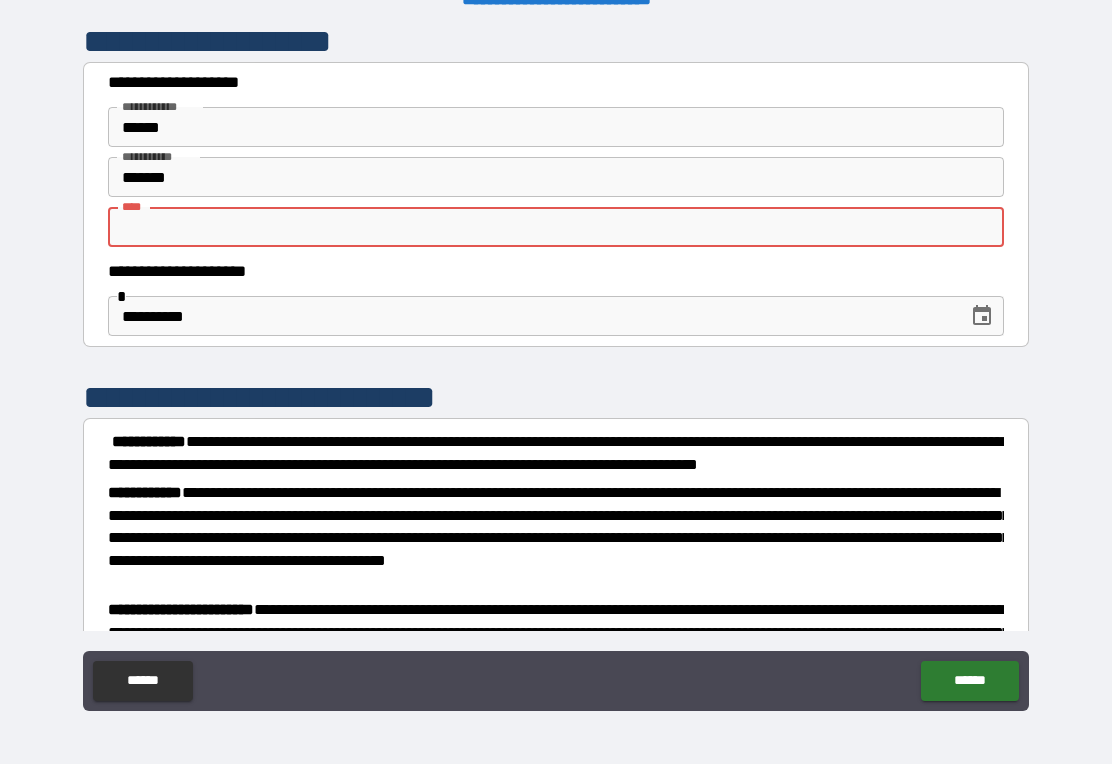 type on "*" 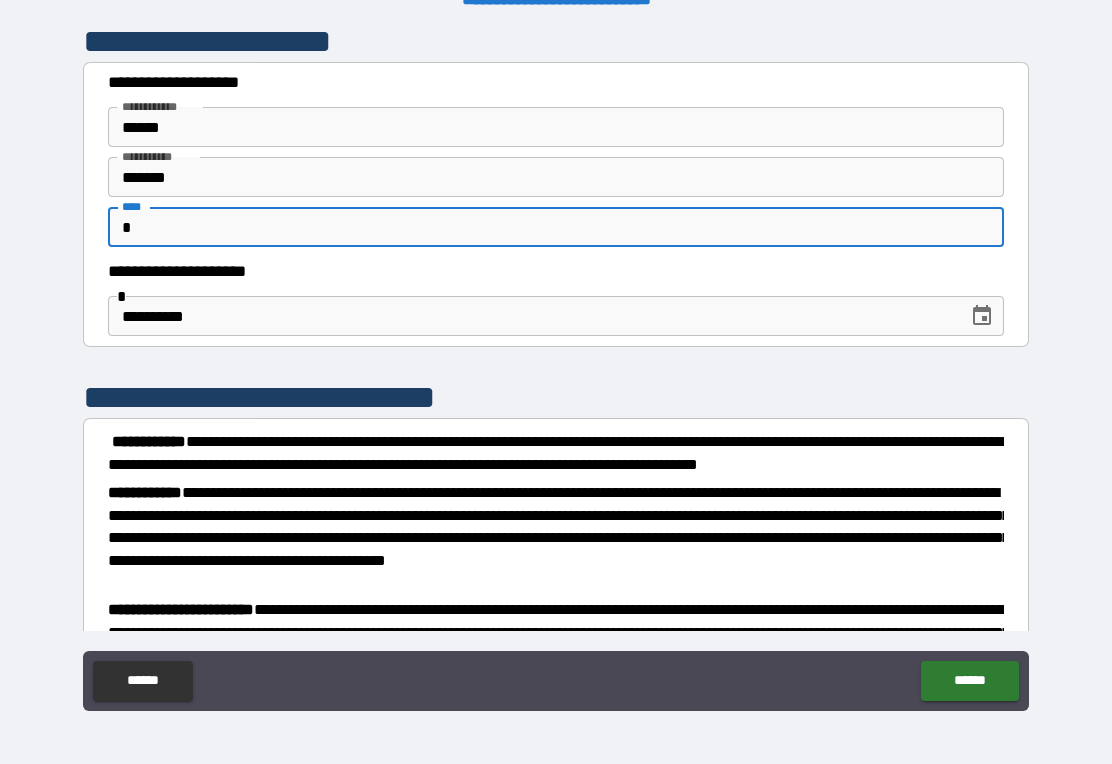 click on "******" at bounding box center [969, 681] 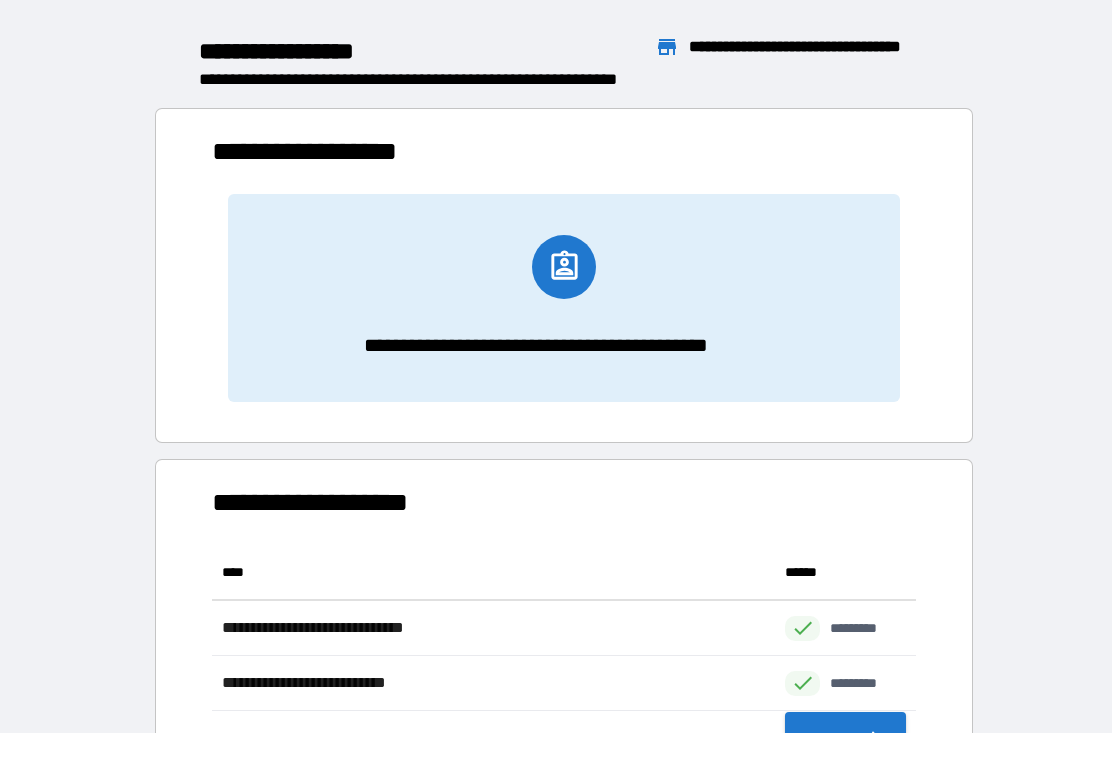 scroll, scrollTop: 1, scrollLeft: 1, axis: both 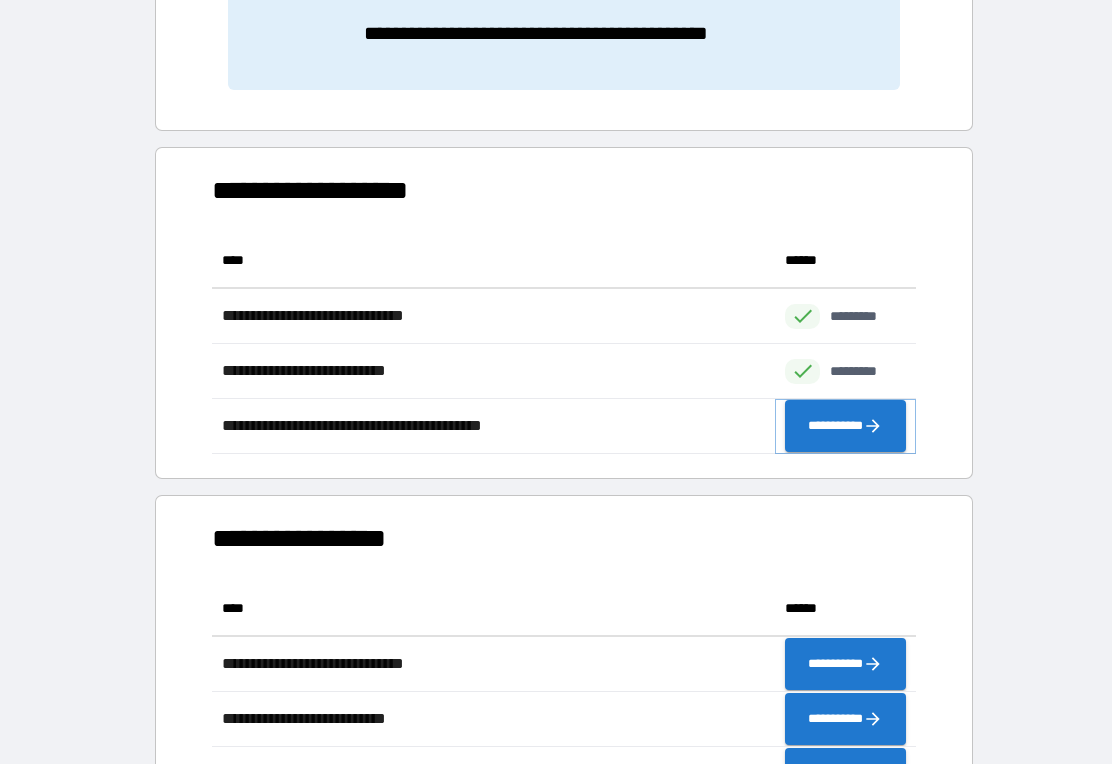 click on "**********" at bounding box center (845, 426) 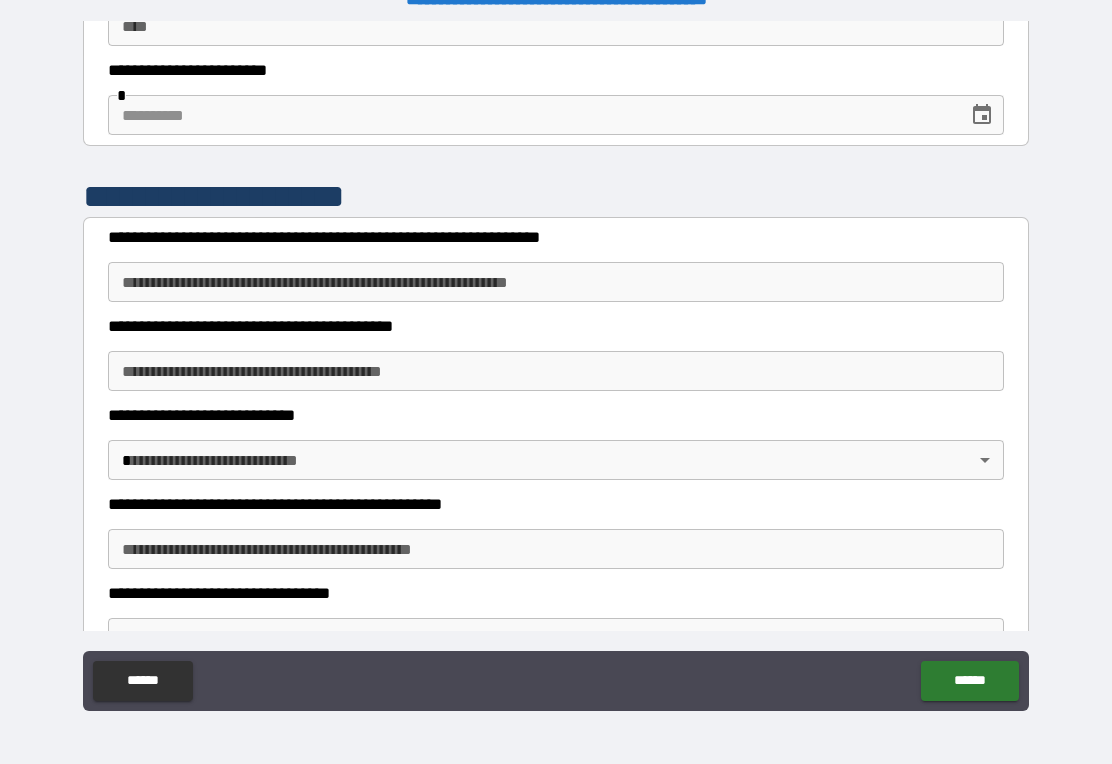 scroll, scrollTop: 200, scrollLeft: 0, axis: vertical 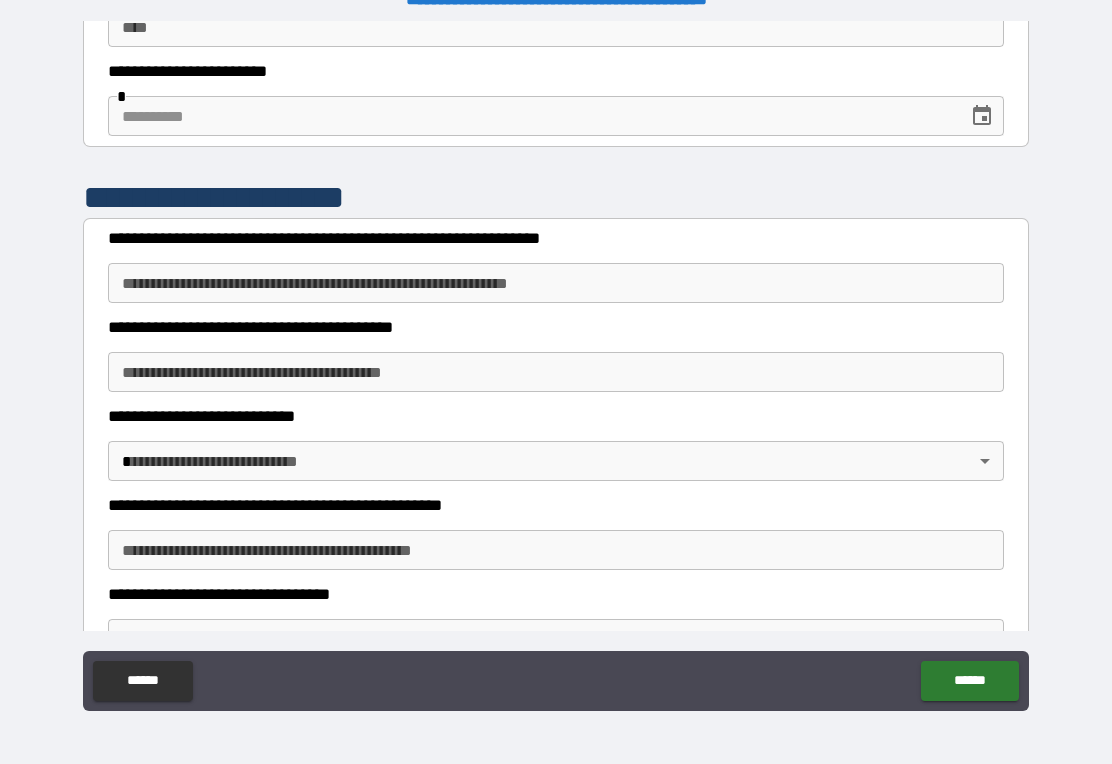 click on "**********" at bounding box center [556, 283] 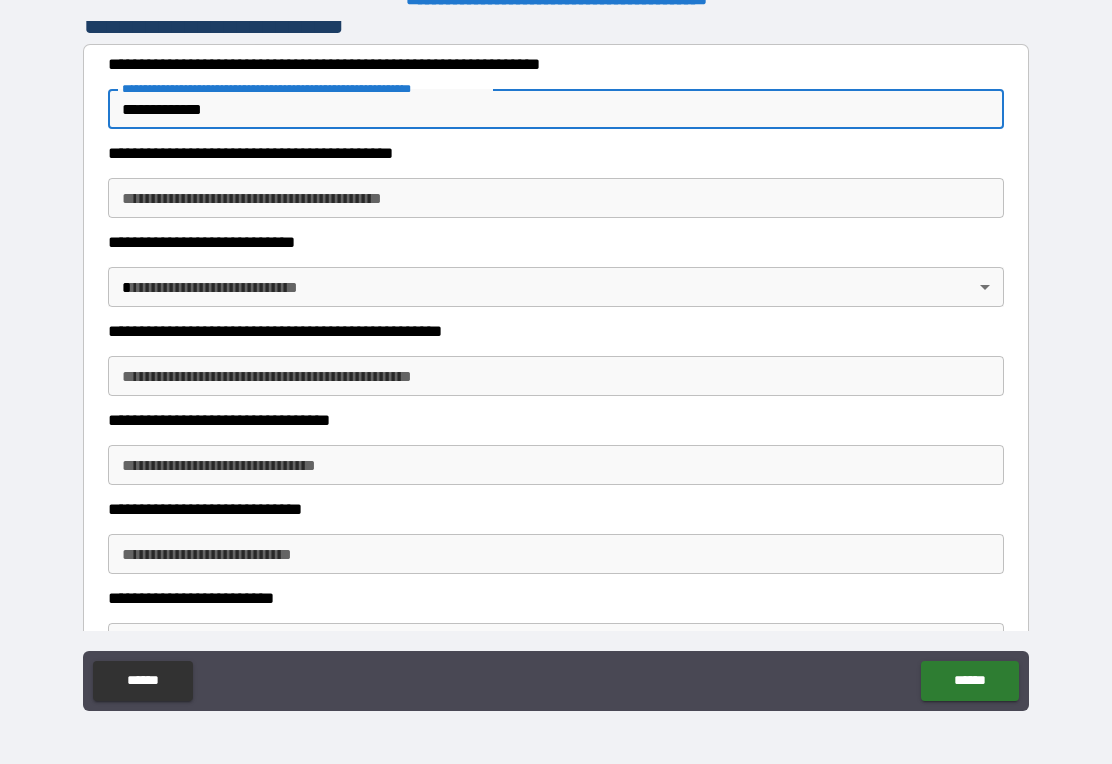scroll, scrollTop: 376, scrollLeft: 0, axis: vertical 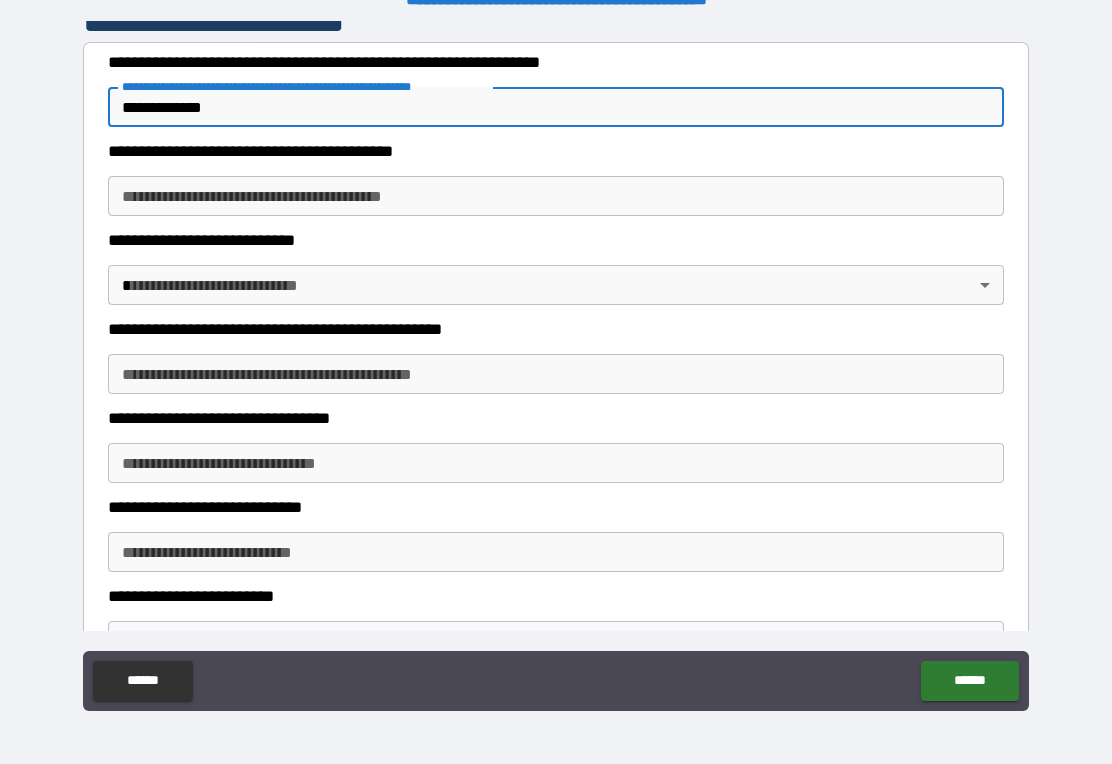 type on "**********" 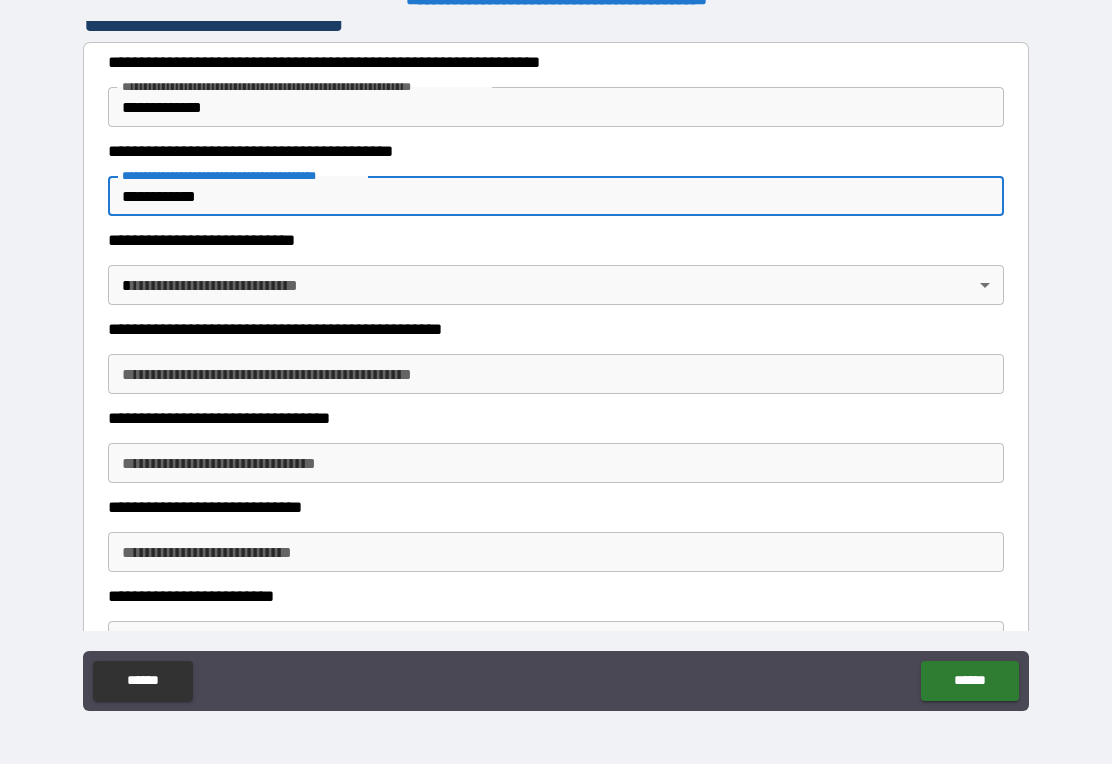type on "**********" 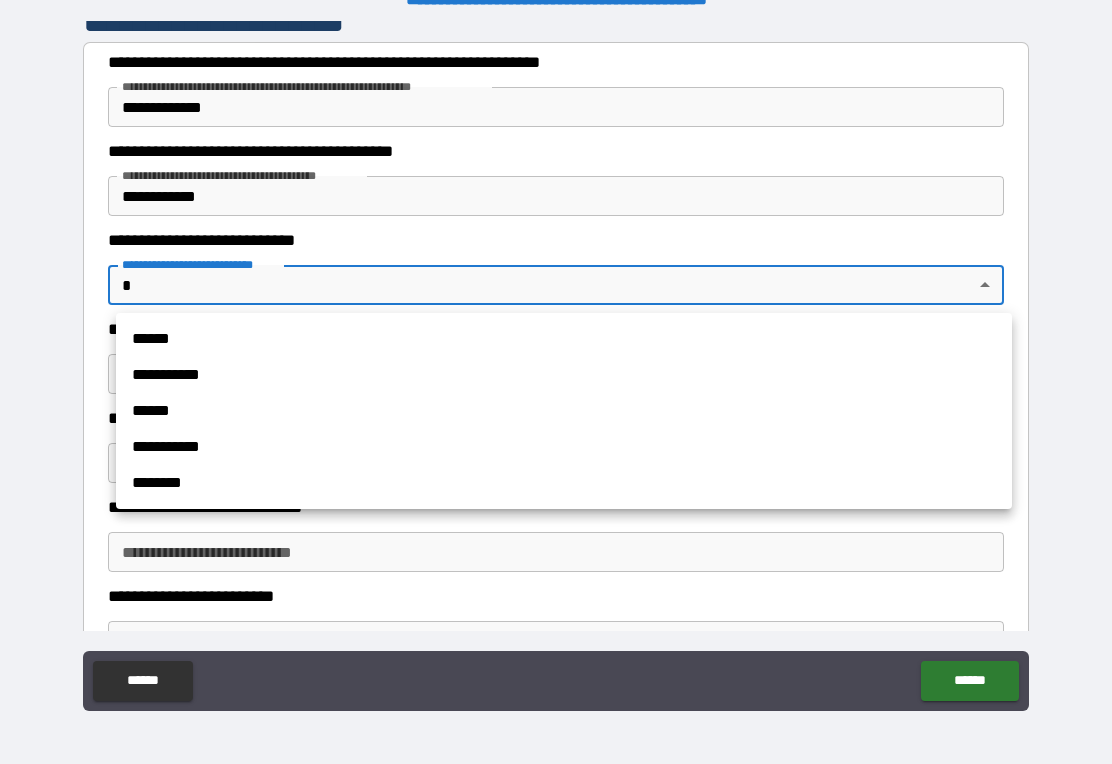 click on "******" at bounding box center (564, 411) 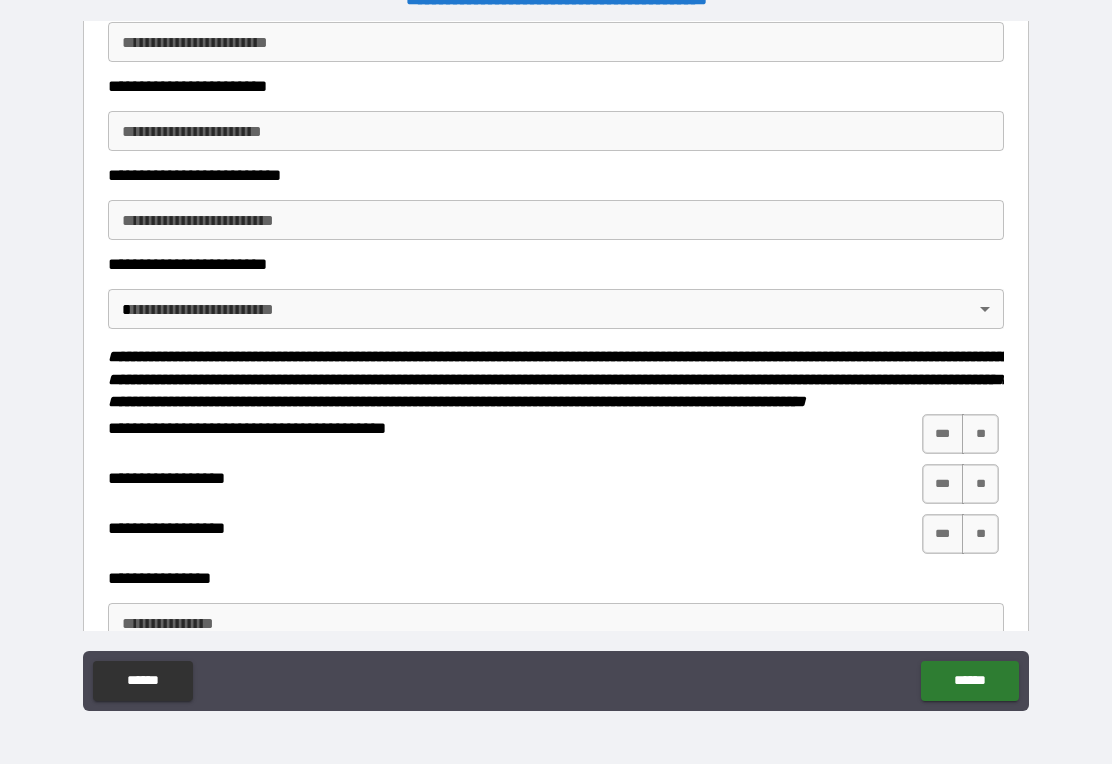 scroll, scrollTop: 974, scrollLeft: 0, axis: vertical 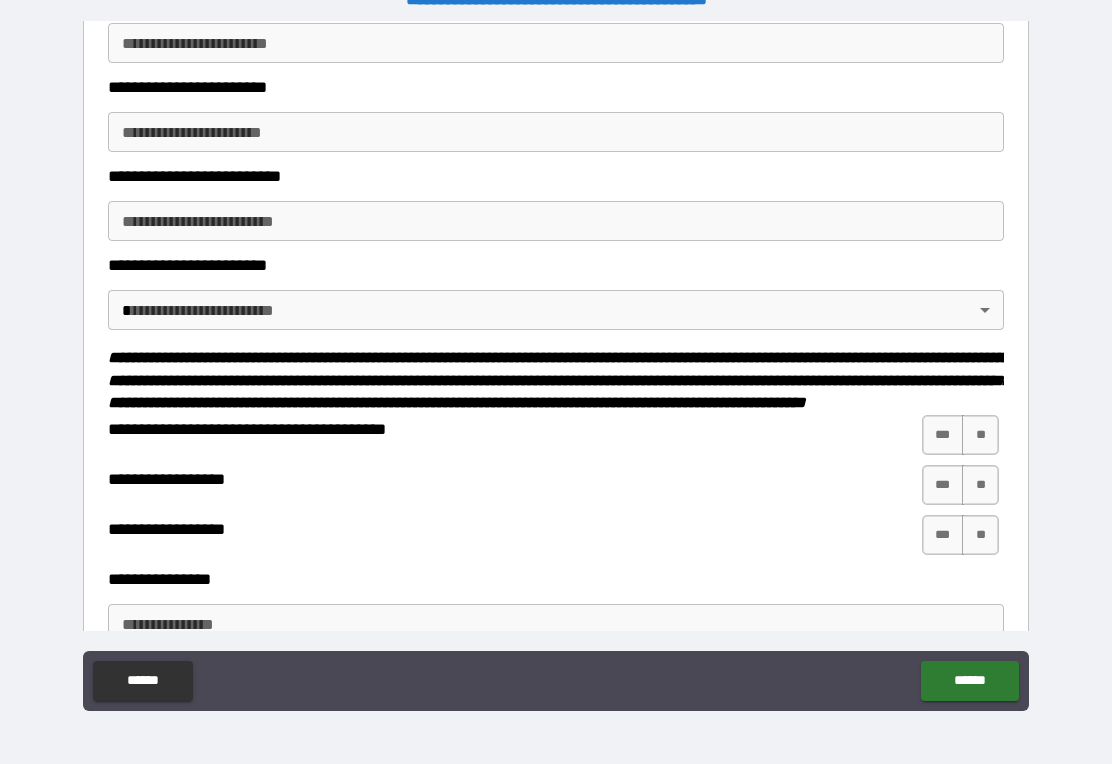 click on "**********" at bounding box center (556, 366) 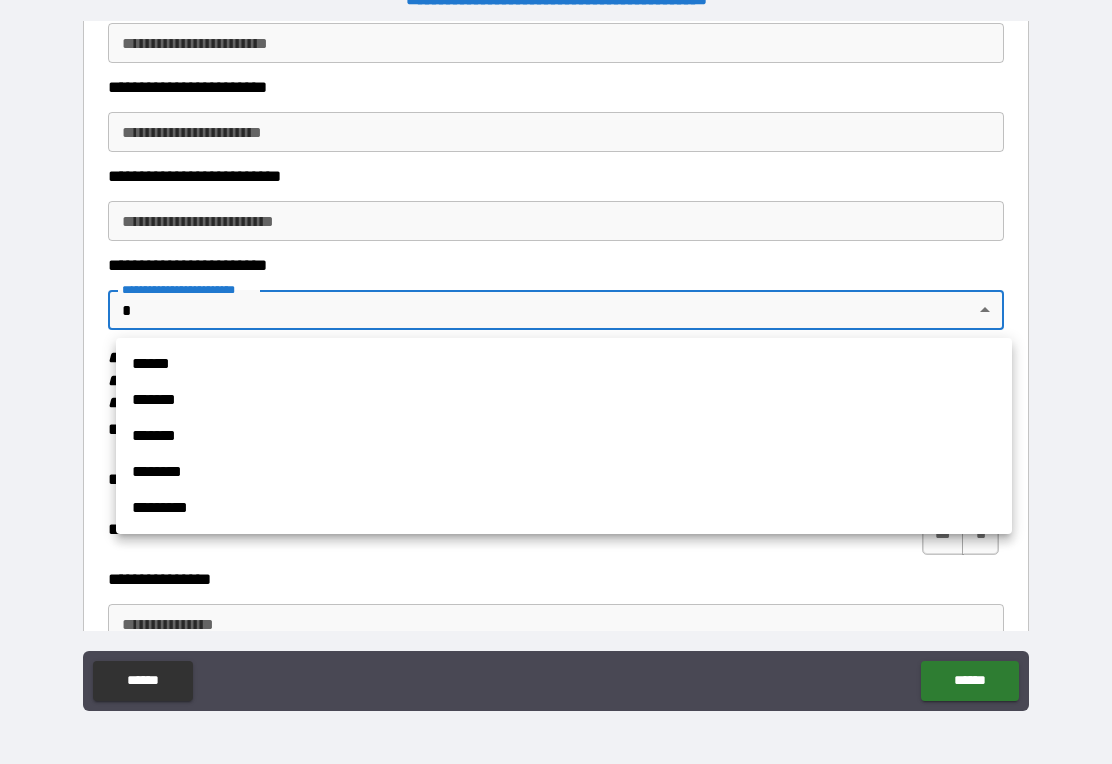 click on "*******" at bounding box center (564, 400) 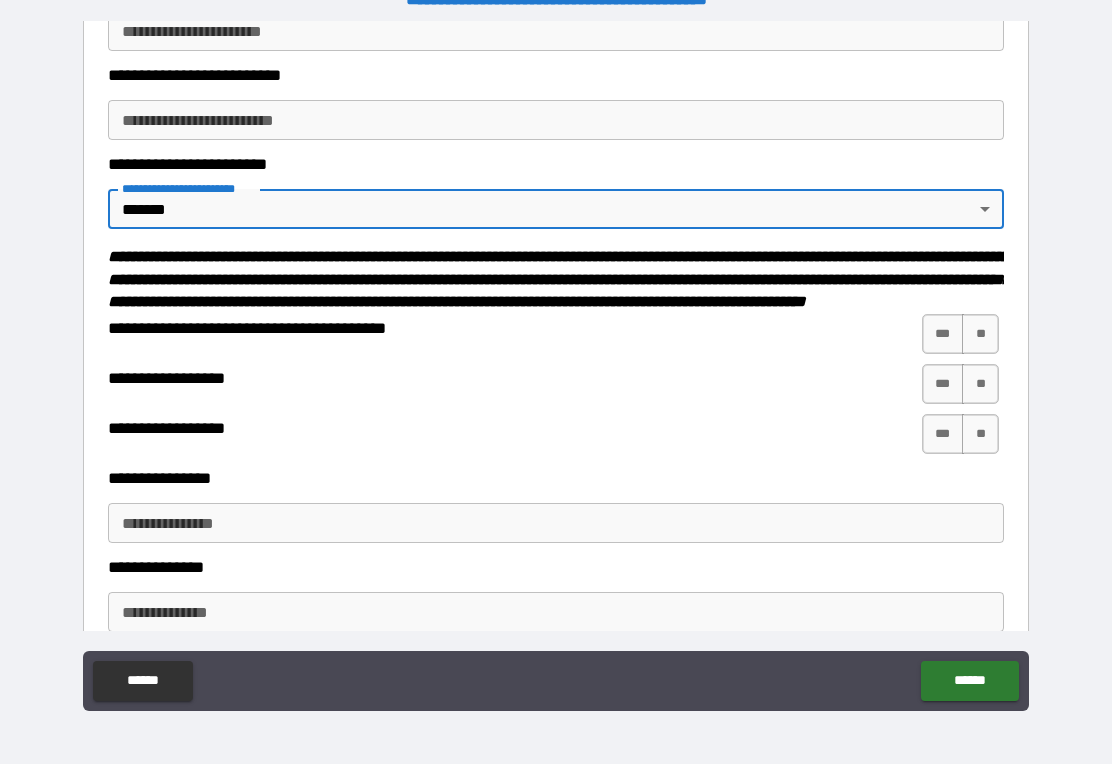 scroll, scrollTop: 1082, scrollLeft: 0, axis: vertical 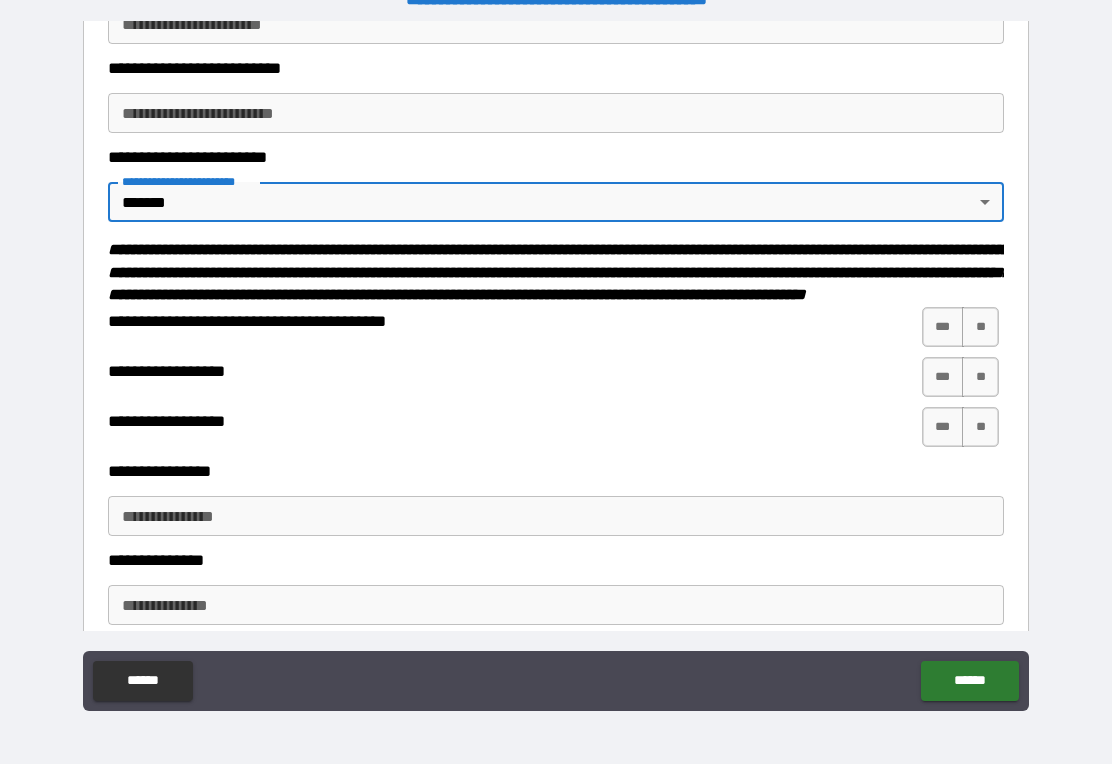 click on "***" at bounding box center (943, 327) 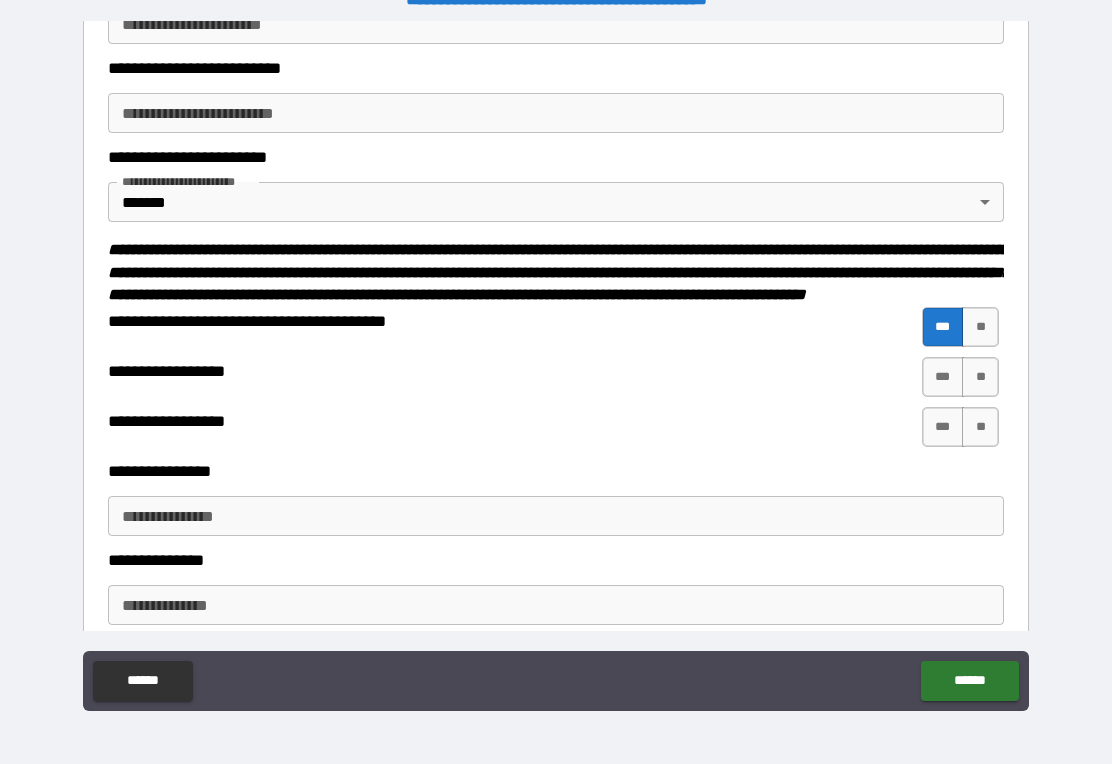 click on "**" at bounding box center (980, 377) 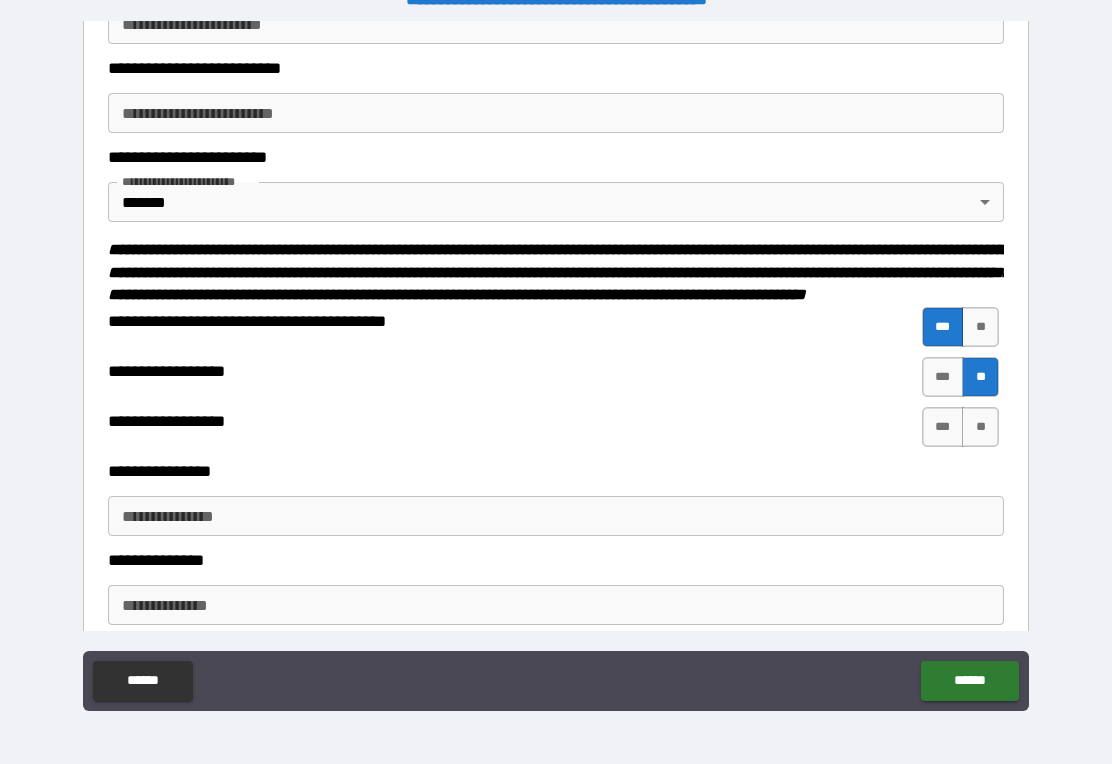 click on "**" at bounding box center [980, 427] 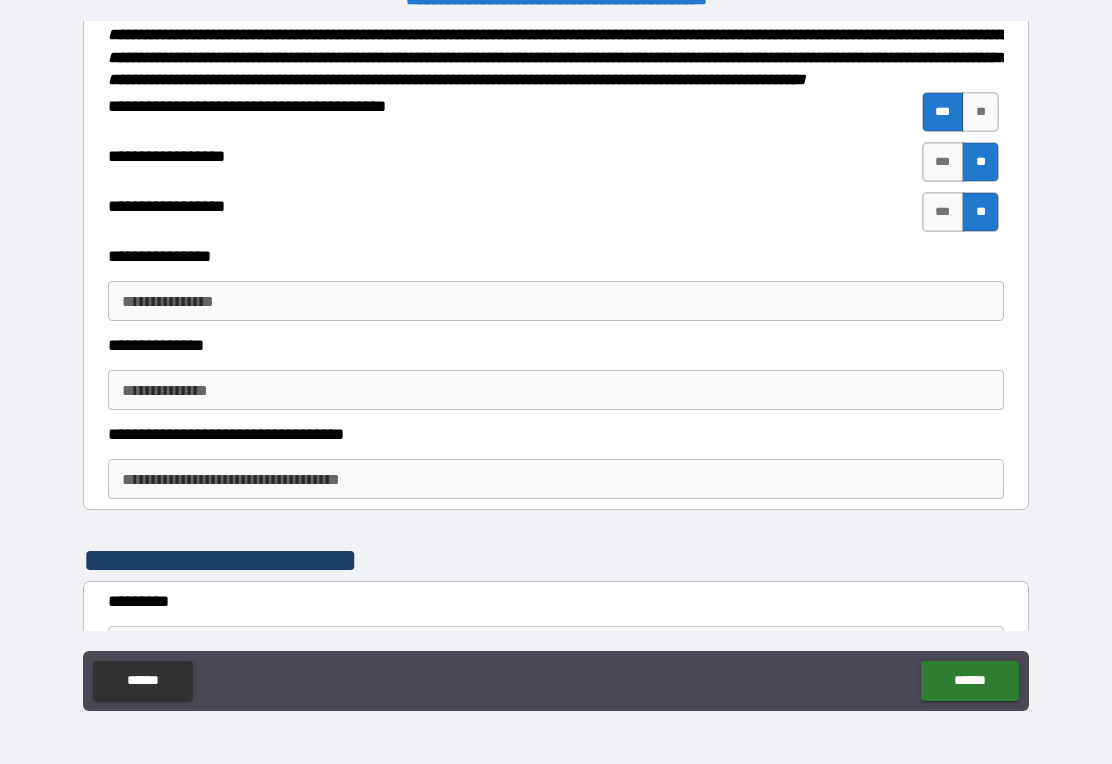 scroll, scrollTop: 1301, scrollLeft: 0, axis: vertical 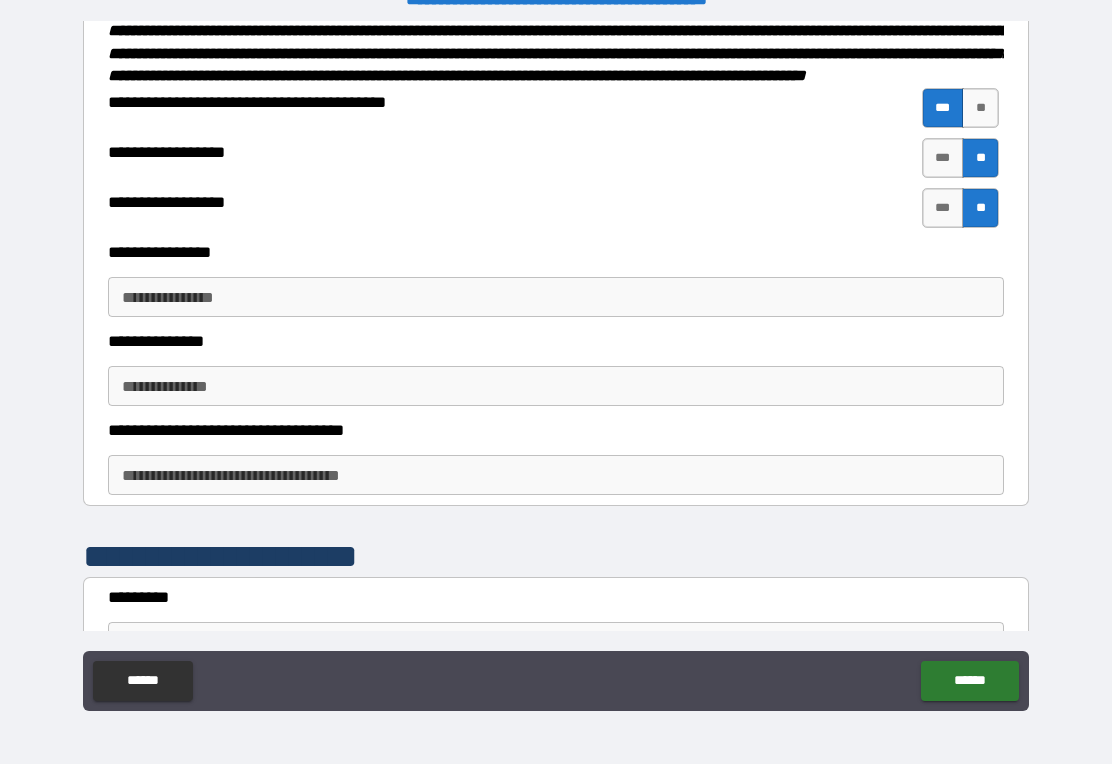 click on "**********" at bounding box center [556, 297] 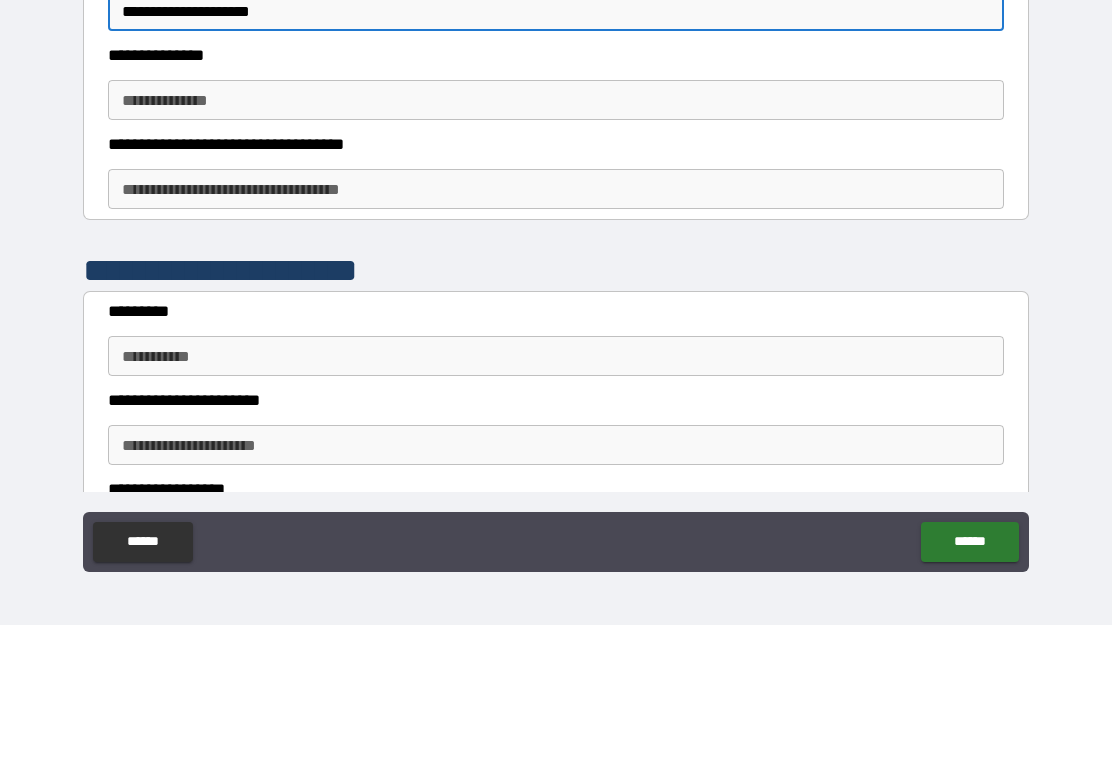 scroll, scrollTop: 1455, scrollLeft: 0, axis: vertical 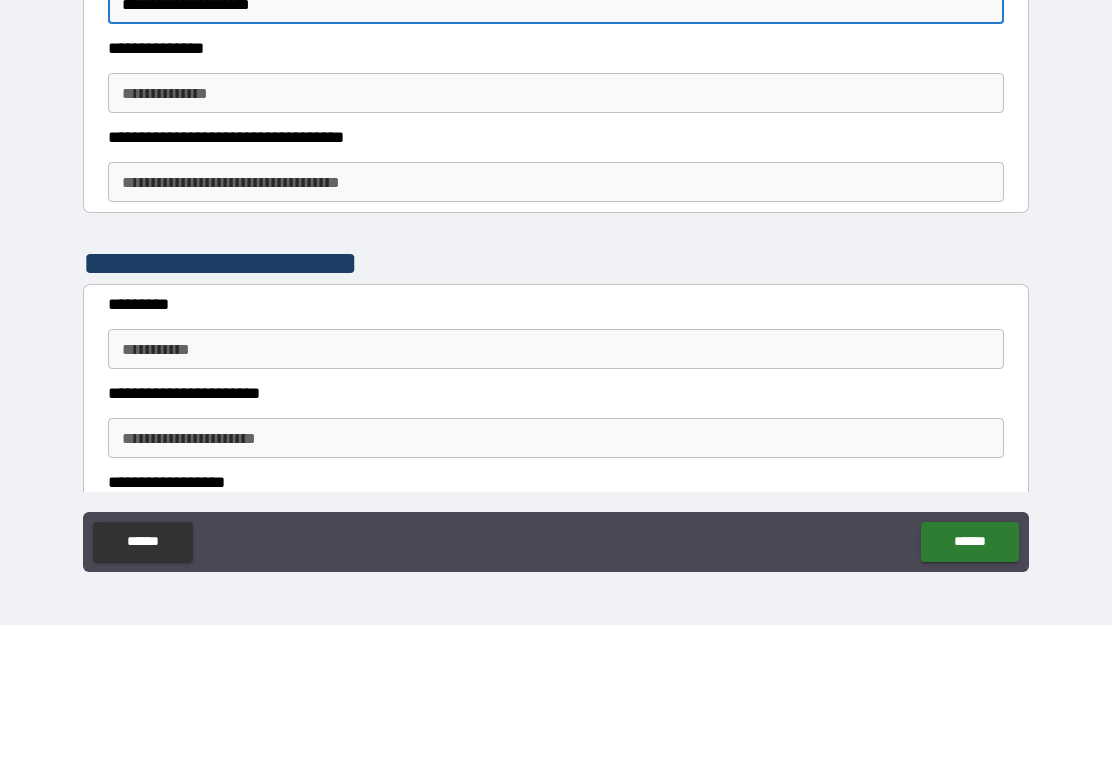 type on "**********" 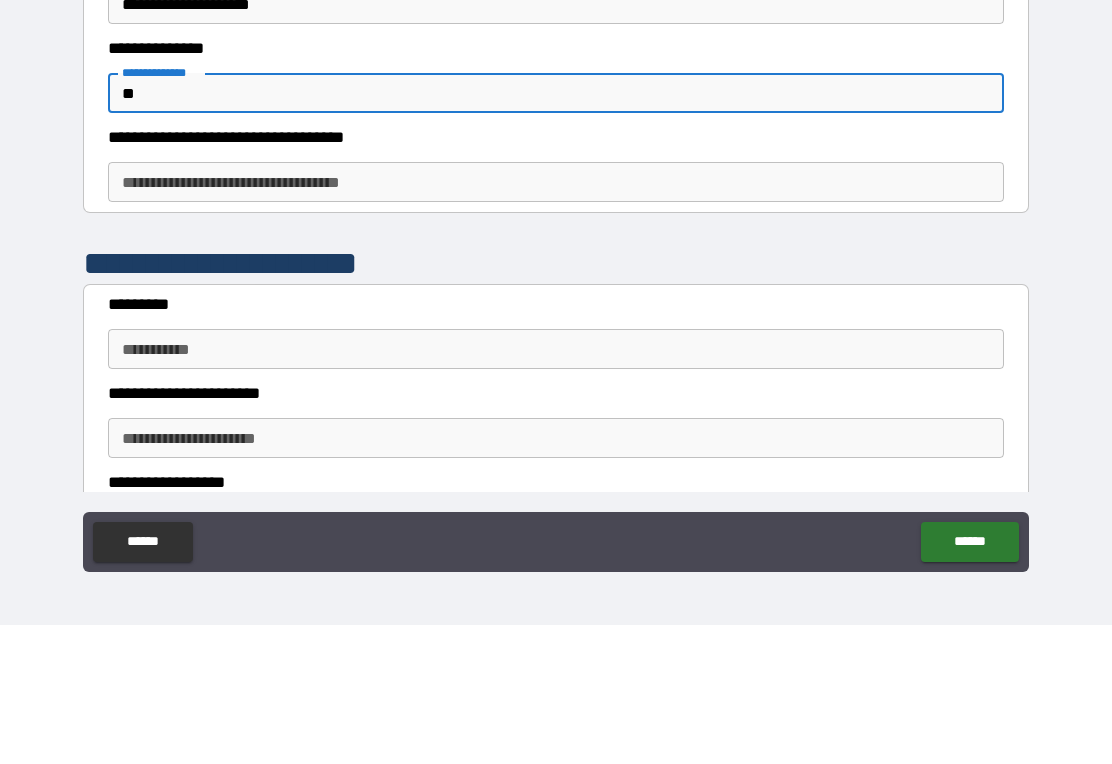 type on "**" 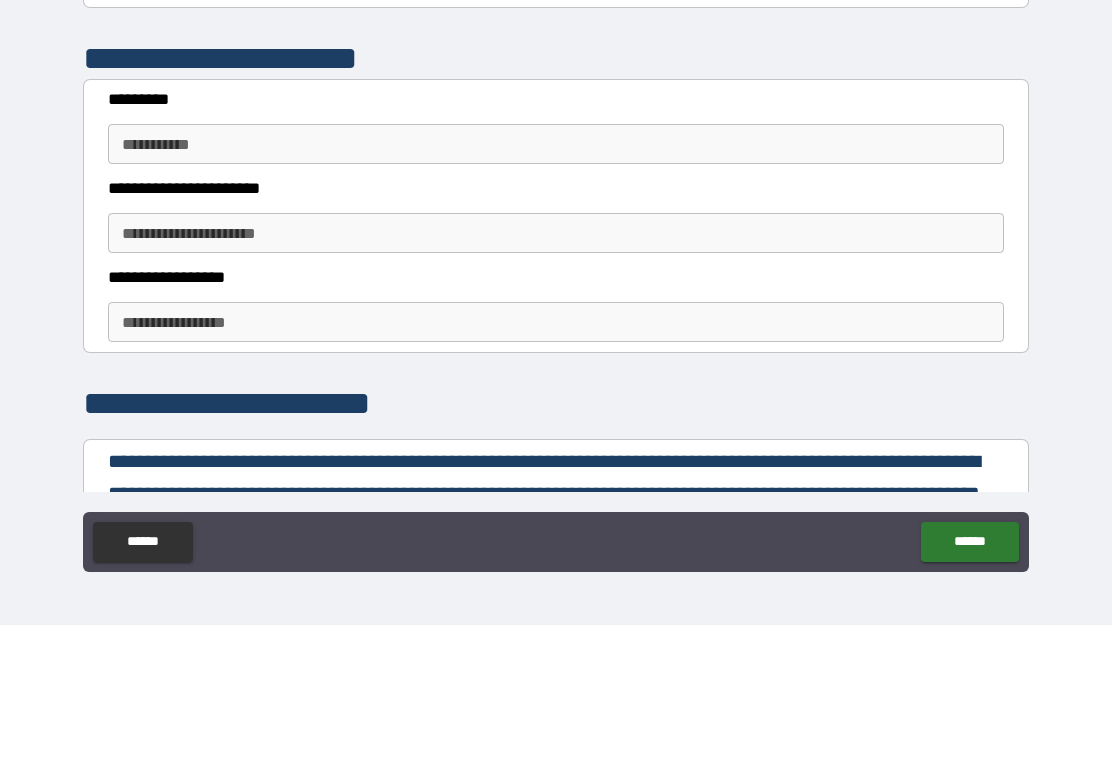 scroll, scrollTop: 1661, scrollLeft: 0, axis: vertical 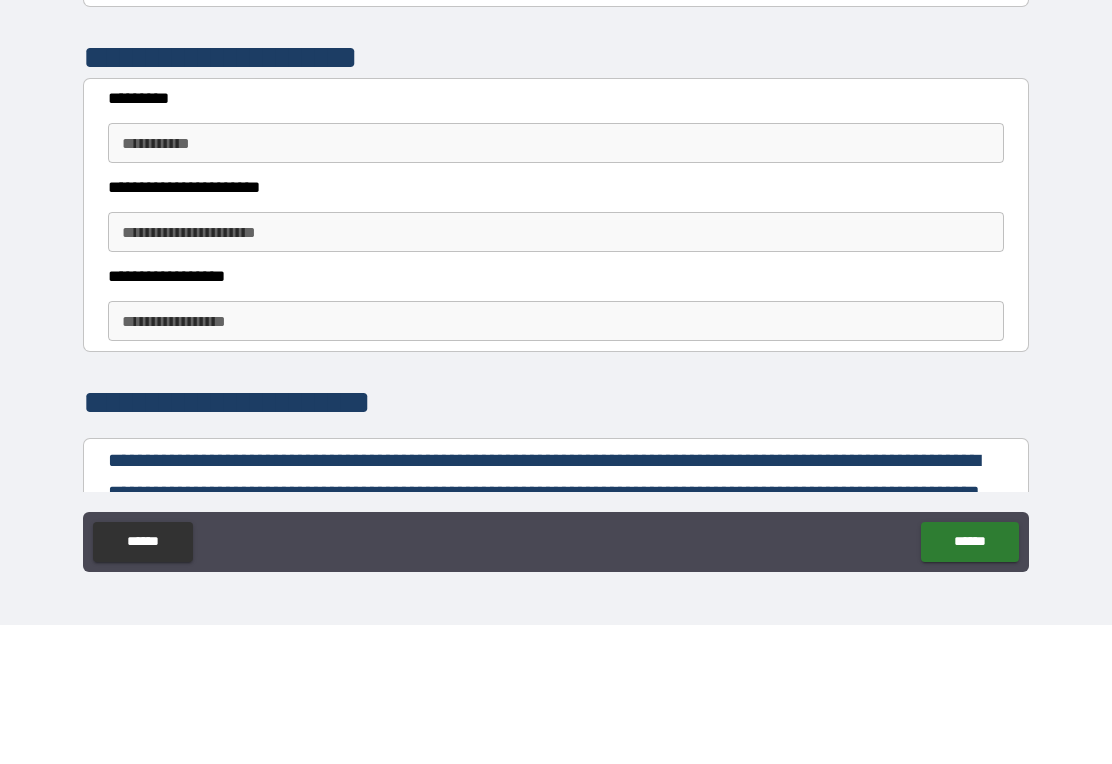 type on "**********" 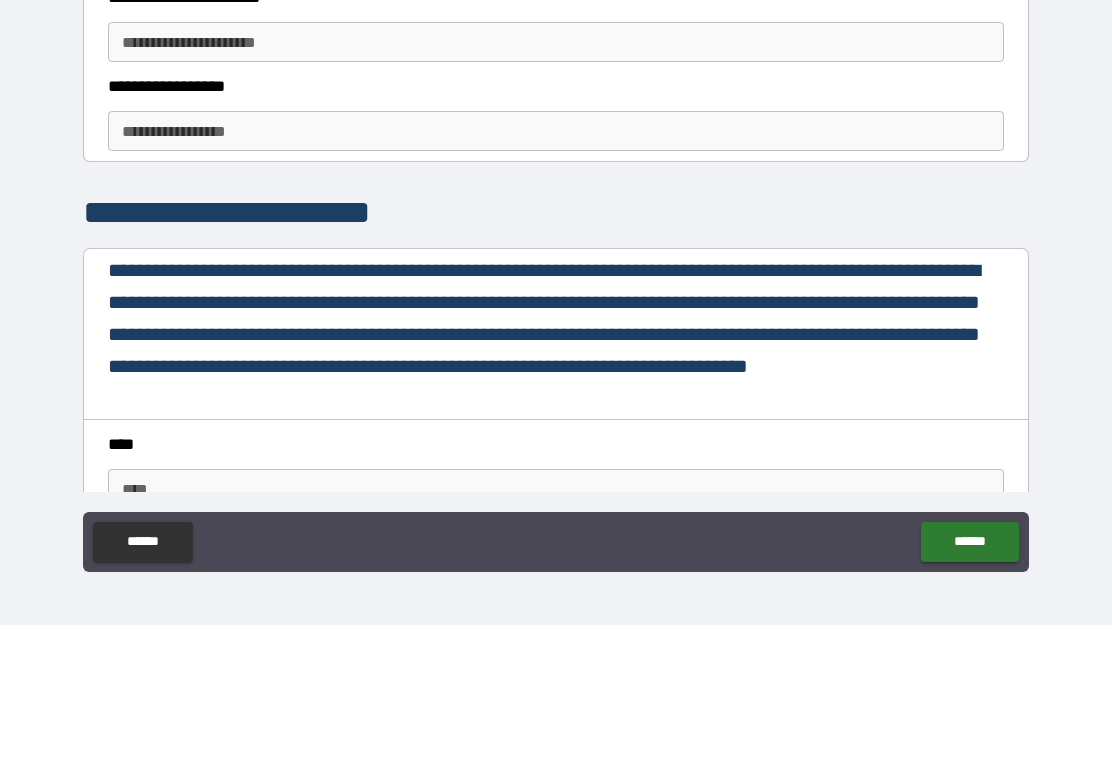 scroll, scrollTop: 1861, scrollLeft: 0, axis: vertical 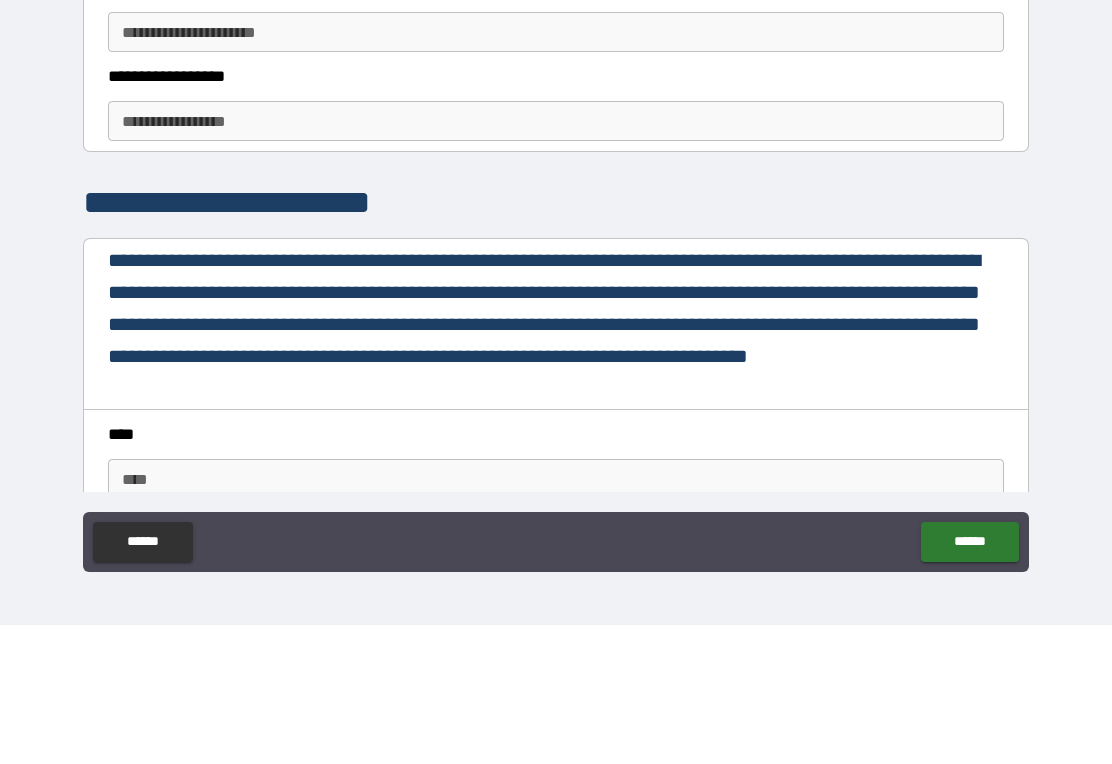 type on "*********" 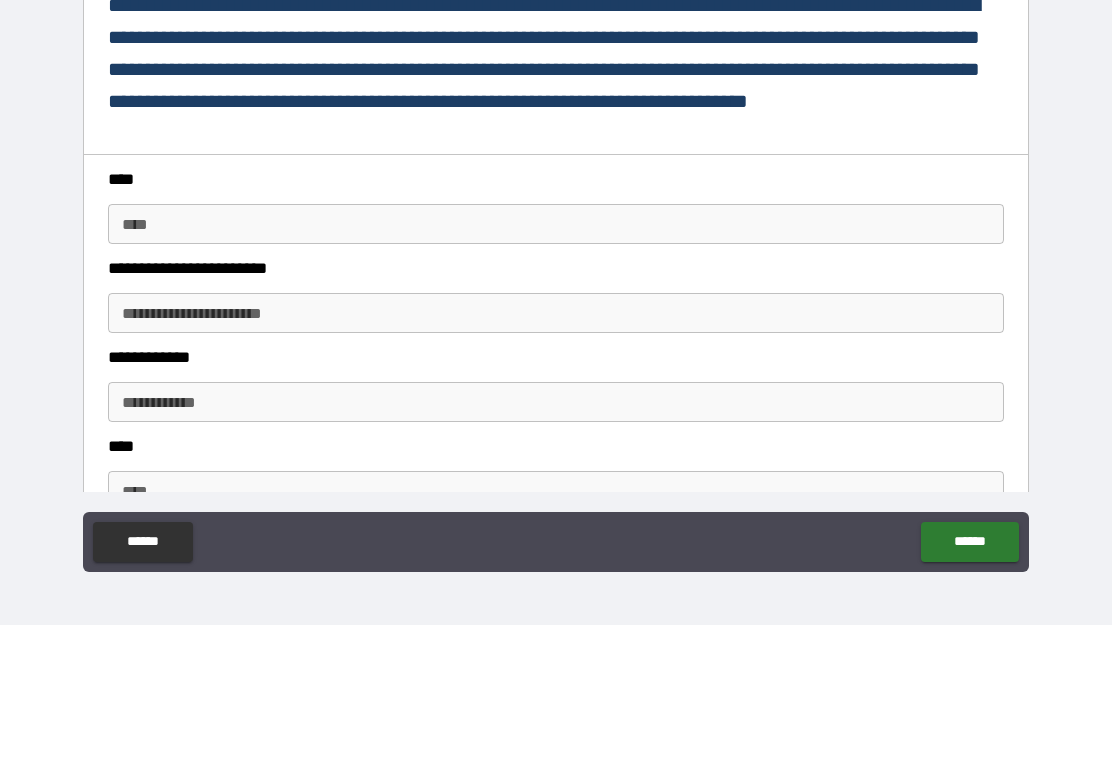 scroll, scrollTop: 2118, scrollLeft: 0, axis: vertical 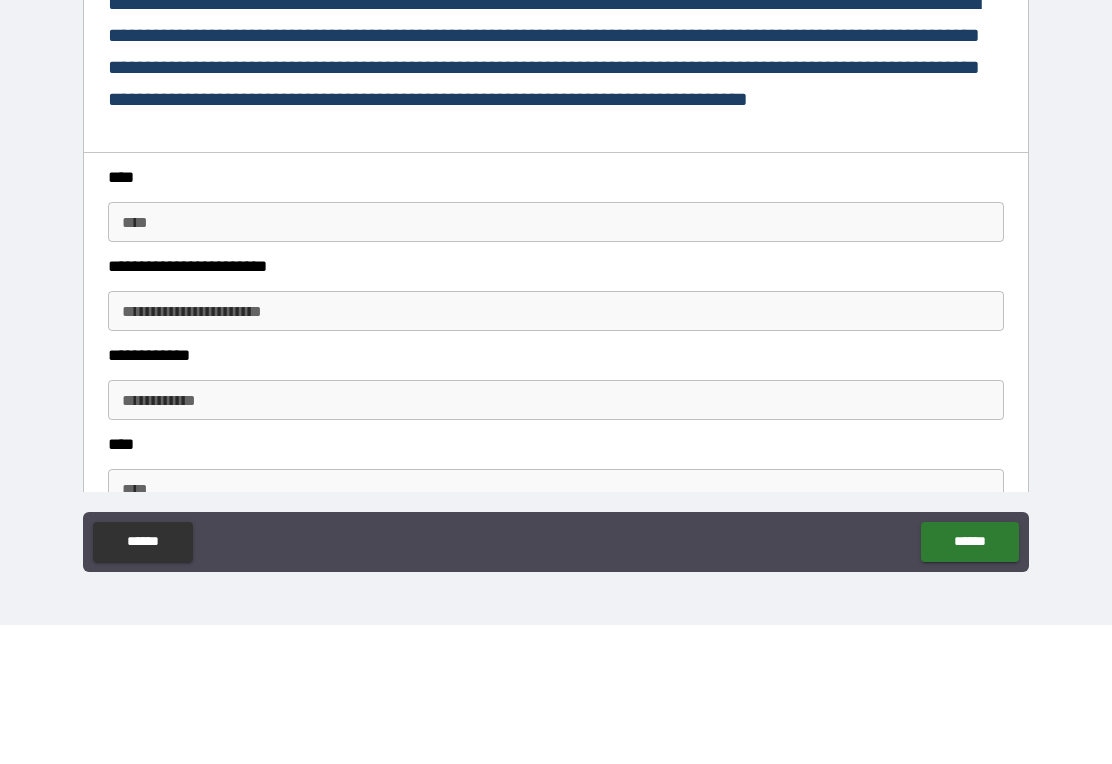type on "****" 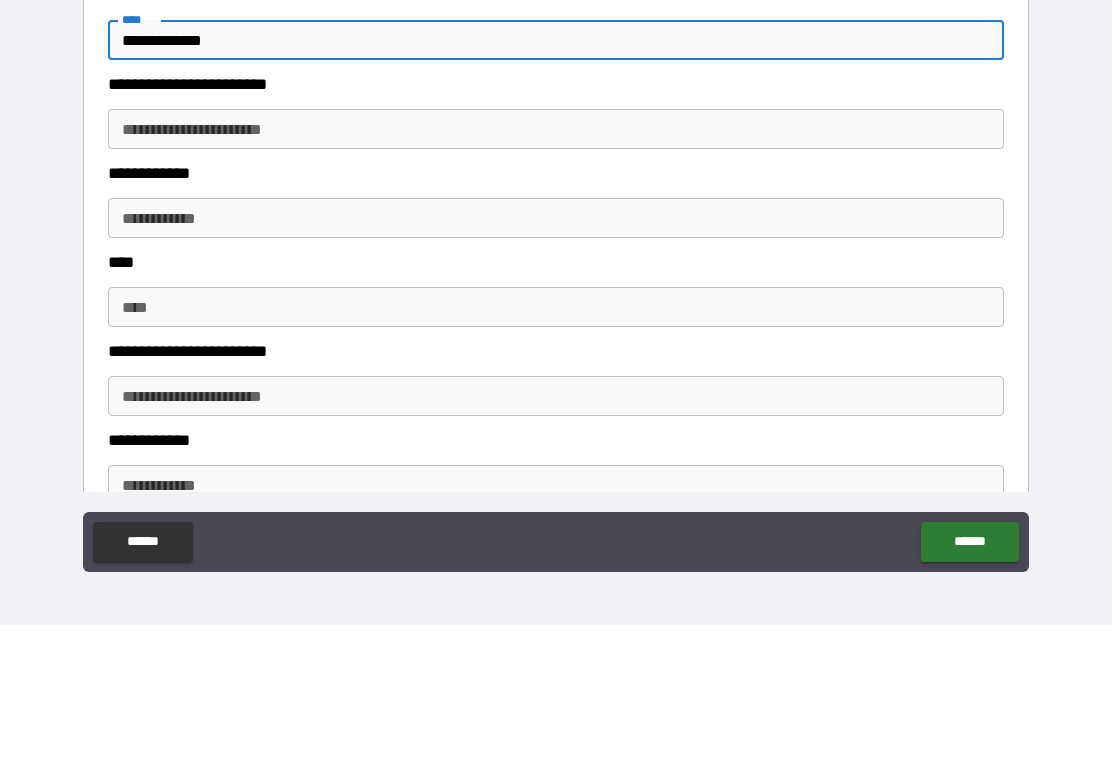 scroll, scrollTop: 2304, scrollLeft: 0, axis: vertical 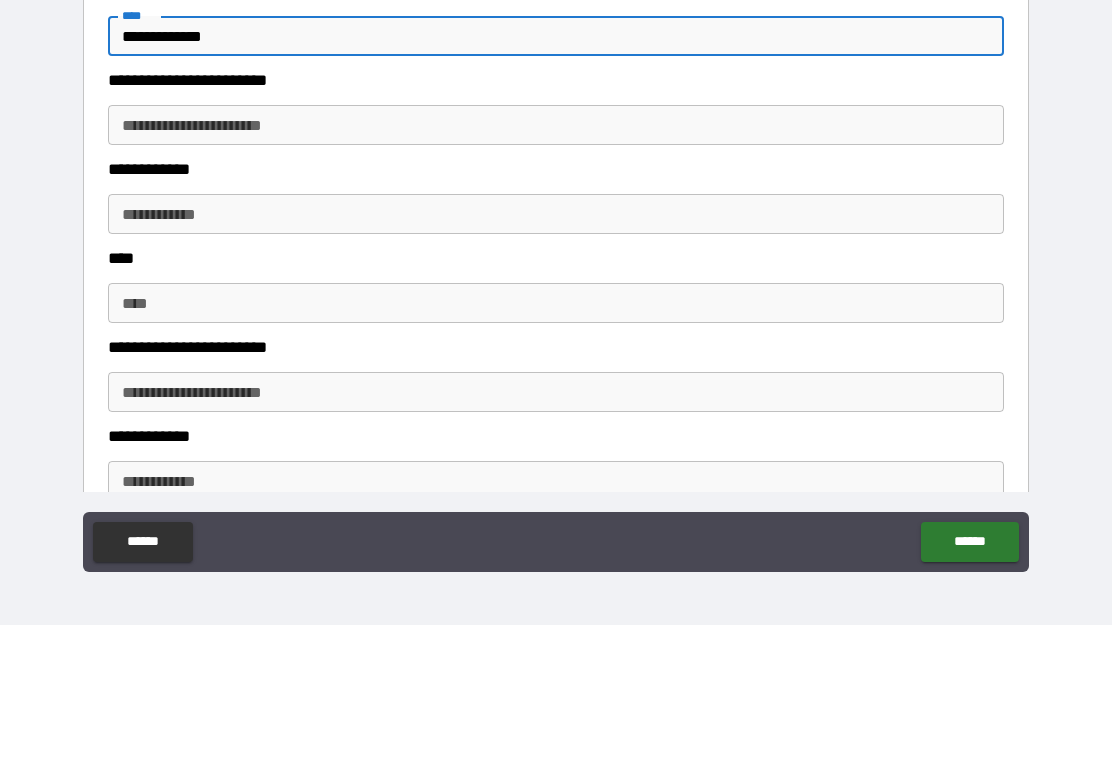 type on "**********" 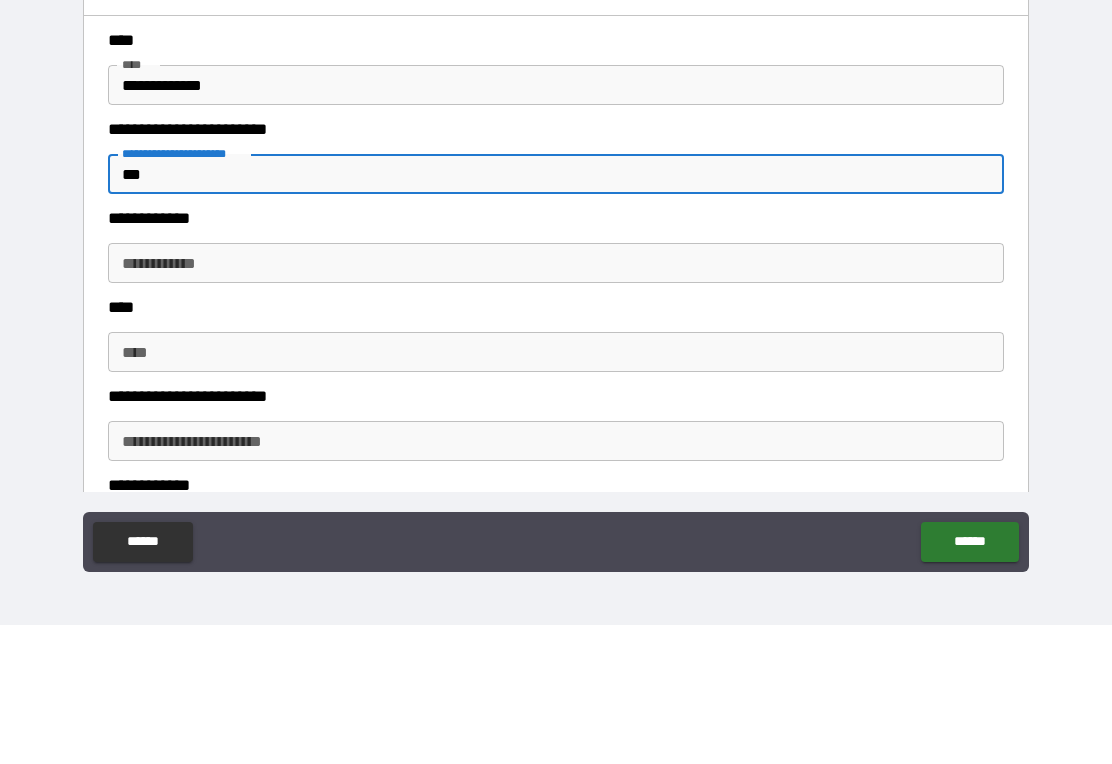 scroll, scrollTop: 2255, scrollLeft: 0, axis: vertical 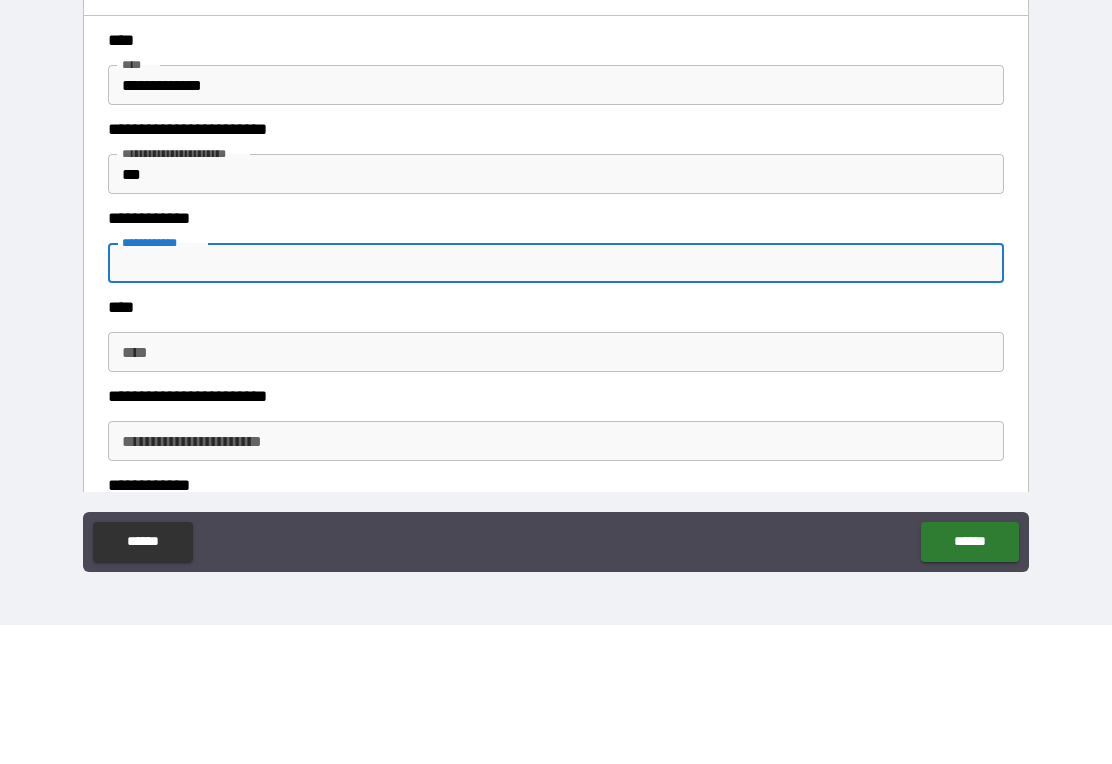 type on "*" 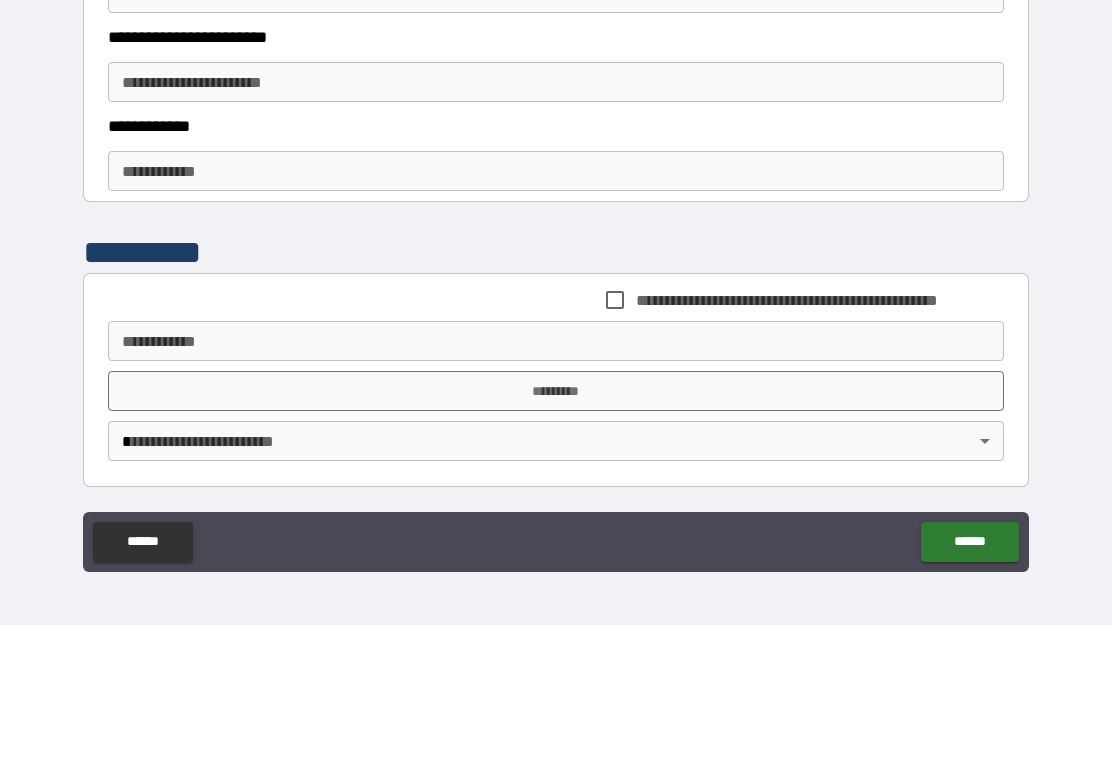 scroll, scrollTop: 2634, scrollLeft: 0, axis: vertical 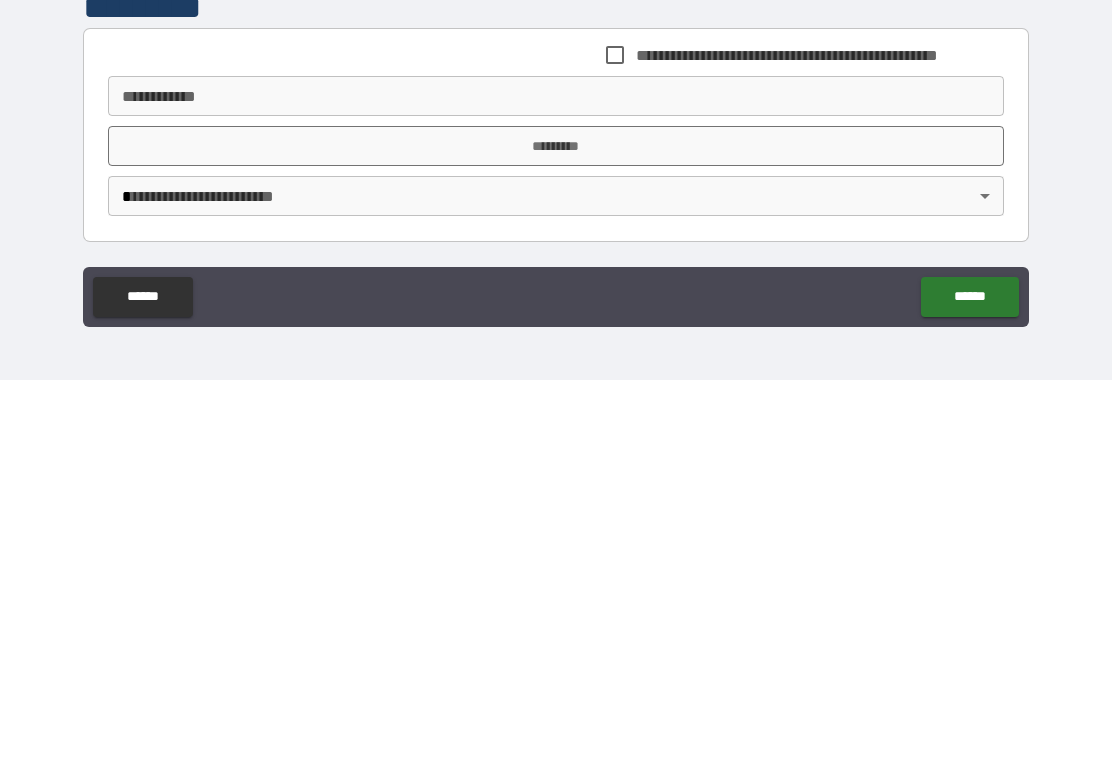 type on "**********" 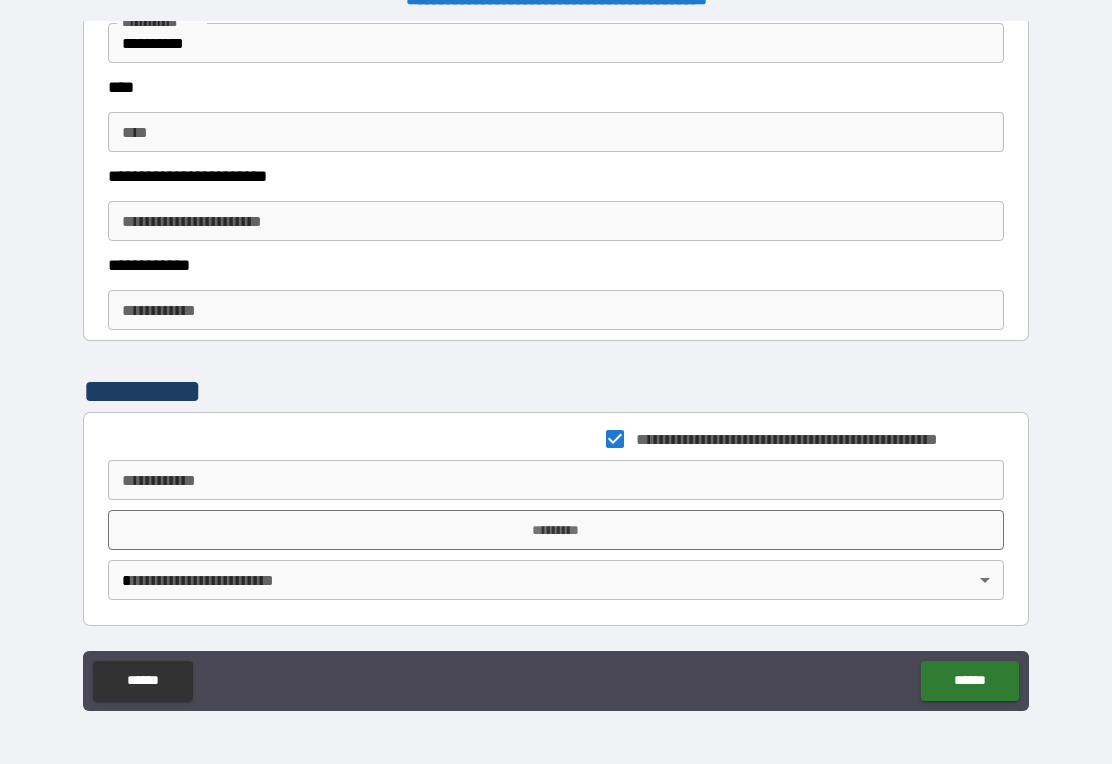 click on "**********" at bounding box center [556, 480] 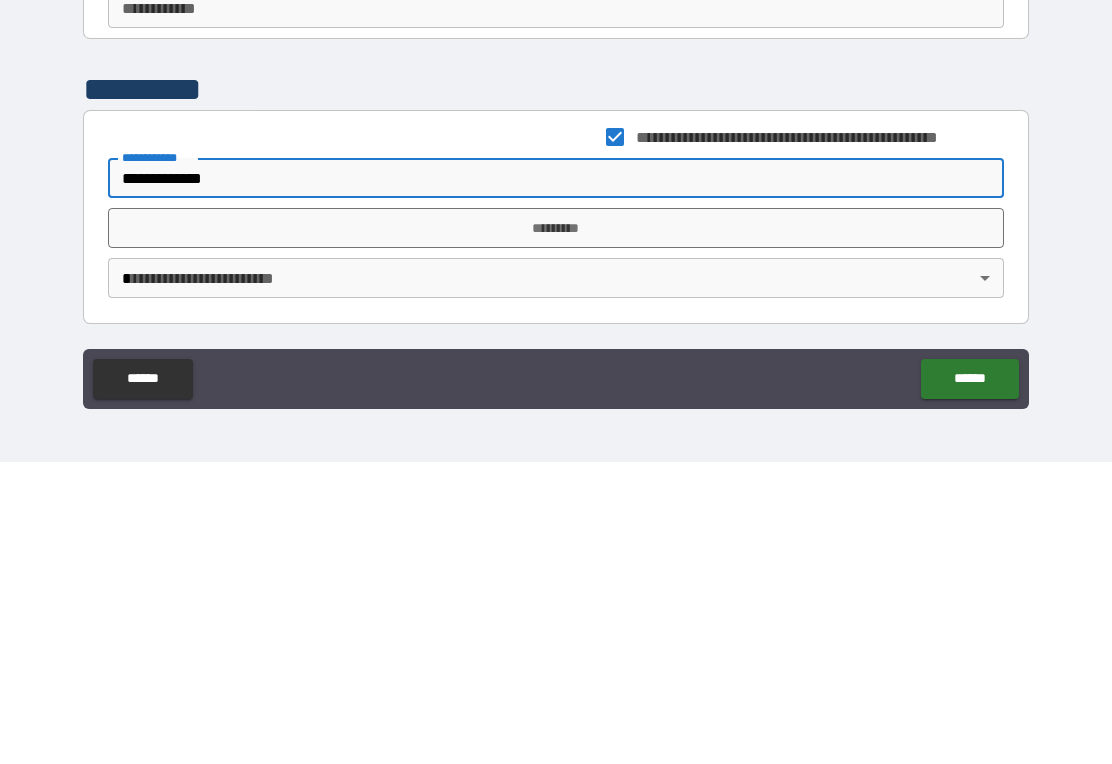 type on "**********" 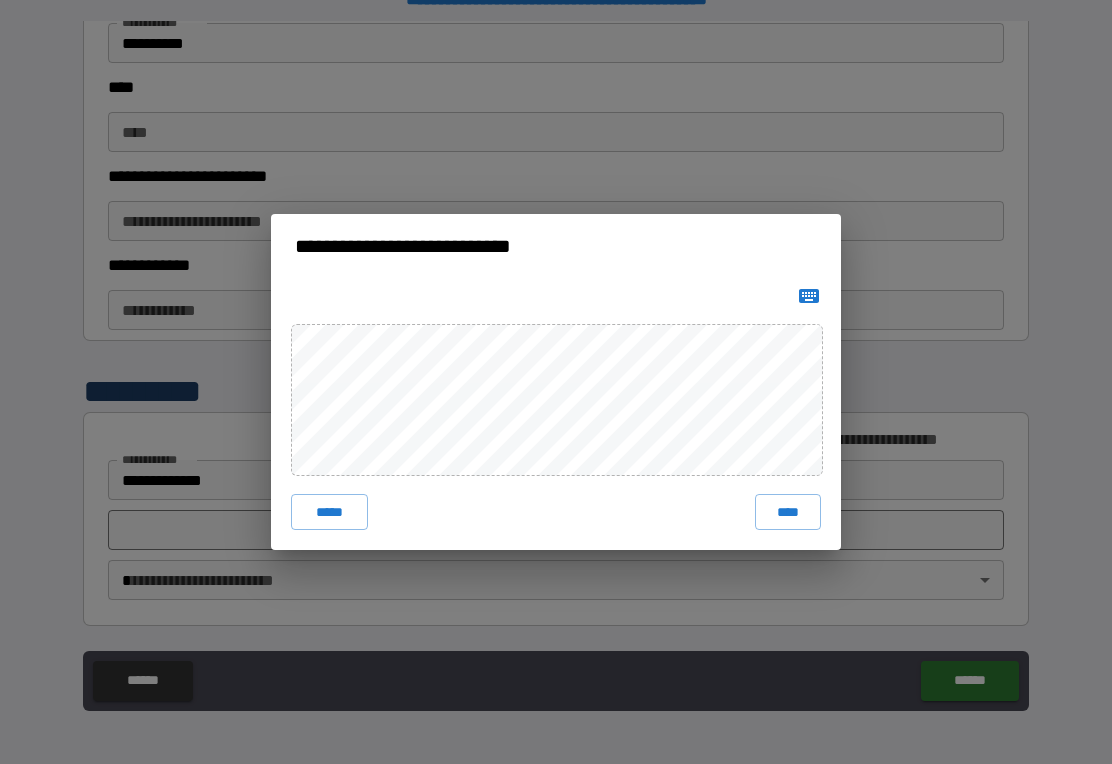 click on "****" at bounding box center [788, 512] 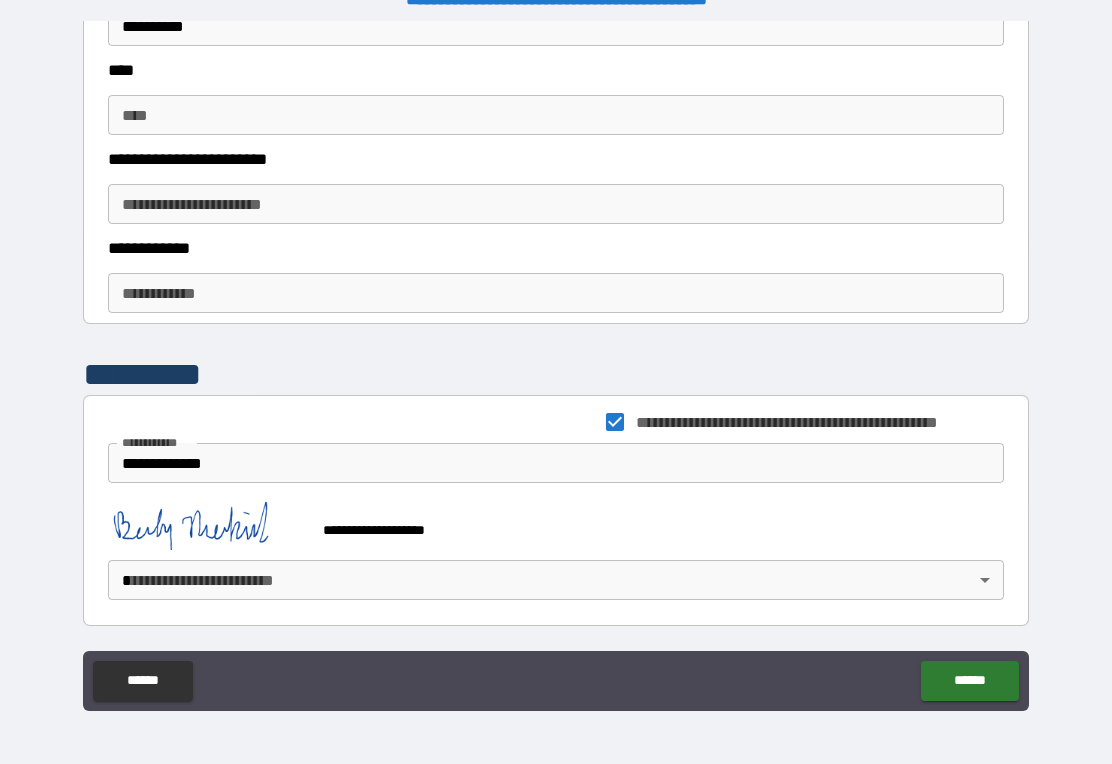 scroll, scrollTop: 2651, scrollLeft: 0, axis: vertical 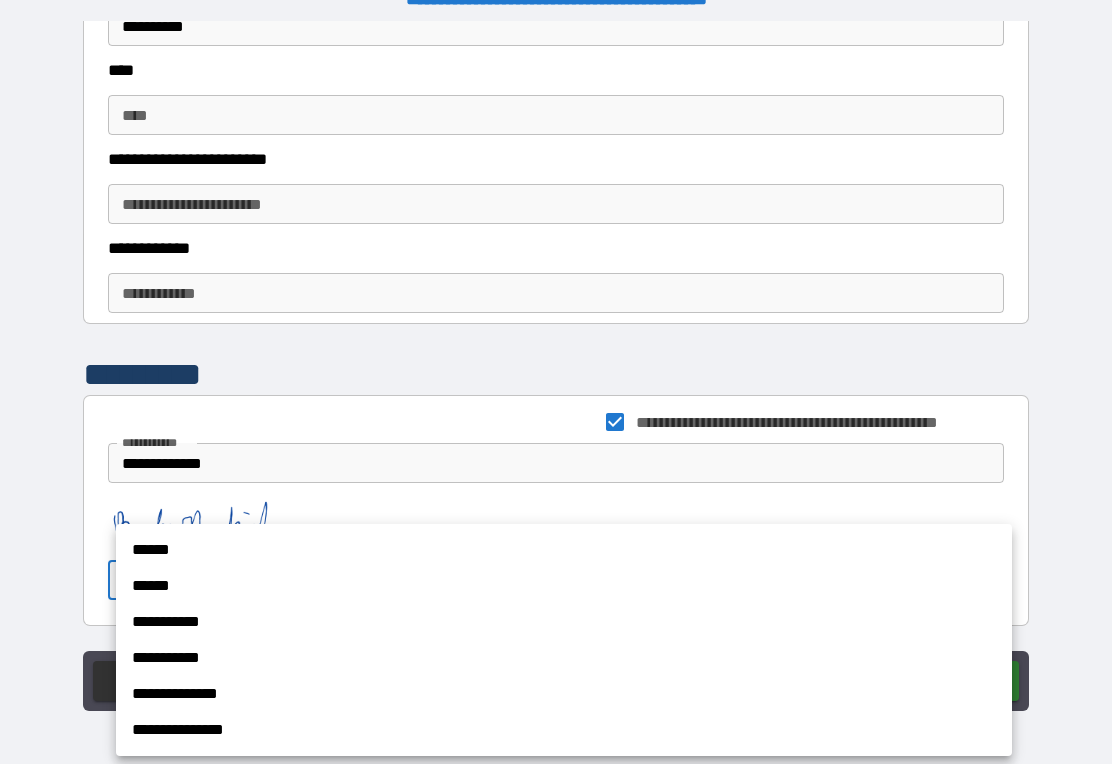 click on "******" at bounding box center (564, 550) 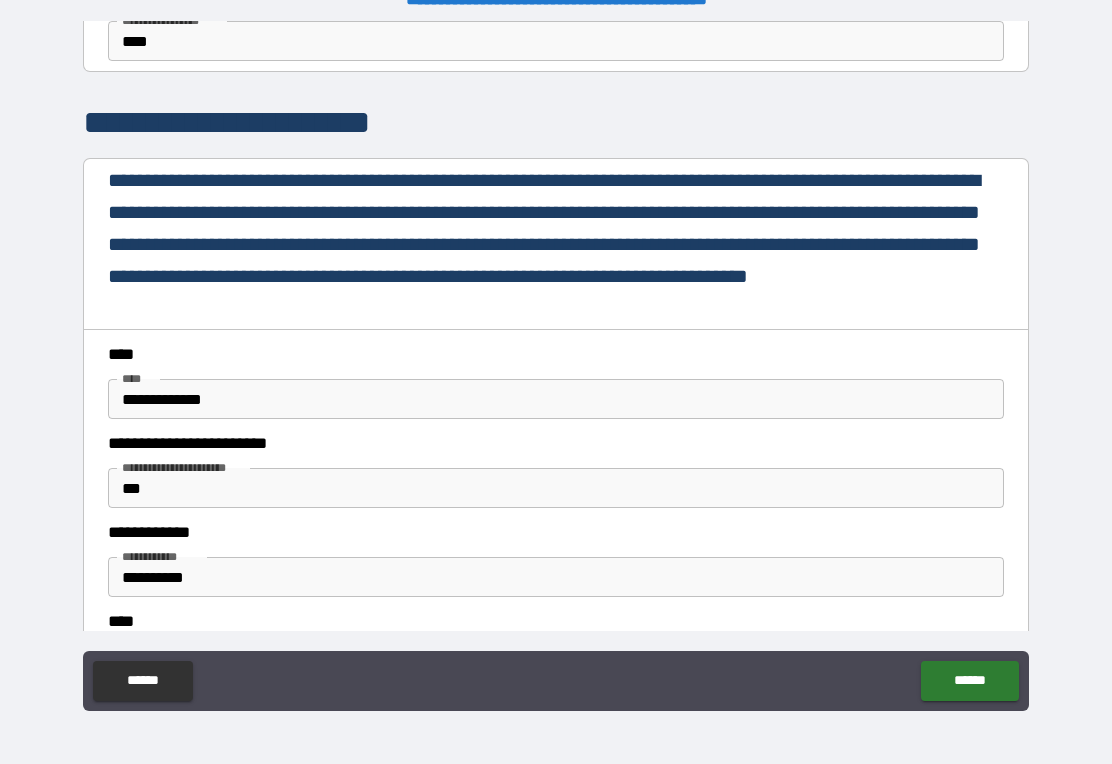 scroll, scrollTop: 2081, scrollLeft: 0, axis: vertical 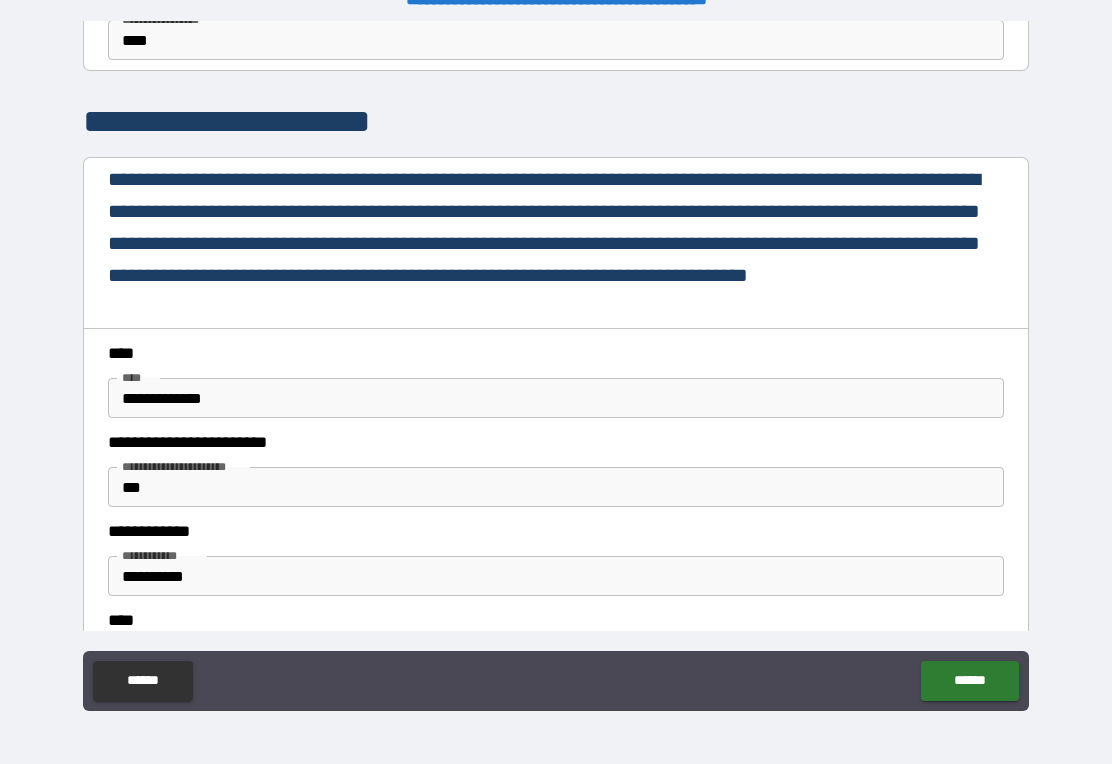 click on "**********" at bounding box center (556, 398) 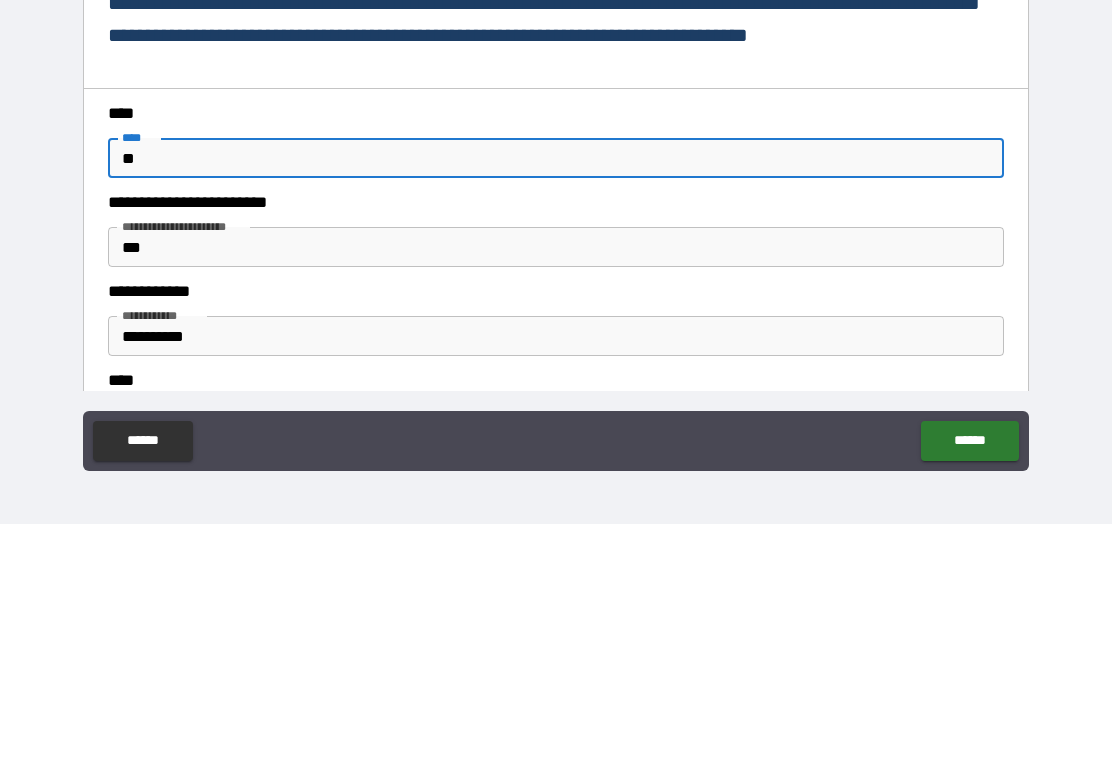 type on "*" 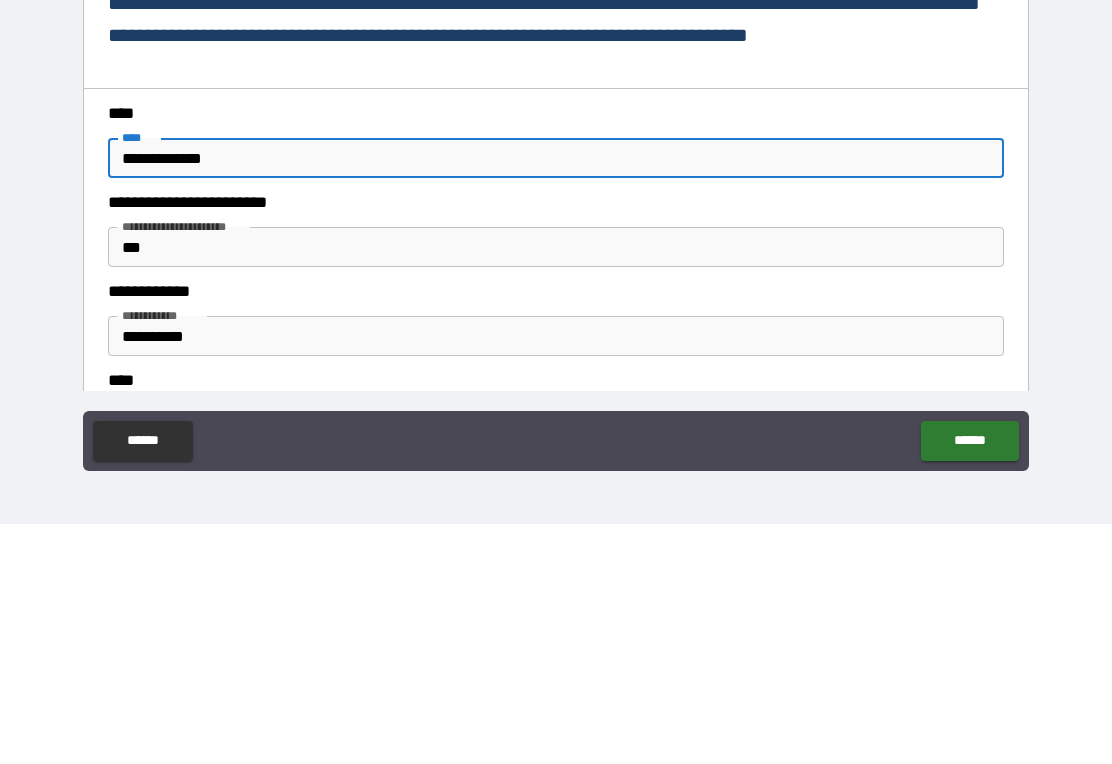 type on "**********" 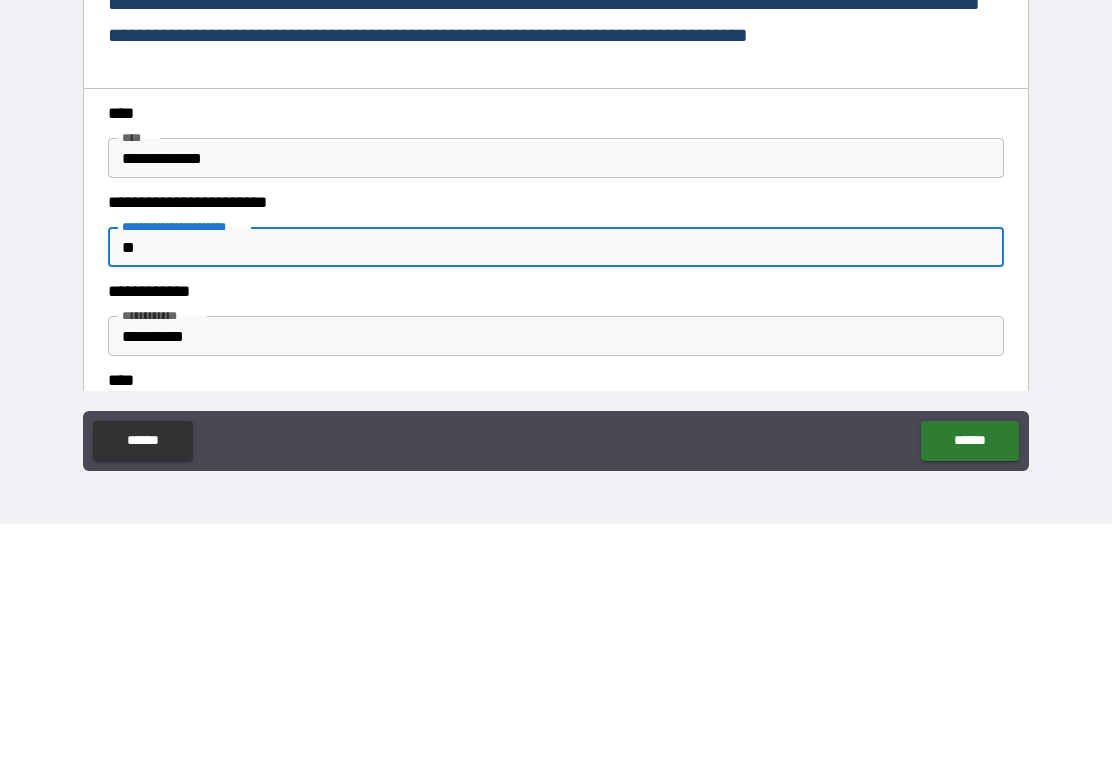 type on "*" 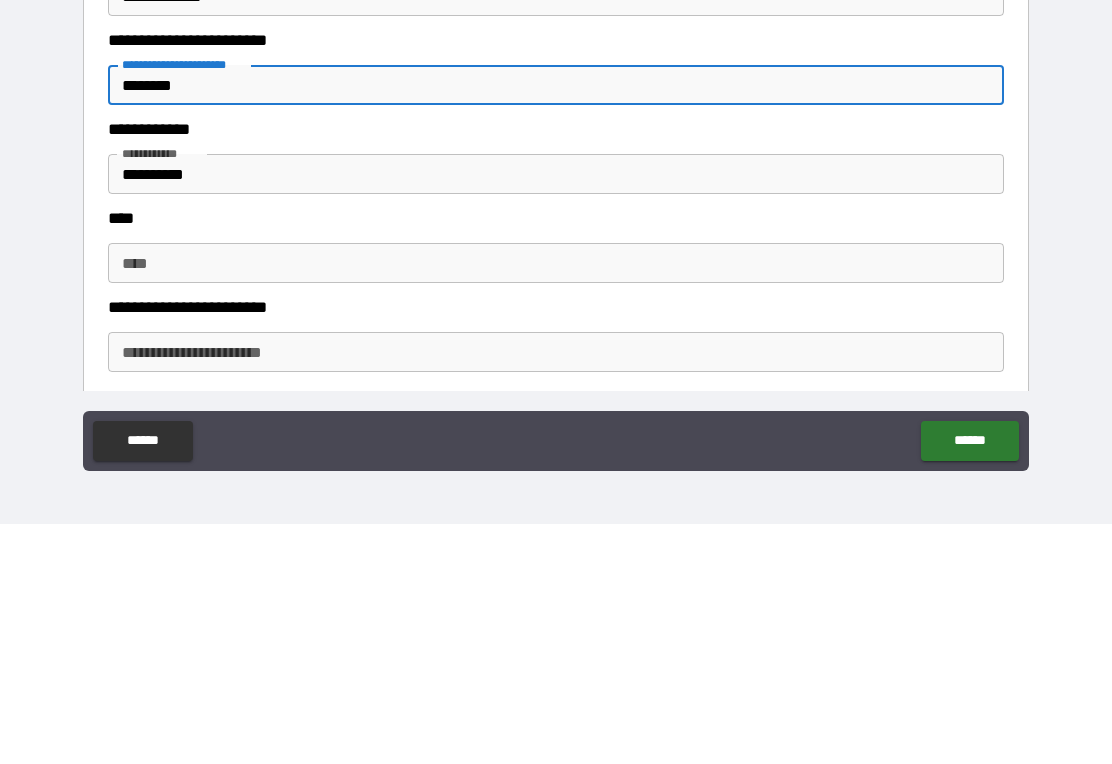 scroll, scrollTop: 2244, scrollLeft: 0, axis: vertical 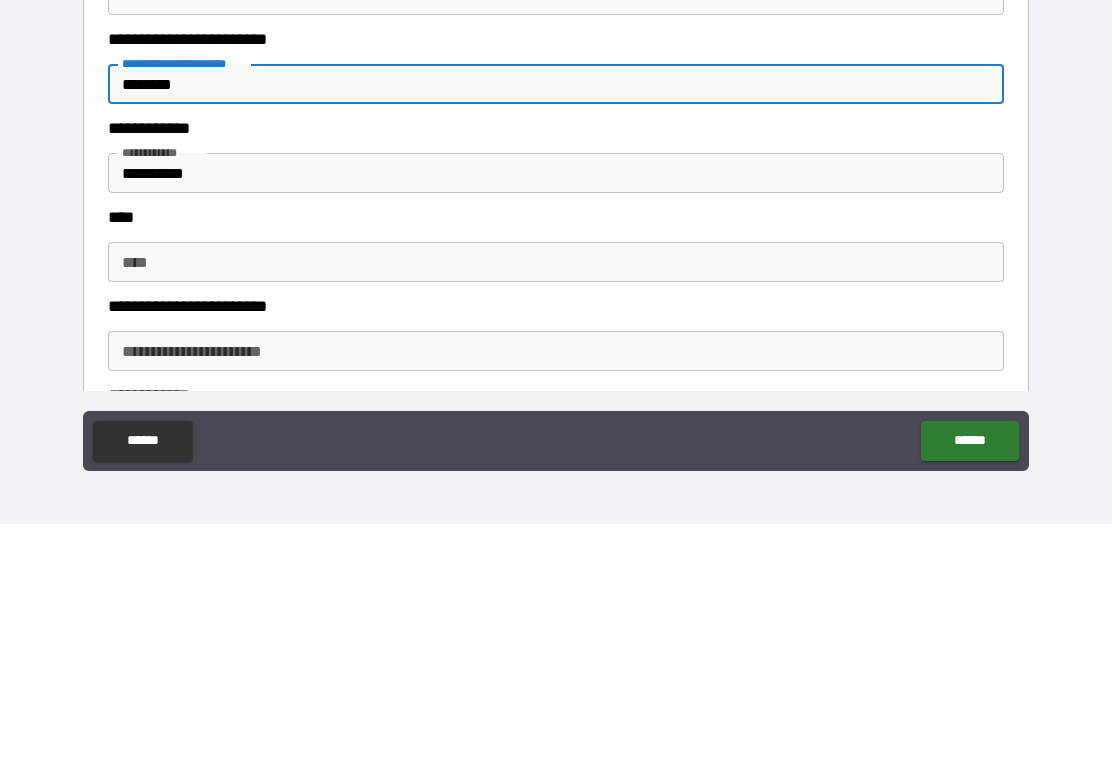 type on "*******" 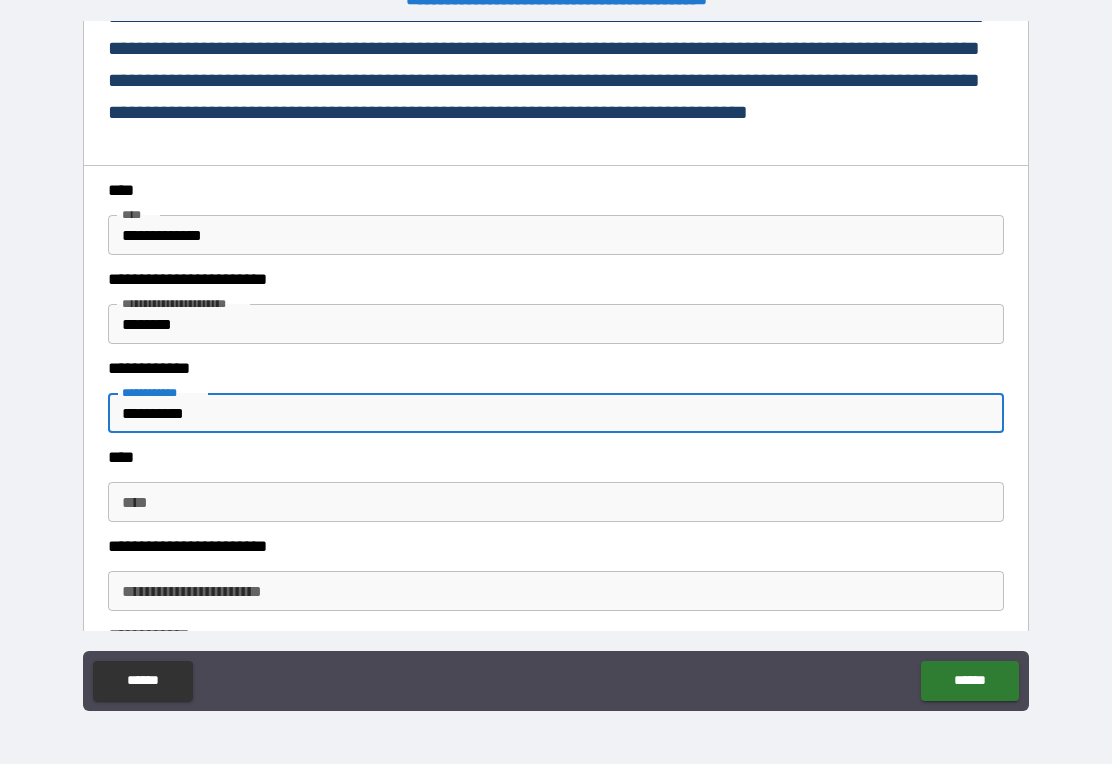 type on "**********" 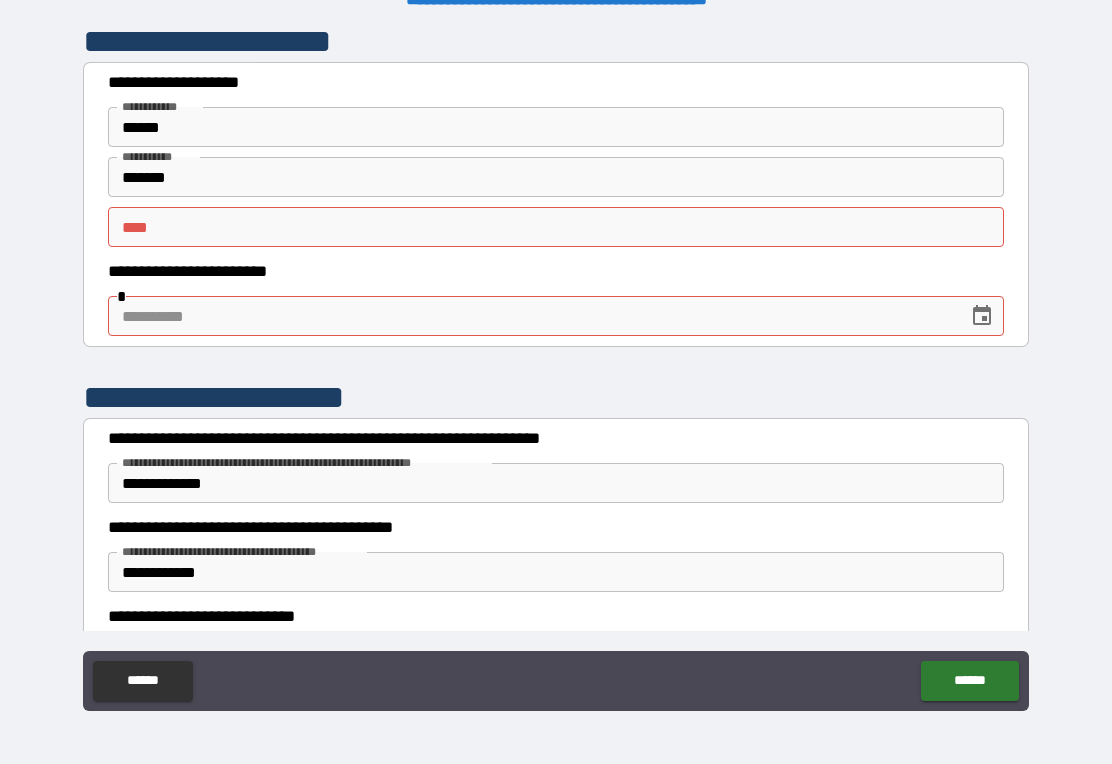 scroll, scrollTop: 0, scrollLeft: 0, axis: both 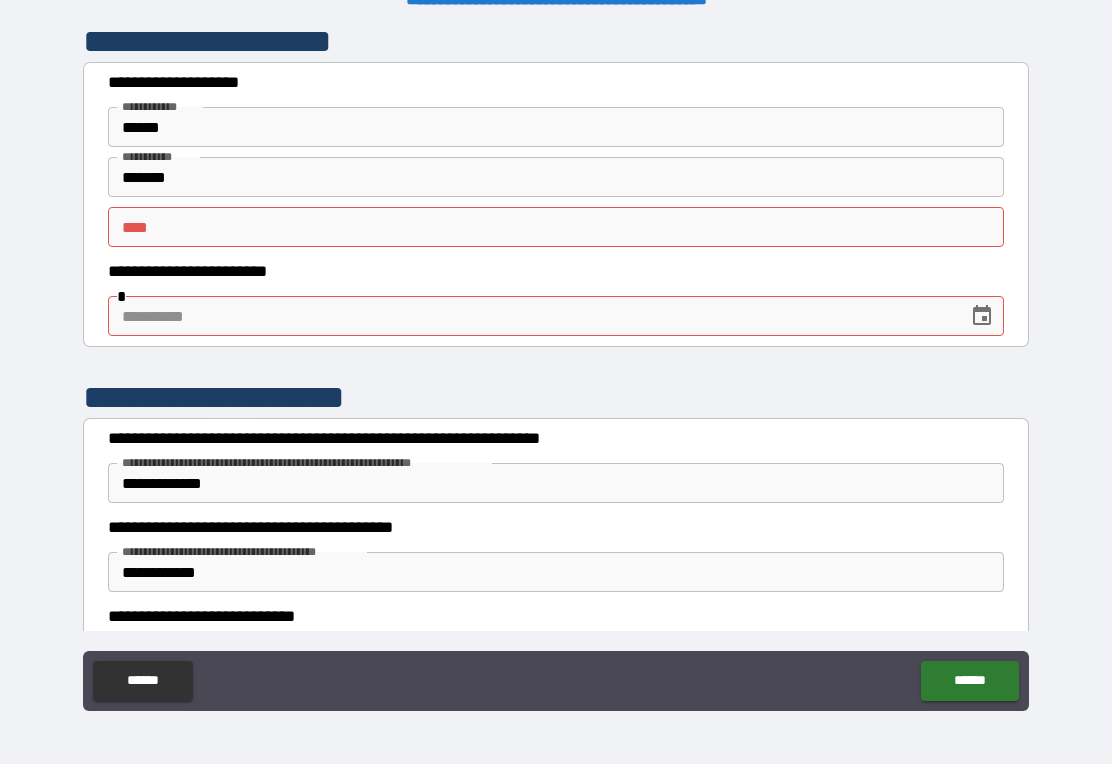 click on "**   *" at bounding box center (556, 227) 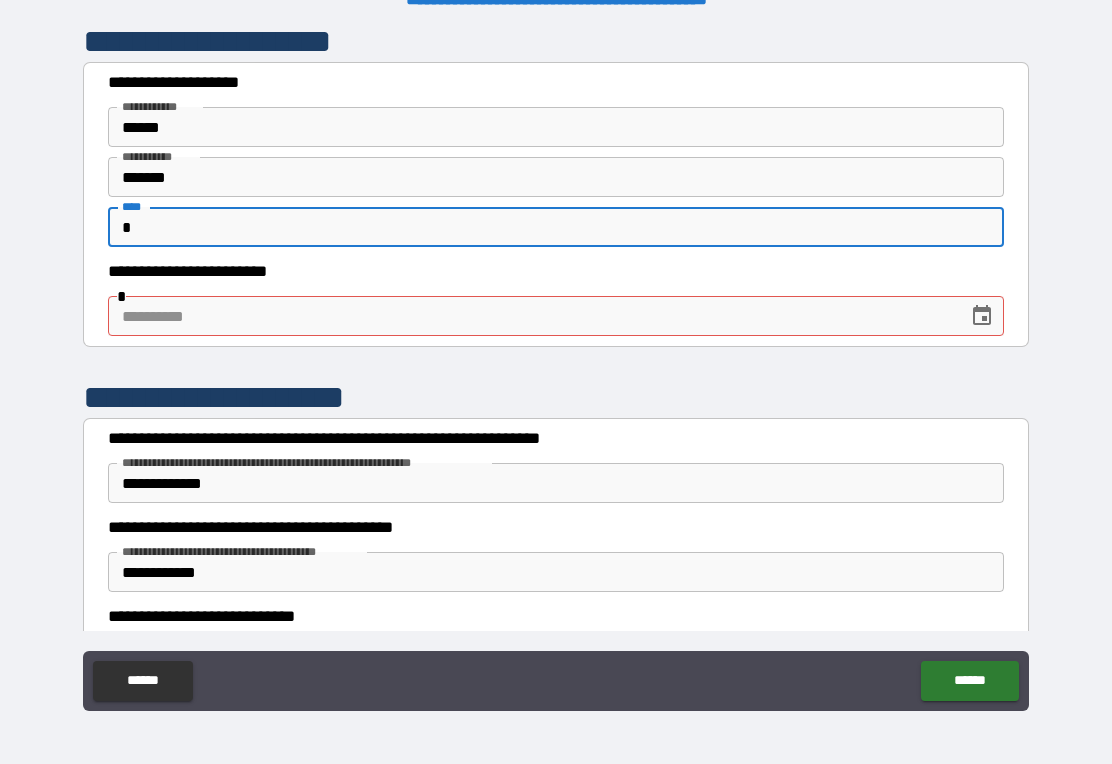 type on "*" 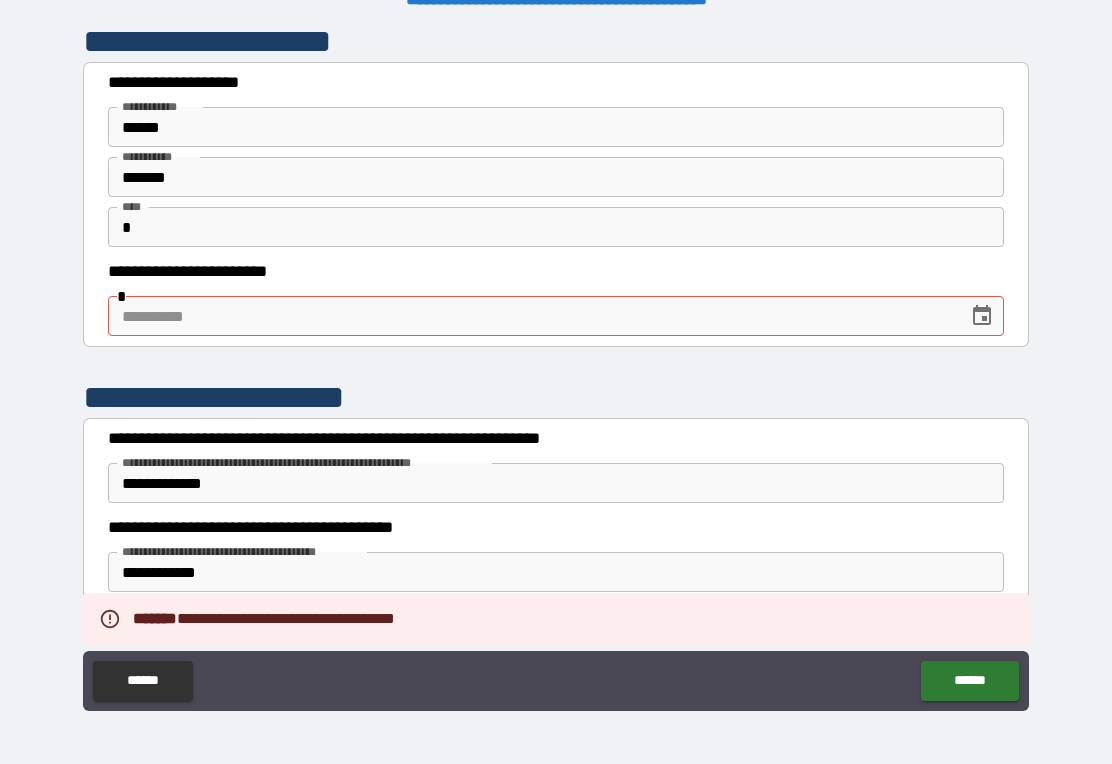 click at bounding box center [531, 316] 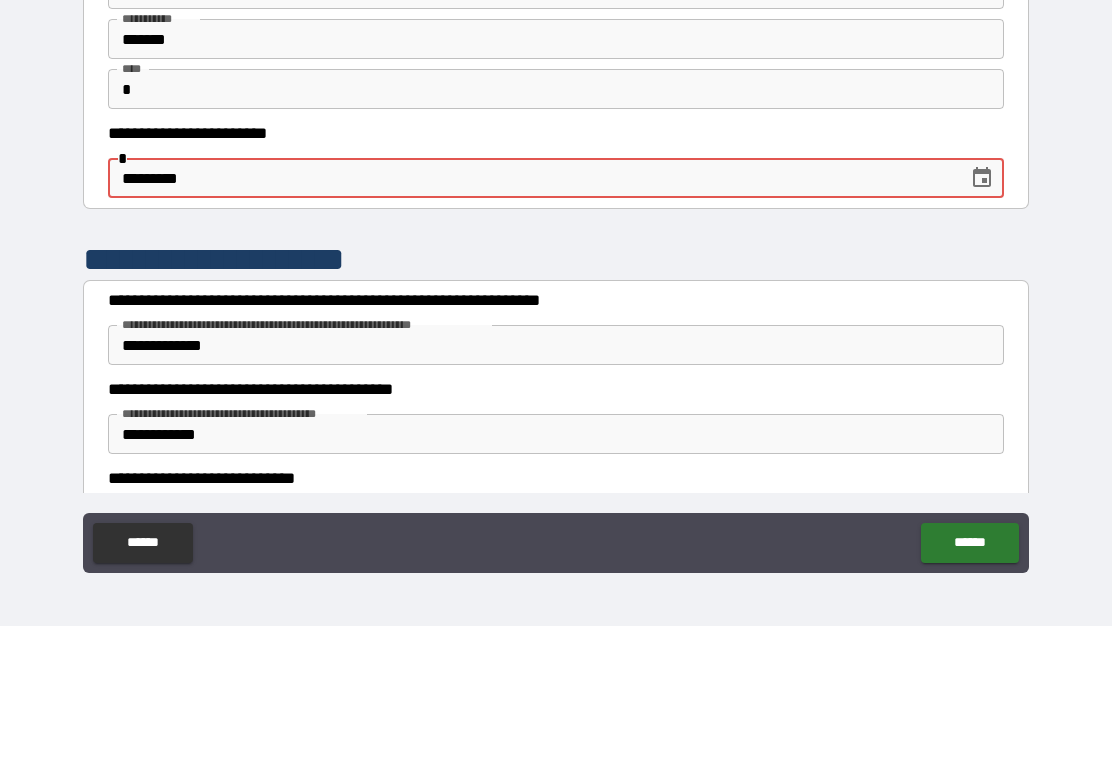 type on "**********" 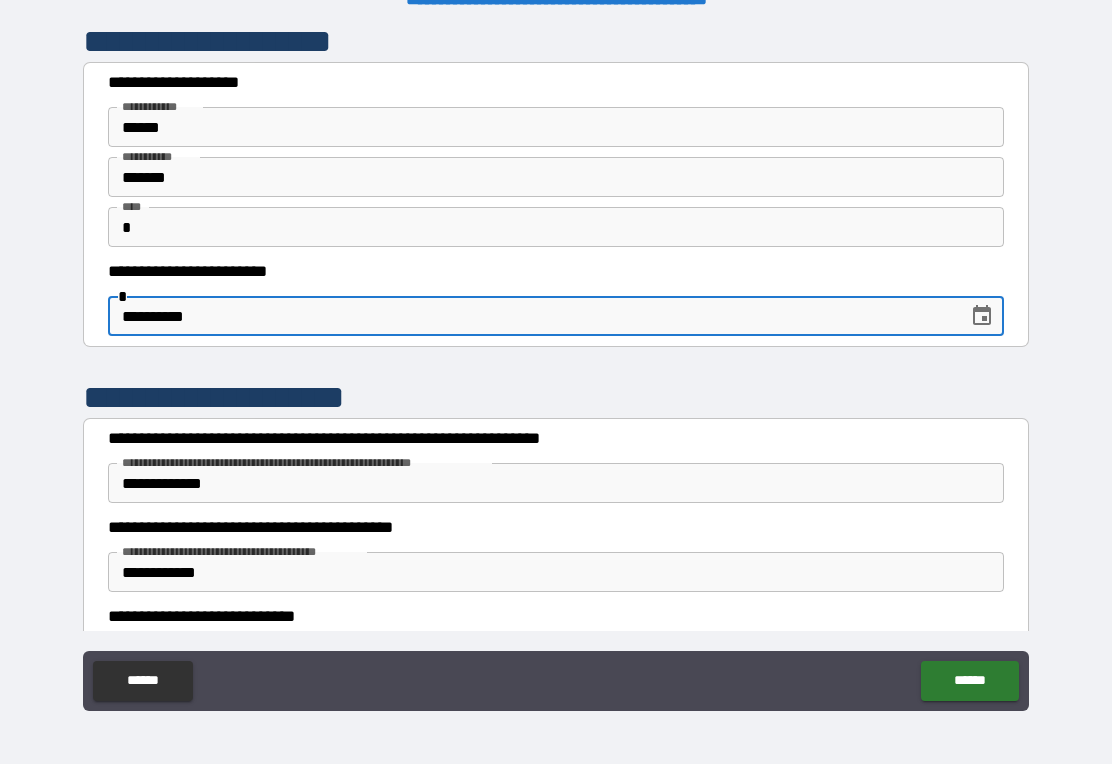 click on "******" at bounding box center [969, 681] 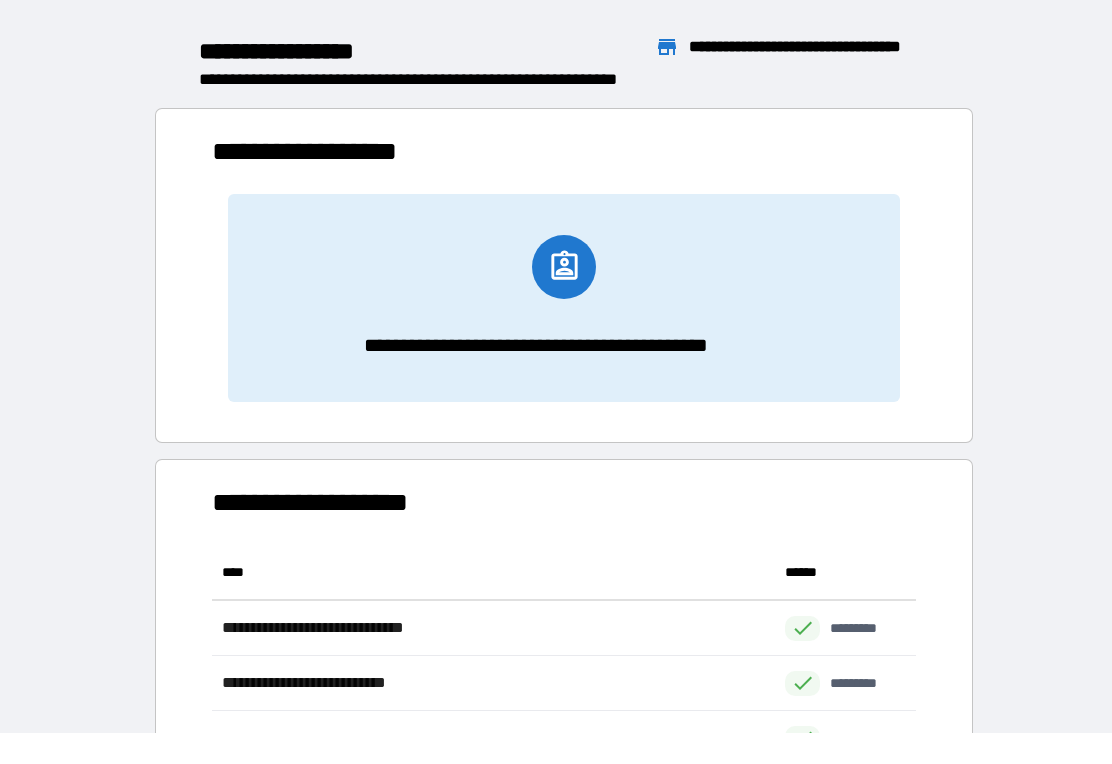 scroll, scrollTop: 221, scrollLeft: 704, axis: both 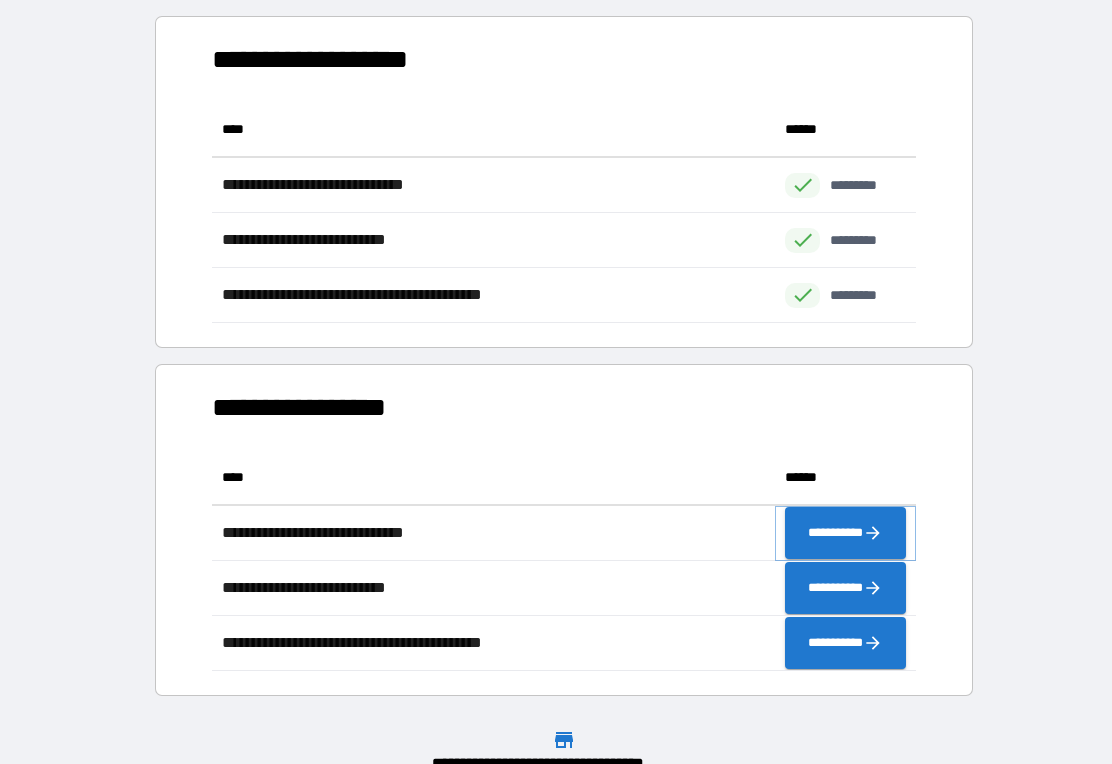 click on "**********" at bounding box center (845, 533) 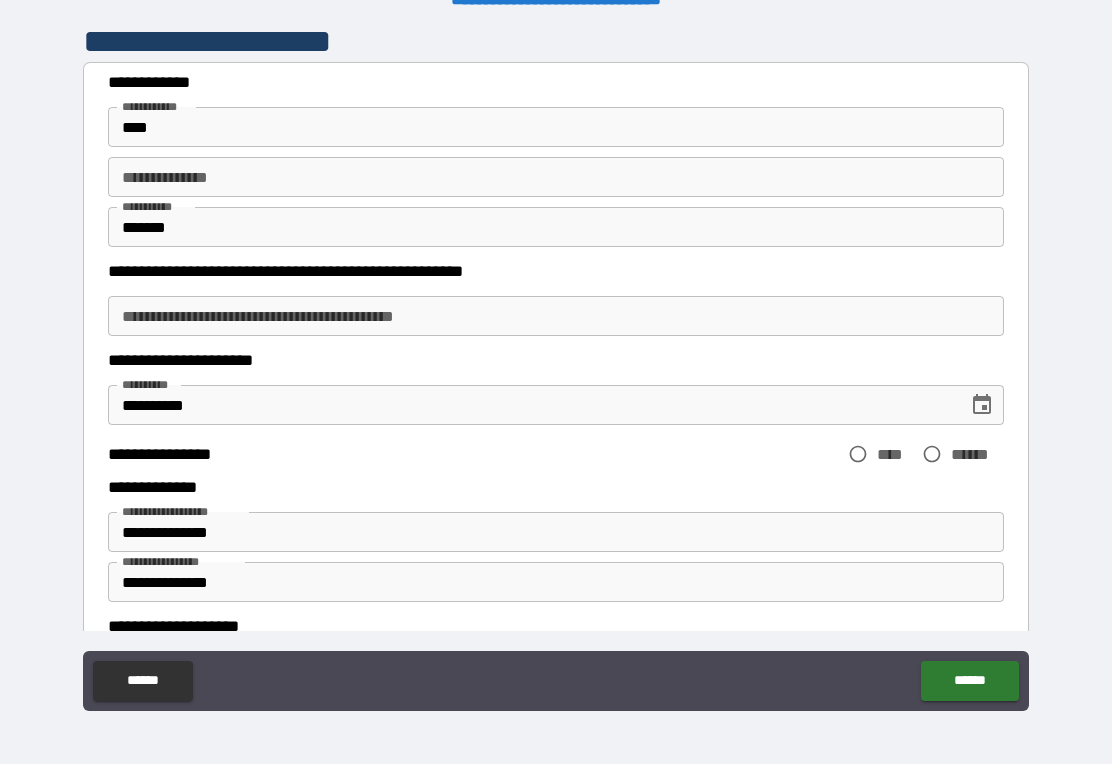 click on "**********" at bounding box center (556, 177) 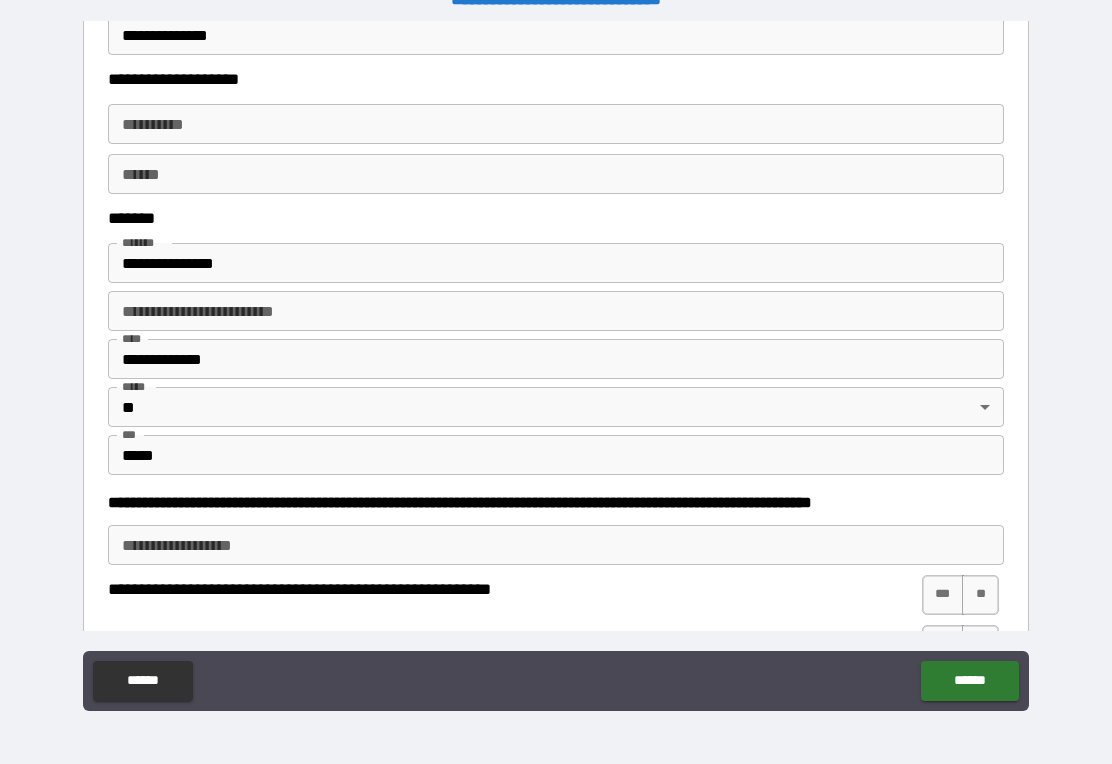 scroll, scrollTop: 549, scrollLeft: 0, axis: vertical 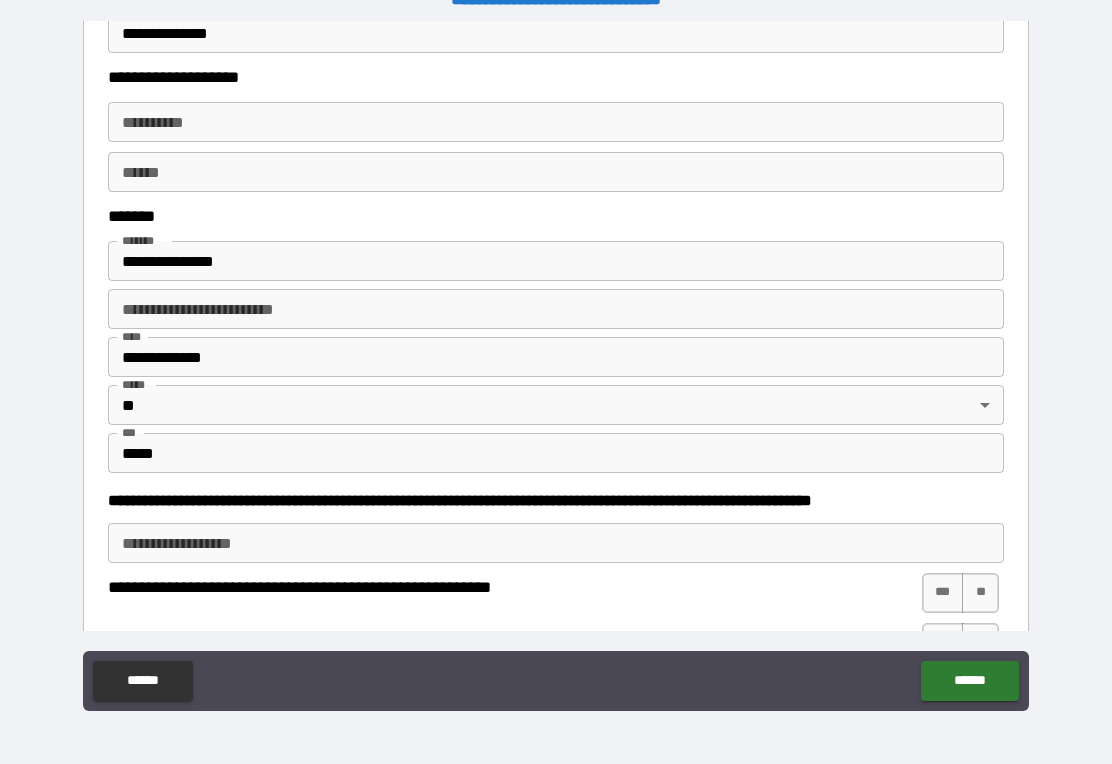 type on "*" 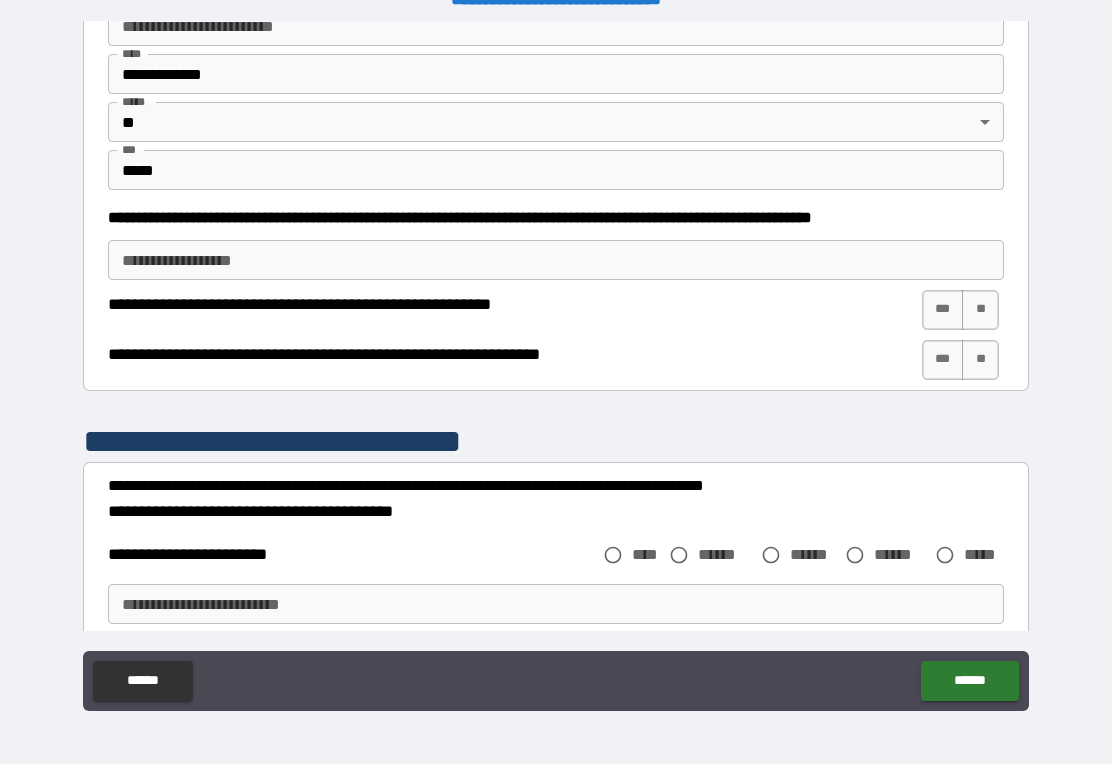 scroll, scrollTop: 849, scrollLeft: 0, axis: vertical 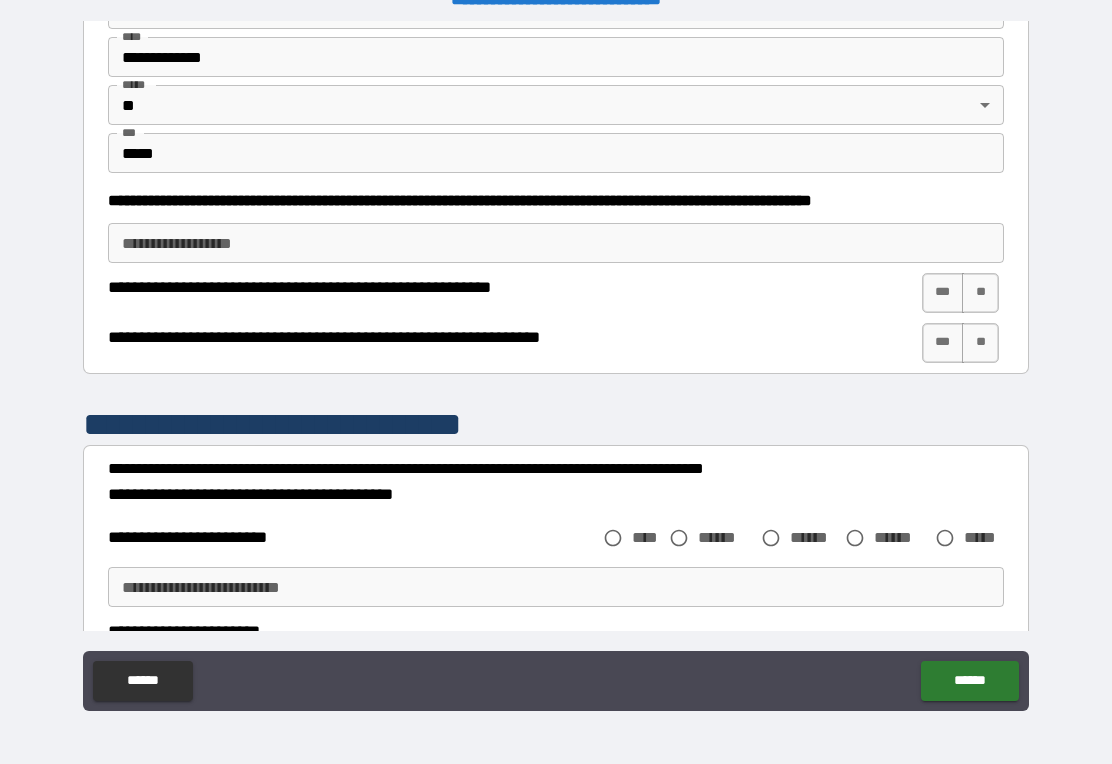 type on "**********" 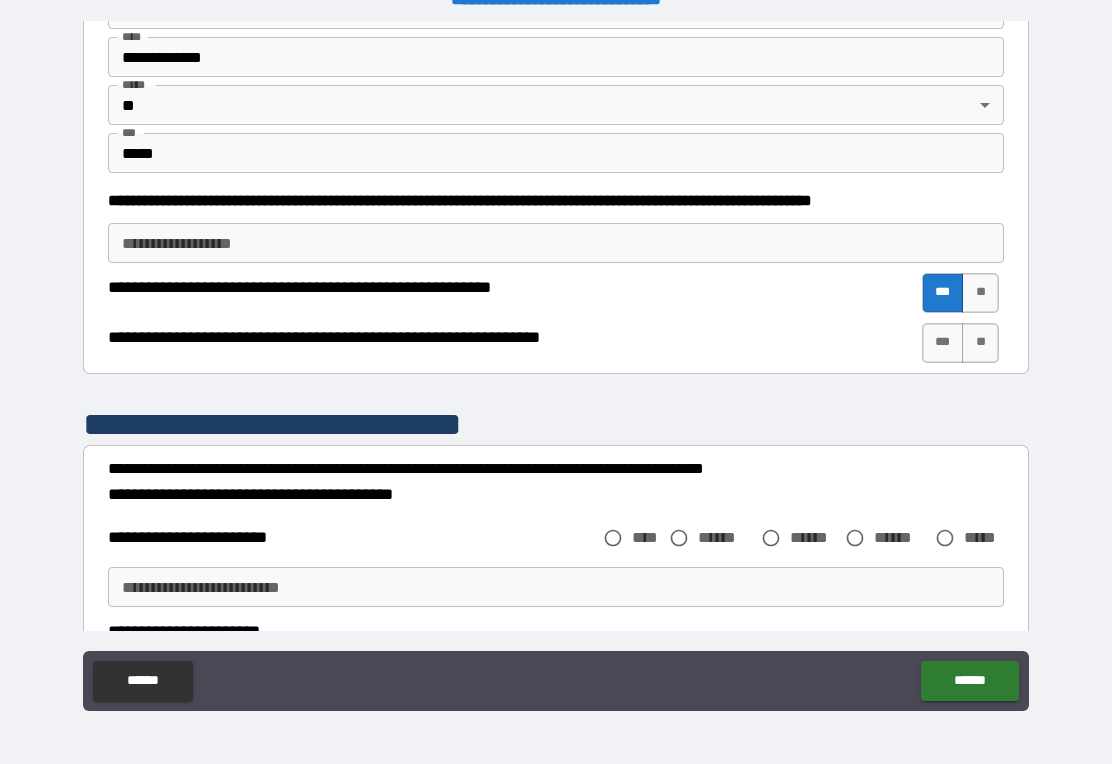 click on "***" at bounding box center (943, 343) 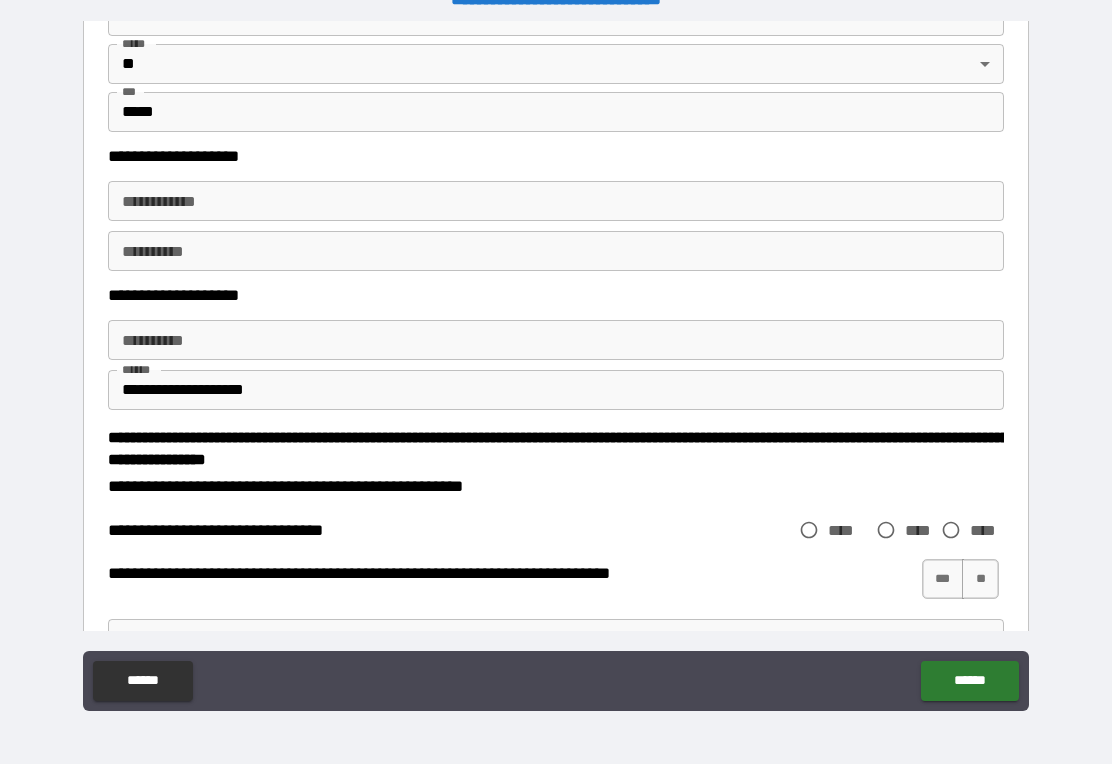 scroll, scrollTop: 2040, scrollLeft: 0, axis: vertical 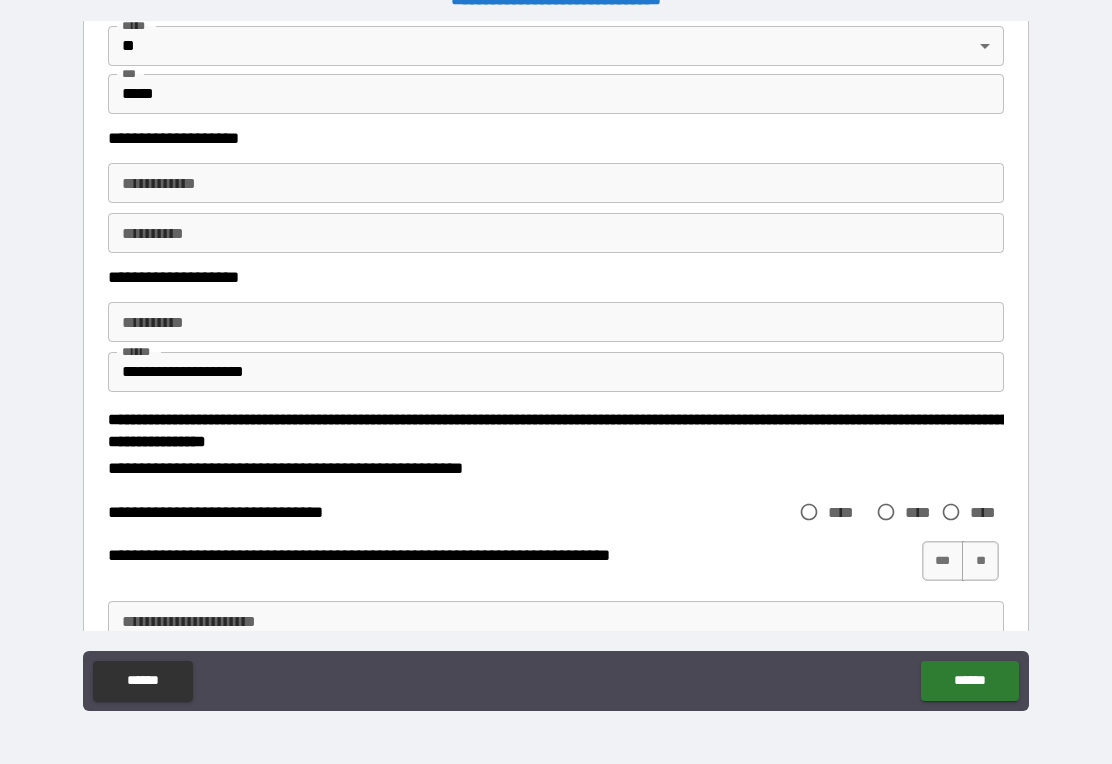 click on "**********" at bounding box center [556, 233] 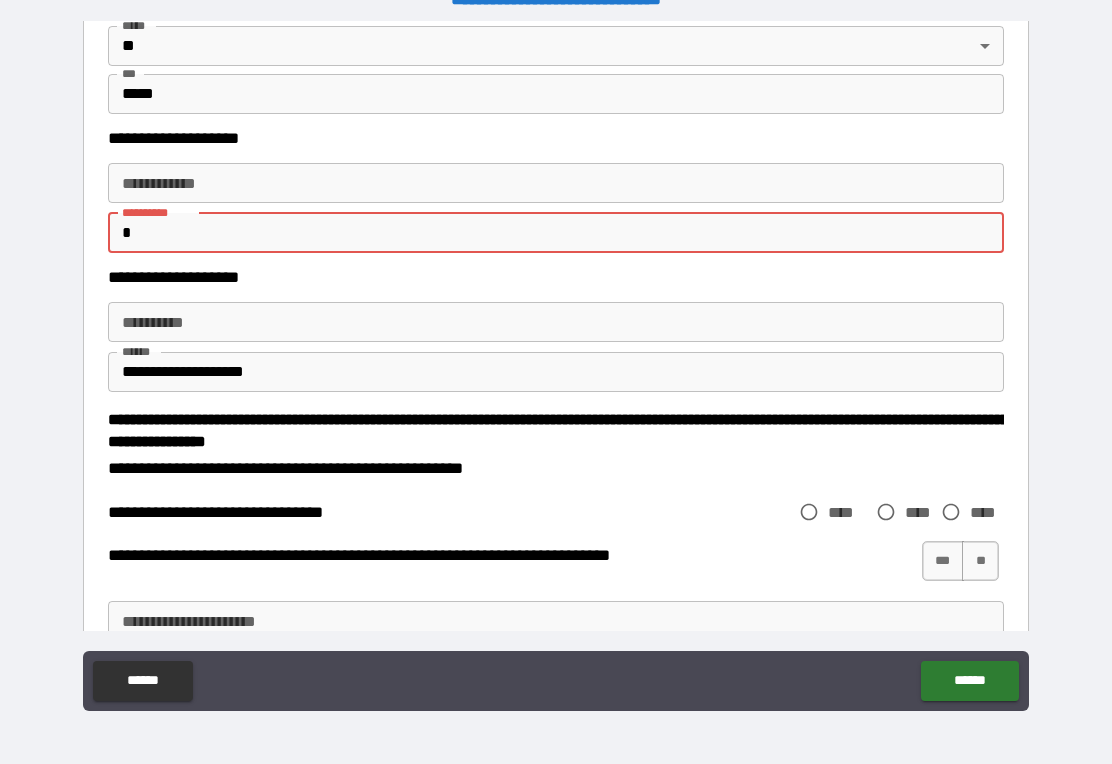 click on "**********" at bounding box center [556, 183] 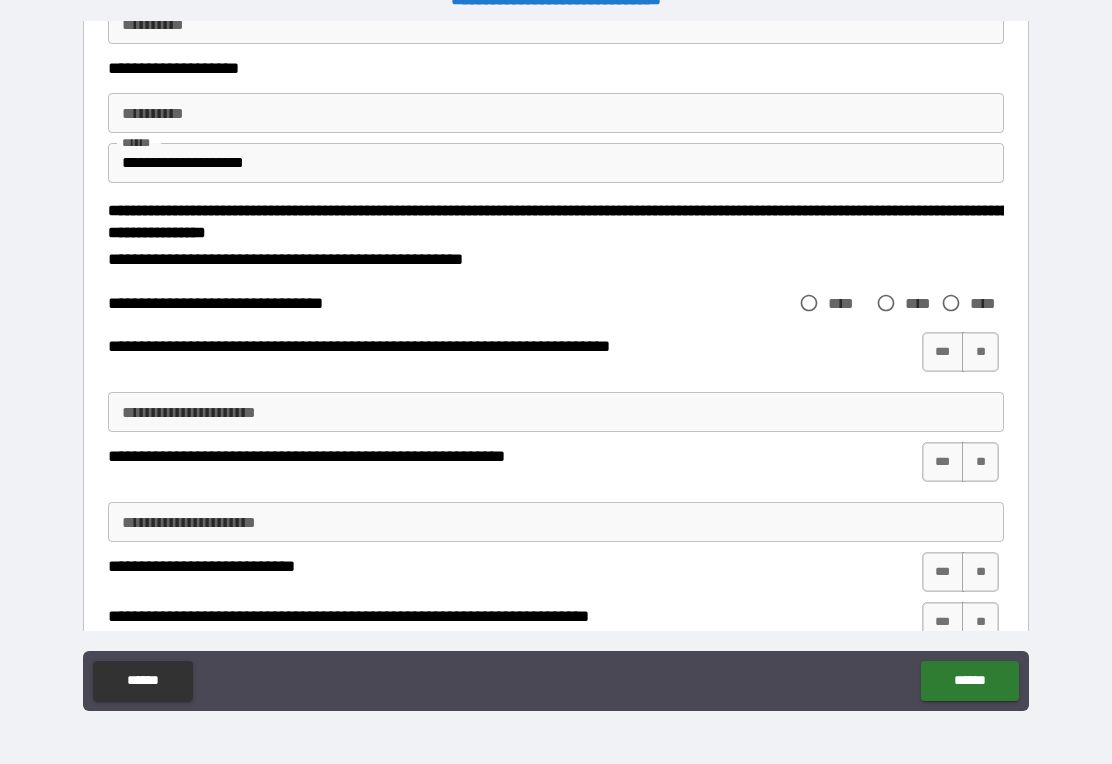 scroll, scrollTop: 2264, scrollLeft: 0, axis: vertical 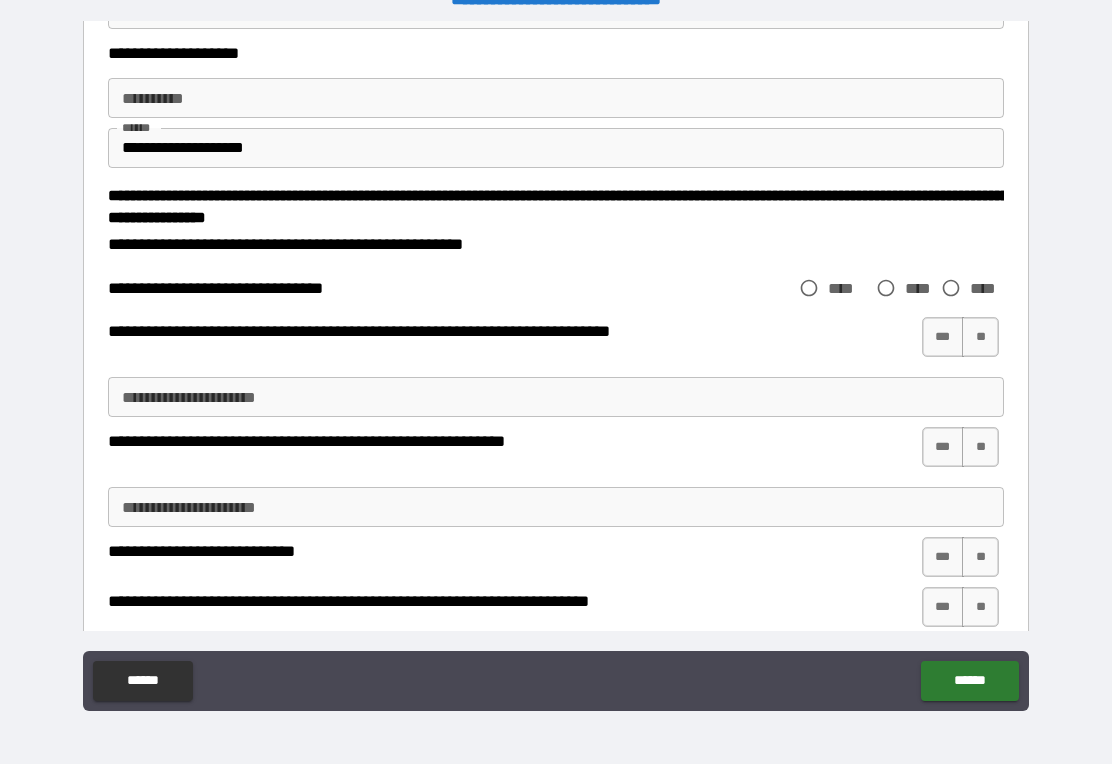 type on "**********" 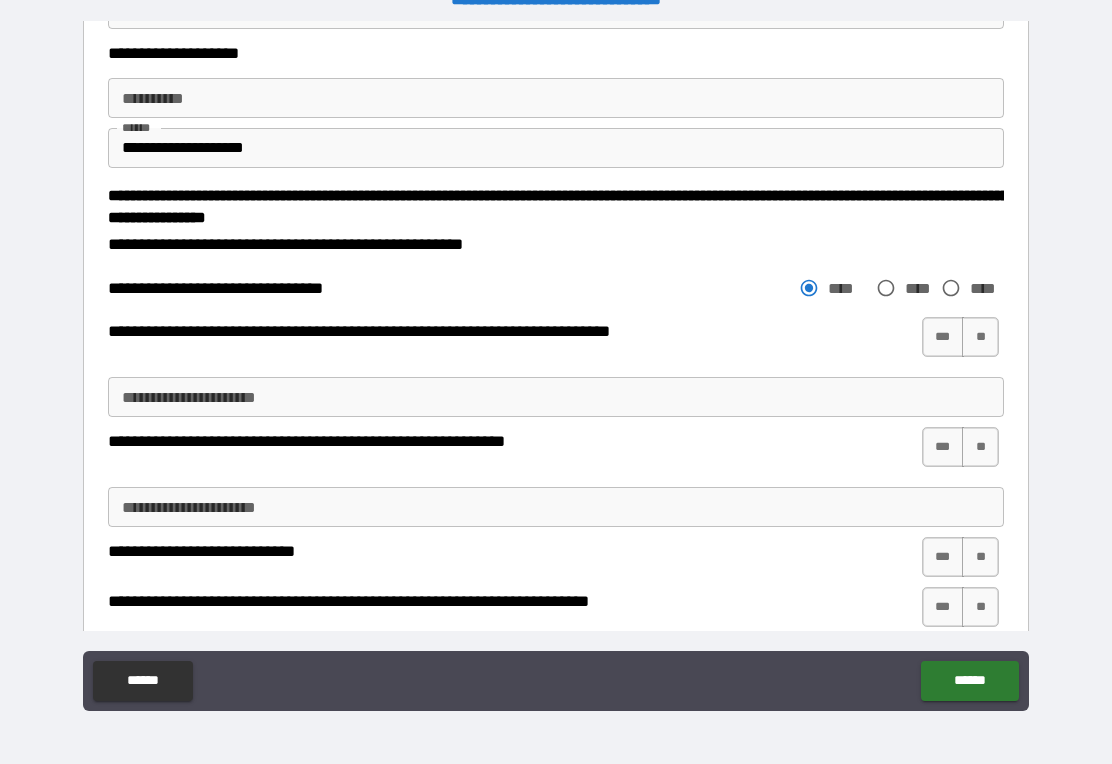 click on "**" at bounding box center [980, 337] 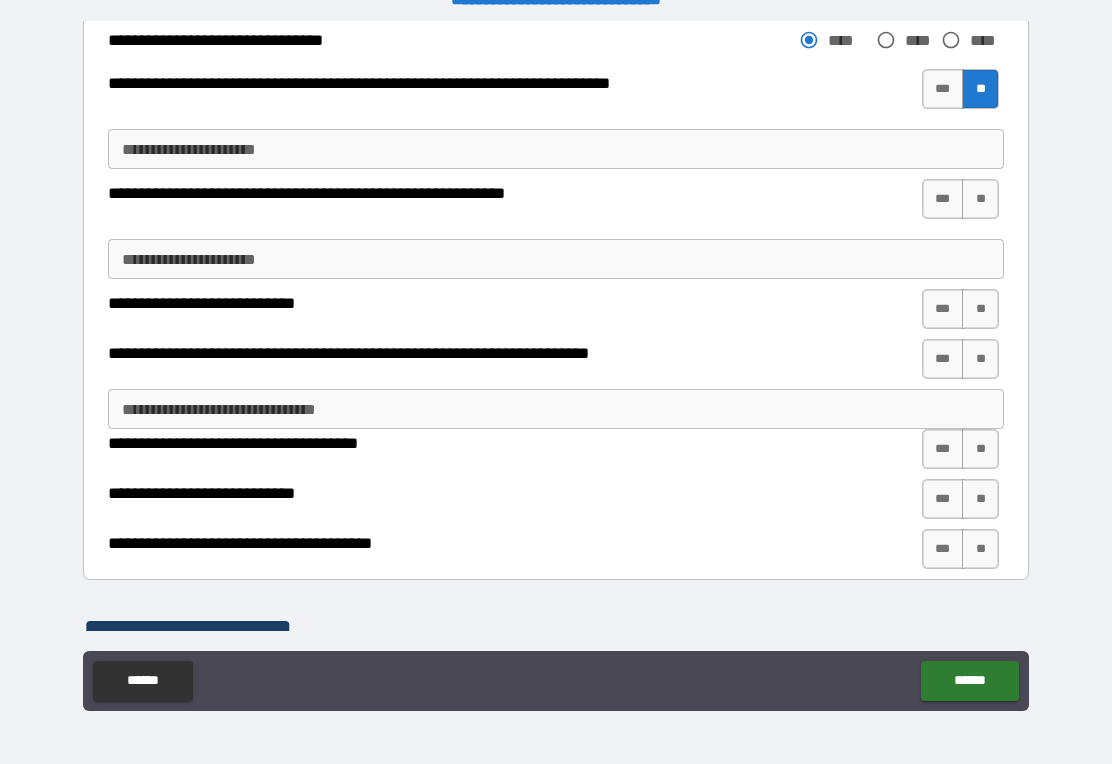 scroll, scrollTop: 2517, scrollLeft: 0, axis: vertical 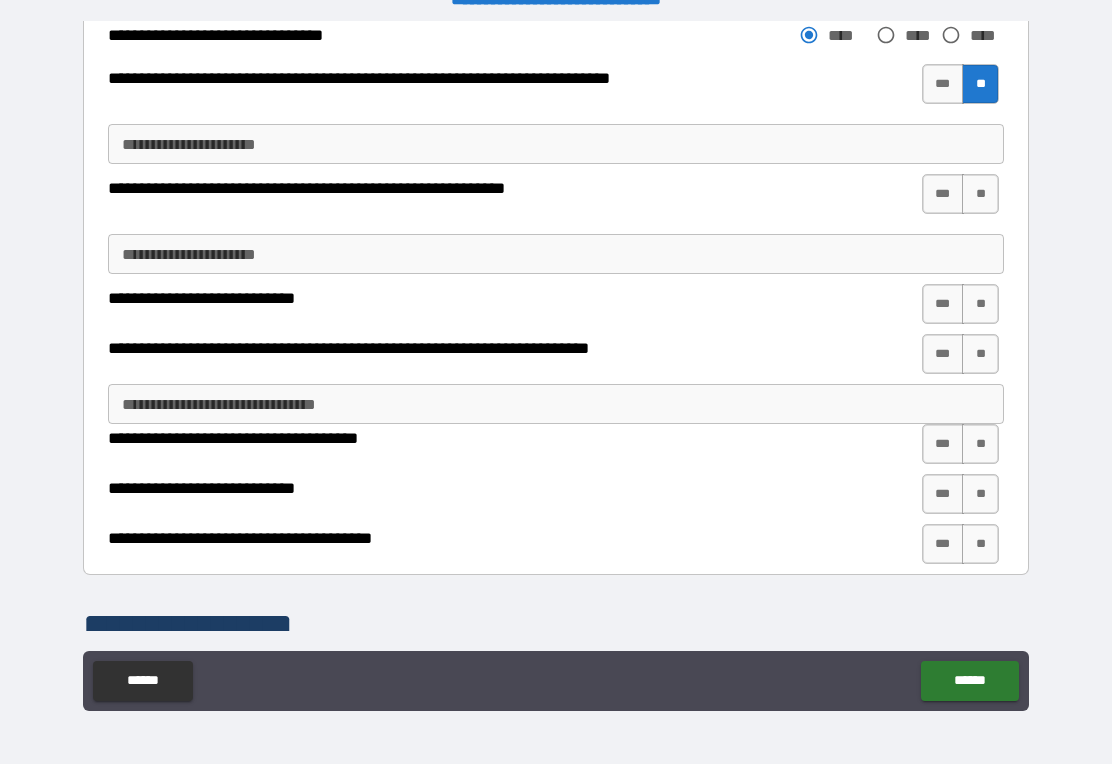 click on "**********" at bounding box center (556, 254) 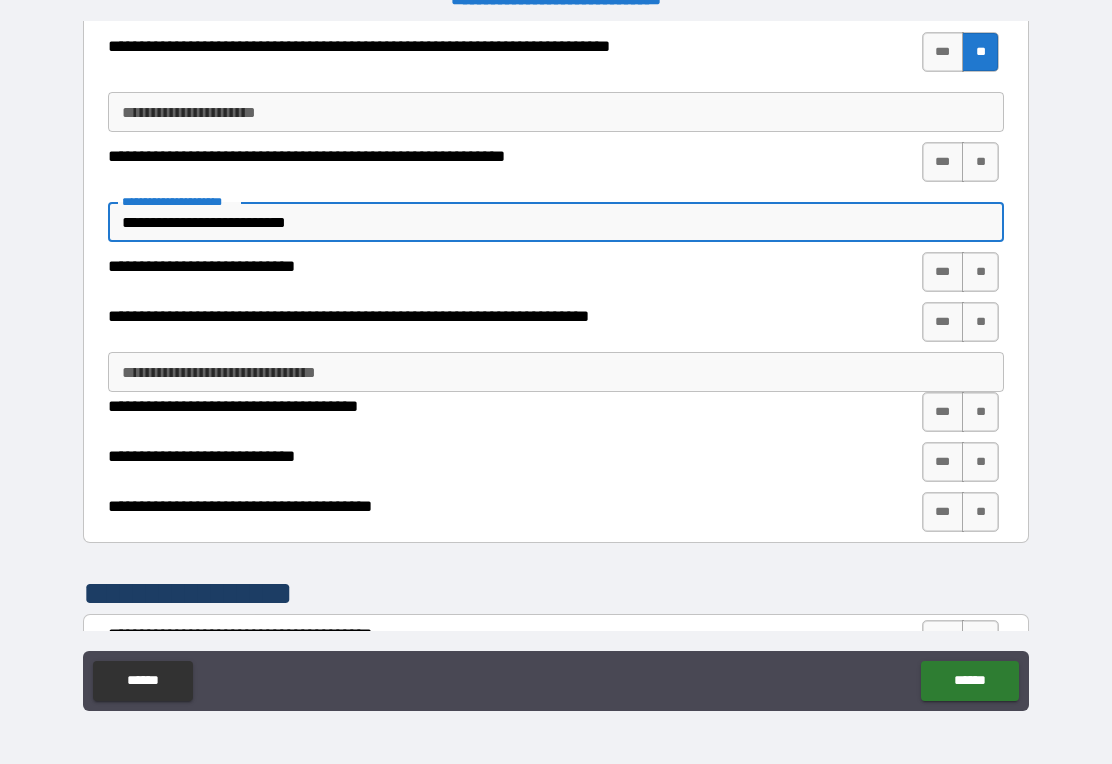 scroll, scrollTop: 2548, scrollLeft: 0, axis: vertical 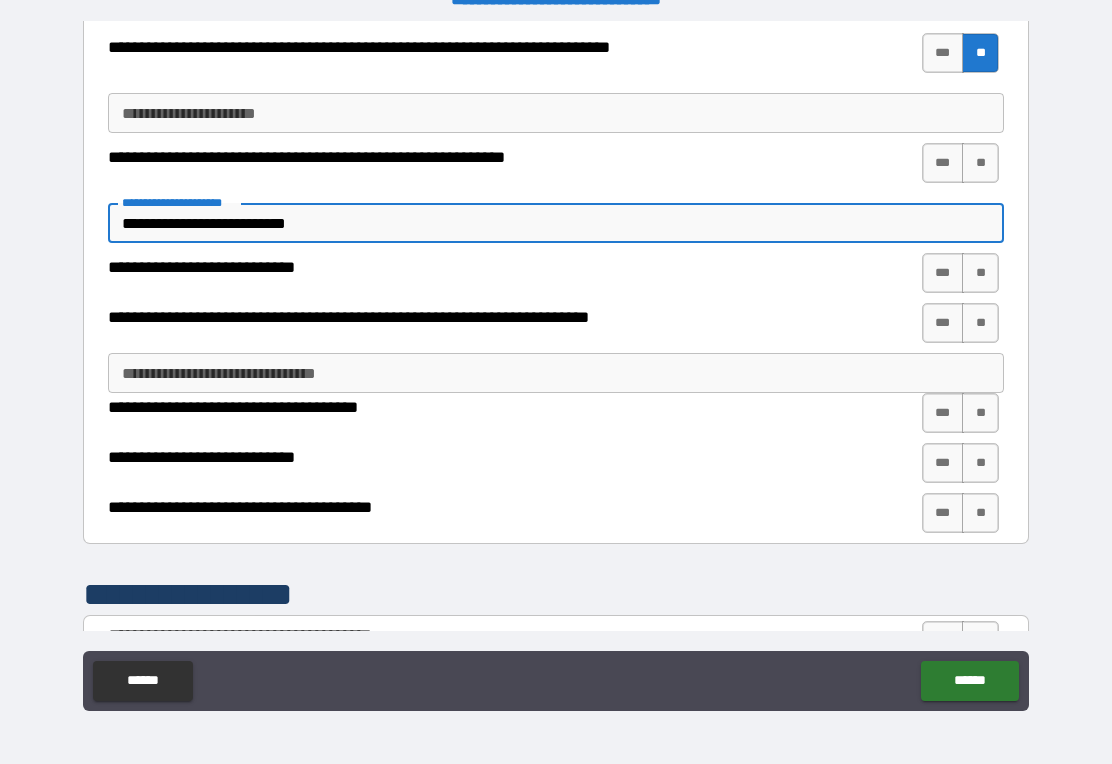 type on "**********" 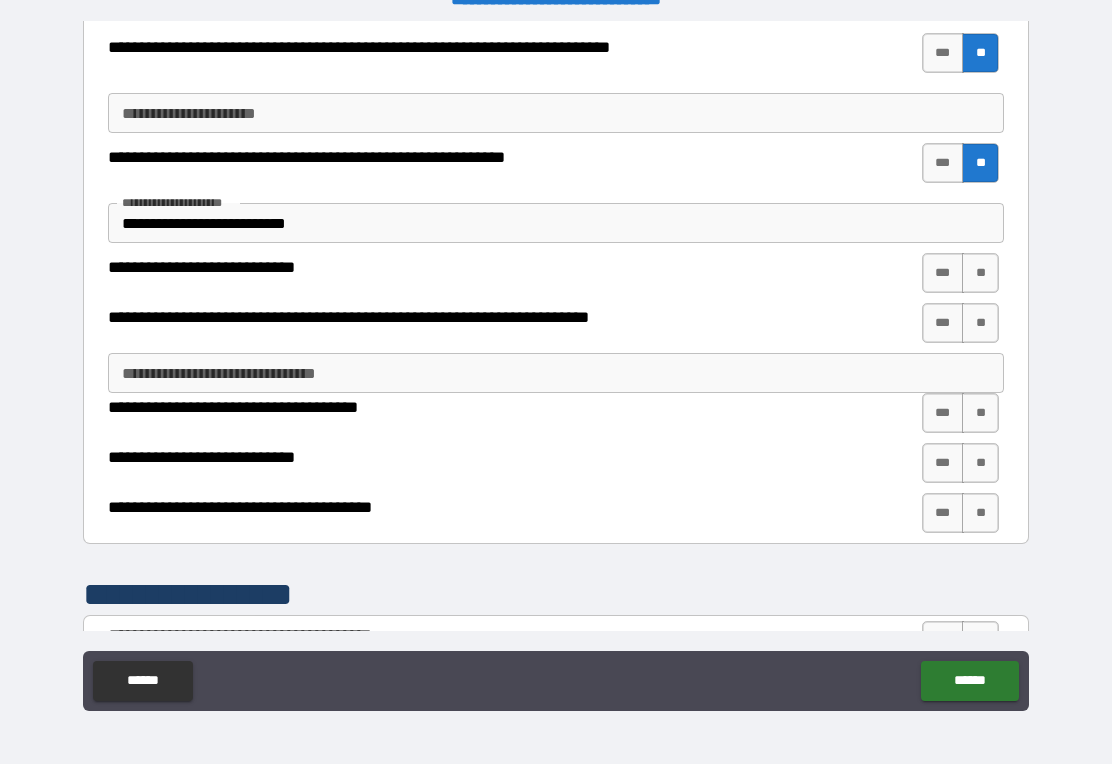 click on "***" at bounding box center (943, 163) 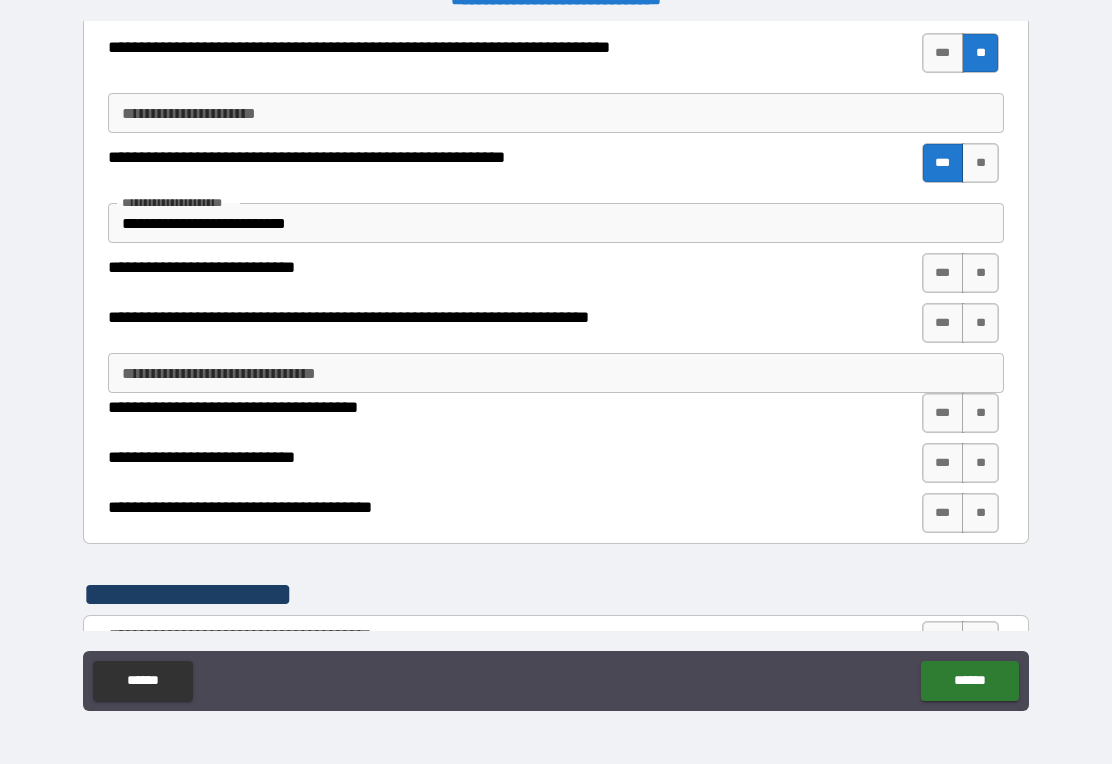 click on "**" at bounding box center [980, 273] 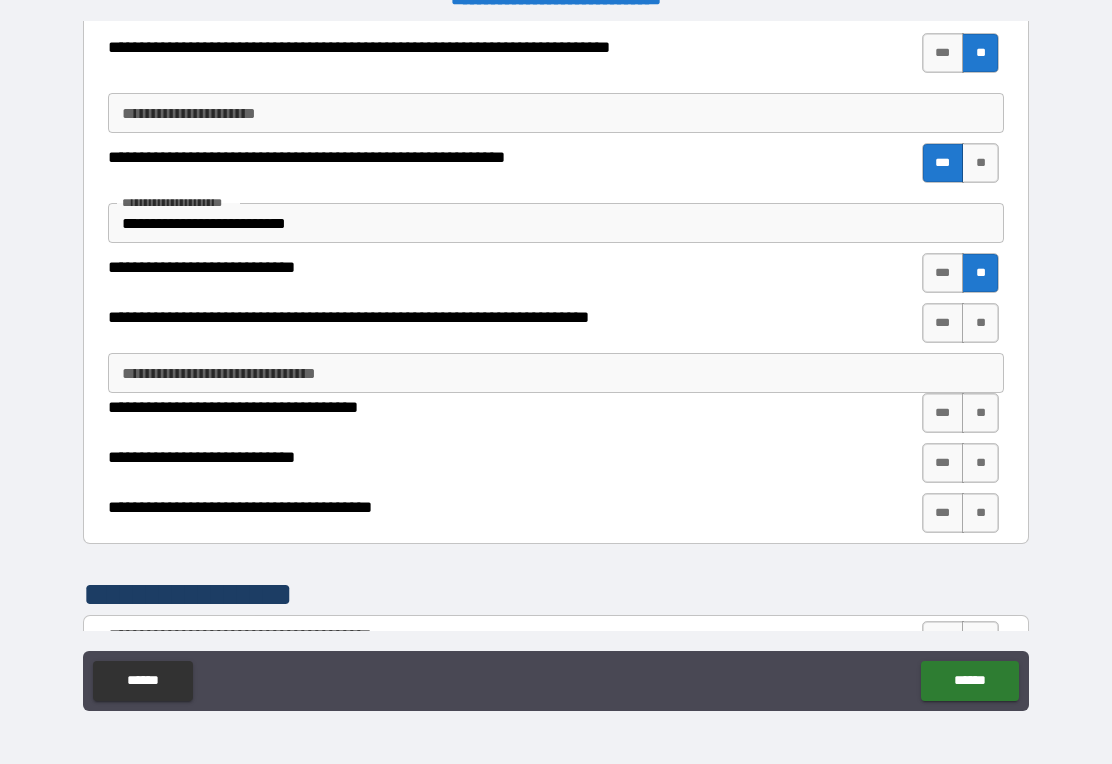 click on "***" at bounding box center [943, 323] 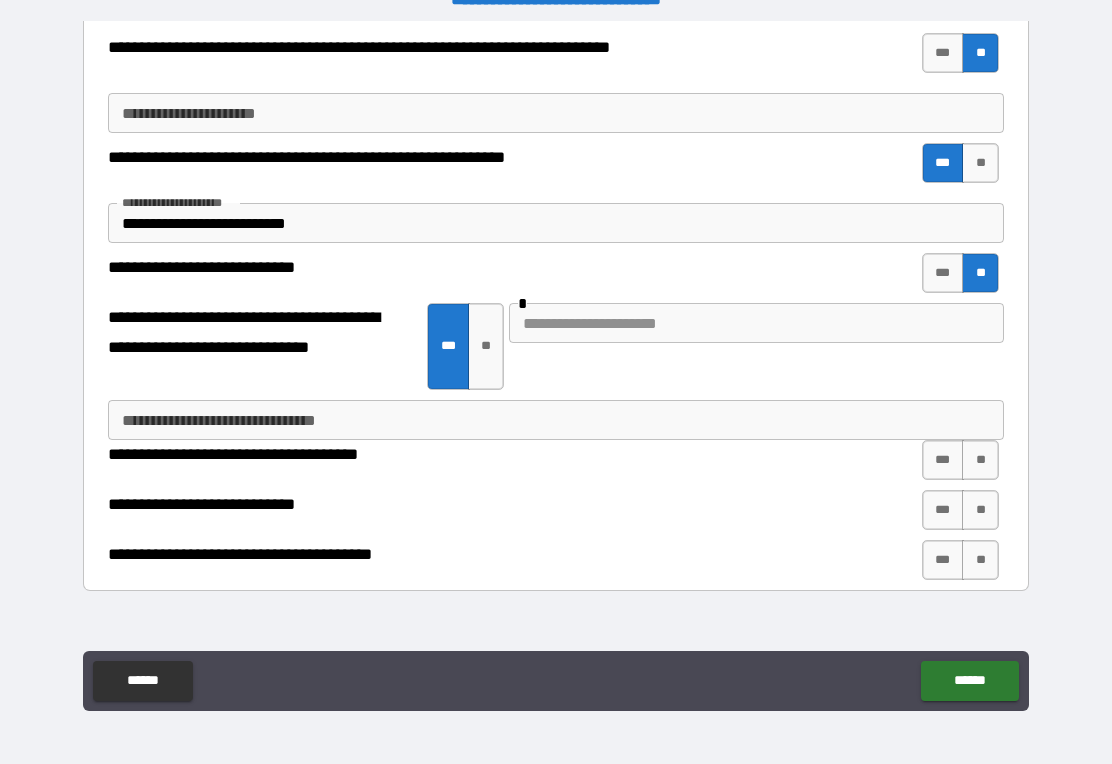click at bounding box center [756, 323] 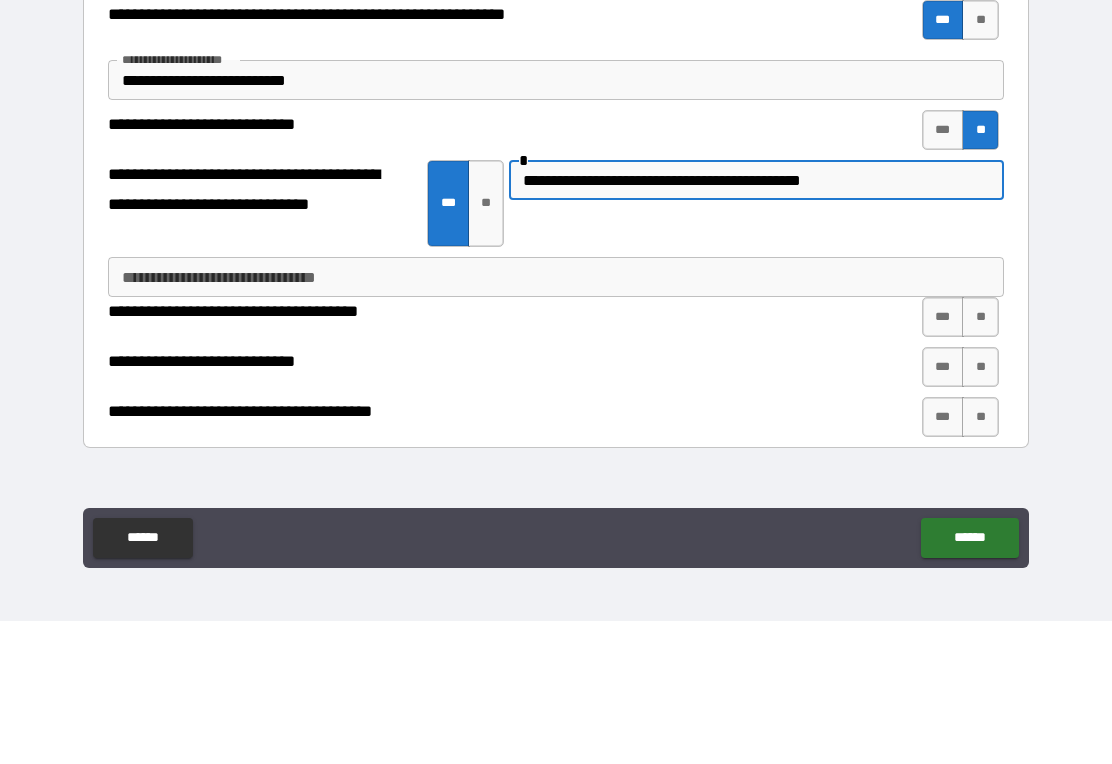 type on "**********" 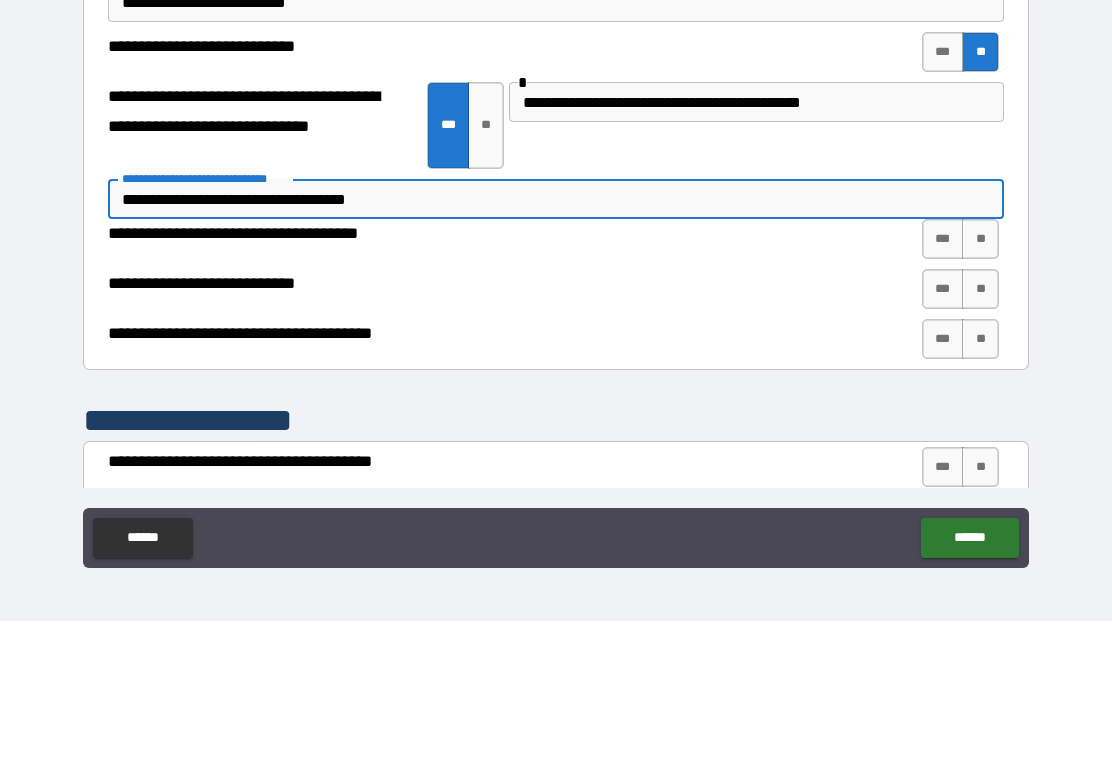 scroll, scrollTop: 2628, scrollLeft: 0, axis: vertical 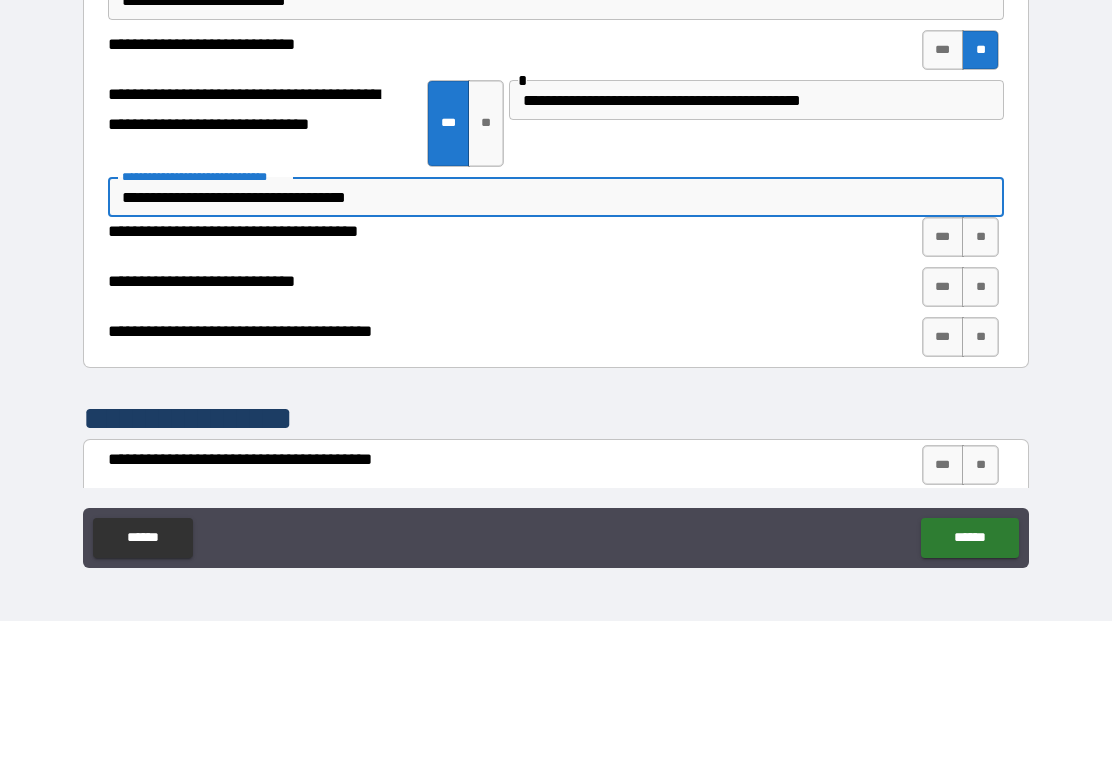 type on "**********" 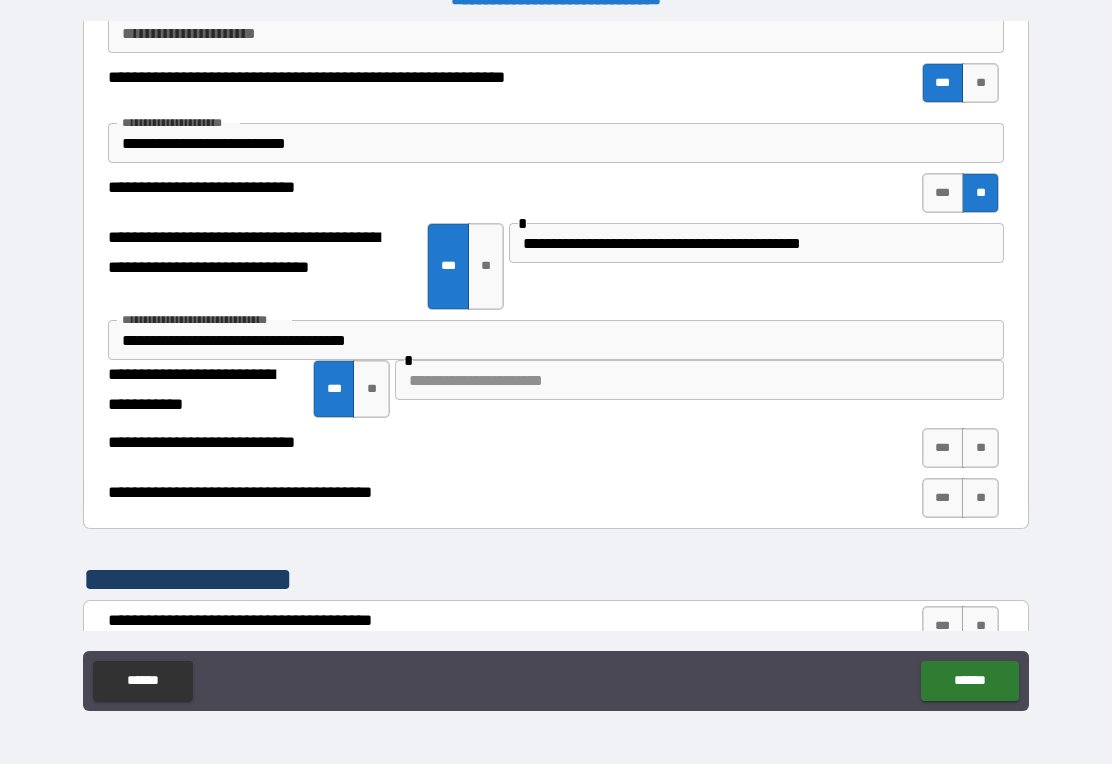 click at bounding box center [699, 380] 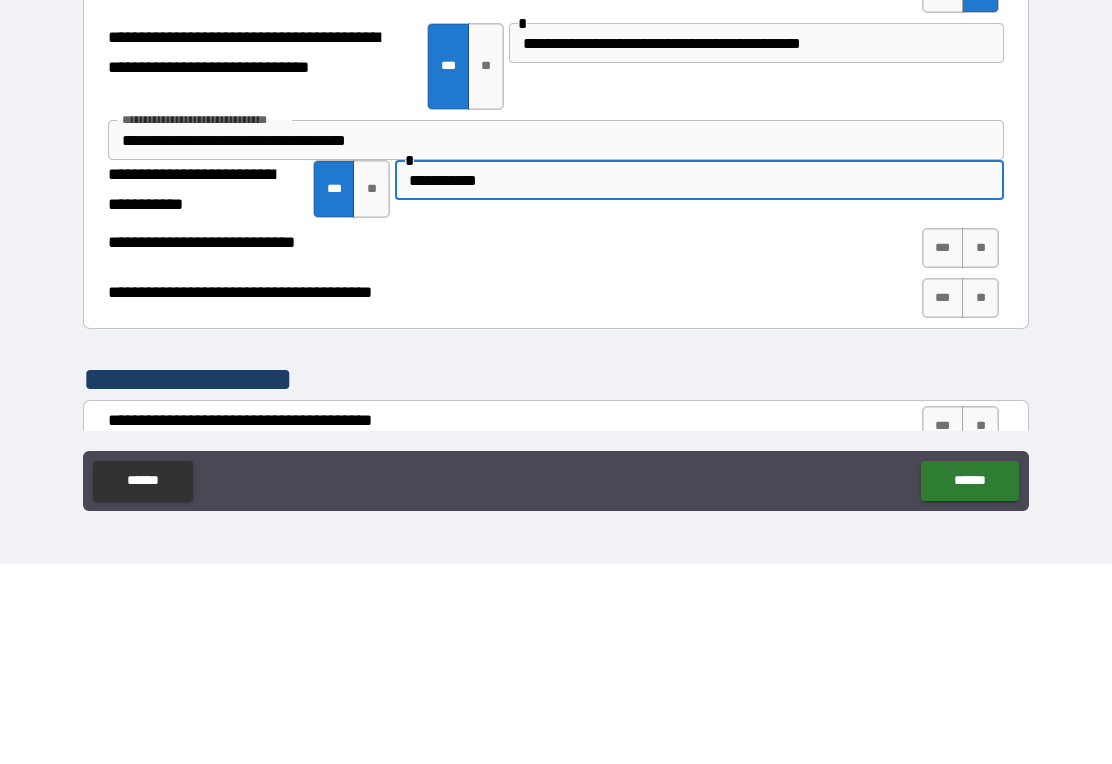 type on "**********" 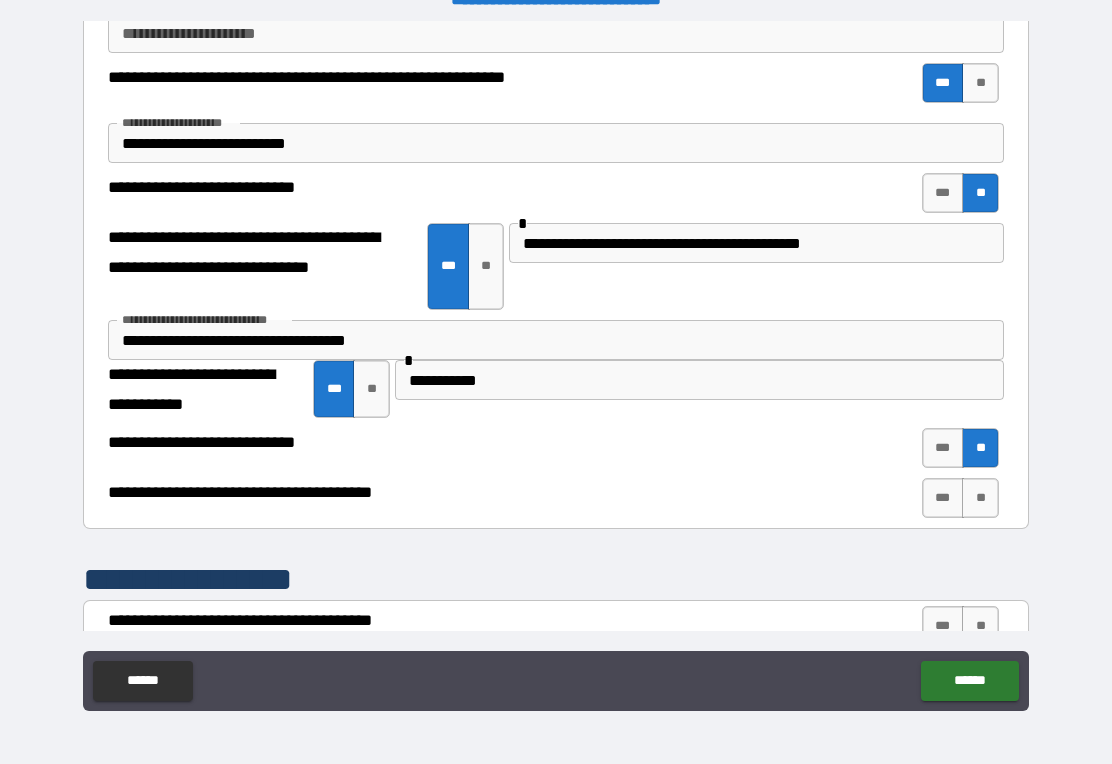 click on "***" at bounding box center [943, 498] 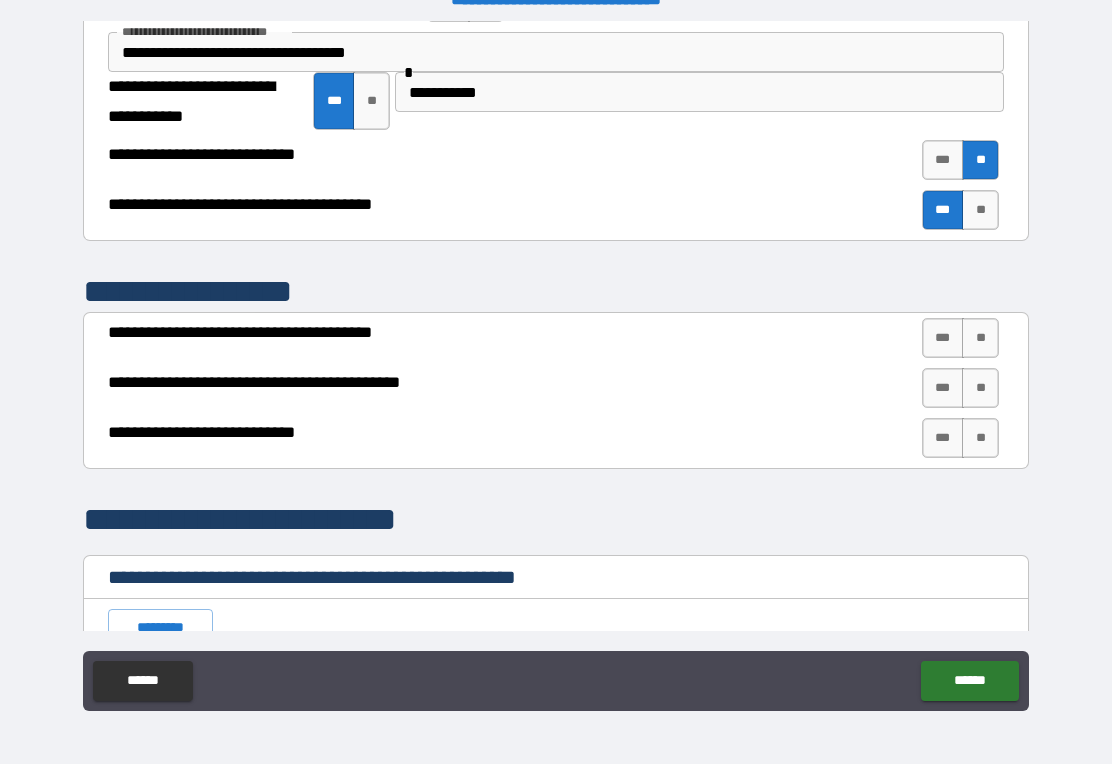 scroll, scrollTop: 2917, scrollLeft: 0, axis: vertical 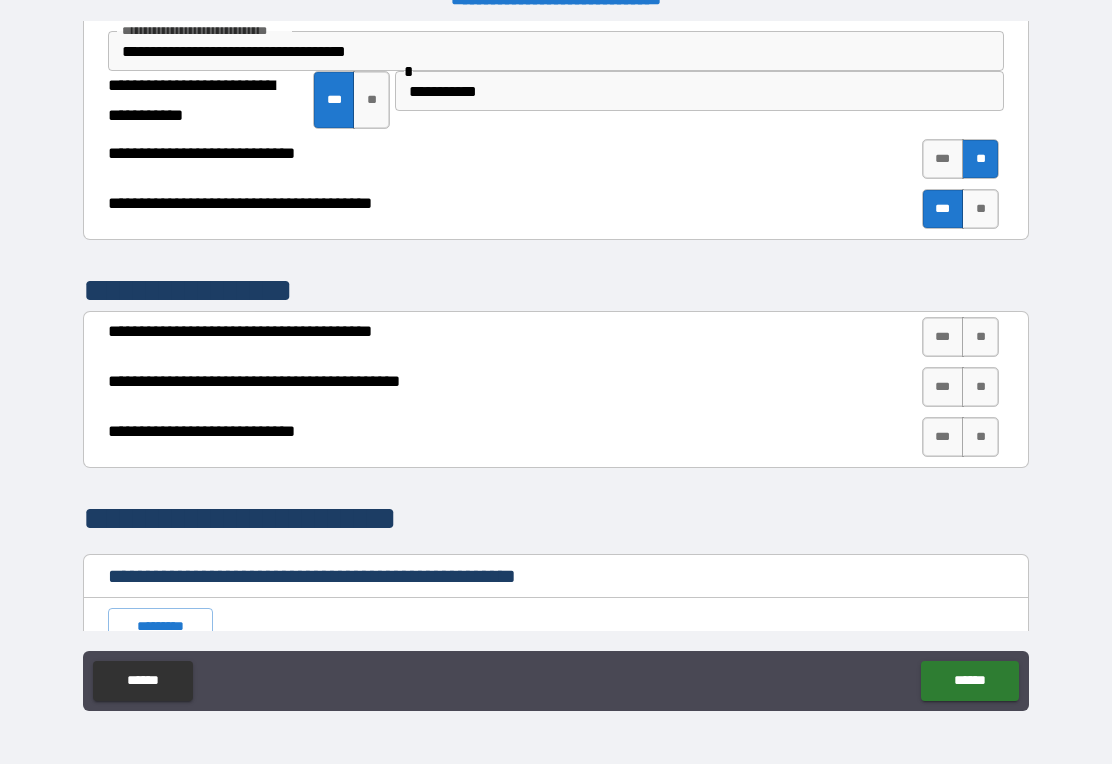 click on "**" at bounding box center [980, 337] 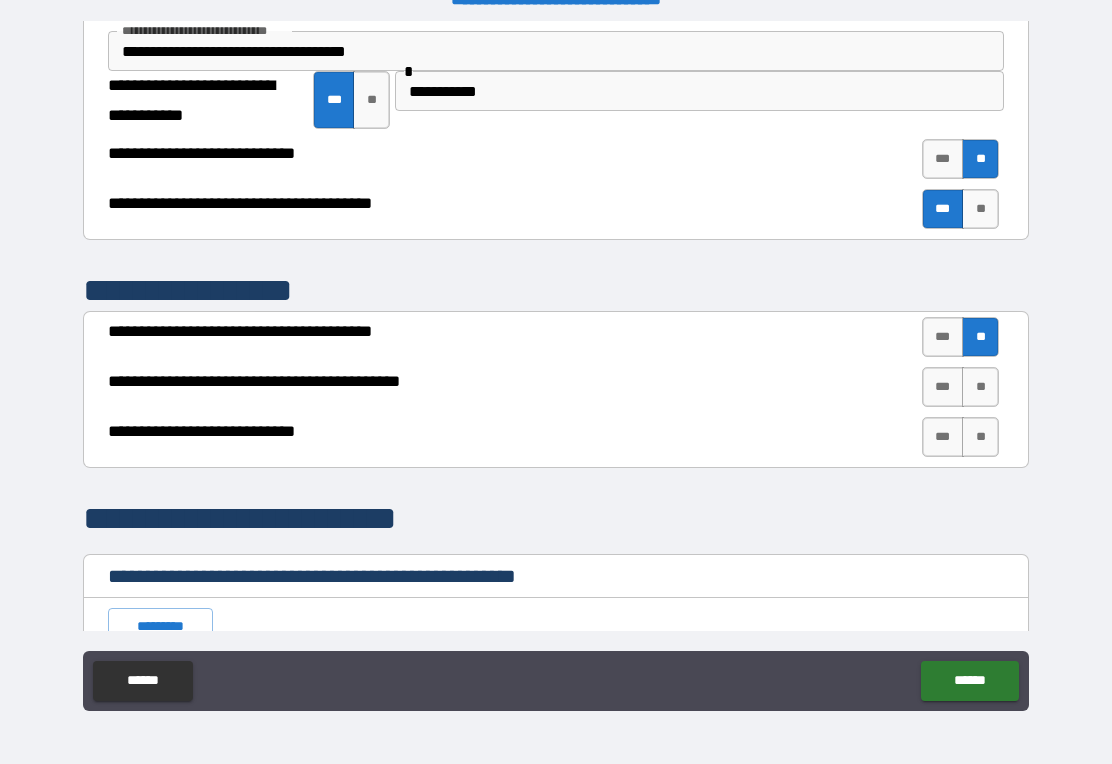 click on "**" at bounding box center (980, 387) 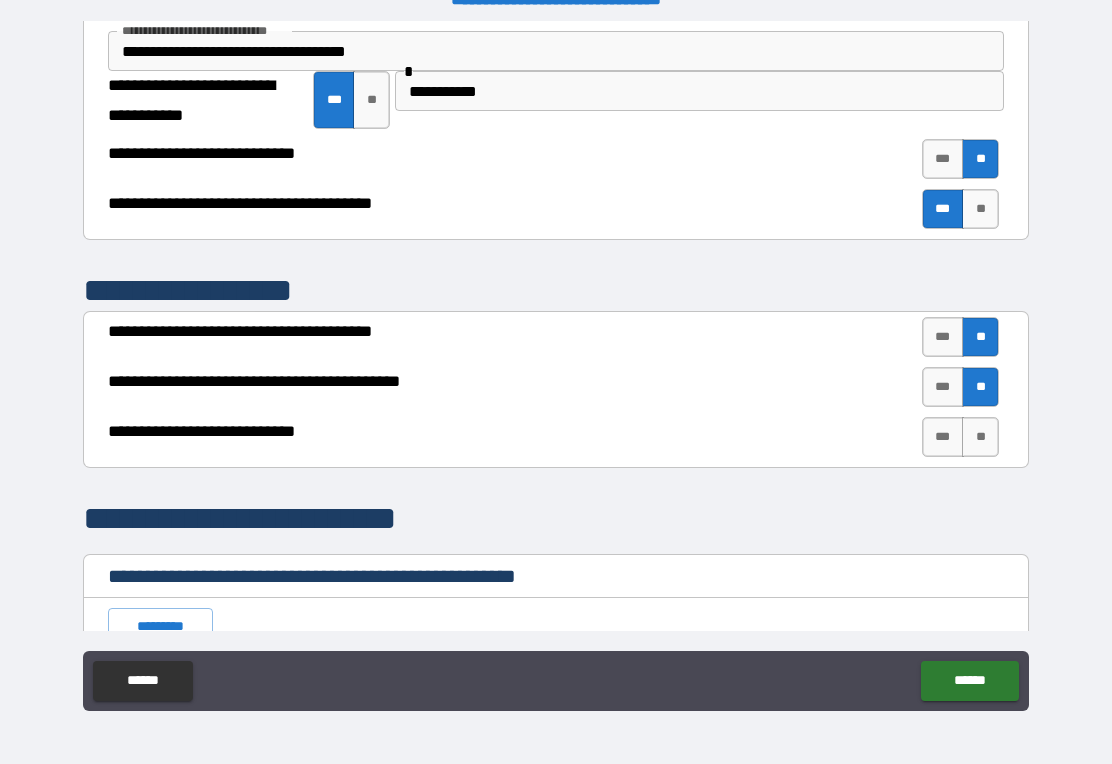 click on "**" at bounding box center [980, 437] 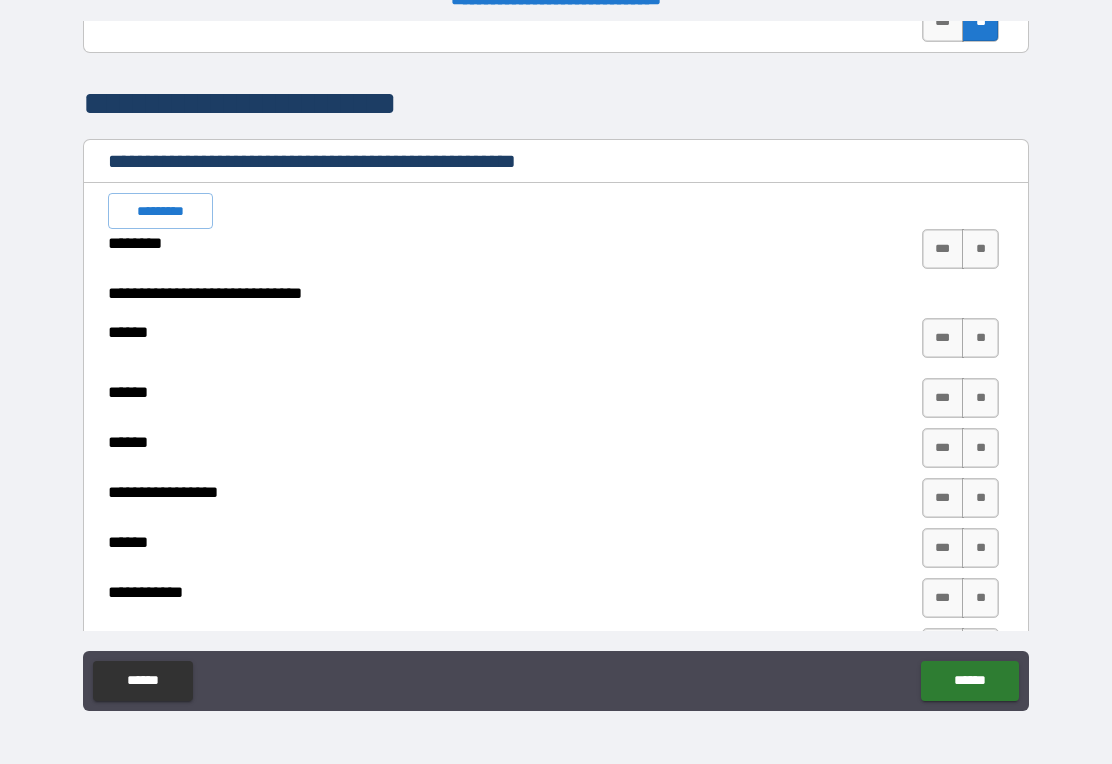 scroll, scrollTop: 3334, scrollLeft: 0, axis: vertical 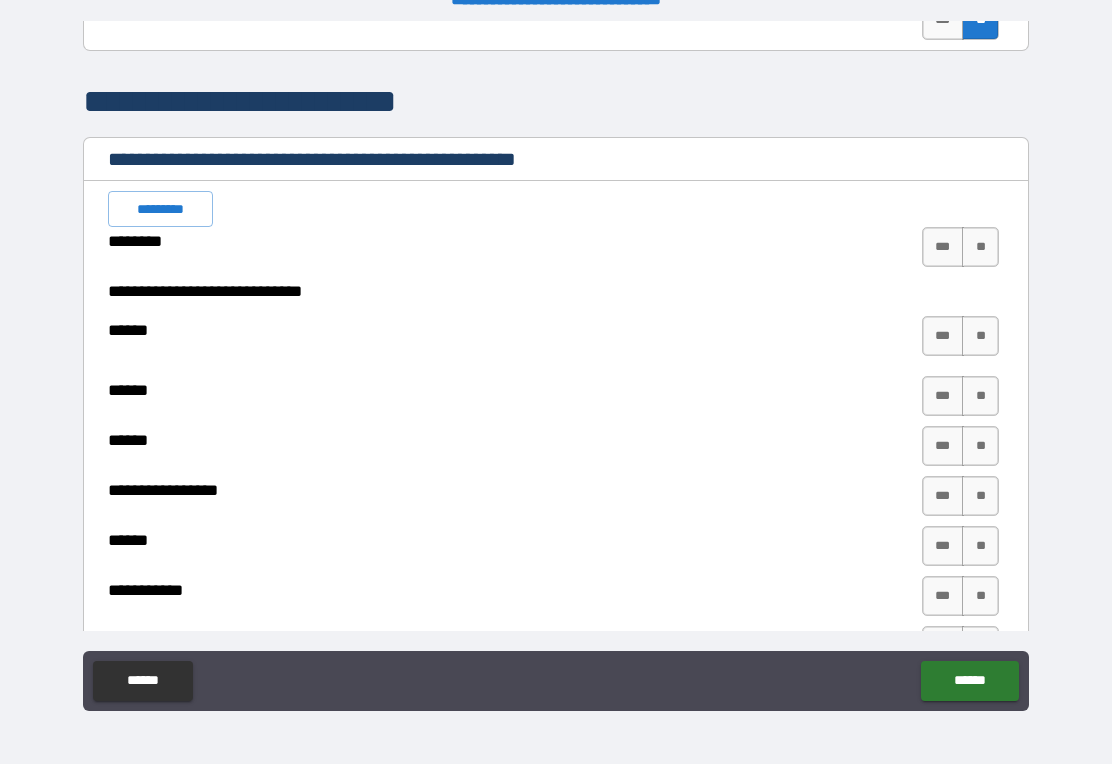 click on "**" at bounding box center (980, 247) 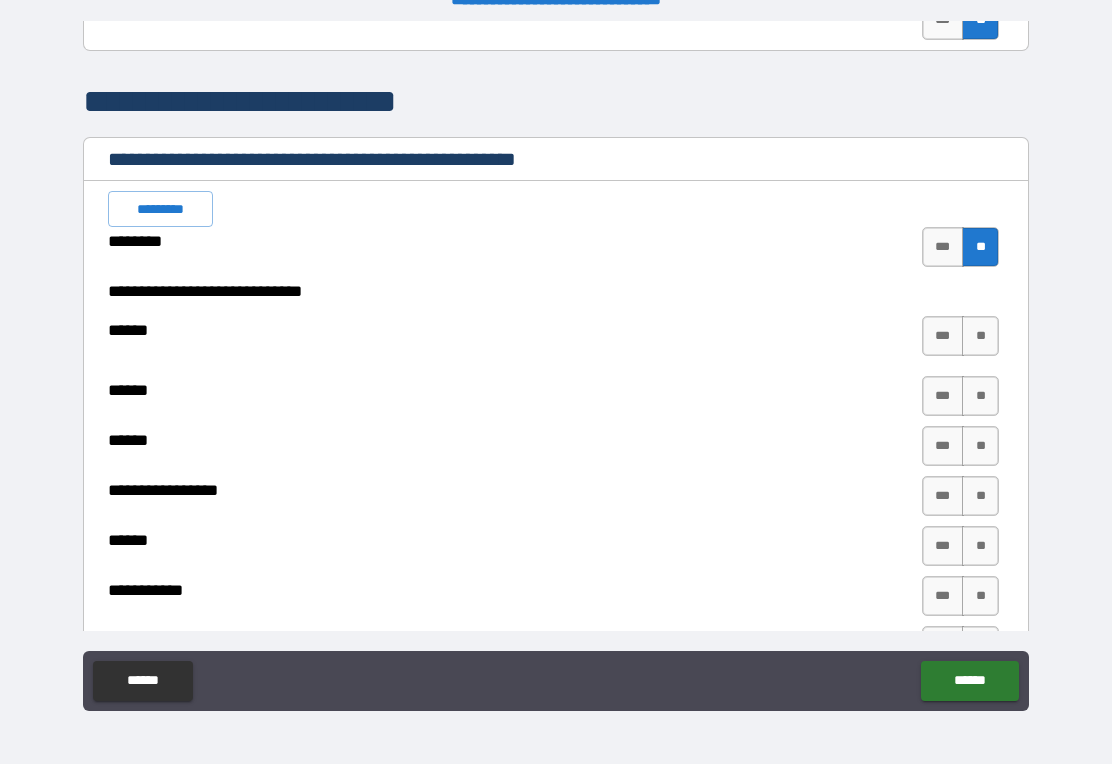 click on "**" at bounding box center (980, 336) 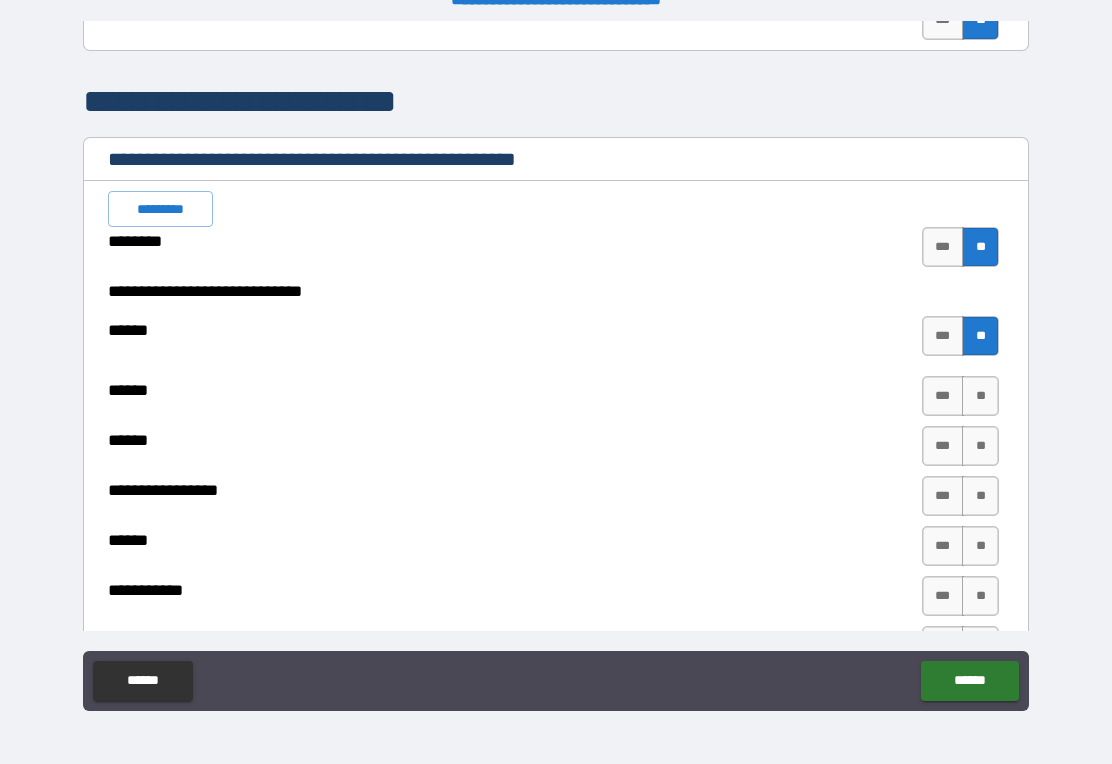 click on "**" at bounding box center [980, 396] 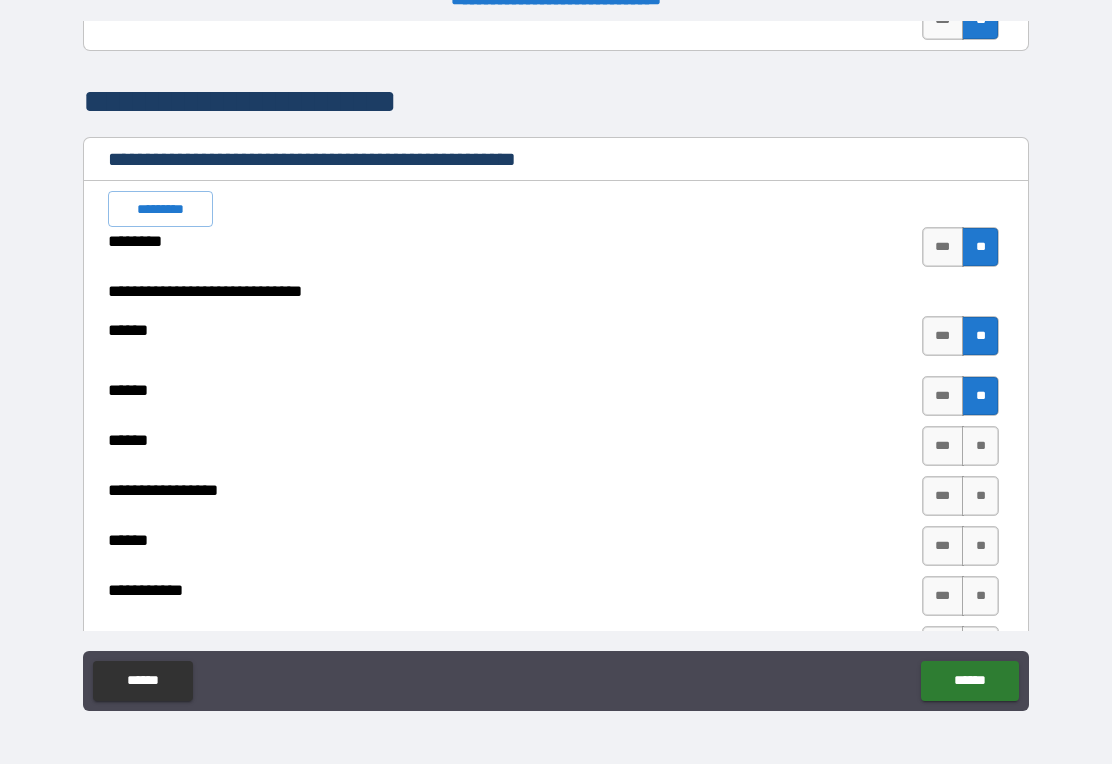 click on "**" at bounding box center [980, 446] 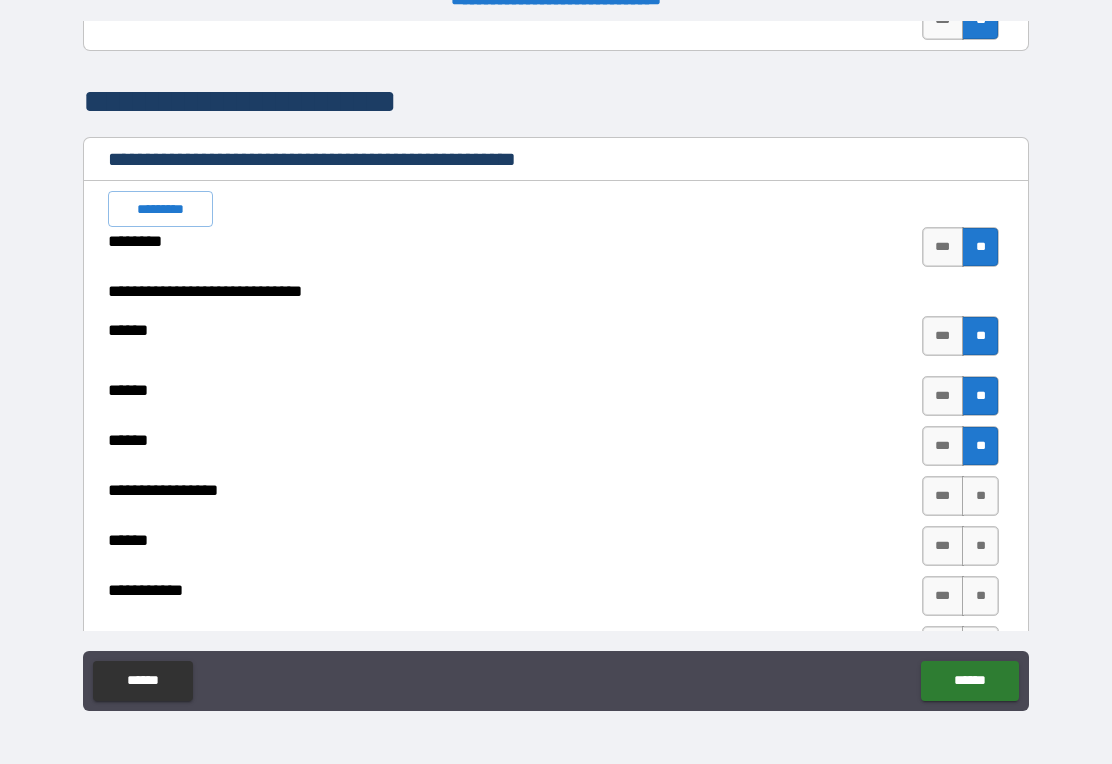 click on "**" at bounding box center (980, 496) 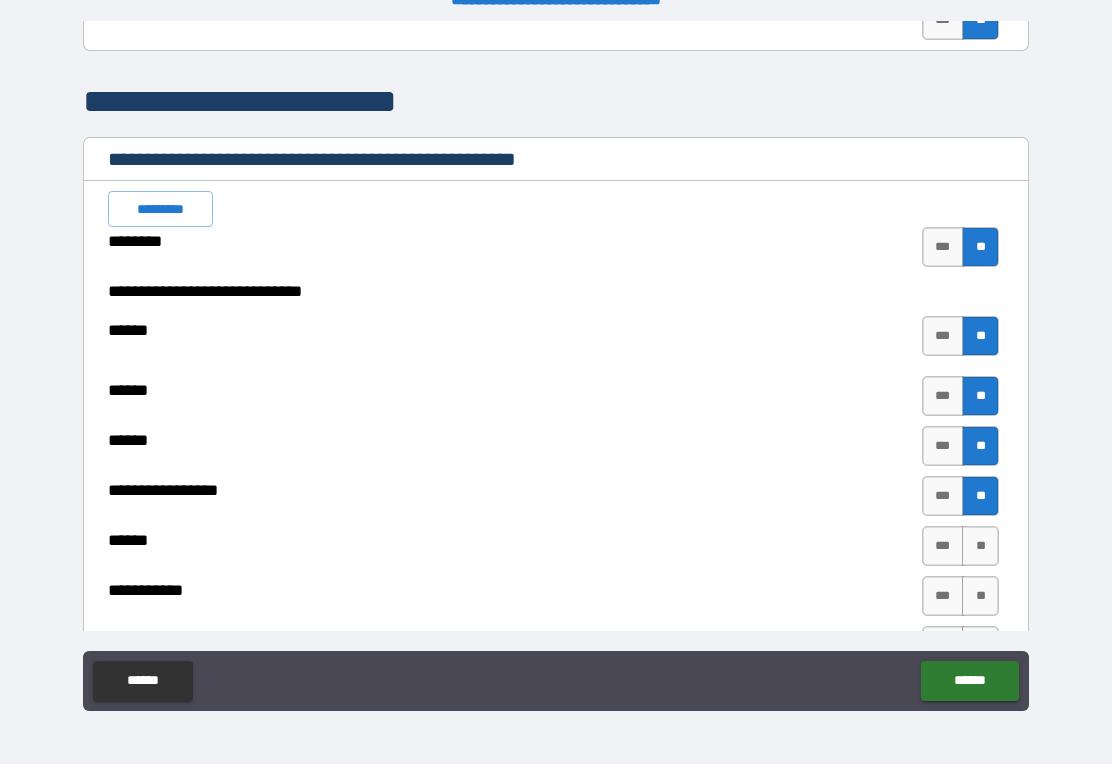click on "**" at bounding box center (980, 546) 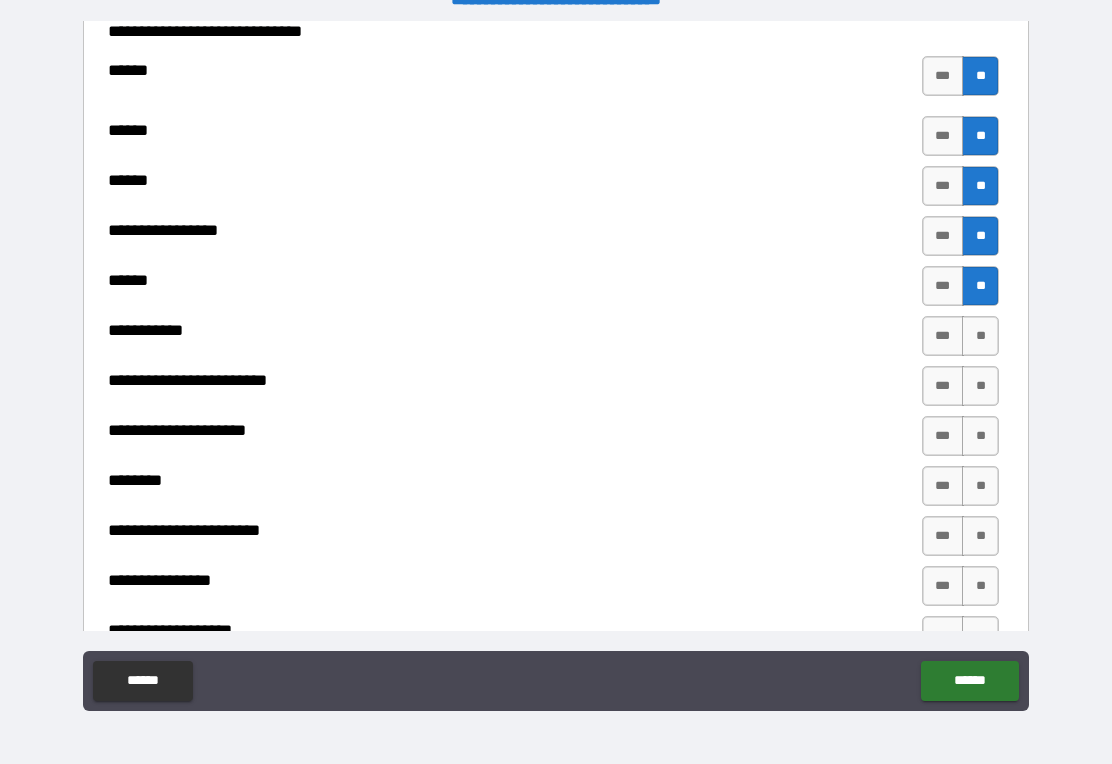 scroll, scrollTop: 3596, scrollLeft: 0, axis: vertical 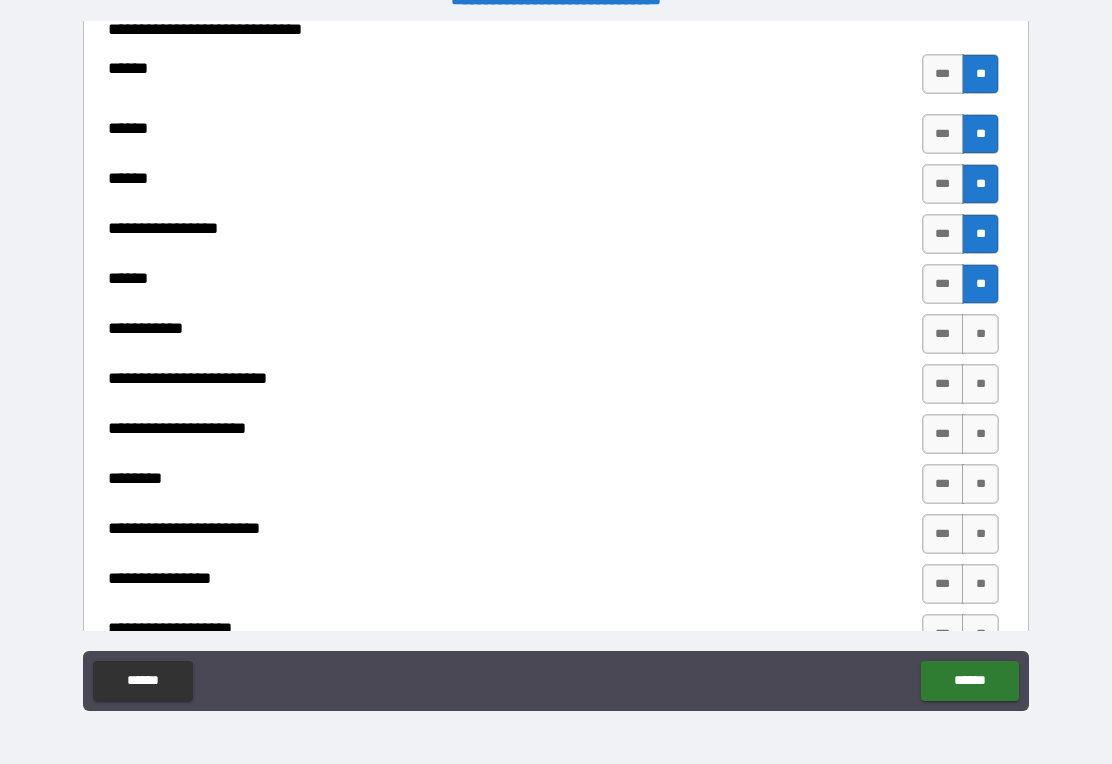 click on "**" at bounding box center (980, 334) 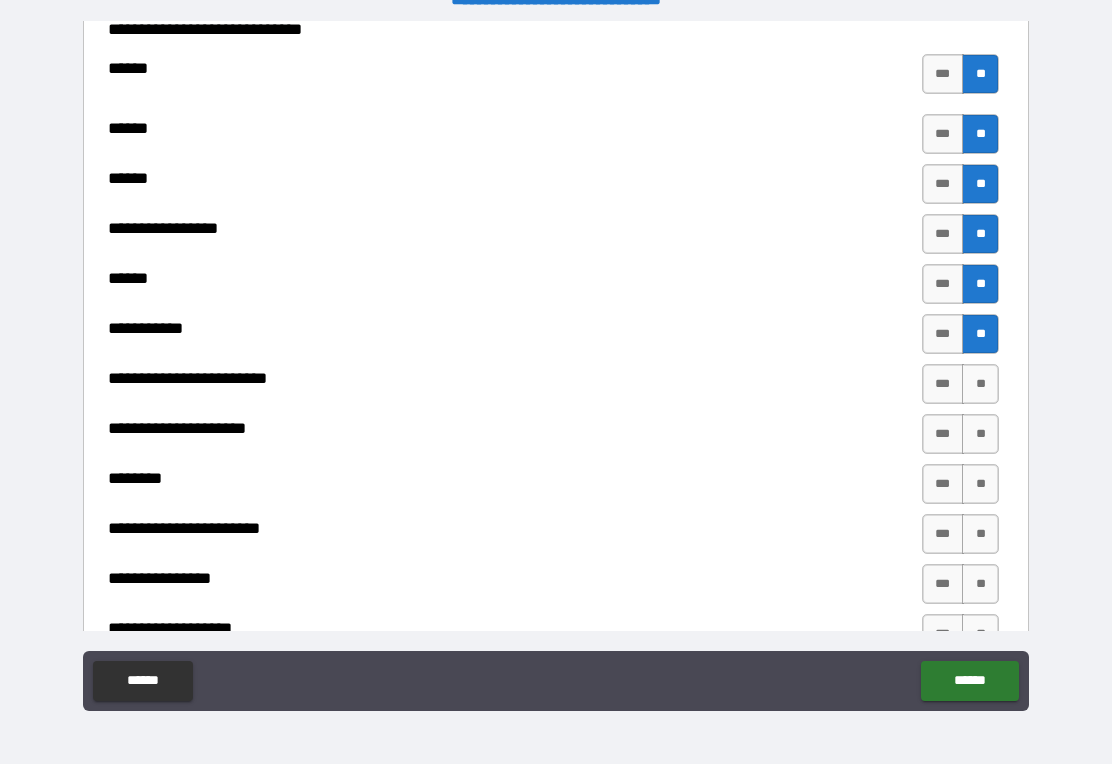 click on "**" at bounding box center [980, 384] 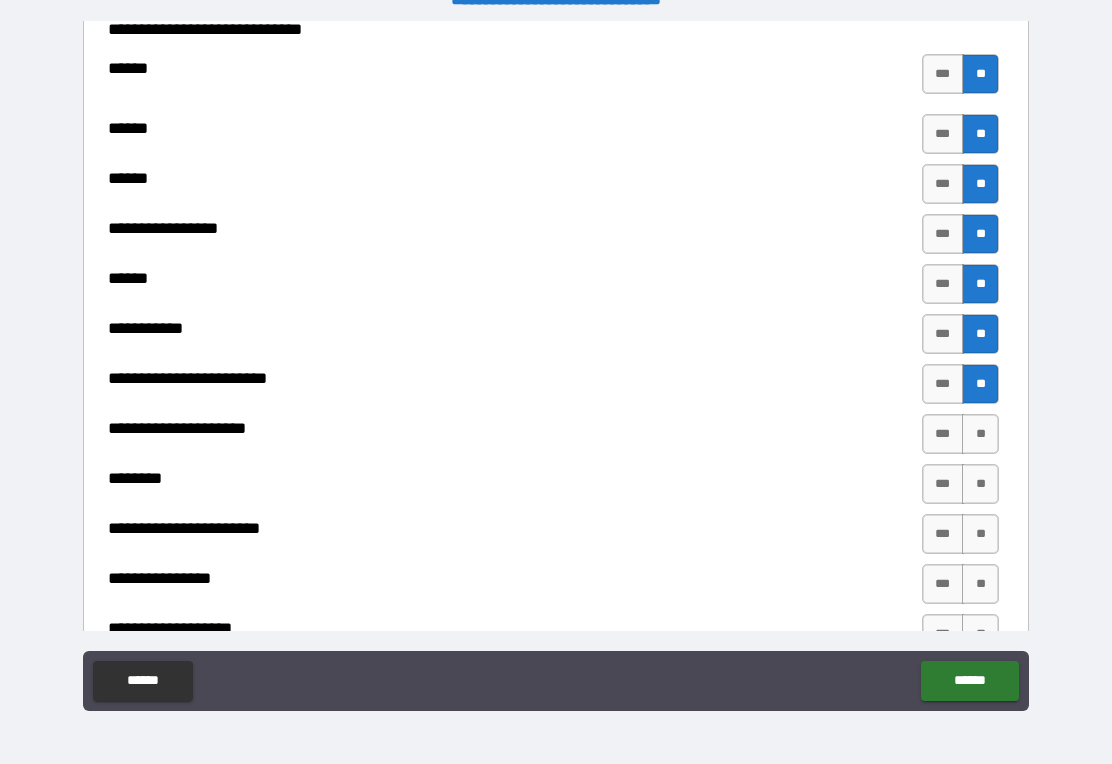 click on "**" at bounding box center [980, 434] 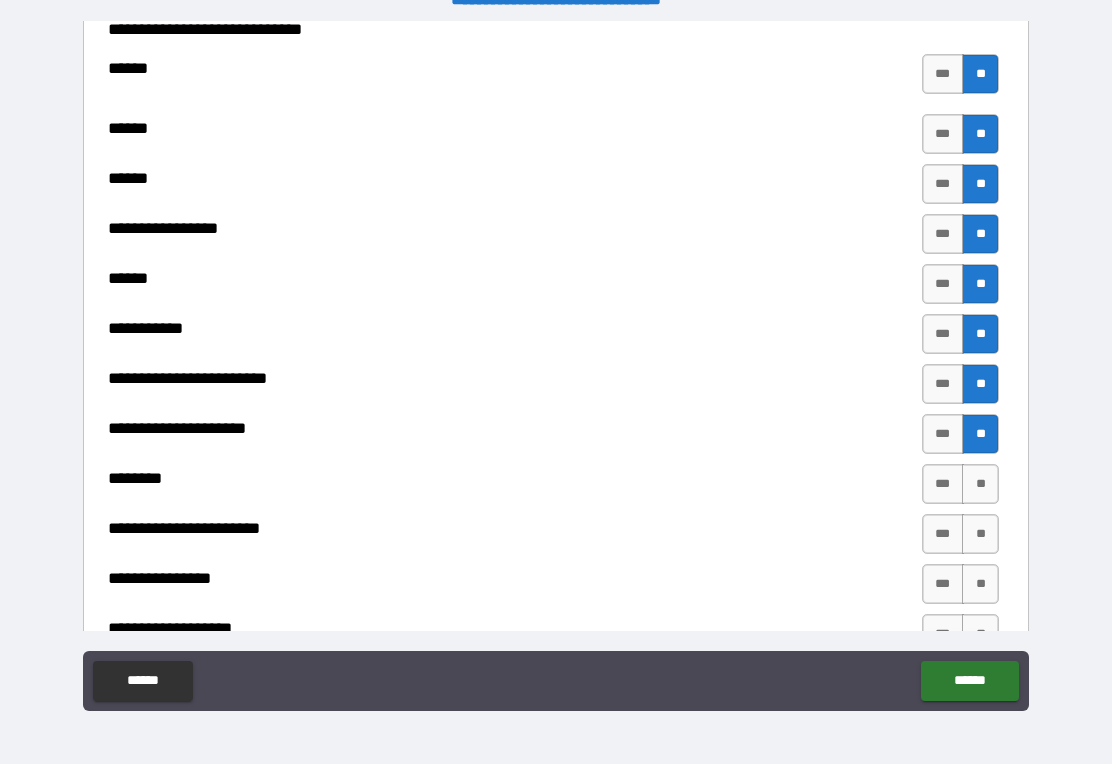 click on "***" at bounding box center (943, 484) 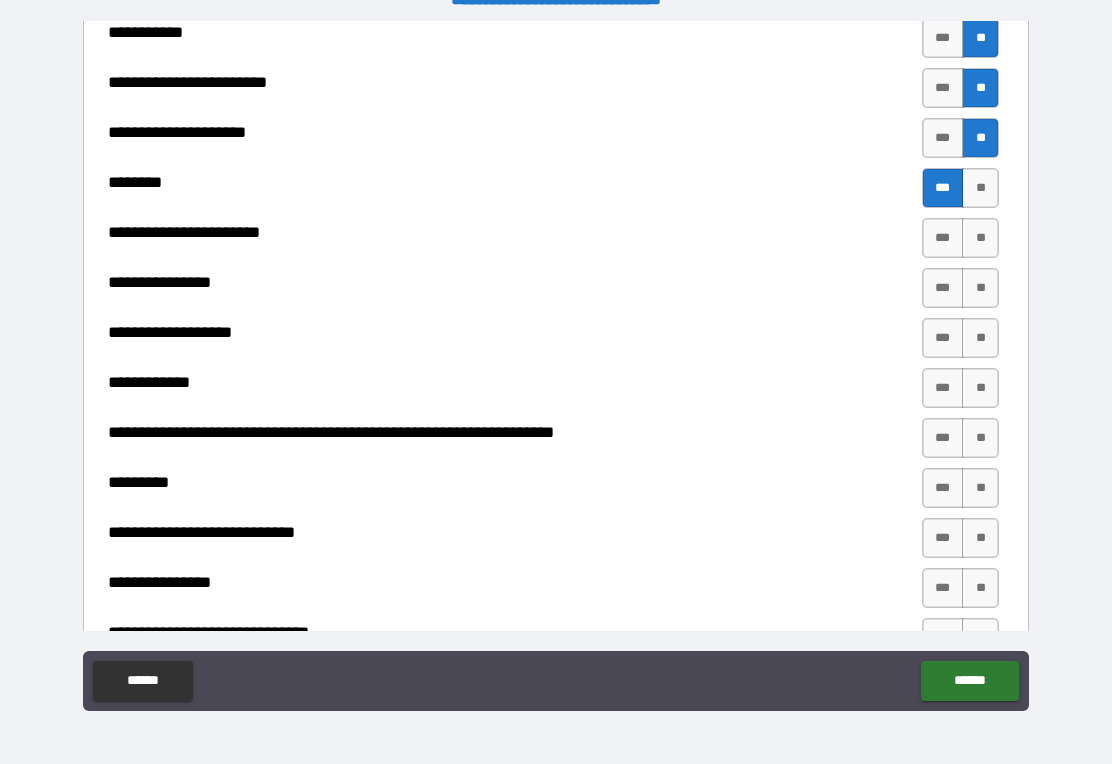 scroll, scrollTop: 3894, scrollLeft: 0, axis: vertical 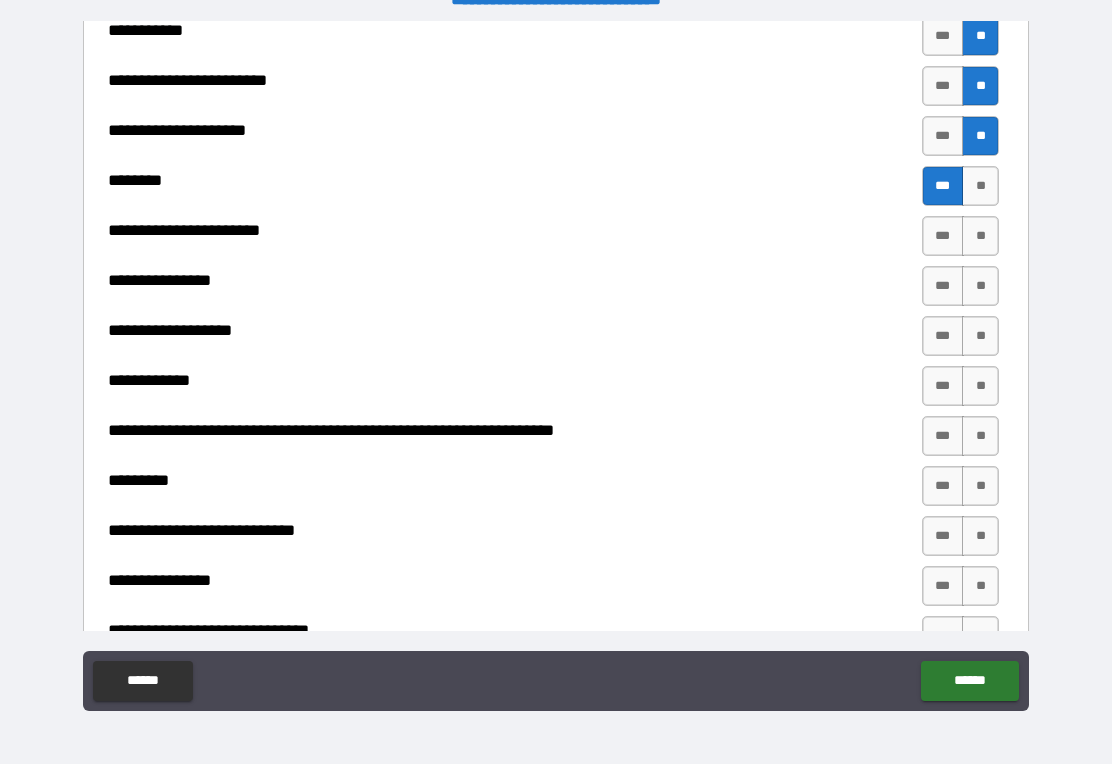 click on "**" at bounding box center [980, 236] 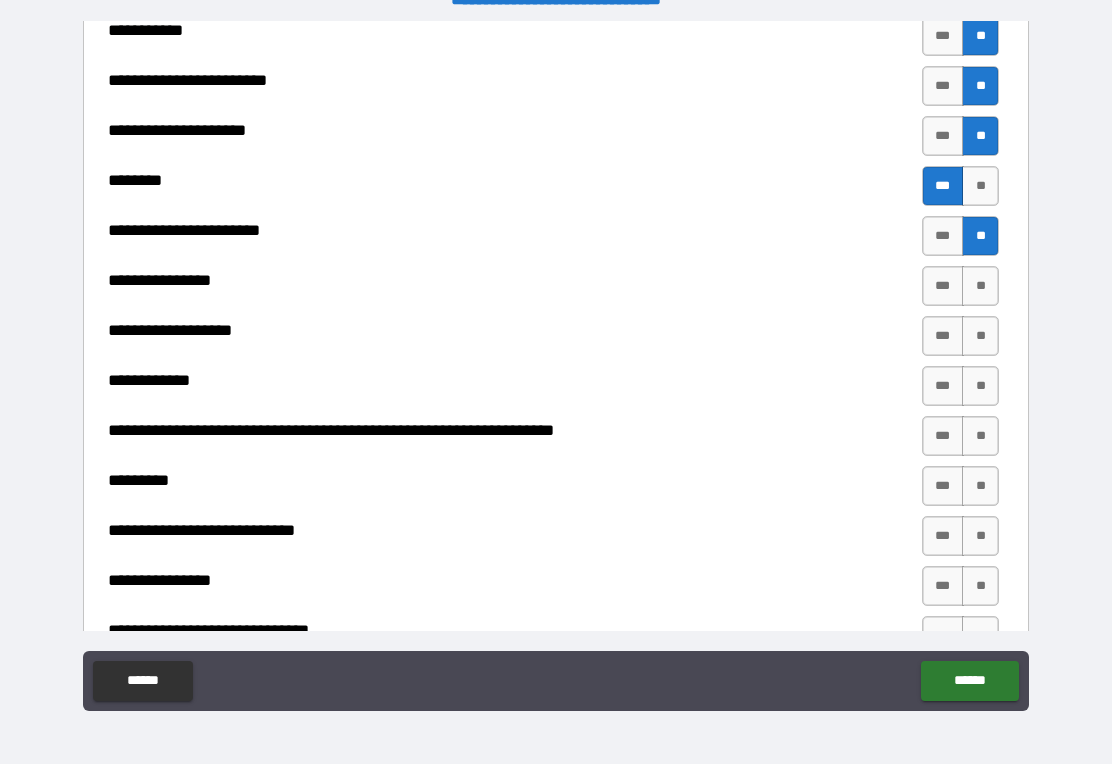click on "**" at bounding box center (980, 286) 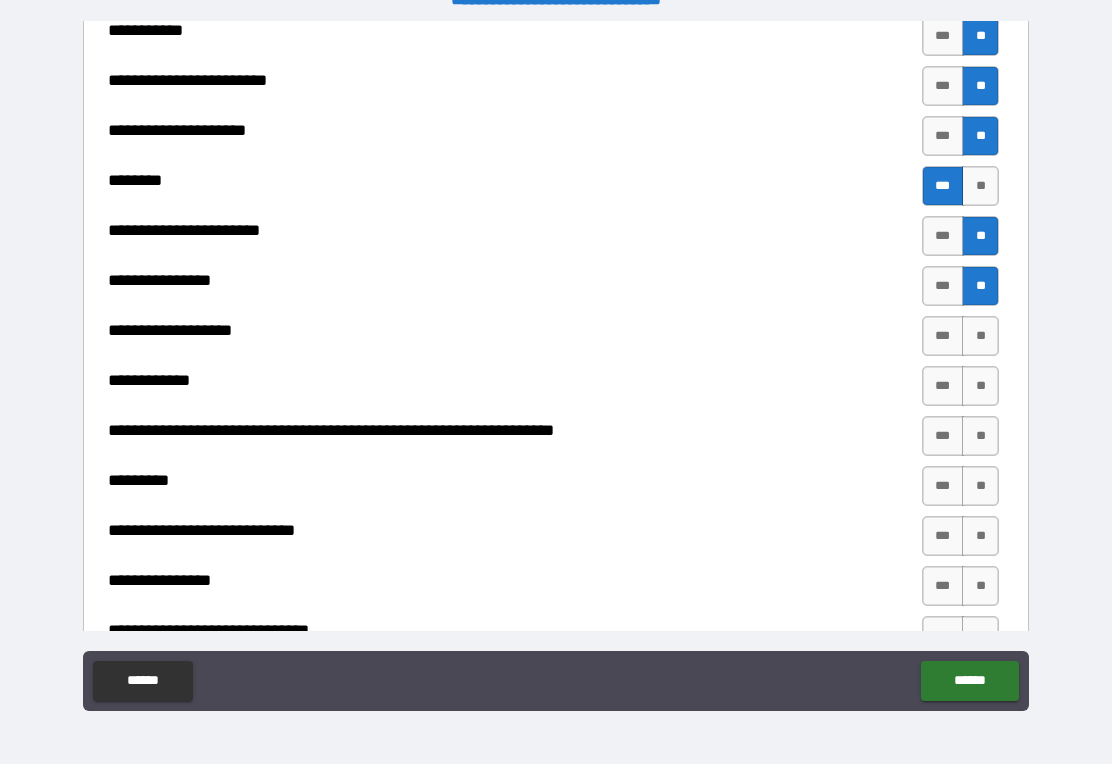 click on "**" at bounding box center [980, 336] 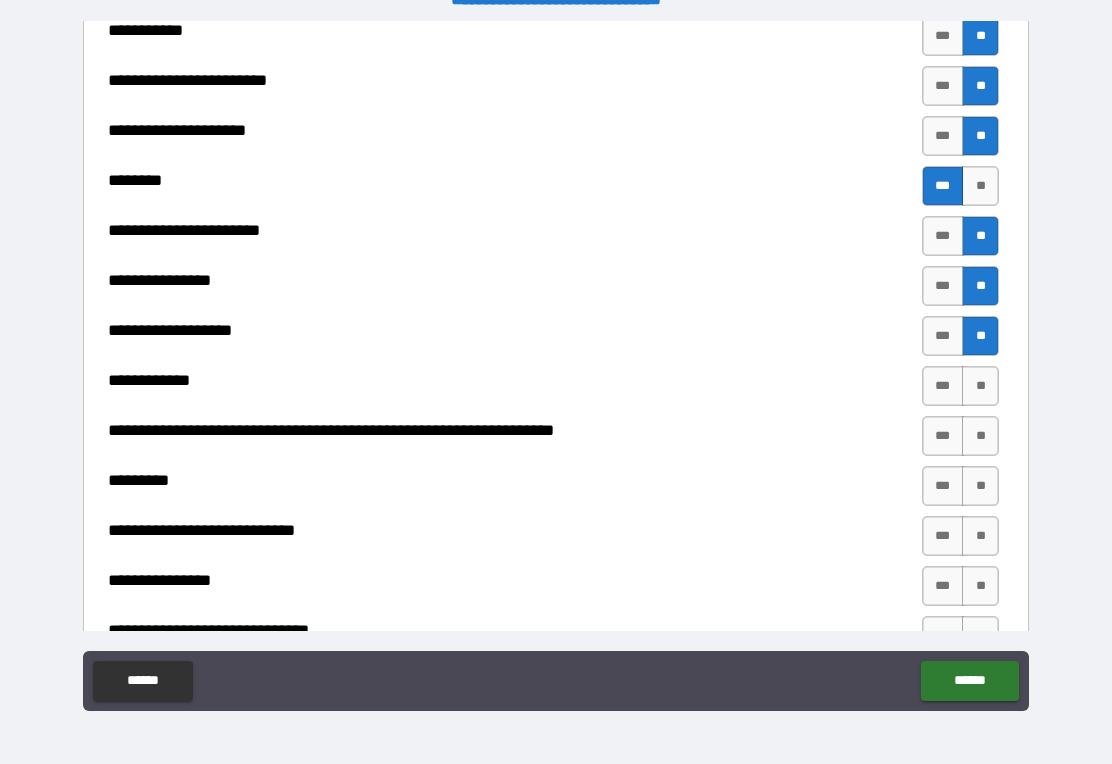 click on "**" at bounding box center (980, 386) 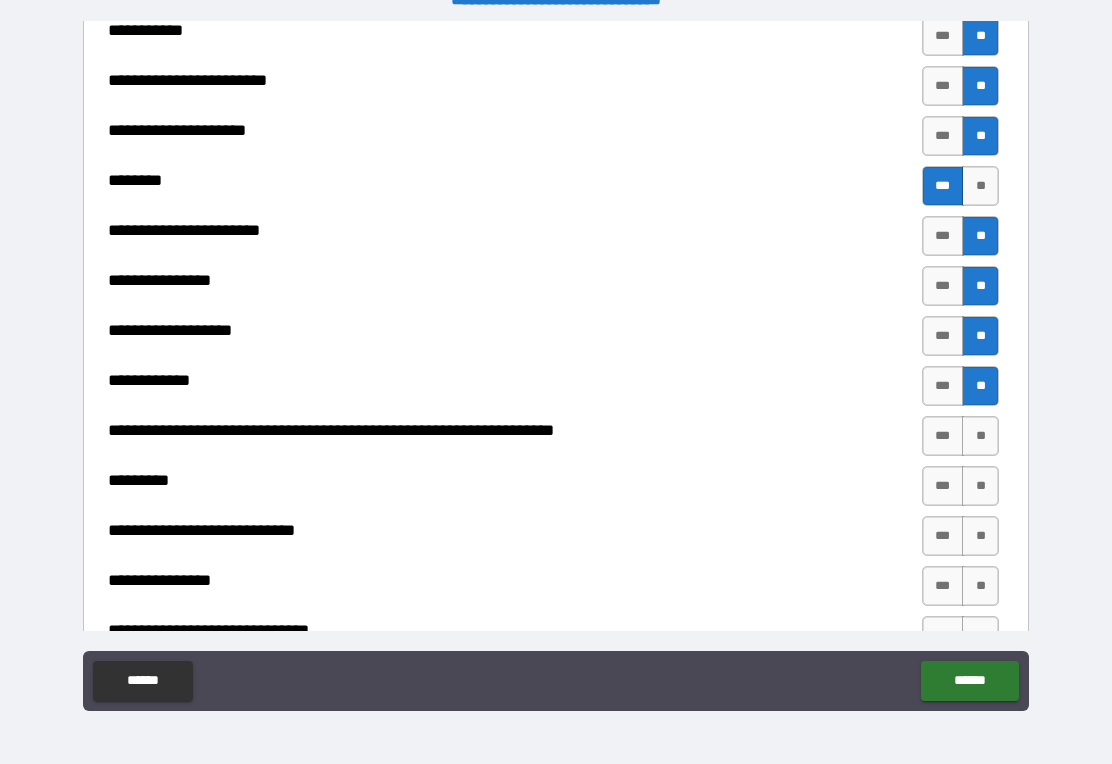 click on "**" at bounding box center (980, 436) 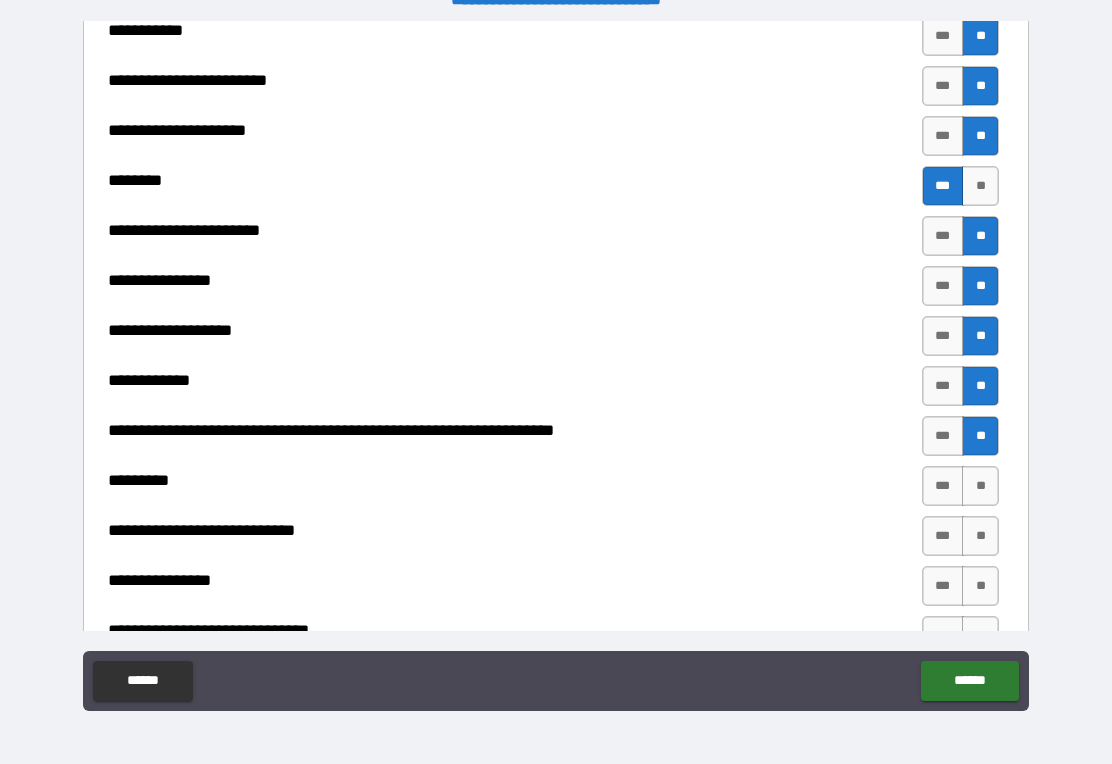 click on "**" at bounding box center (980, 486) 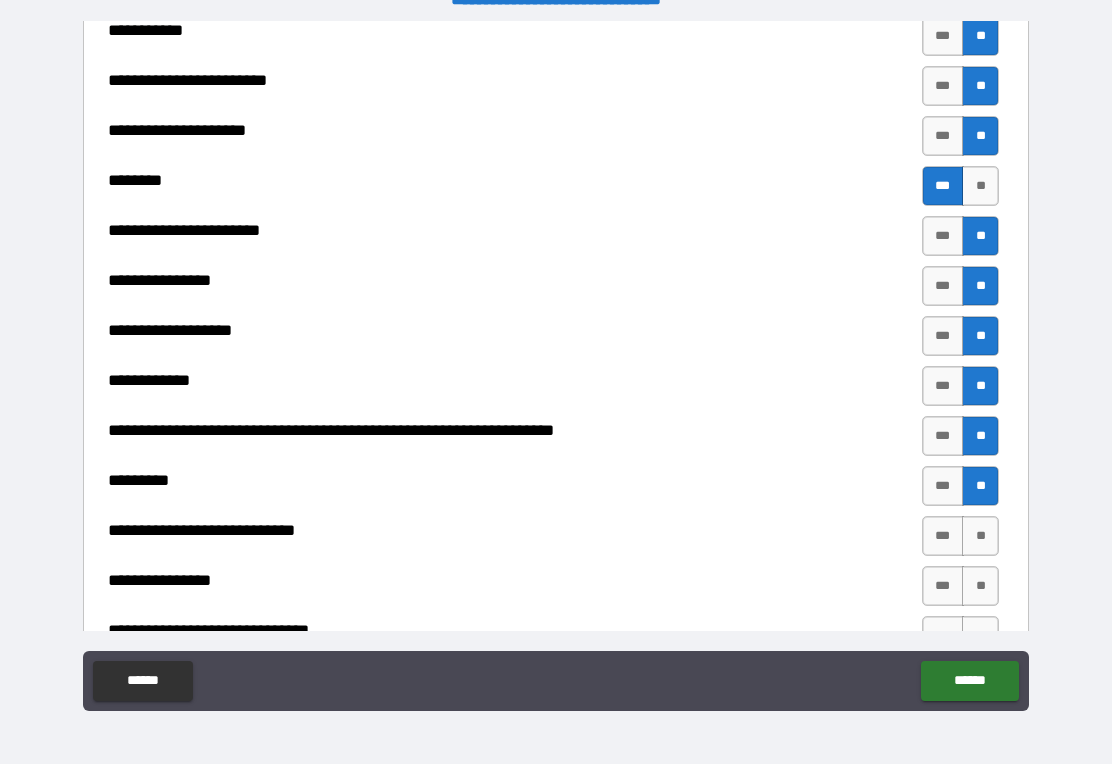 click on "**" at bounding box center [980, 536] 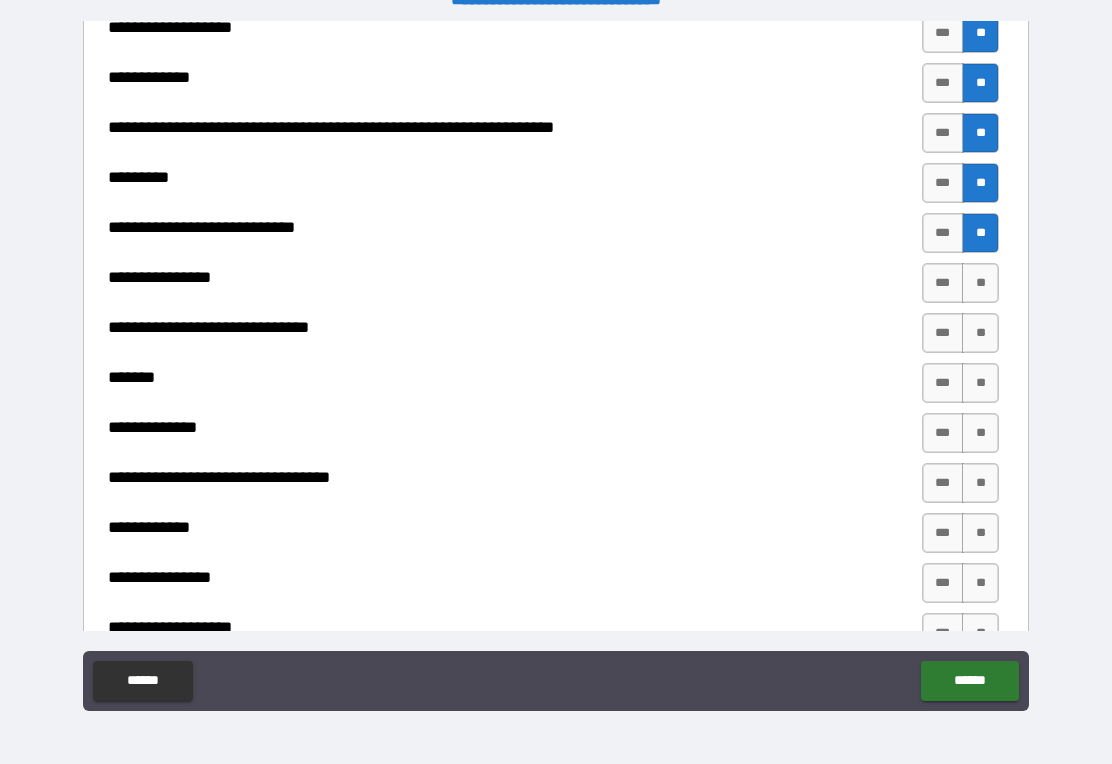 scroll, scrollTop: 4199, scrollLeft: 0, axis: vertical 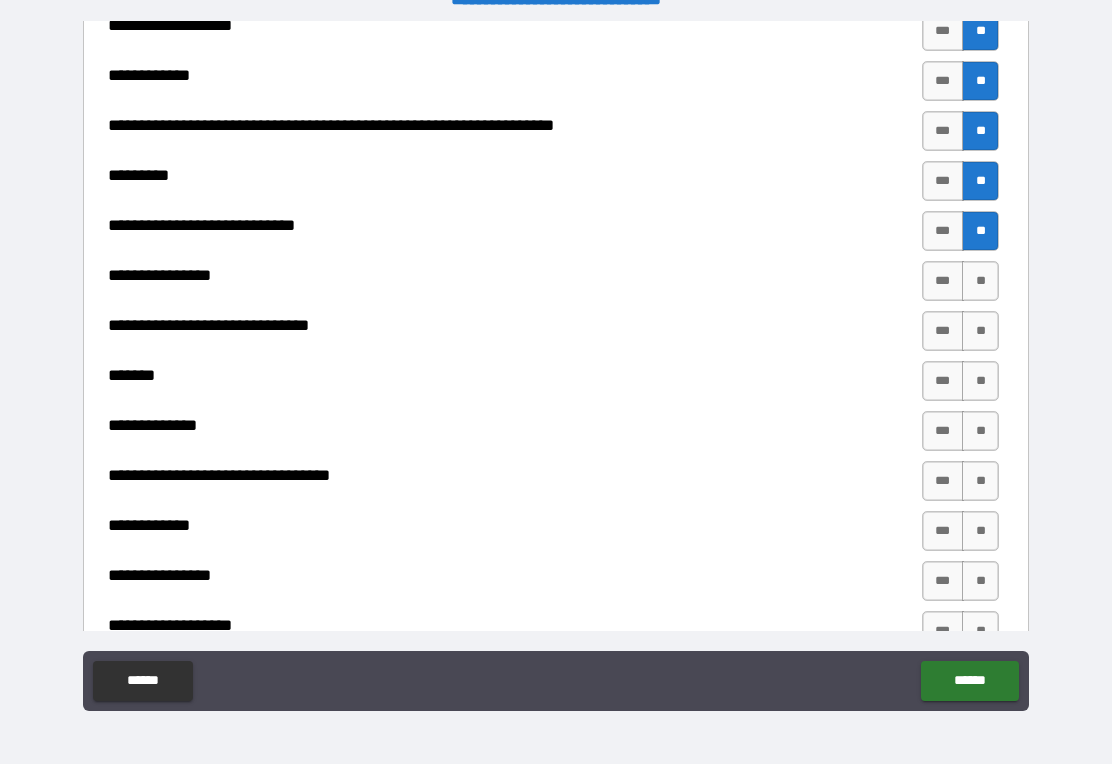 click on "**" at bounding box center [980, 281] 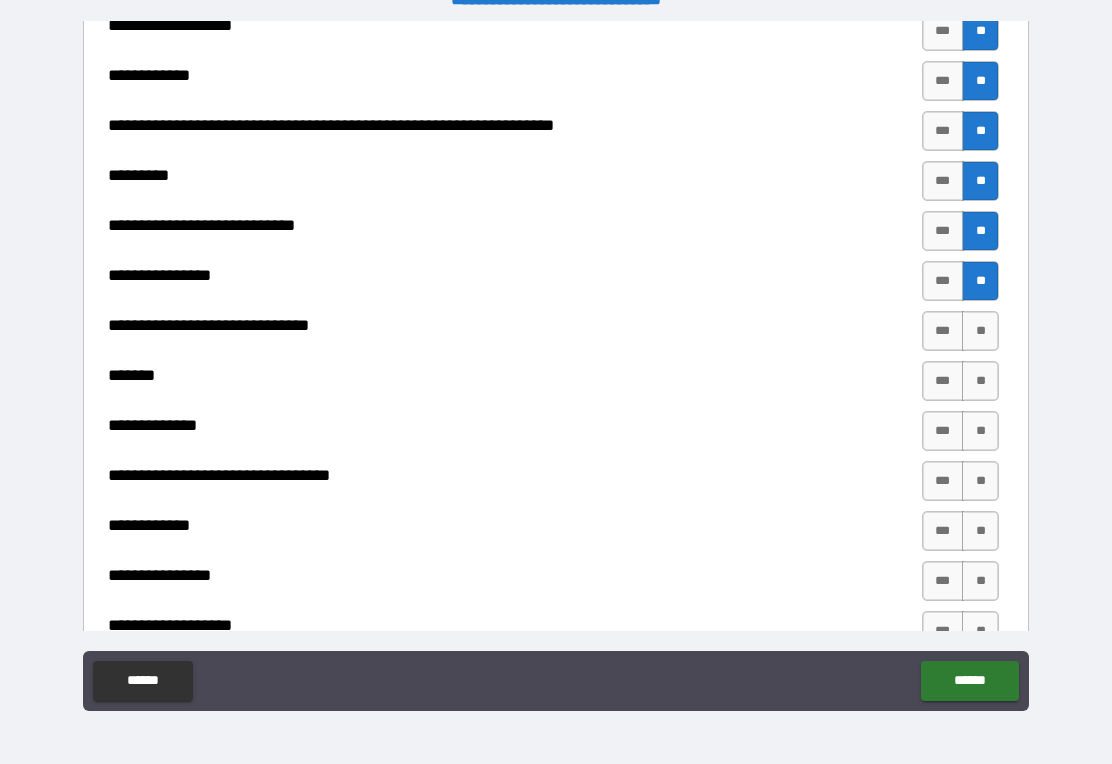 click on "**" at bounding box center [980, 331] 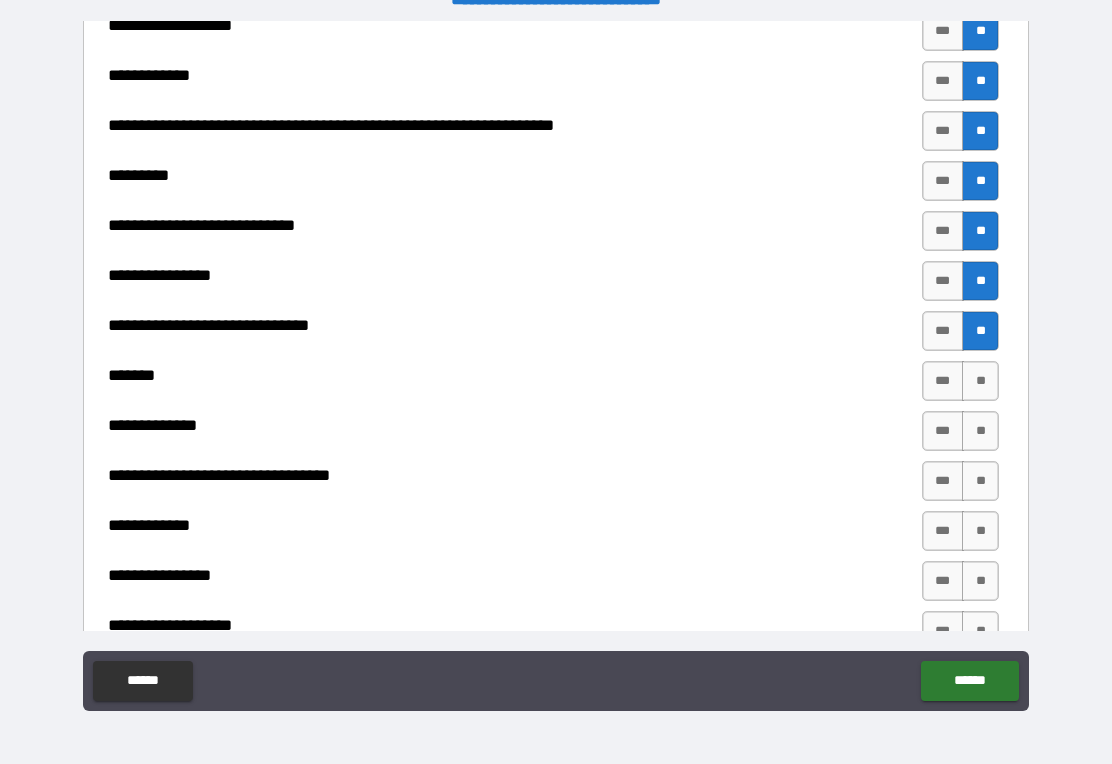 click on "**" at bounding box center (980, 381) 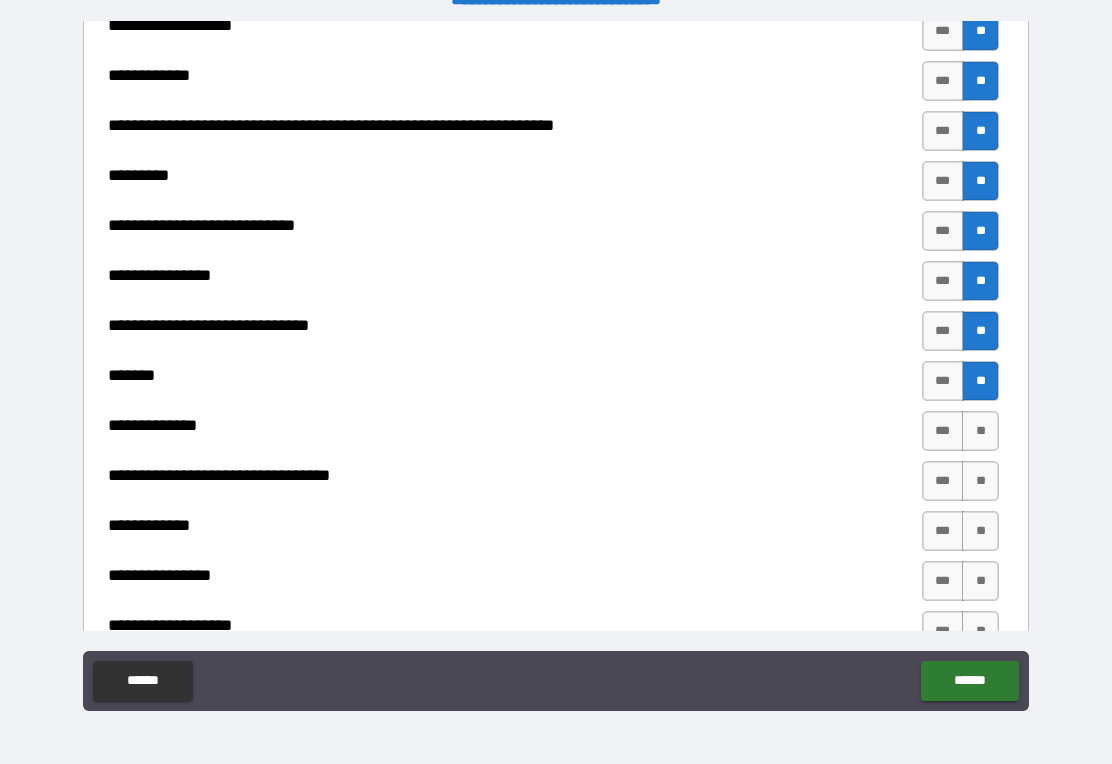click on "**" at bounding box center [980, 431] 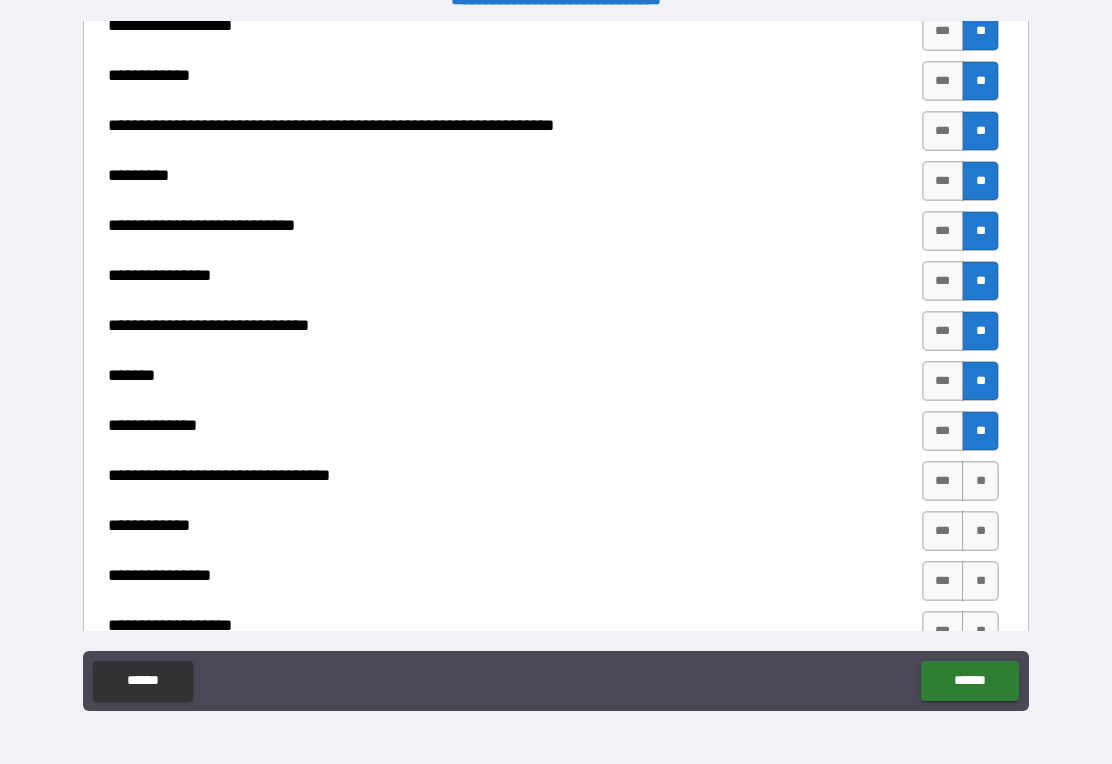 click on "**" at bounding box center (980, 481) 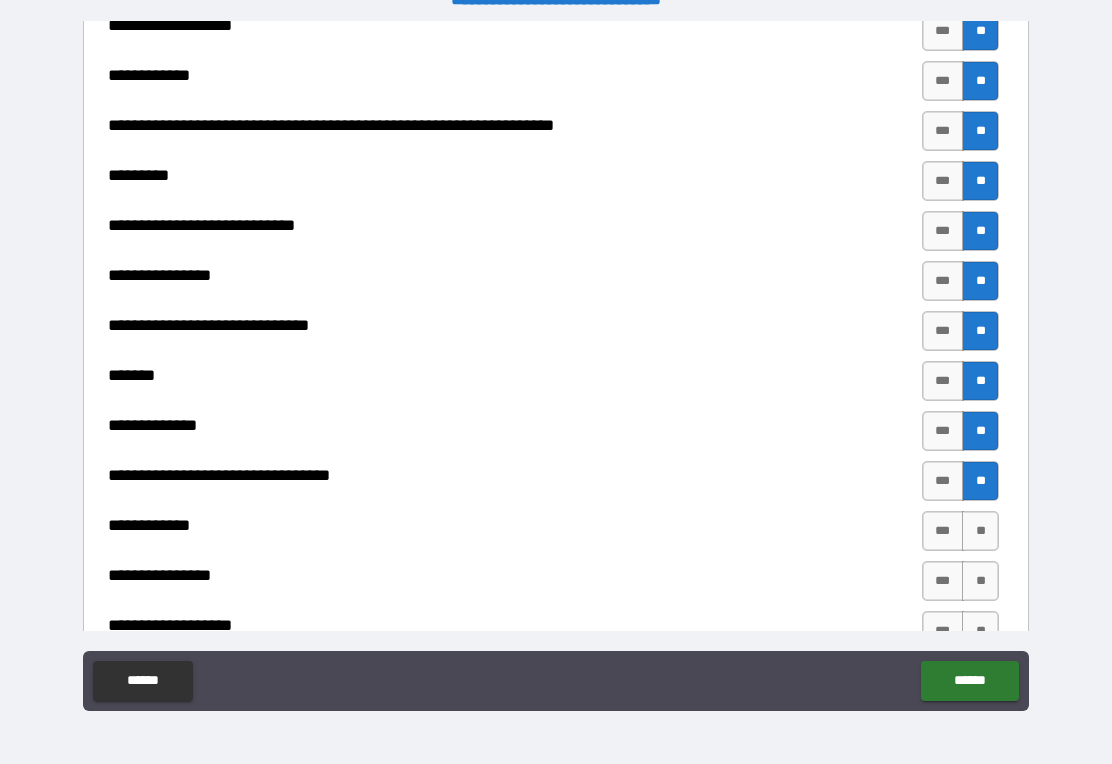 click on "**" at bounding box center (980, 531) 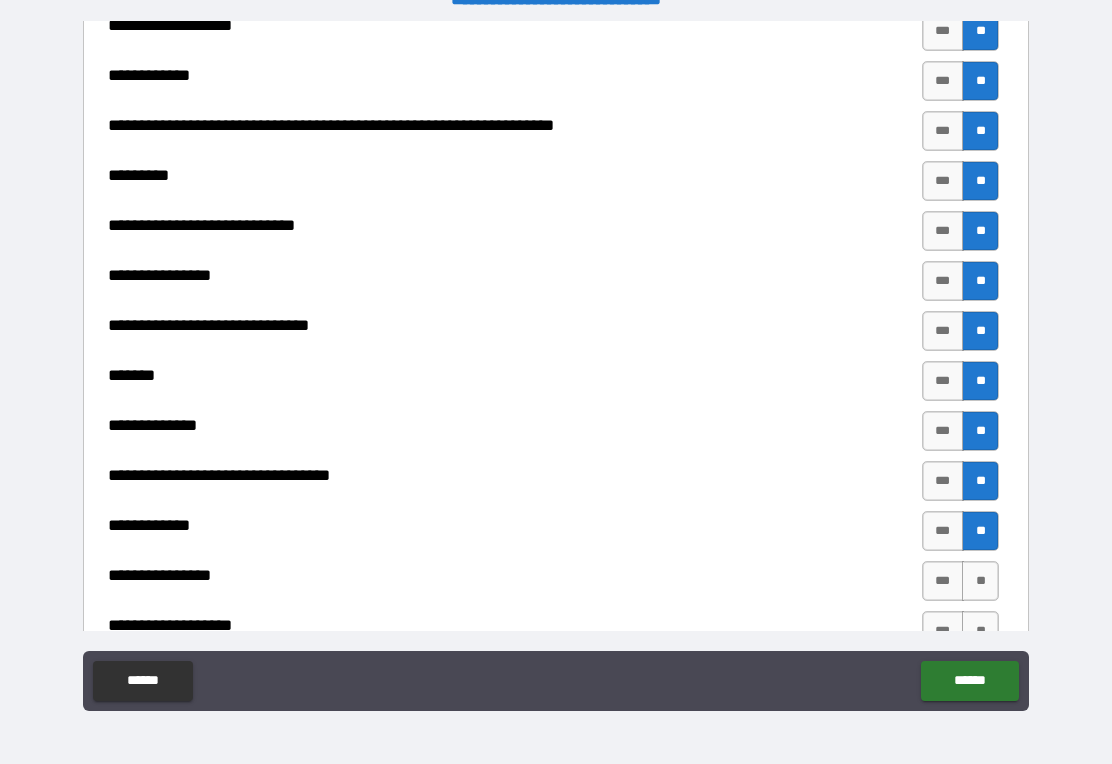 click on "**" at bounding box center [980, 581] 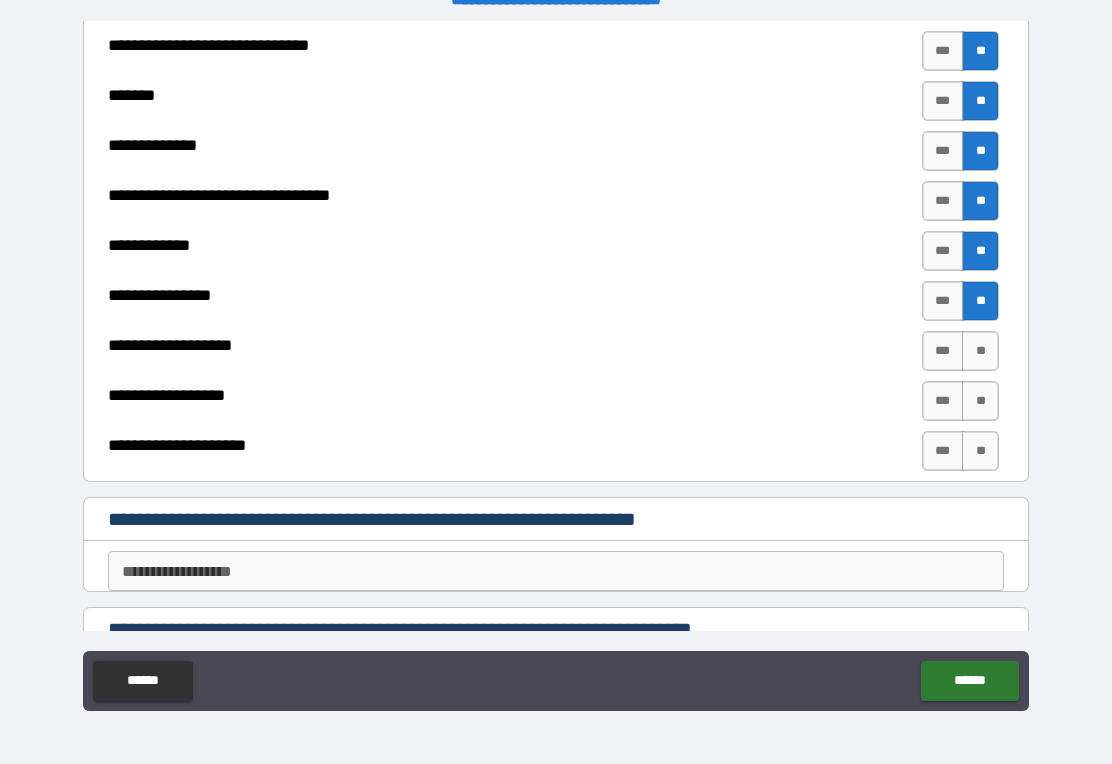scroll, scrollTop: 4501, scrollLeft: 0, axis: vertical 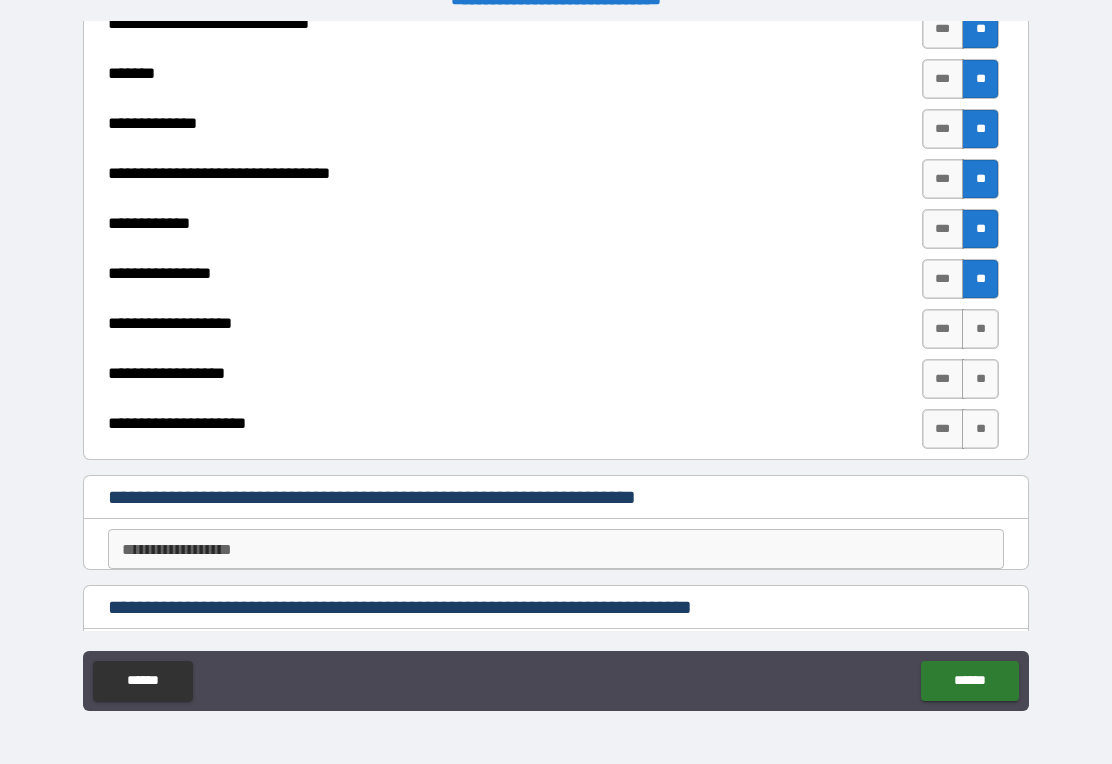 click on "**" at bounding box center [980, 329] 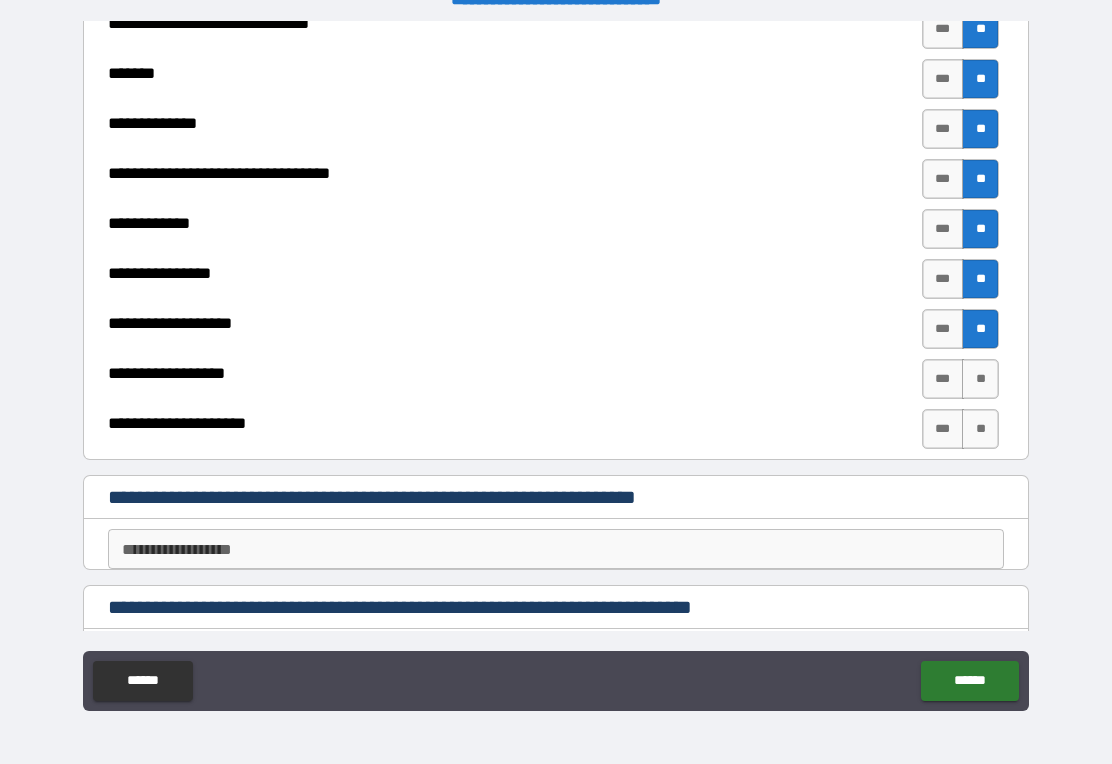 click on "**" at bounding box center (980, 379) 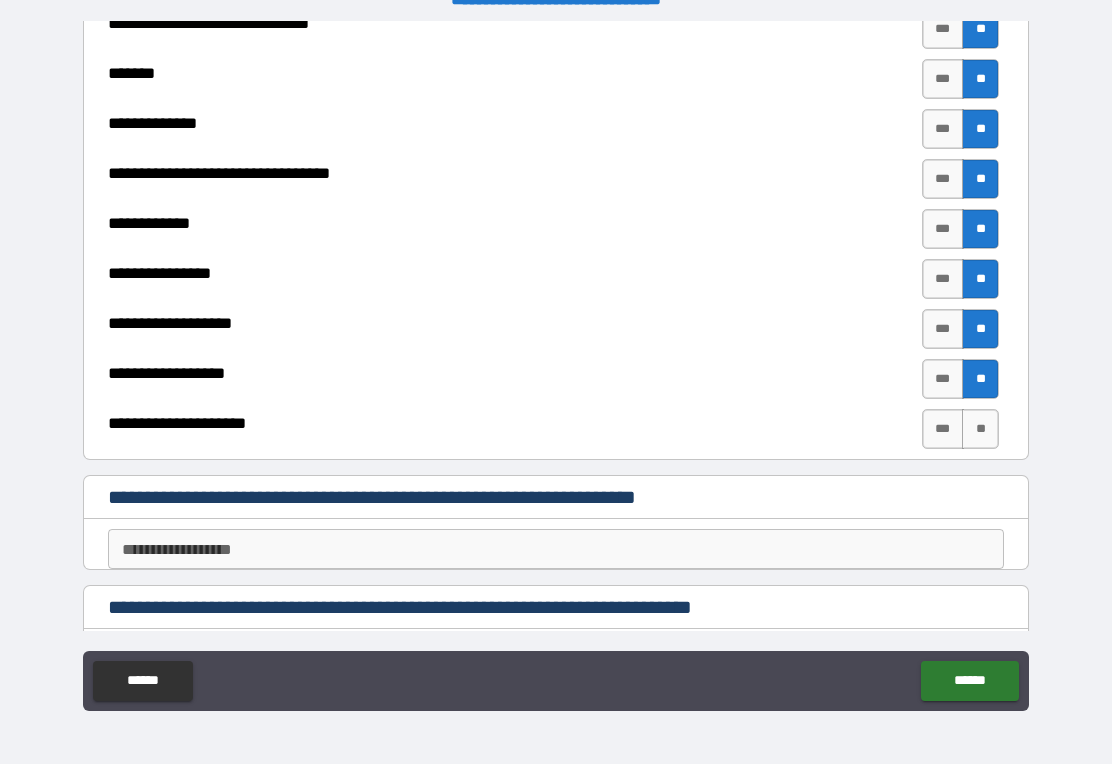 click on "**" at bounding box center [980, 429] 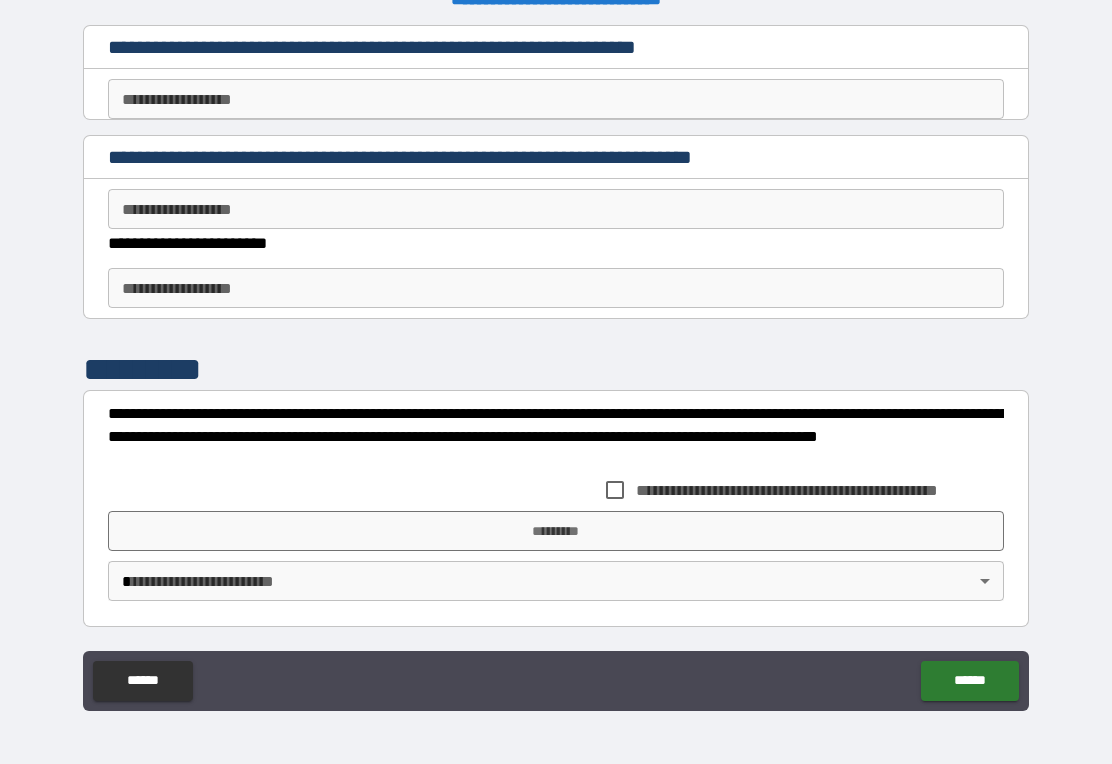 scroll, scrollTop: 4950, scrollLeft: 0, axis: vertical 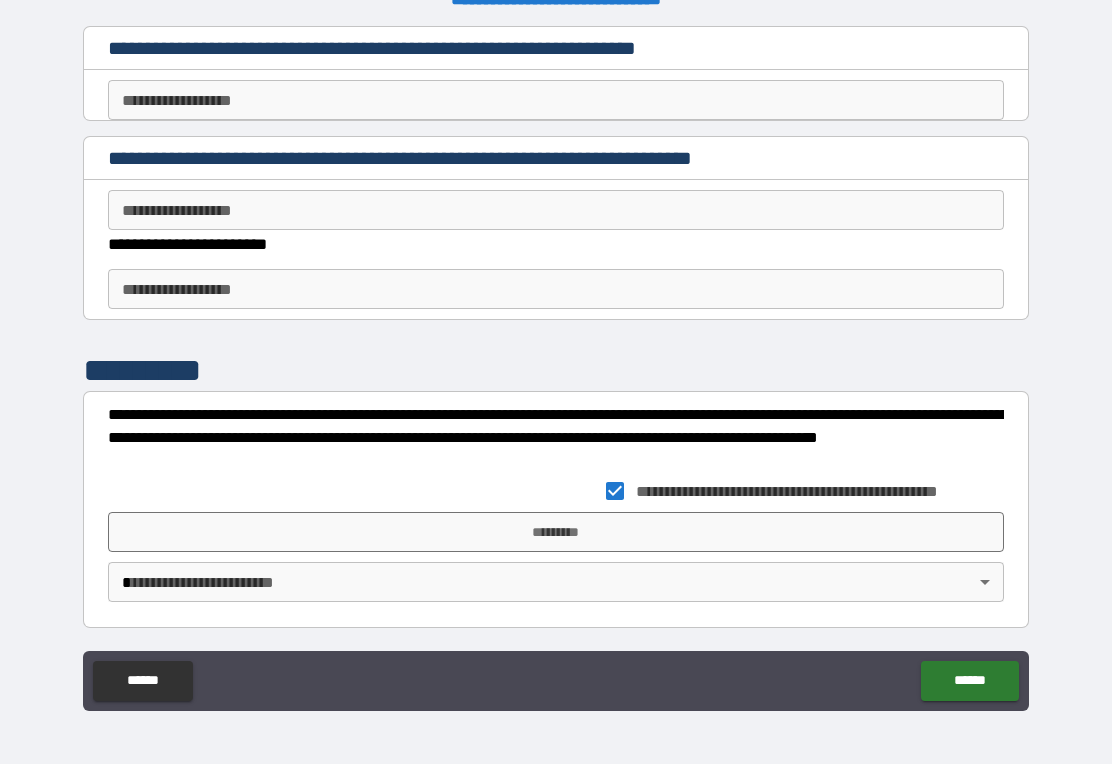 click on "*********" at bounding box center (556, 532) 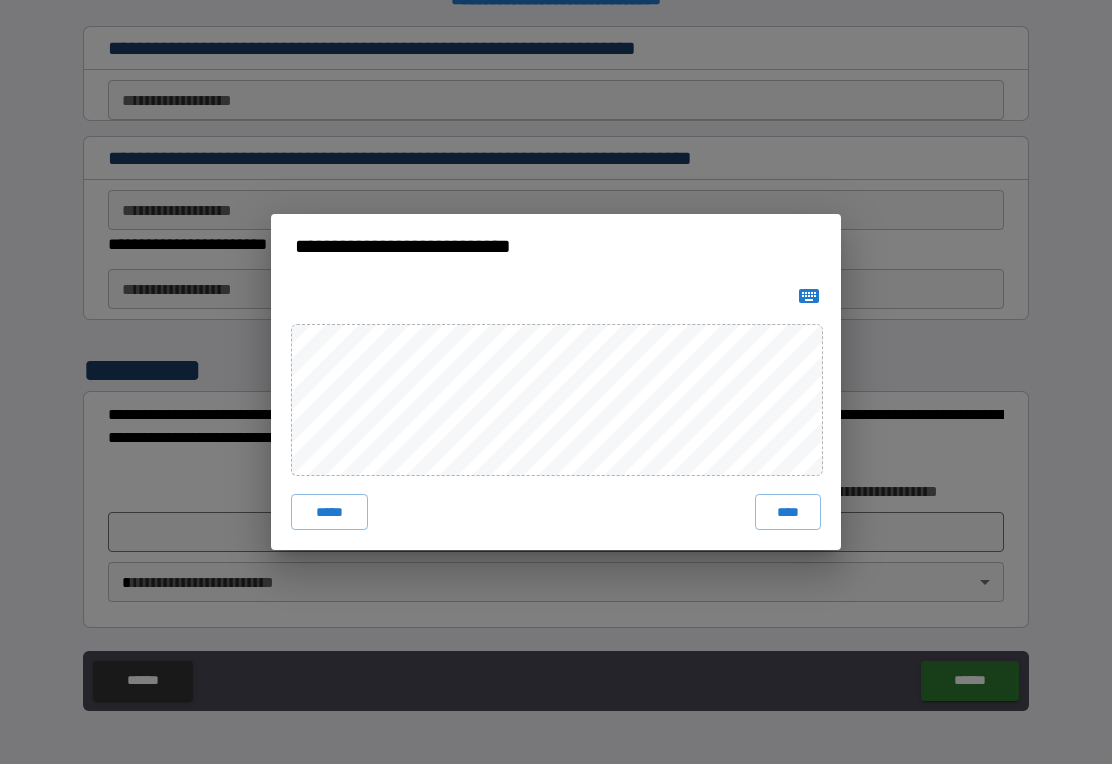 click on "****" at bounding box center (788, 512) 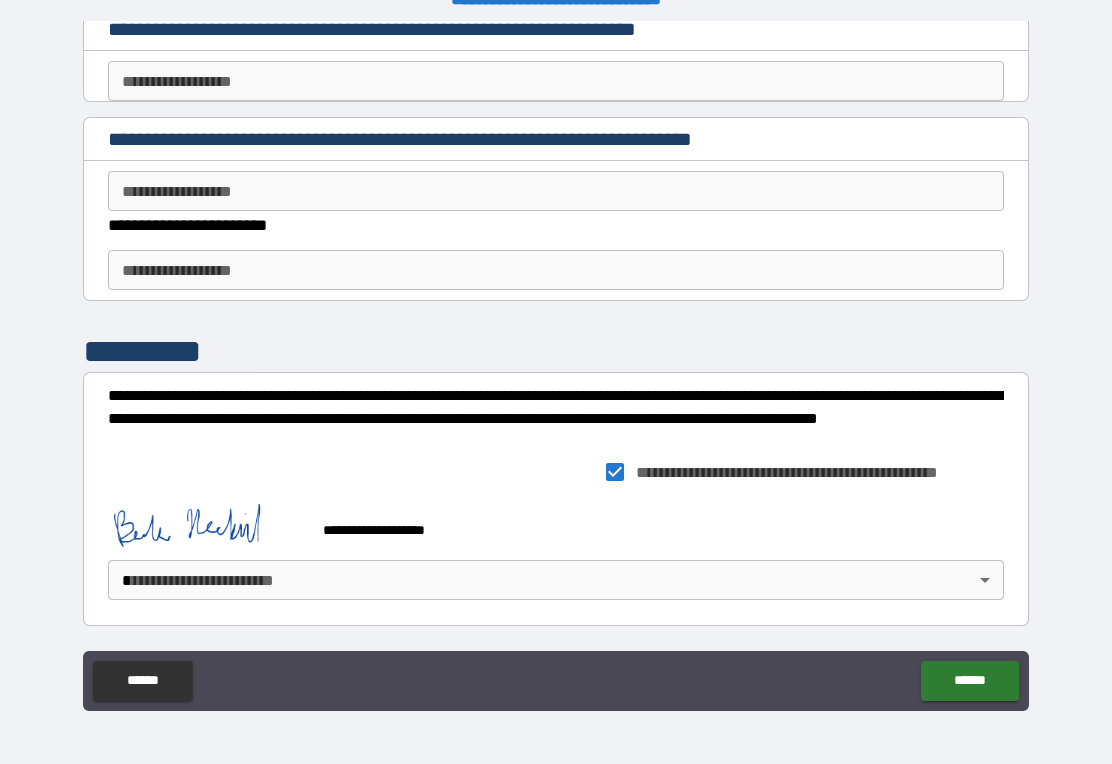 scroll, scrollTop: 4967, scrollLeft: 0, axis: vertical 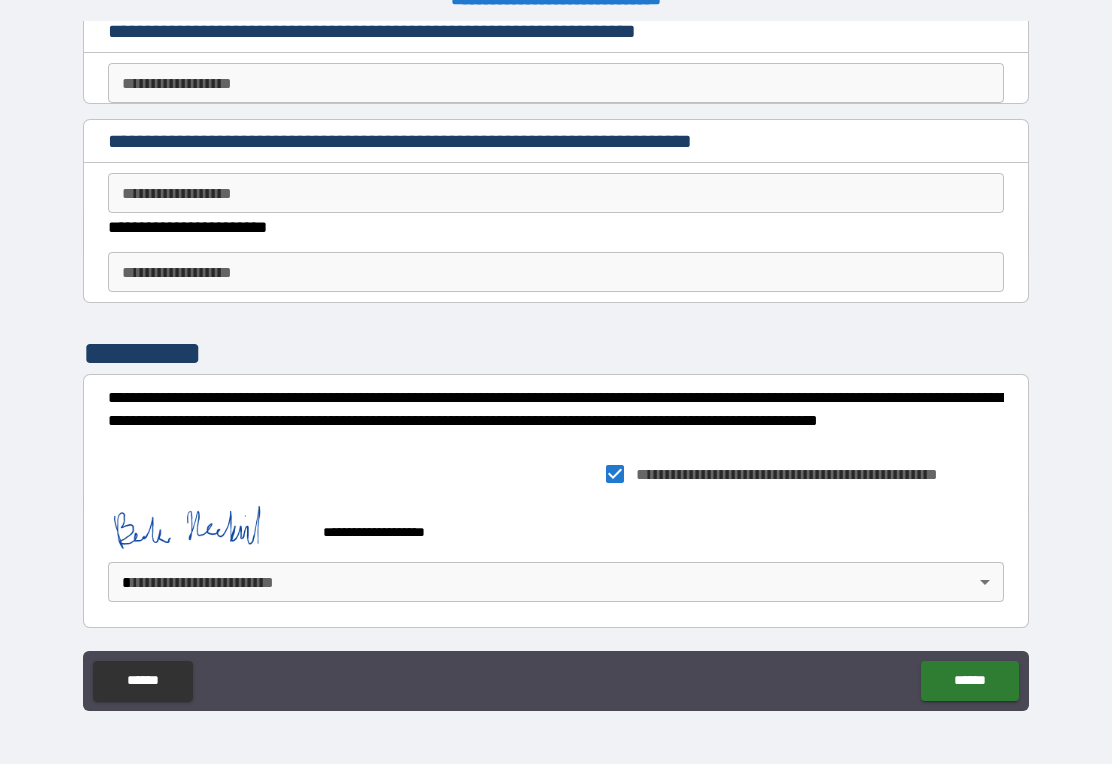 click on "**********" at bounding box center (556, 366) 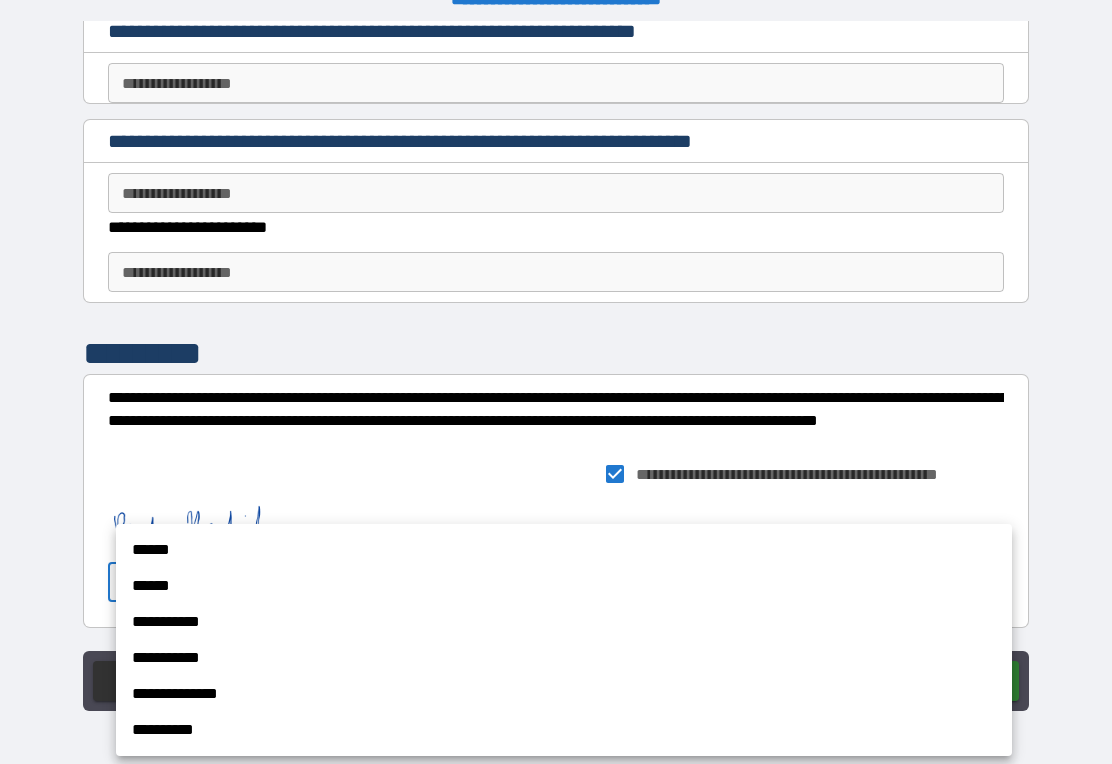 click on "******" at bounding box center (564, 550) 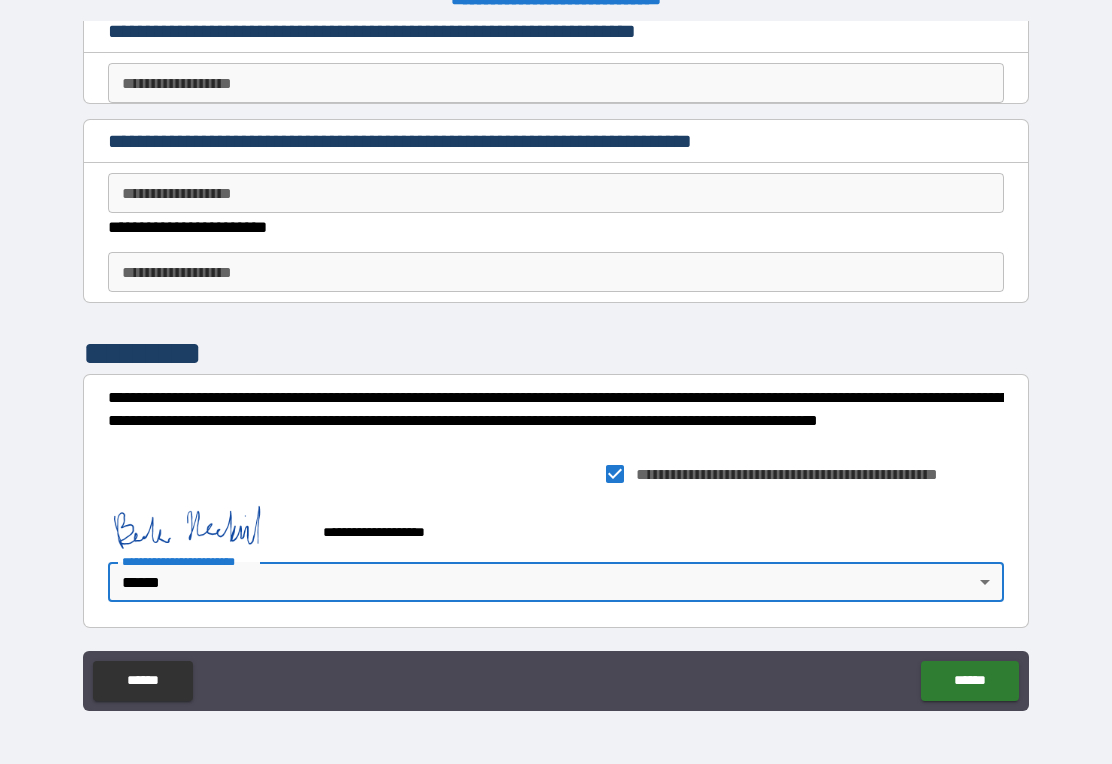 click on "******" at bounding box center [969, 681] 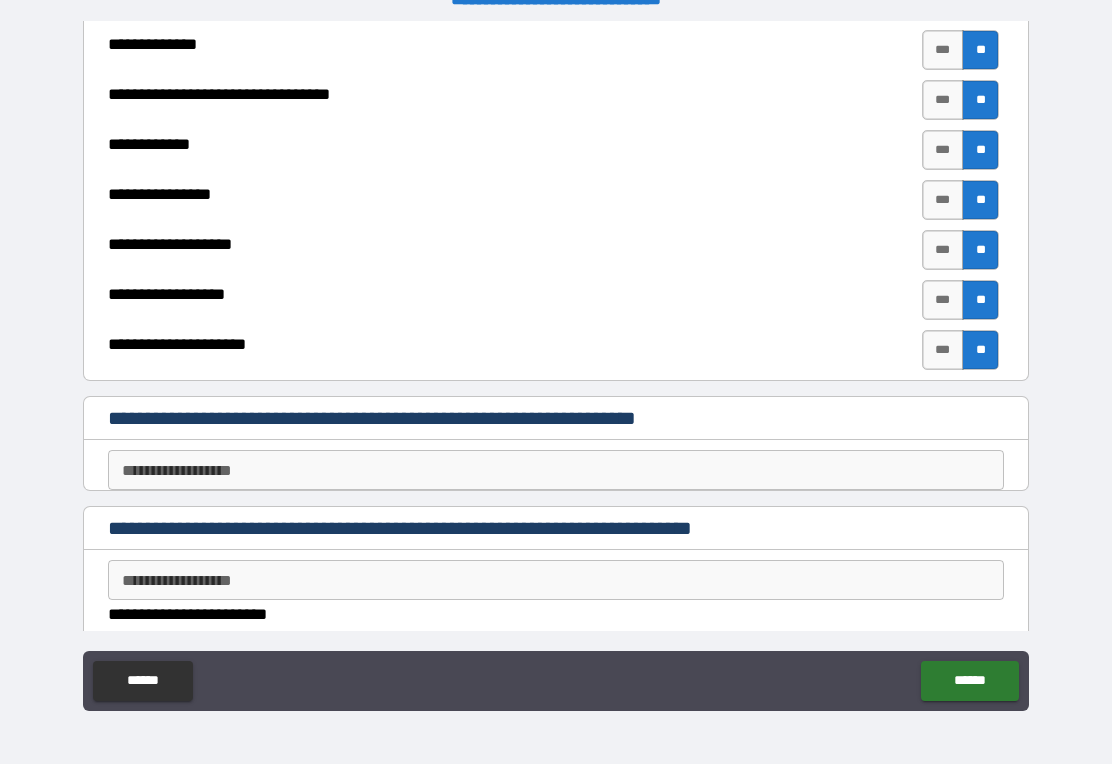 scroll, scrollTop: 0, scrollLeft: 0, axis: both 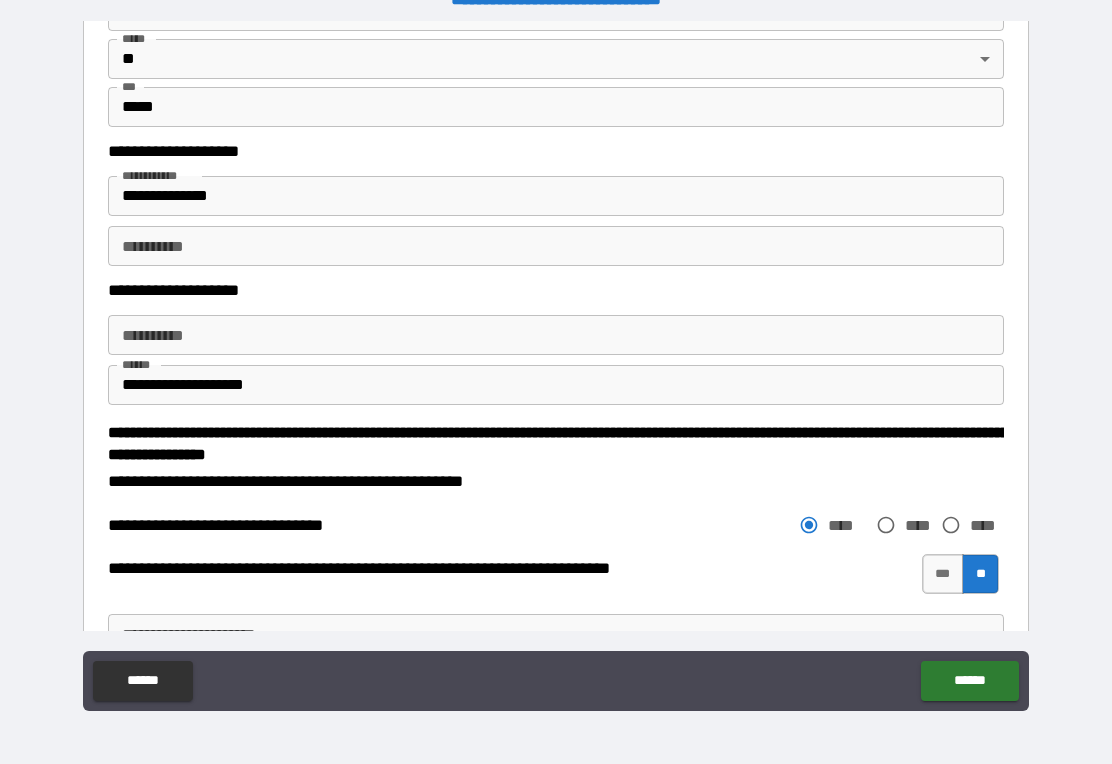 click on "******" at bounding box center [969, 681] 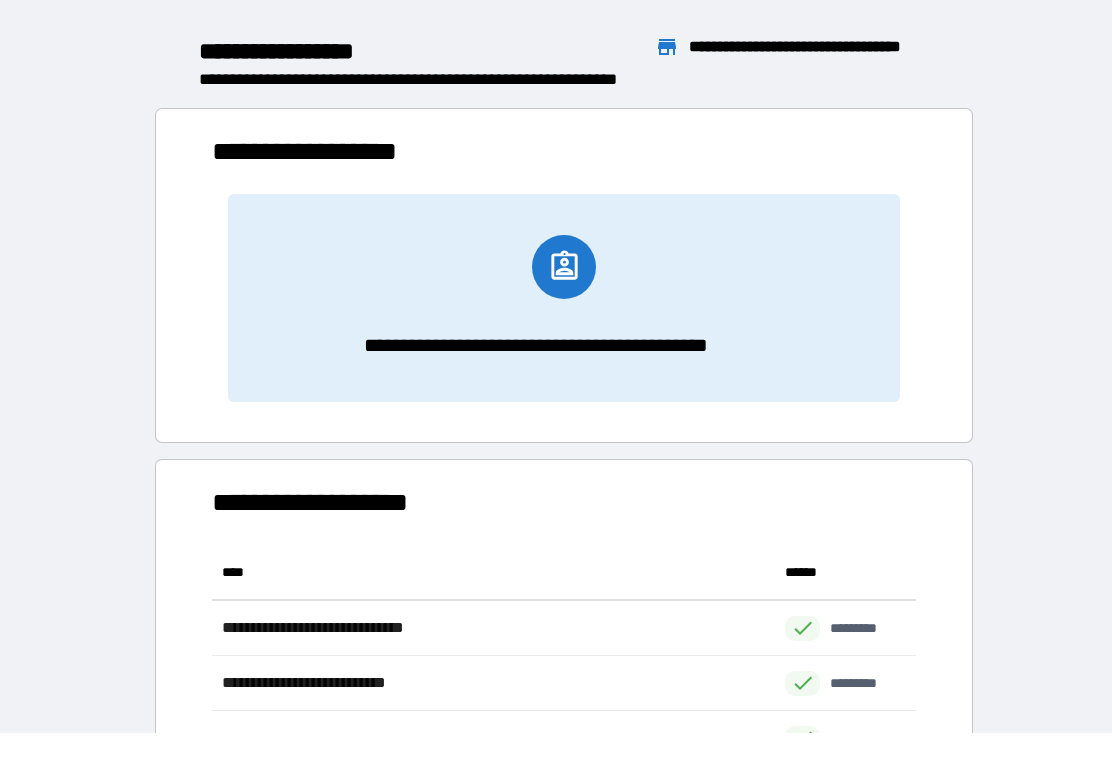 scroll, scrollTop: 1, scrollLeft: 1, axis: both 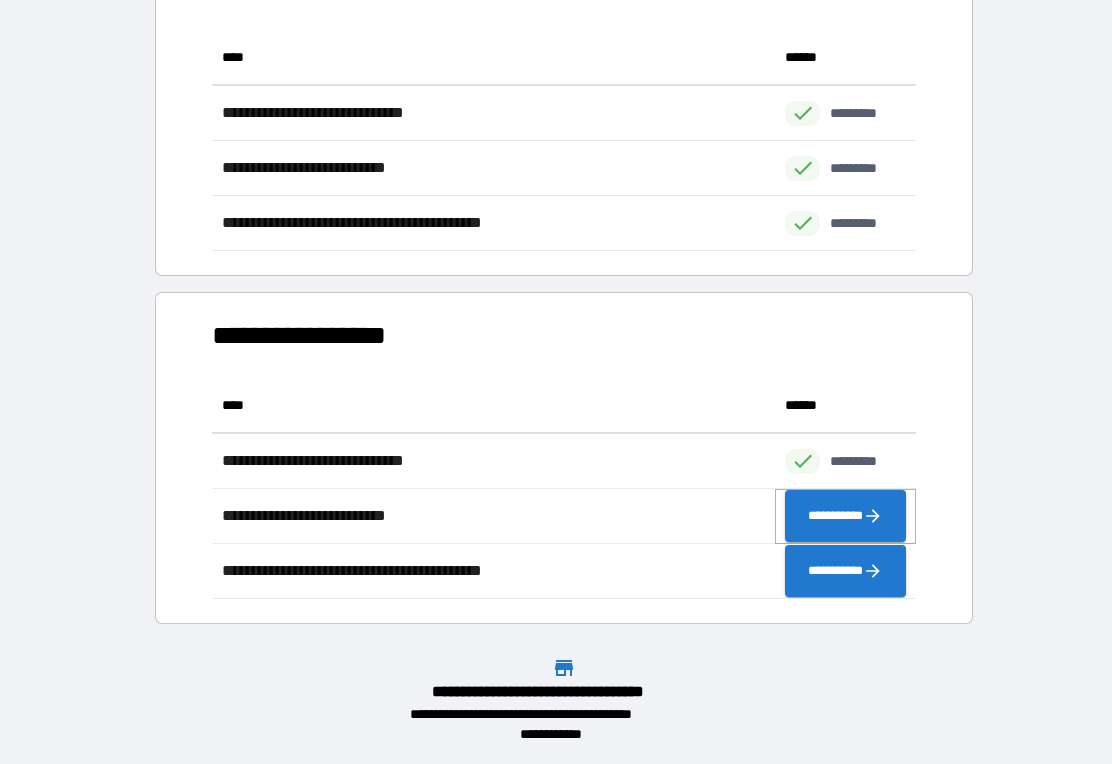 click on "**********" at bounding box center (845, 516) 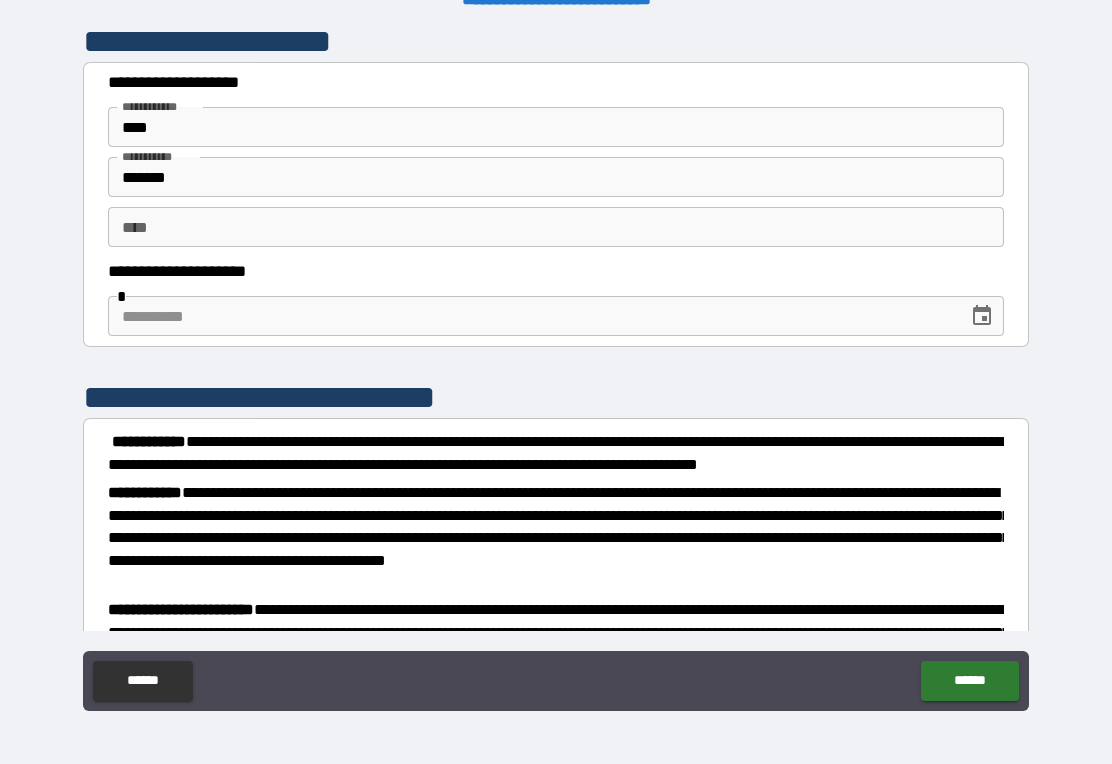 click on "**   *" at bounding box center (556, 227) 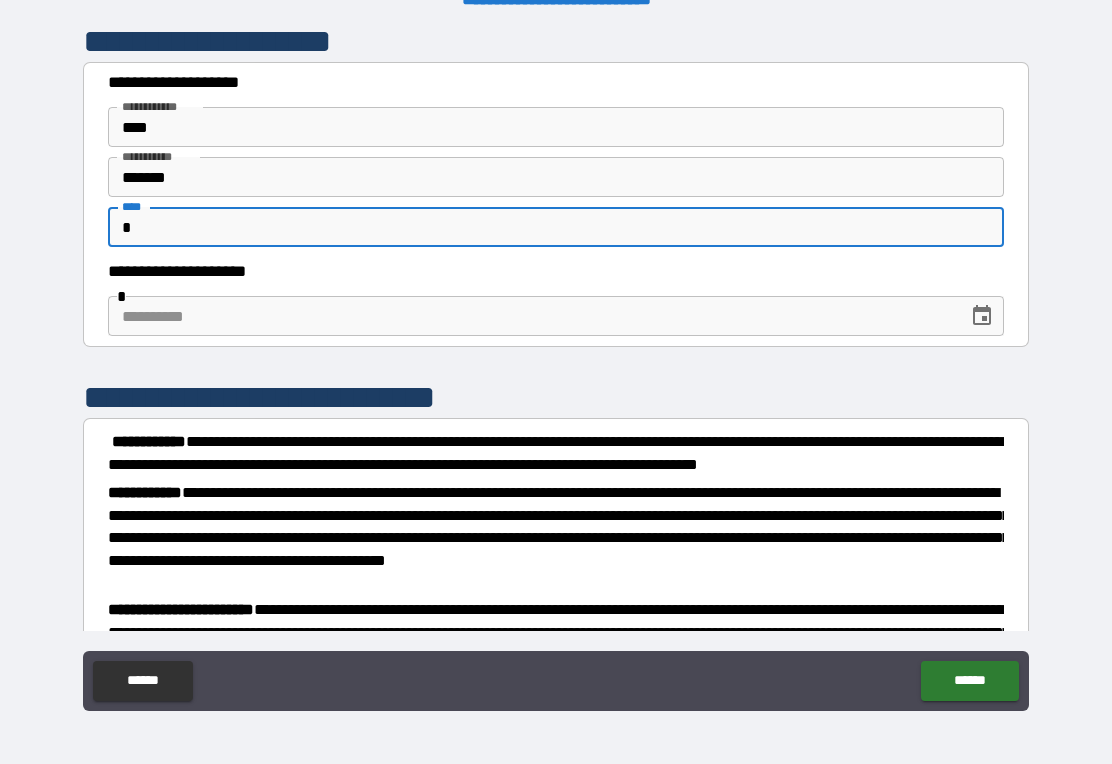 type on "*" 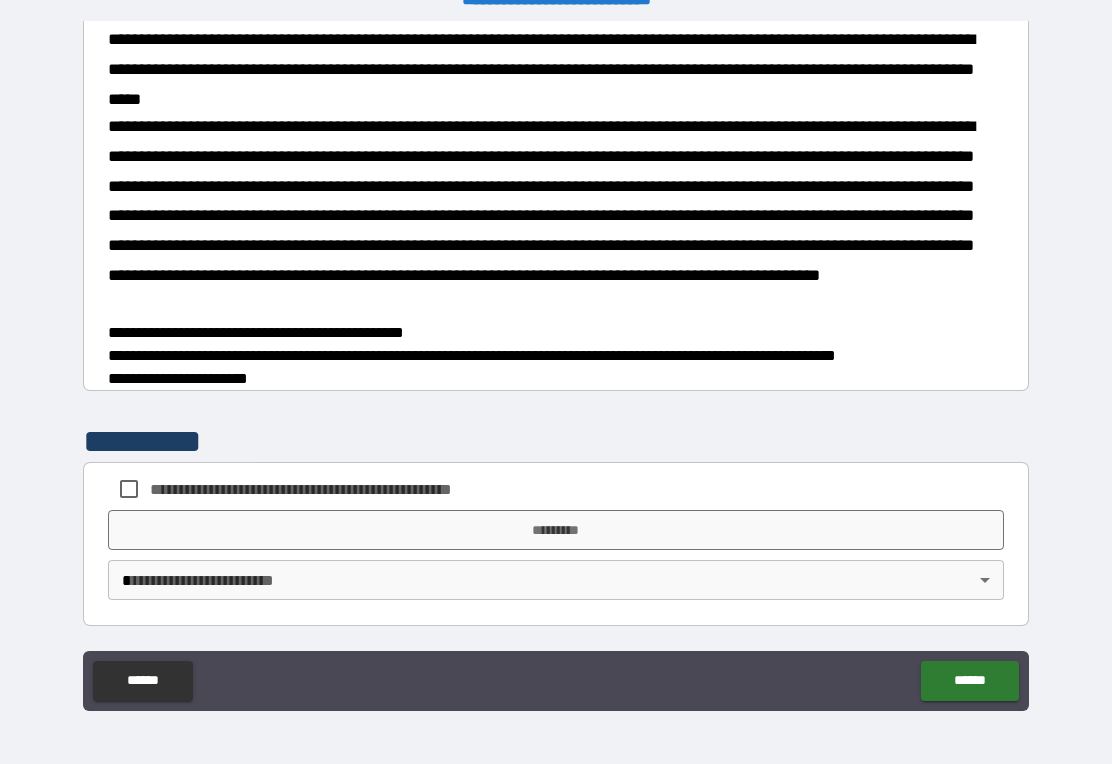scroll, scrollTop: 1567, scrollLeft: 0, axis: vertical 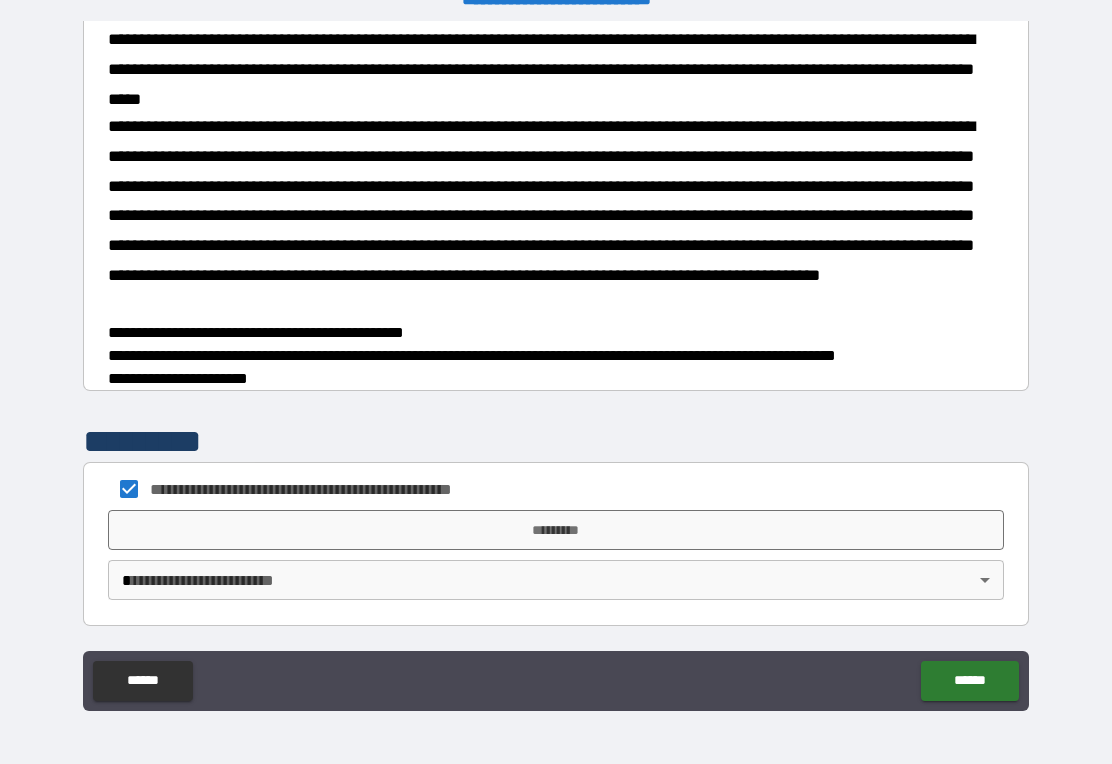 click on "*********" at bounding box center (556, 530) 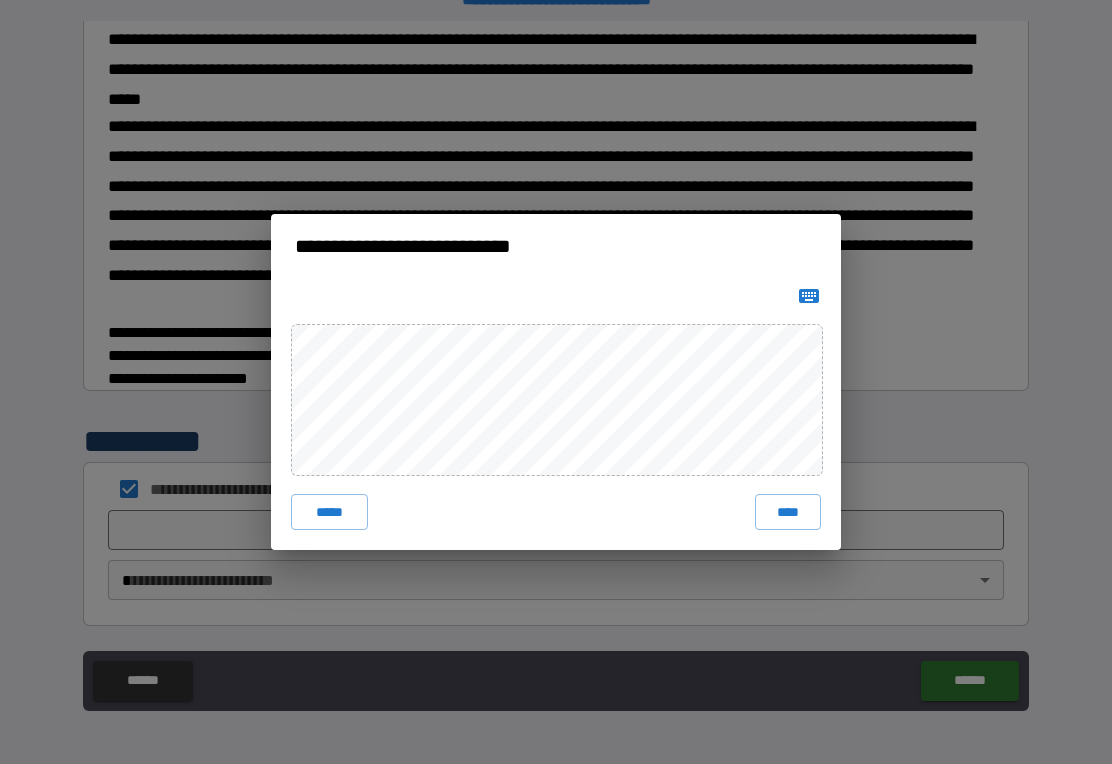 click on "****" at bounding box center [788, 512] 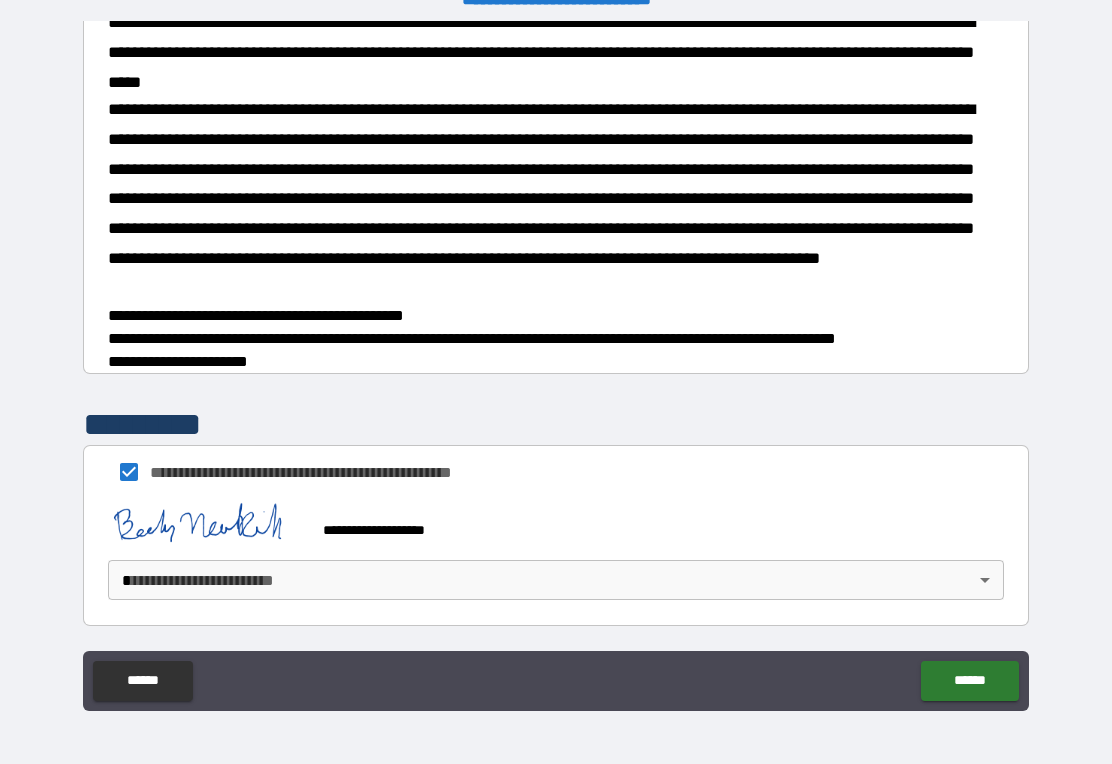 click on "**********" at bounding box center (556, 366) 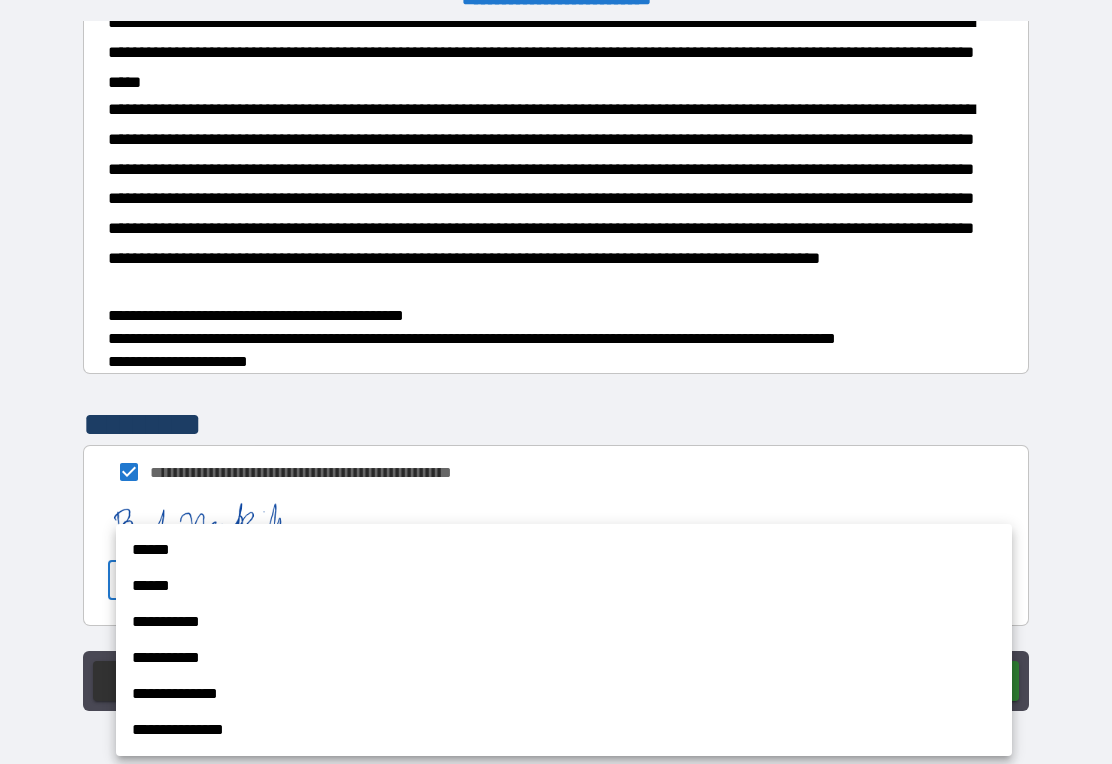 click on "******" at bounding box center [564, 550] 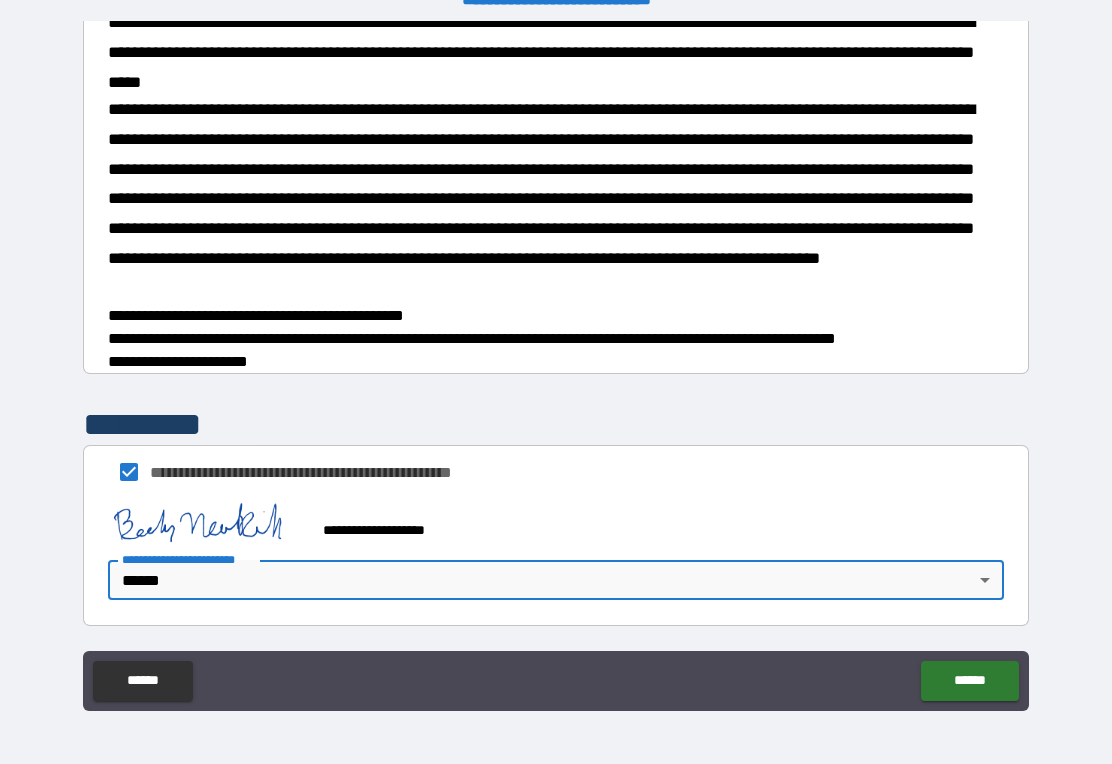click on "******" at bounding box center (969, 681) 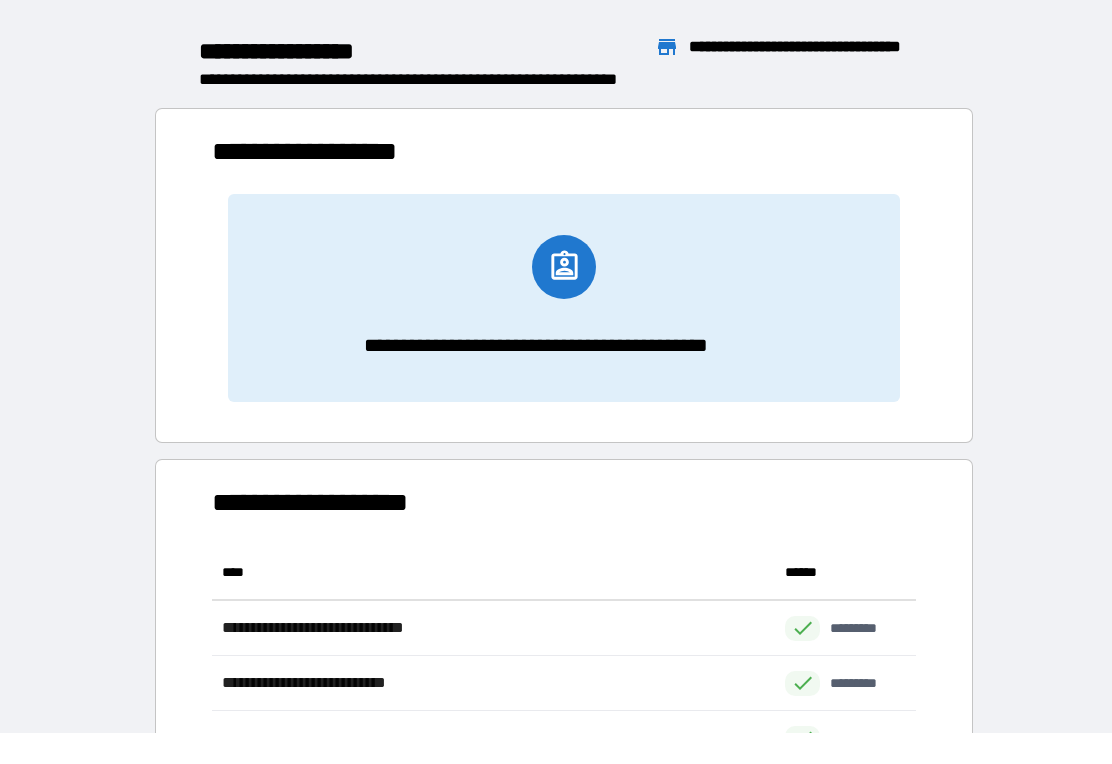 scroll, scrollTop: 221, scrollLeft: 704, axis: both 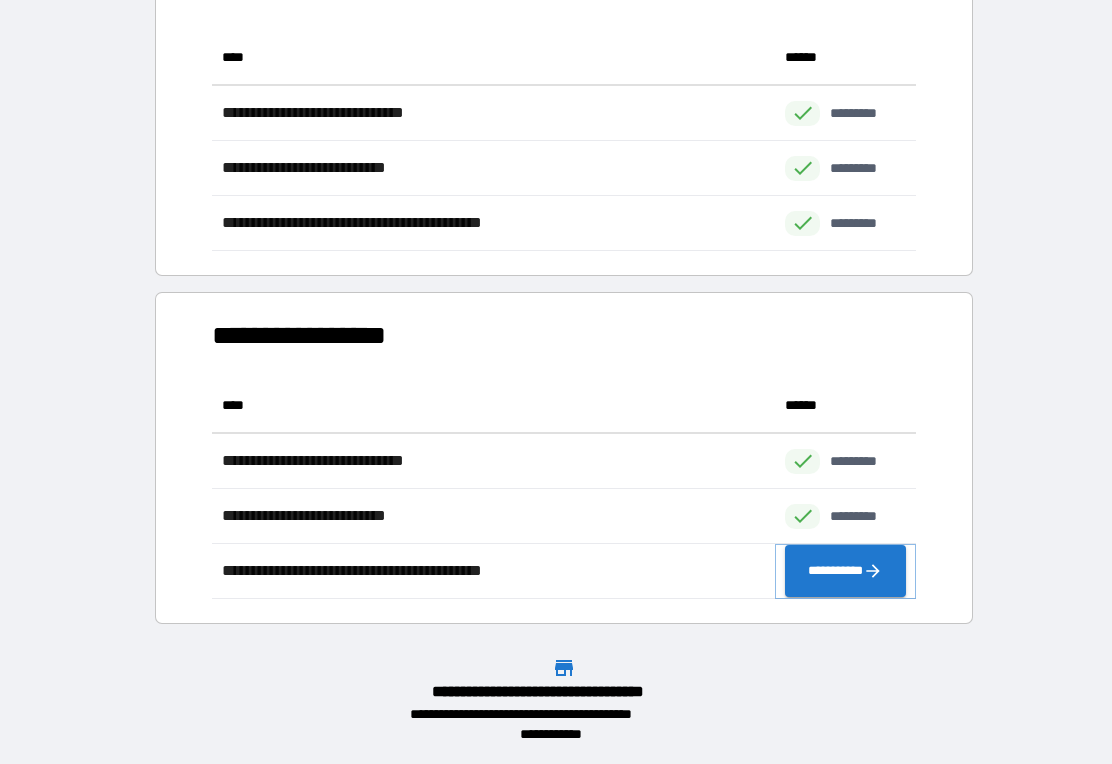 click on "**********" at bounding box center [845, 571] 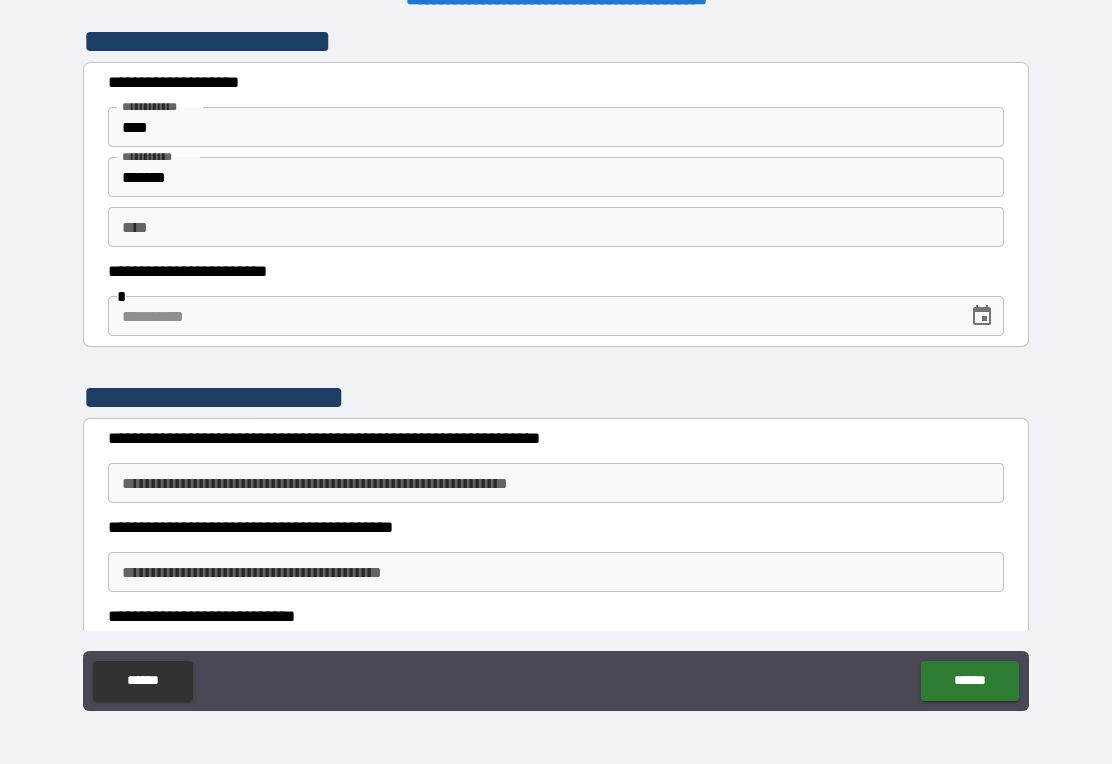 click on "**   *" at bounding box center (556, 227) 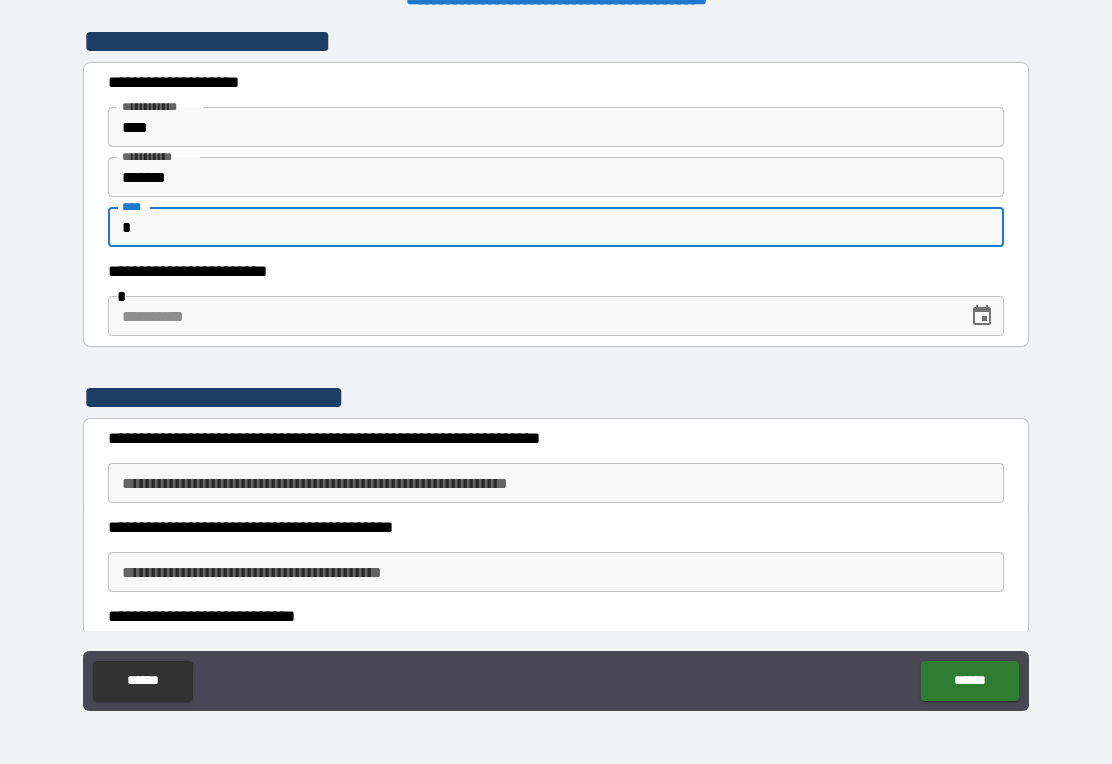 type on "*" 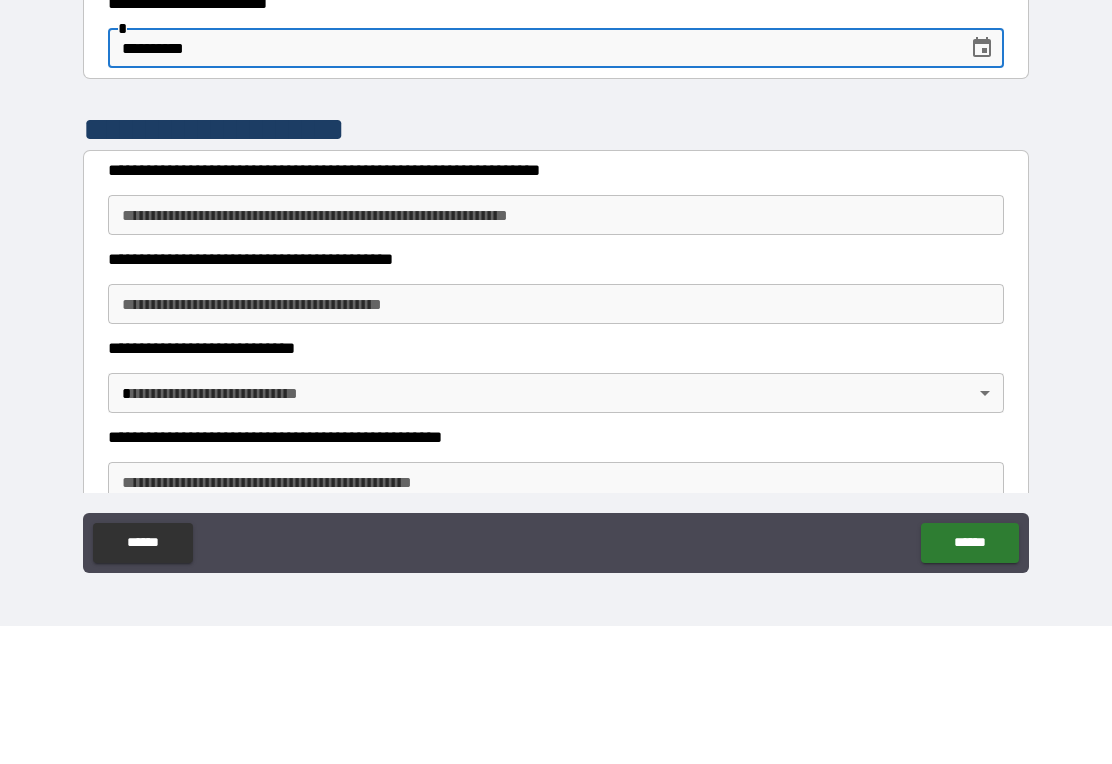 scroll, scrollTop: 133, scrollLeft: 0, axis: vertical 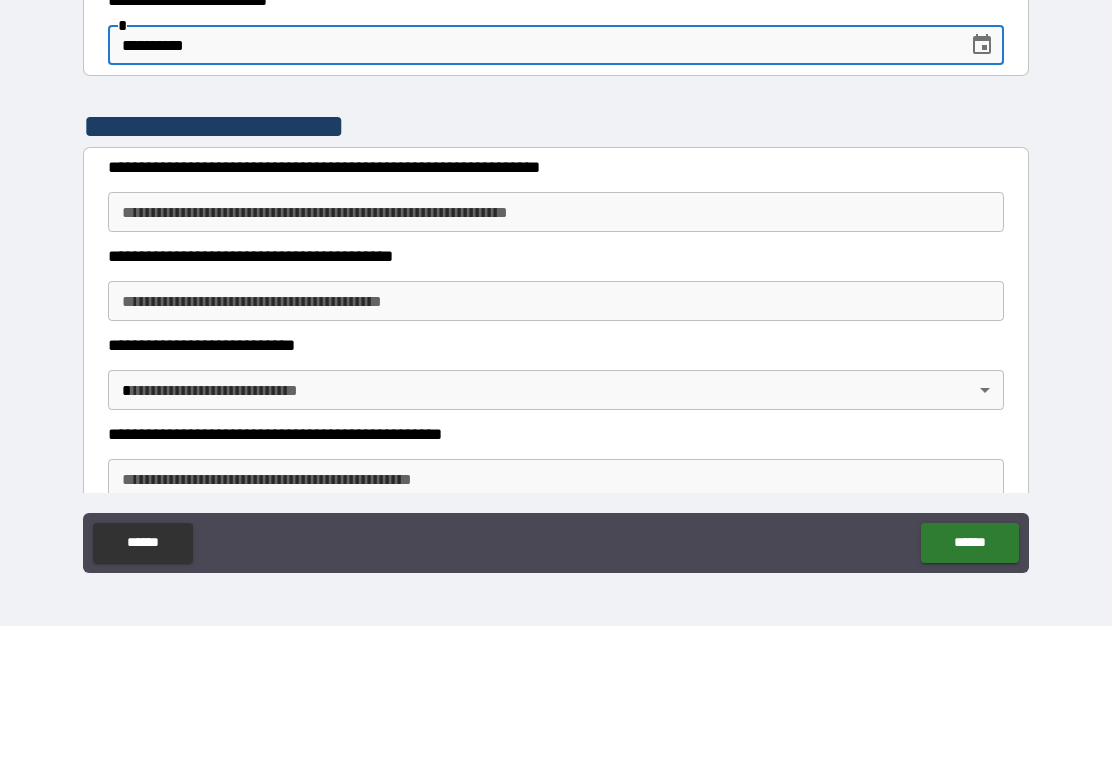 type on "**********" 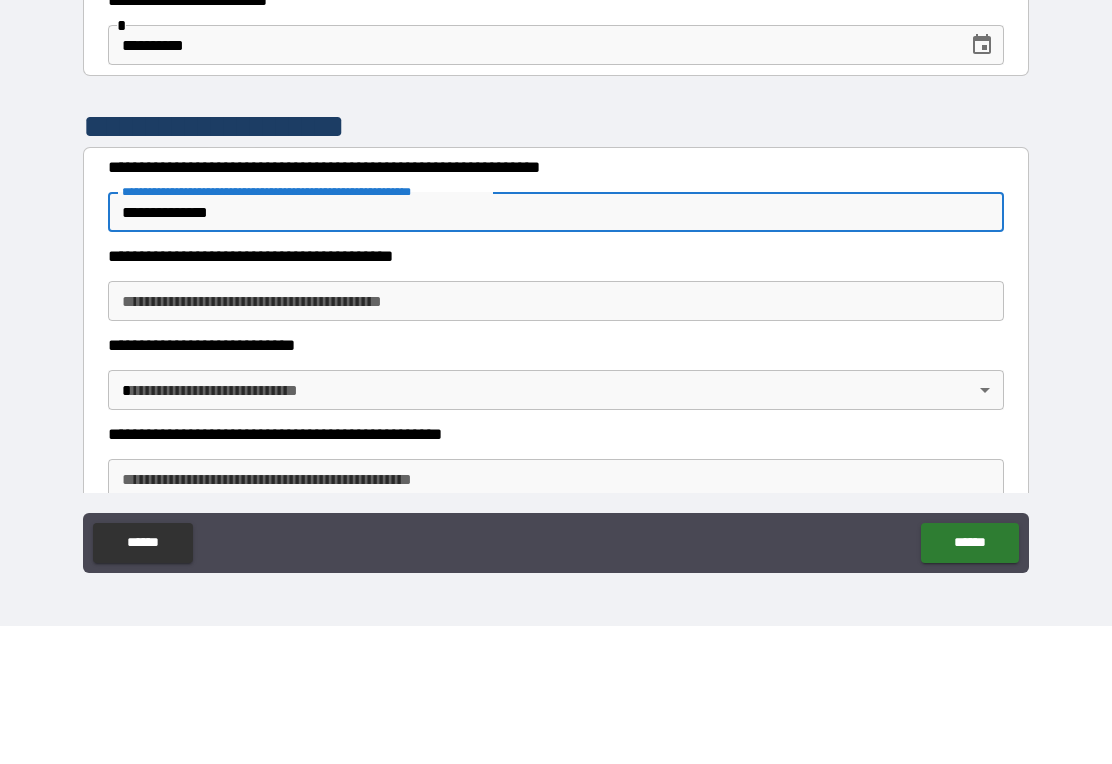 type on "**********" 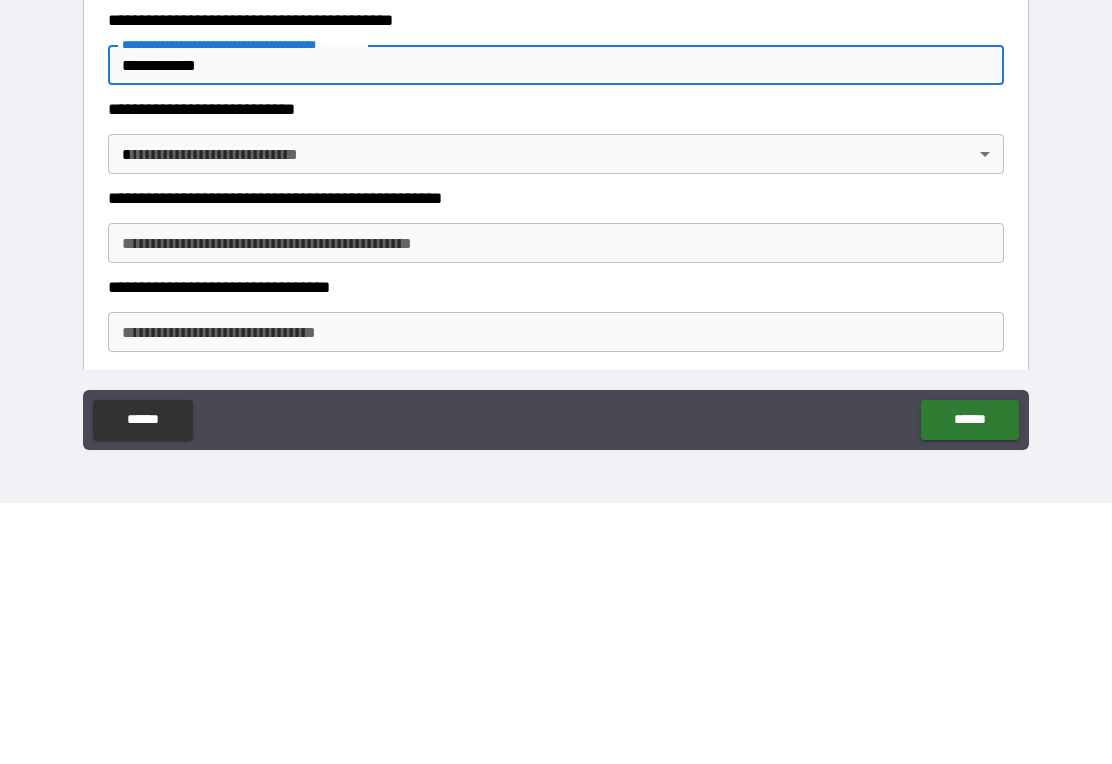 scroll, scrollTop: 247, scrollLeft: 0, axis: vertical 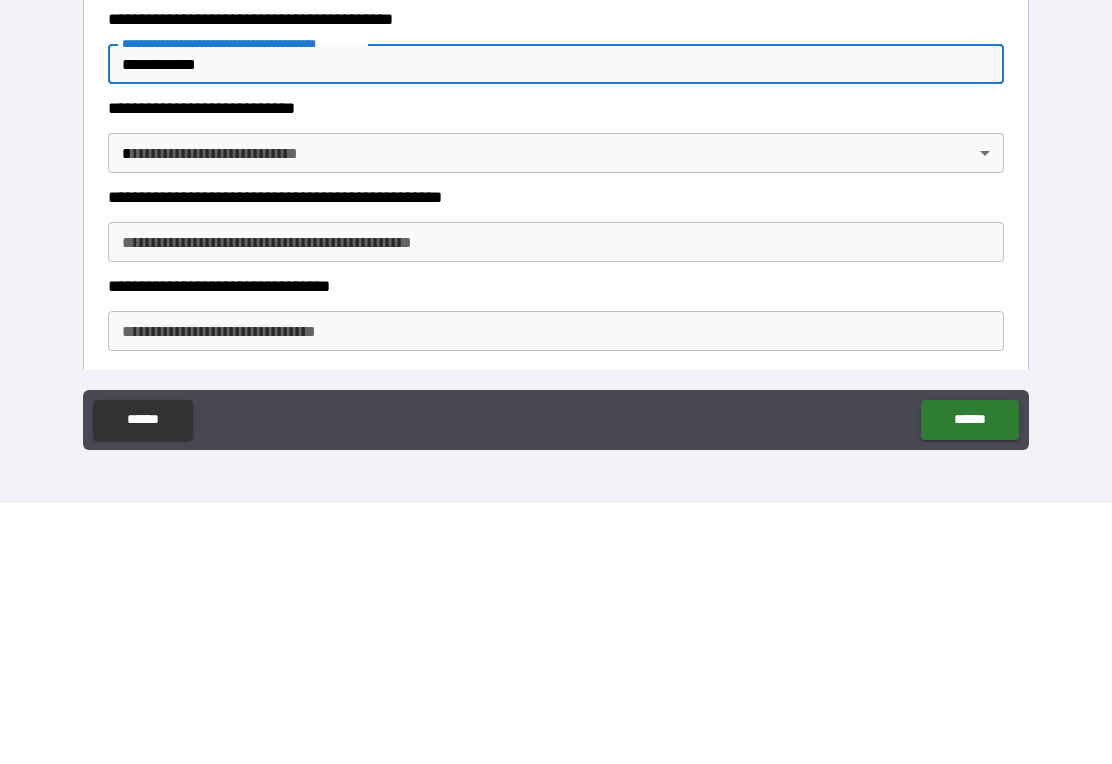 type on "**********" 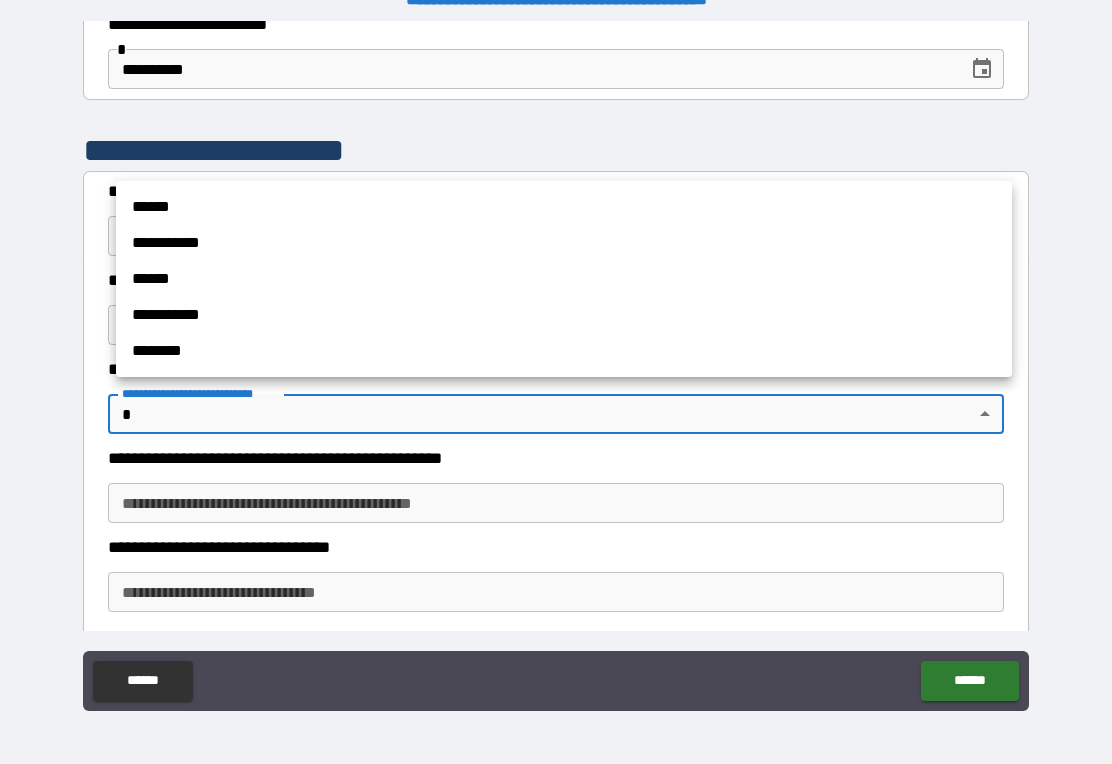 click on "******" at bounding box center (564, 279) 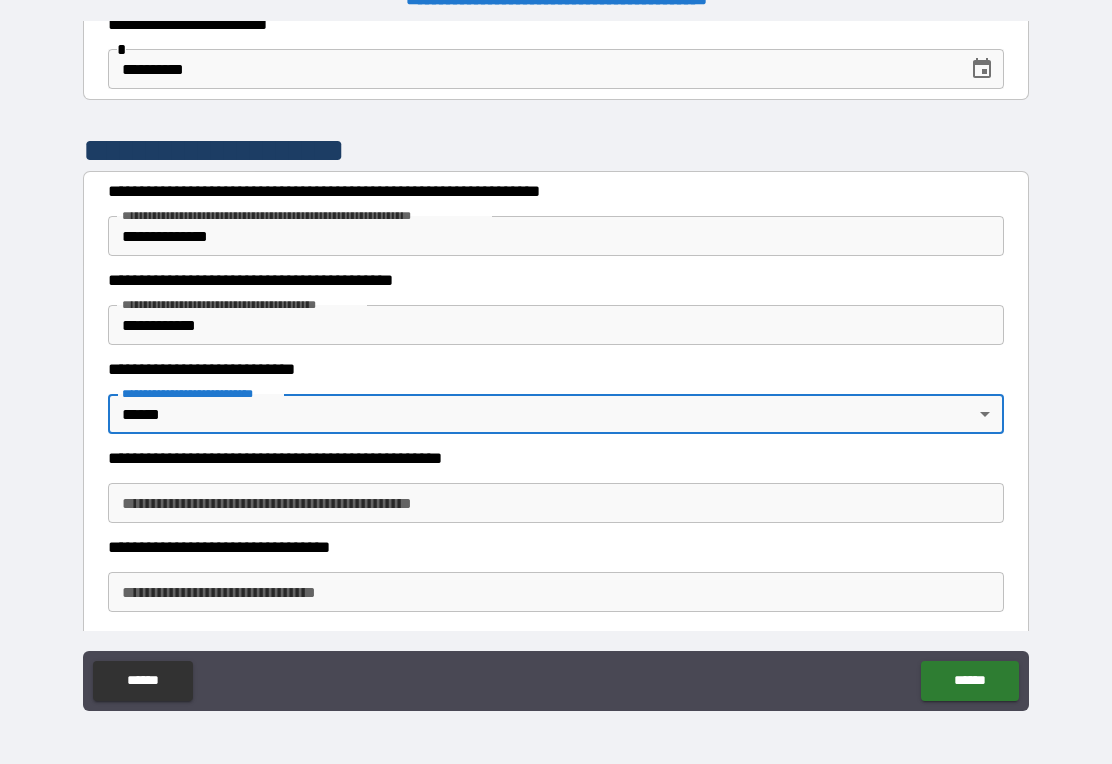 type on "******" 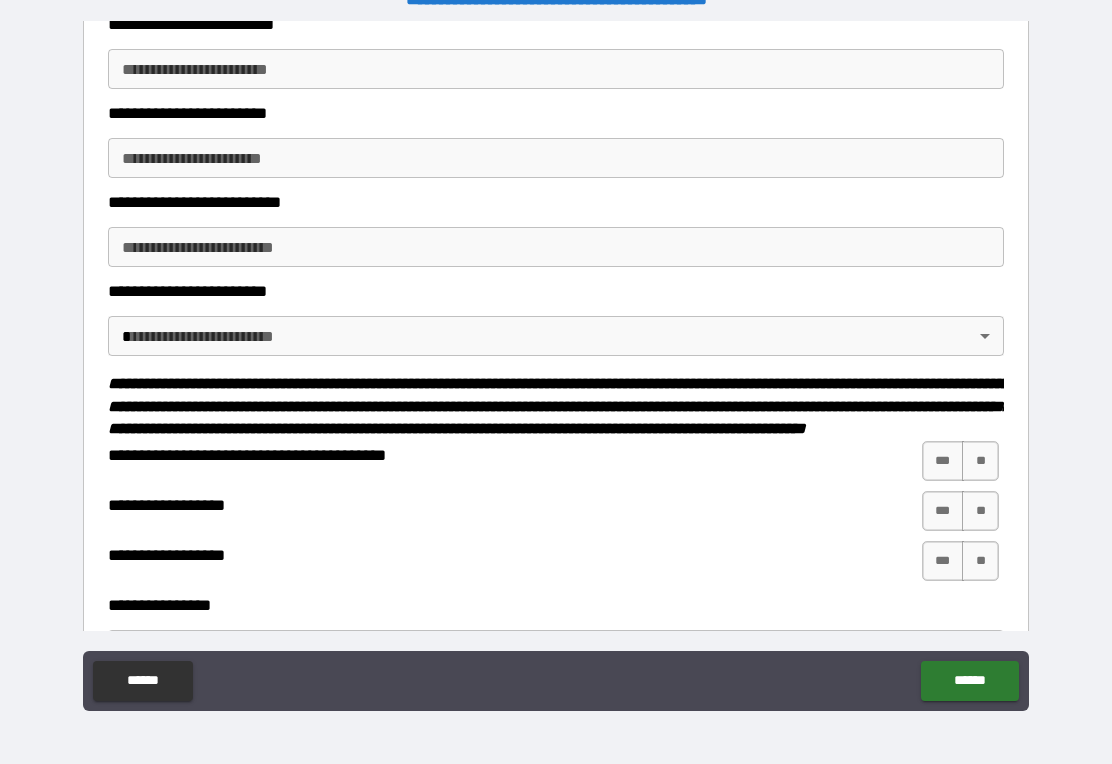 scroll, scrollTop: 936, scrollLeft: 0, axis: vertical 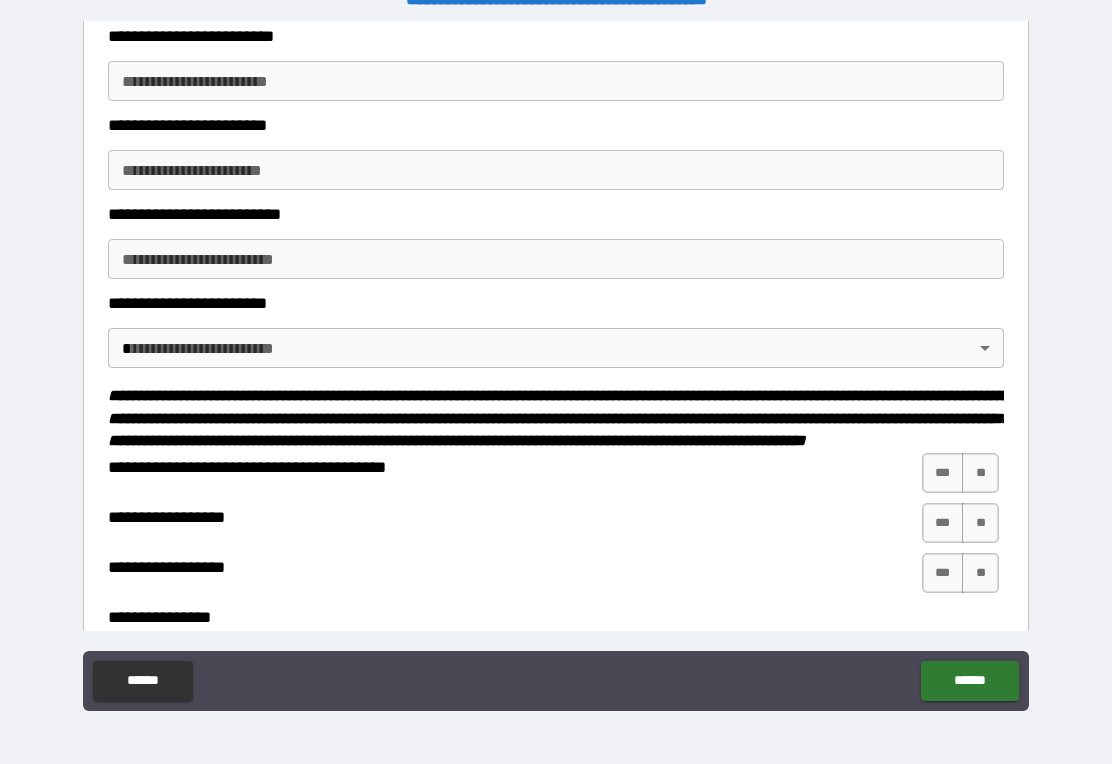 click on "**********" at bounding box center (556, 366) 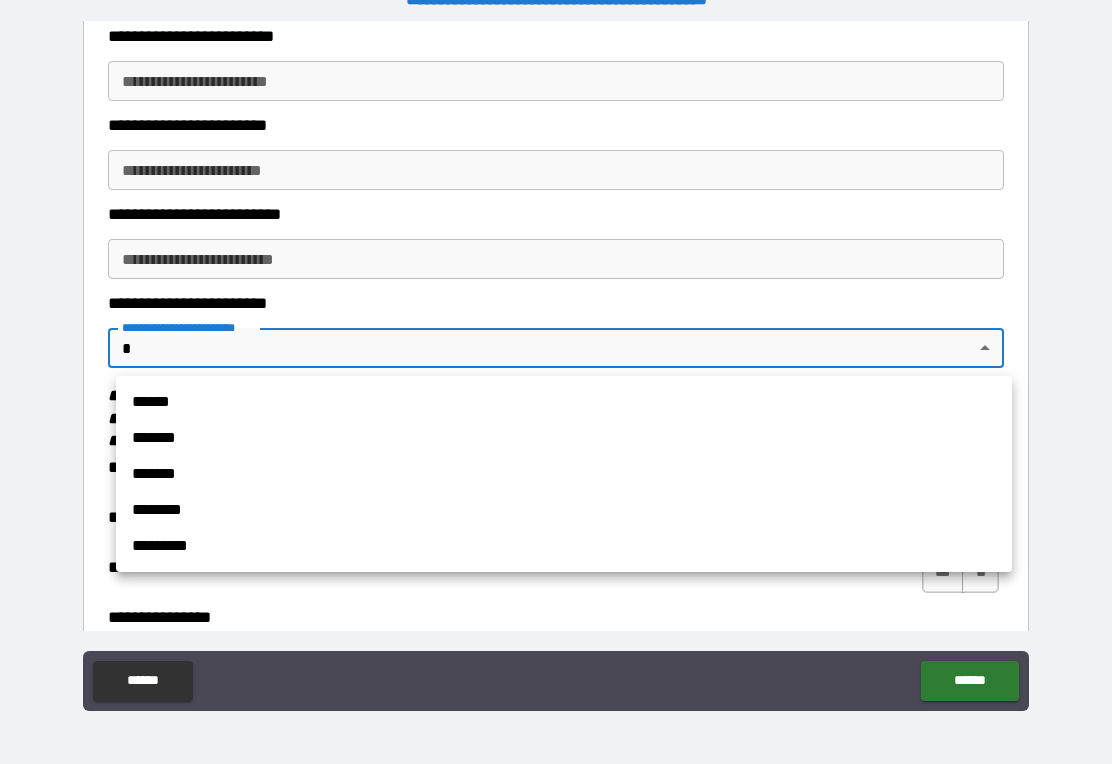 click on "*******" at bounding box center (564, 438) 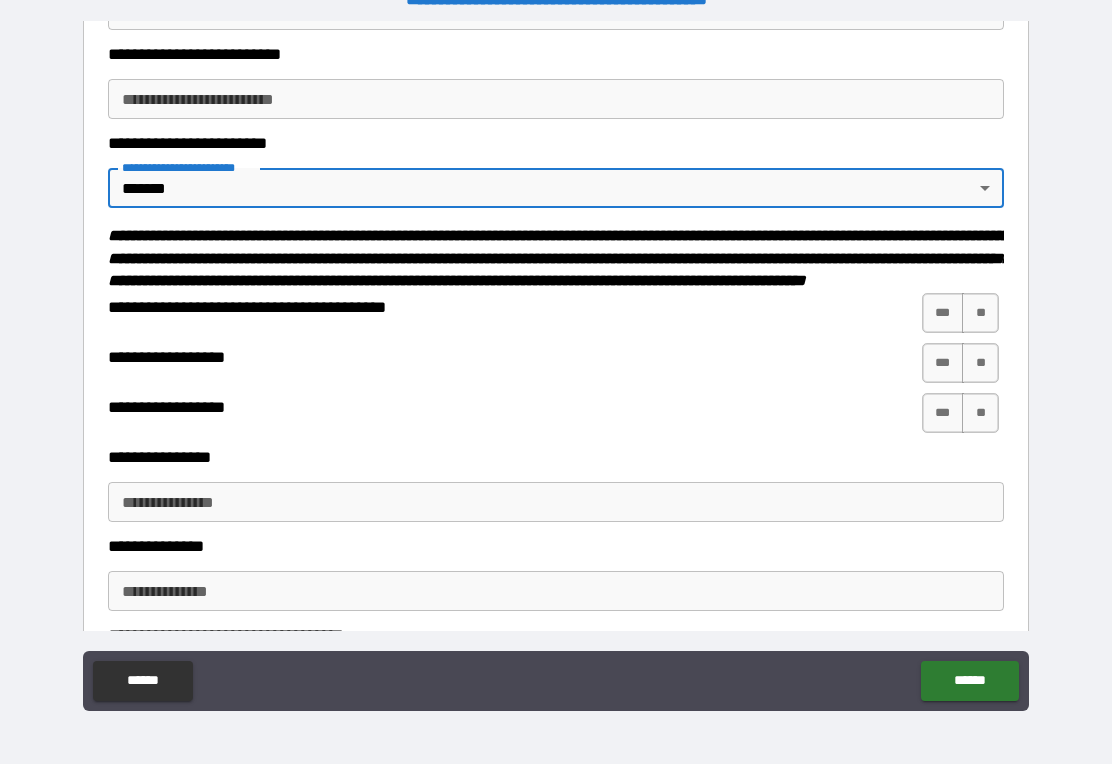scroll, scrollTop: 1112, scrollLeft: 0, axis: vertical 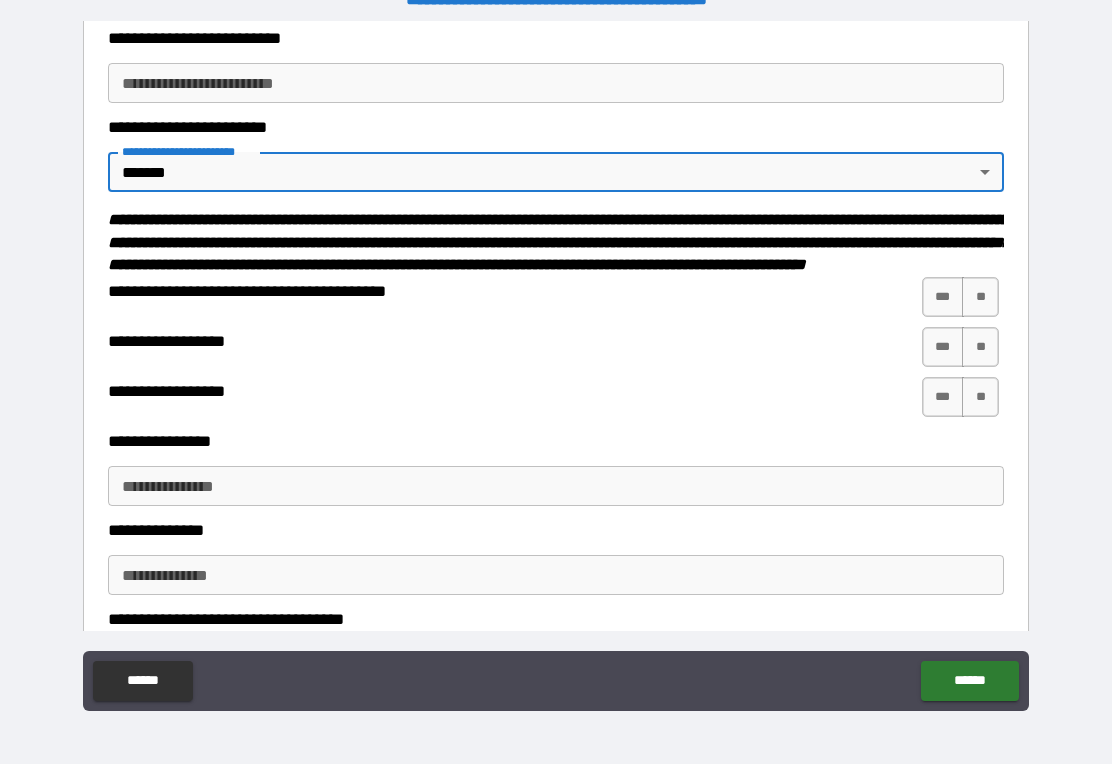 click on "***" at bounding box center [943, 297] 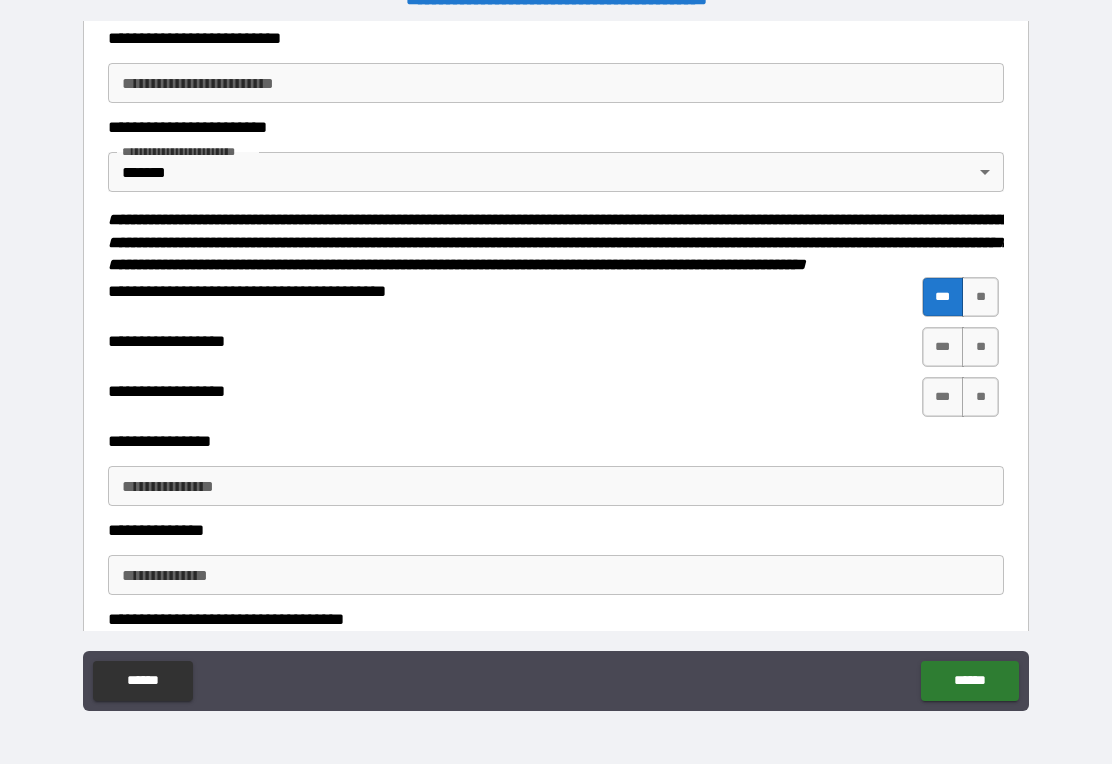 click on "**" at bounding box center [980, 347] 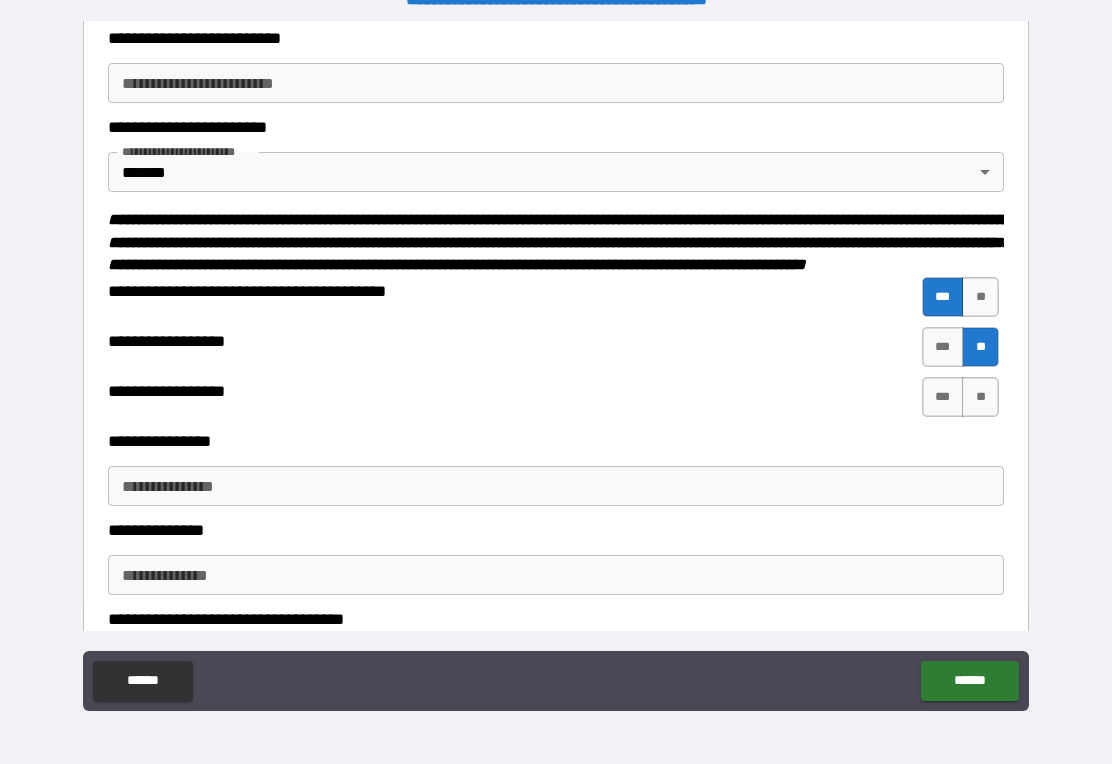 click on "**" at bounding box center (980, 397) 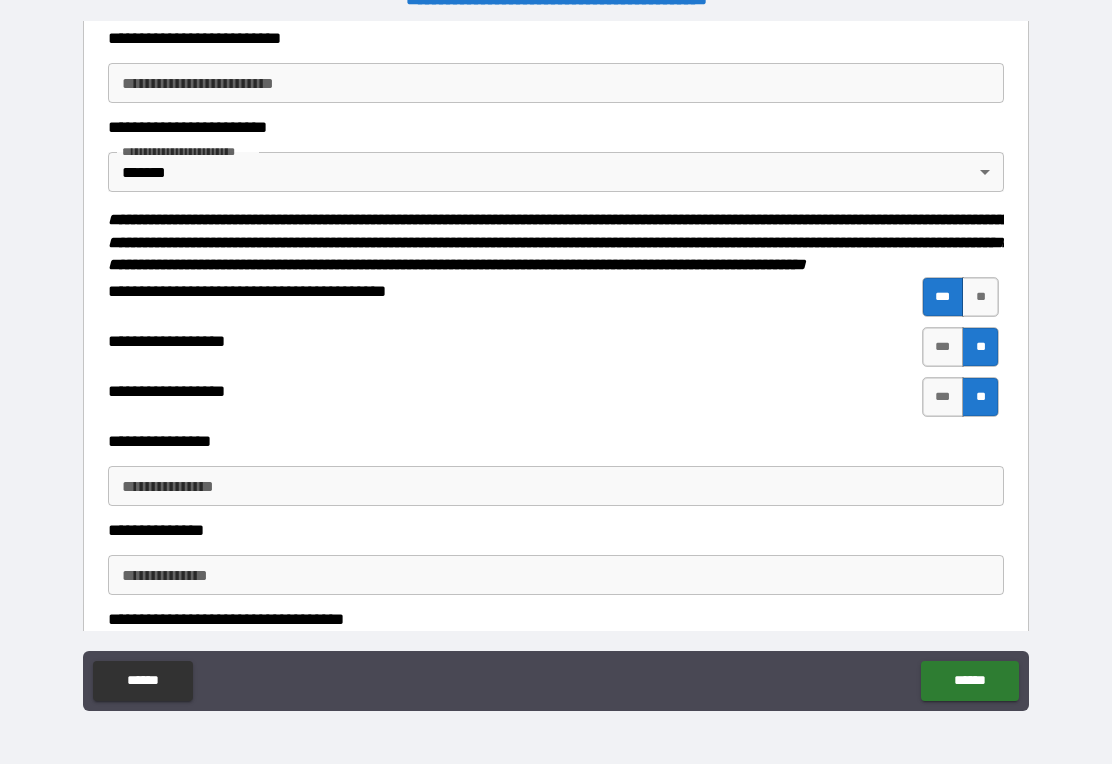 click on "**********" at bounding box center [556, 486] 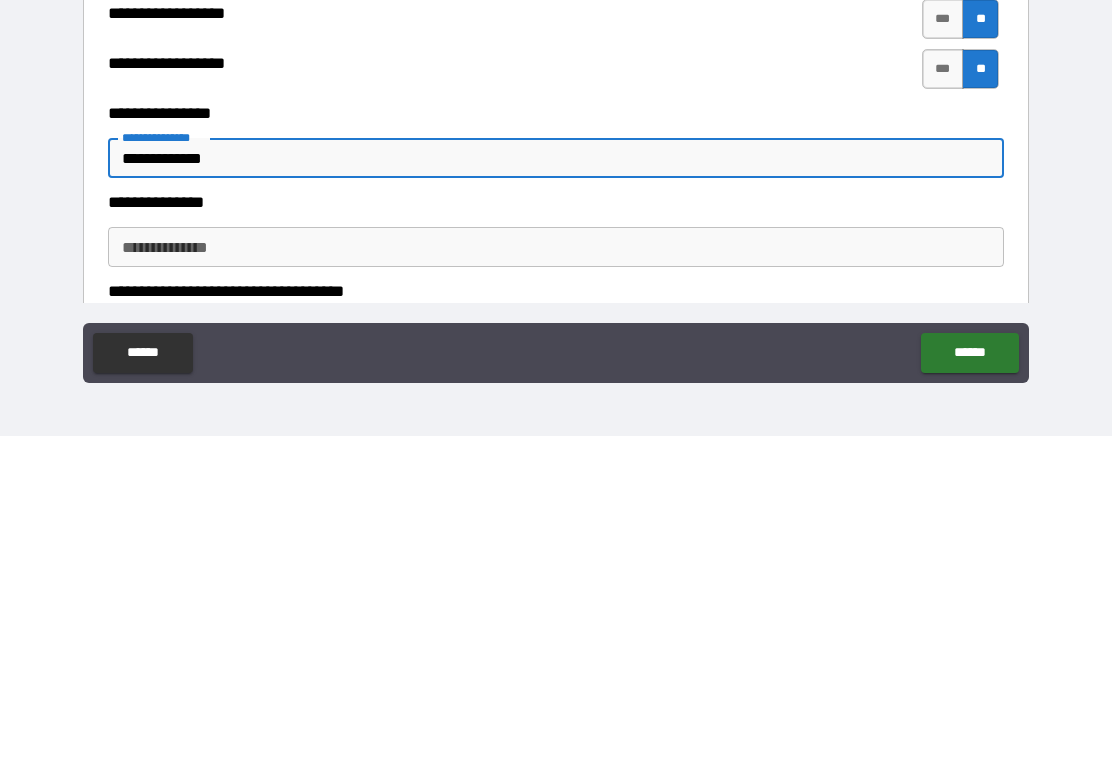 type on "**********" 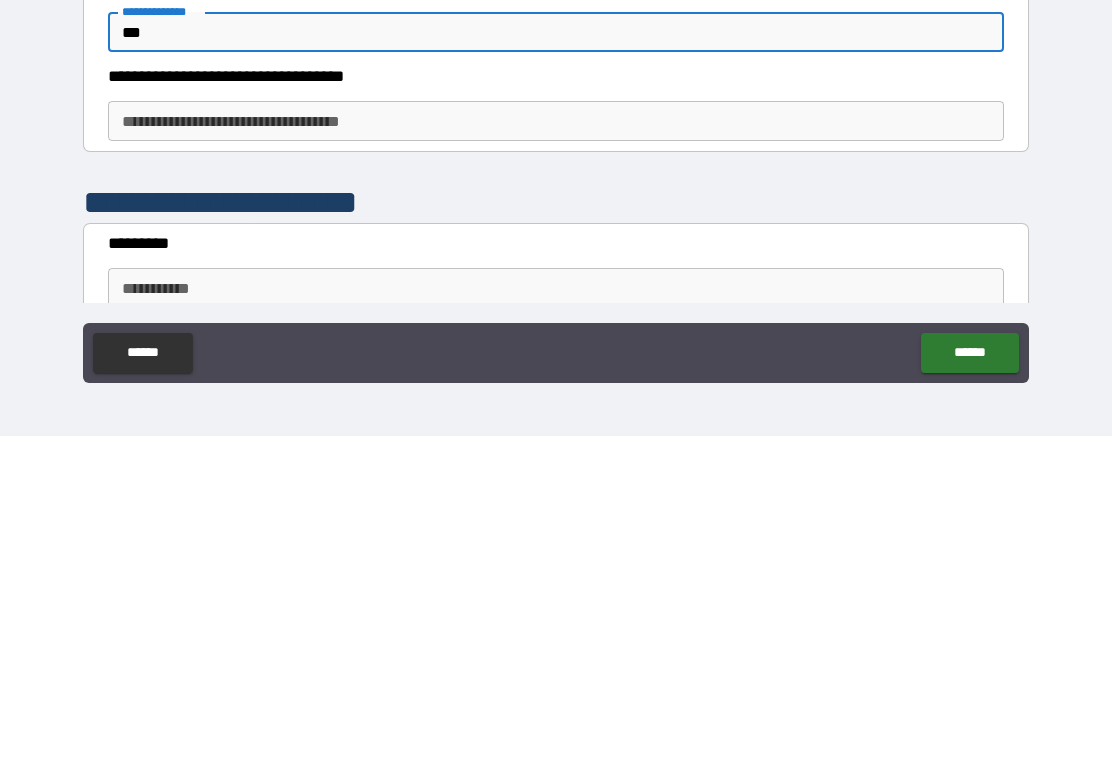 scroll, scrollTop: 1328, scrollLeft: 0, axis: vertical 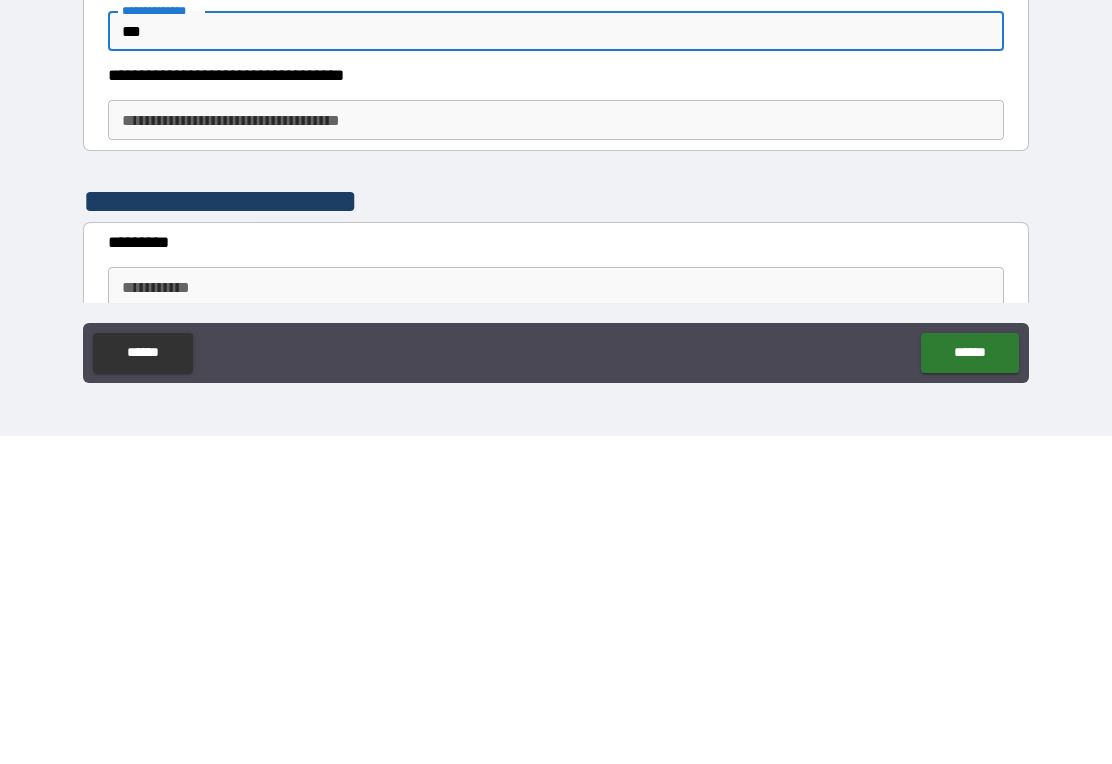 type on "***" 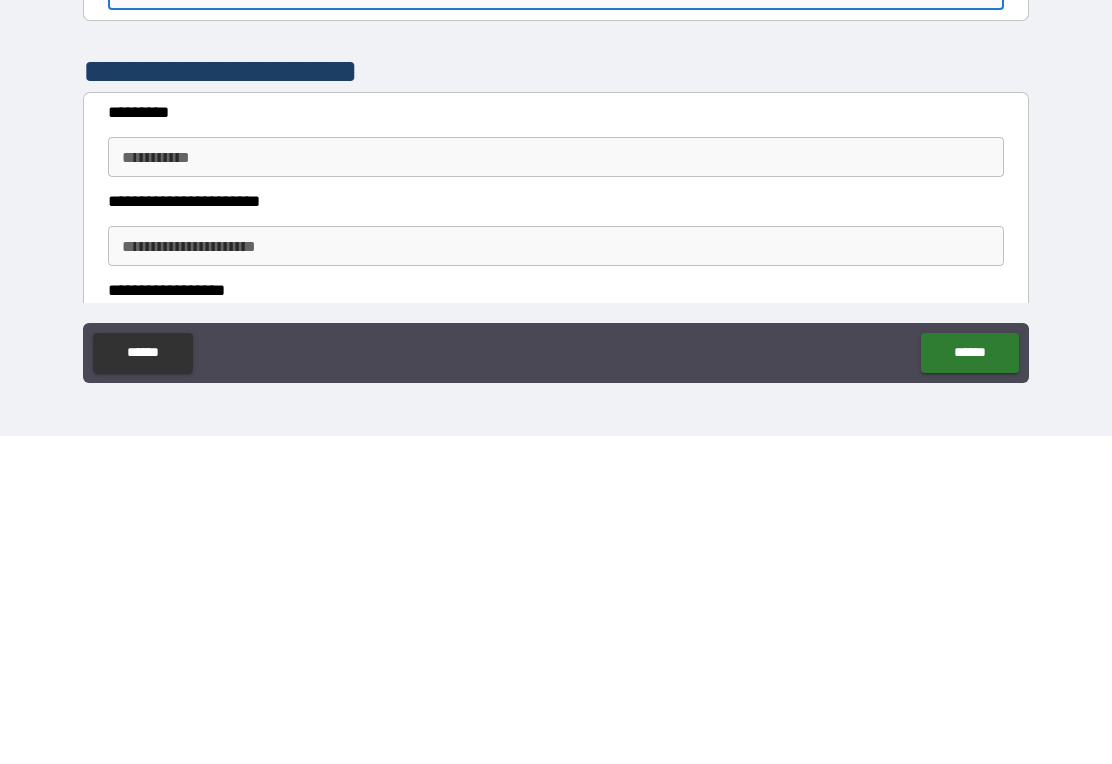 scroll, scrollTop: 1460, scrollLeft: 0, axis: vertical 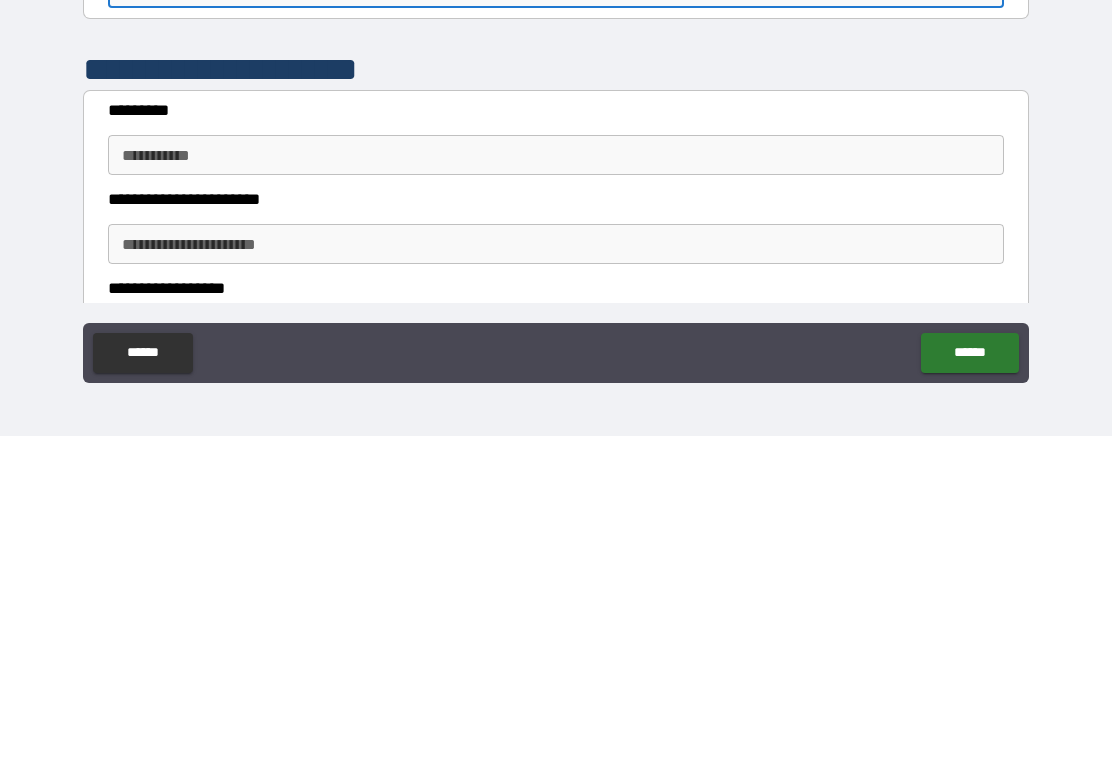 type on "**********" 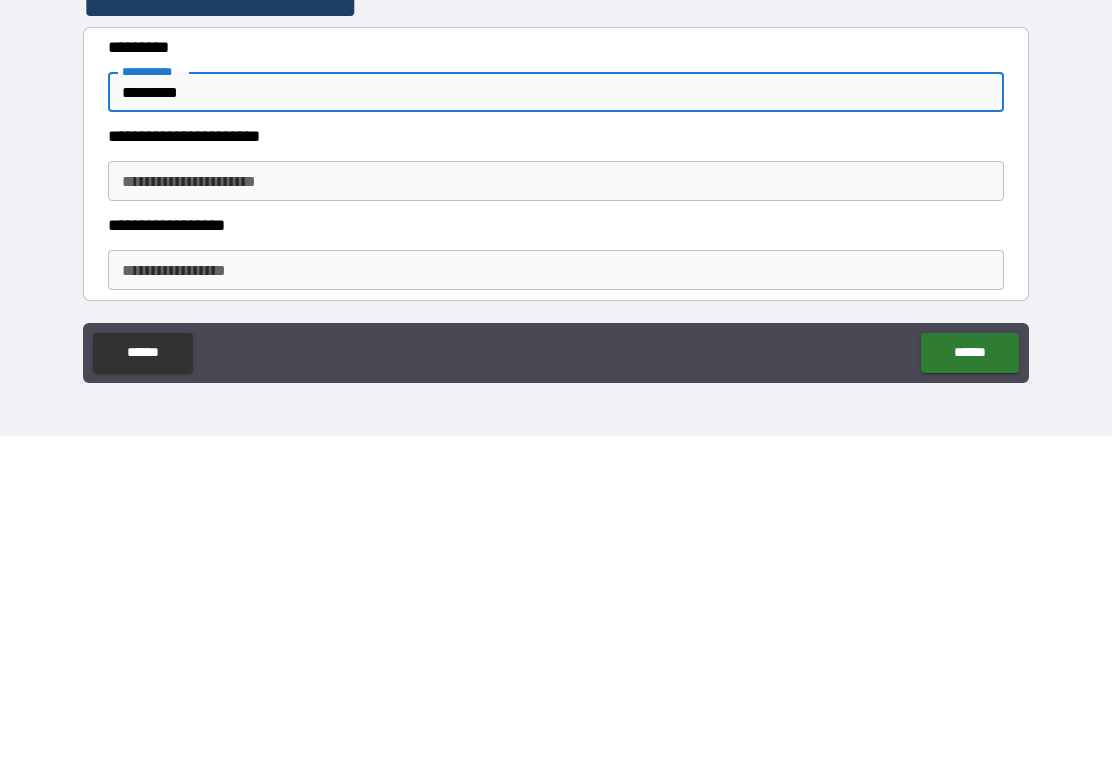 scroll, scrollTop: 1543, scrollLeft: 0, axis: vertical 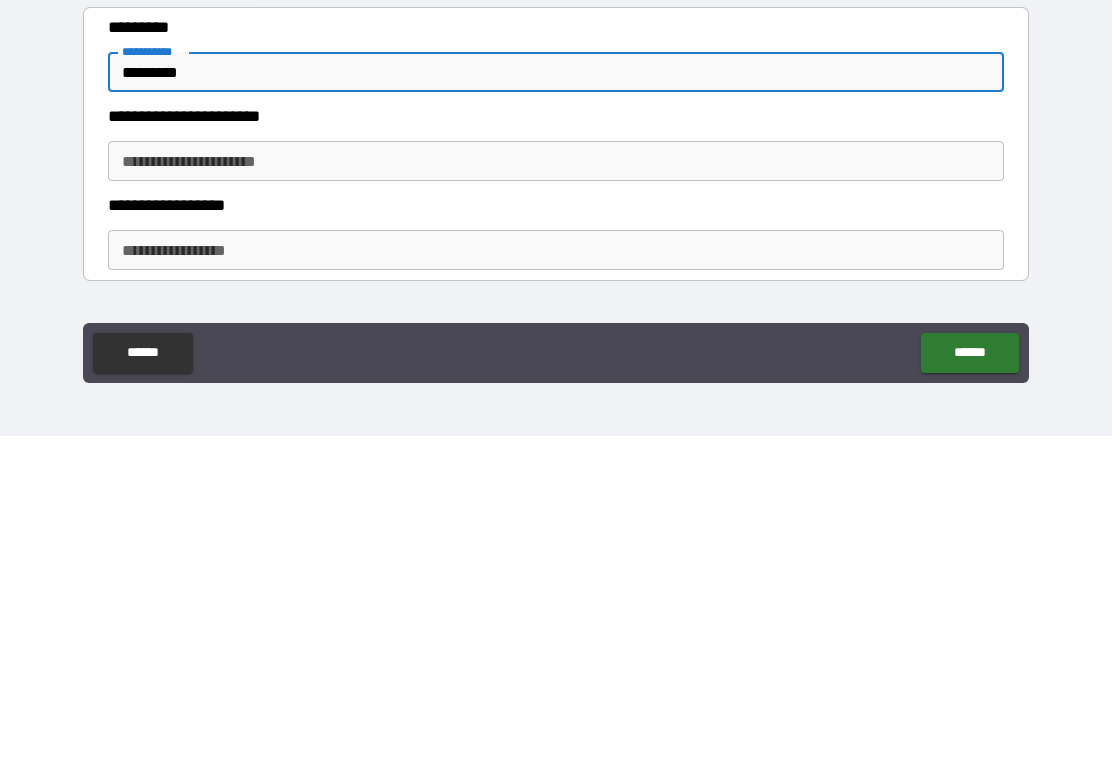 type on "*********" 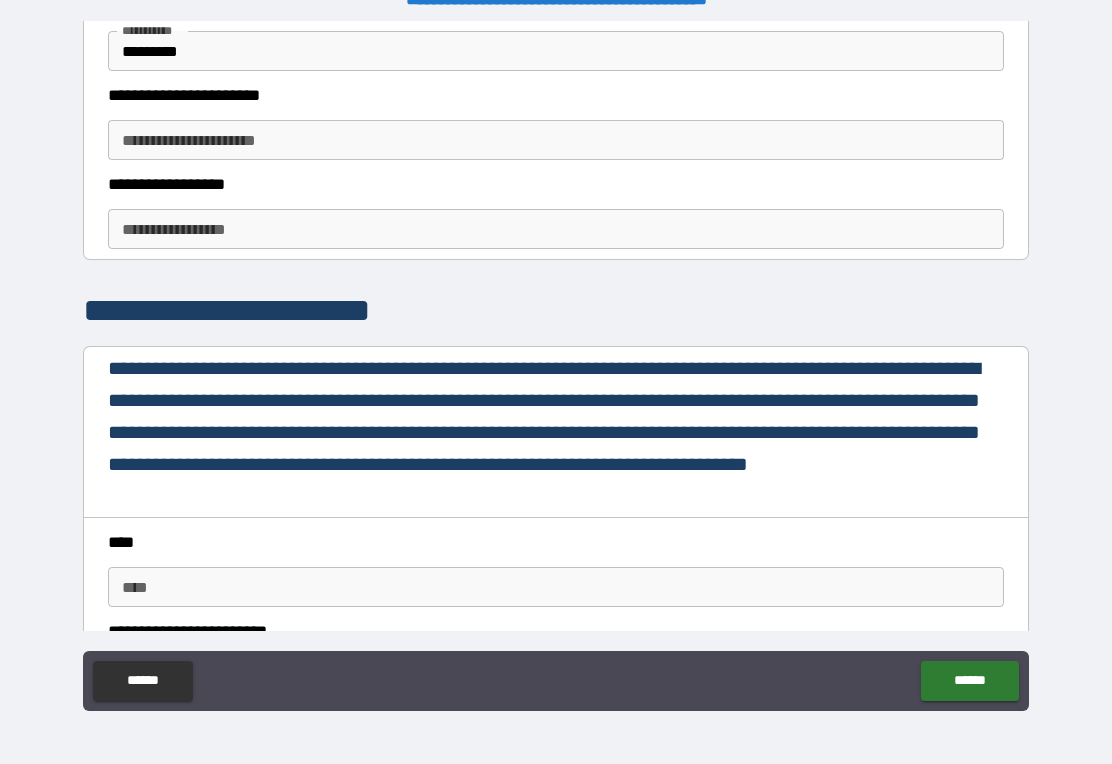 scroll, scrollTop: 1887, scrollLeft: 0, axis: vertical 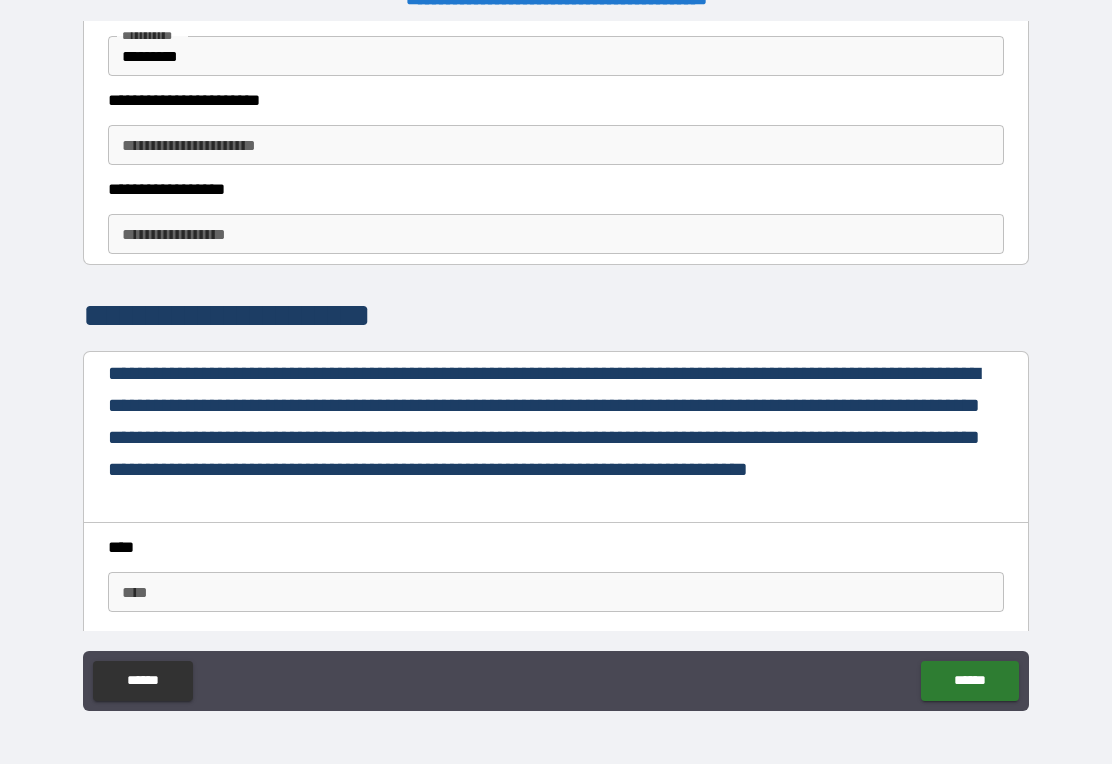 click on "**********" at bounding box center (556, 234) 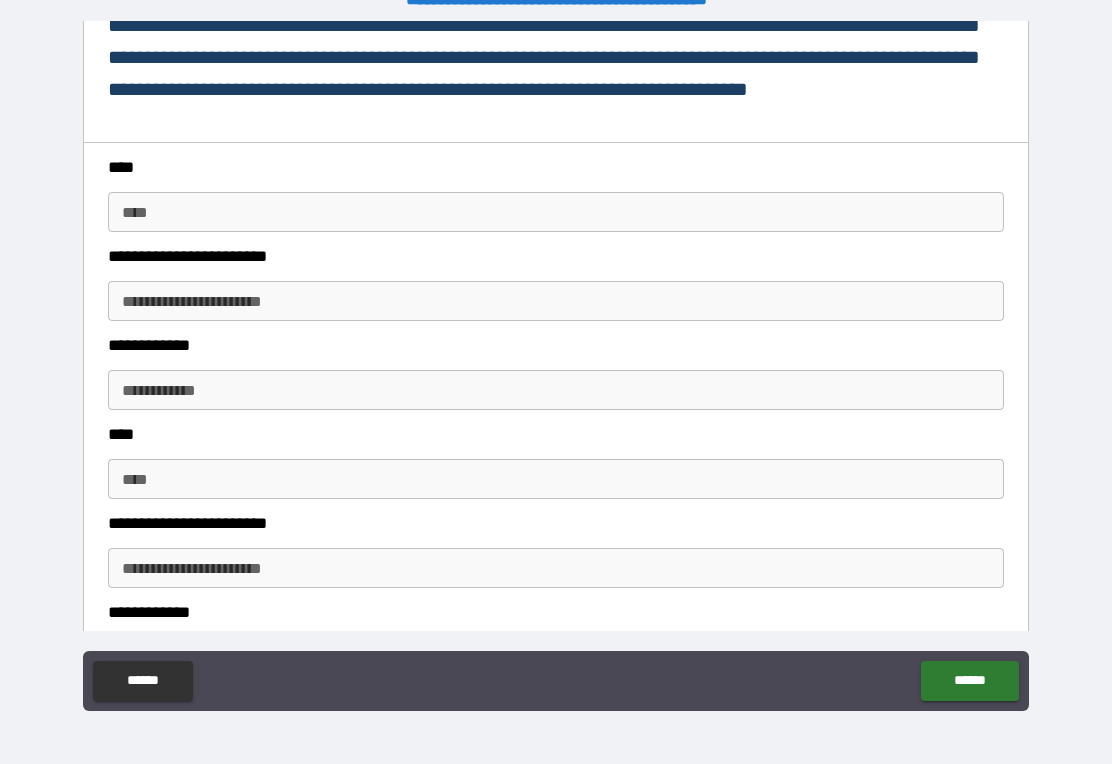 scroll, scrollTop: 2270, scrollLeft: 0, axis: vertical 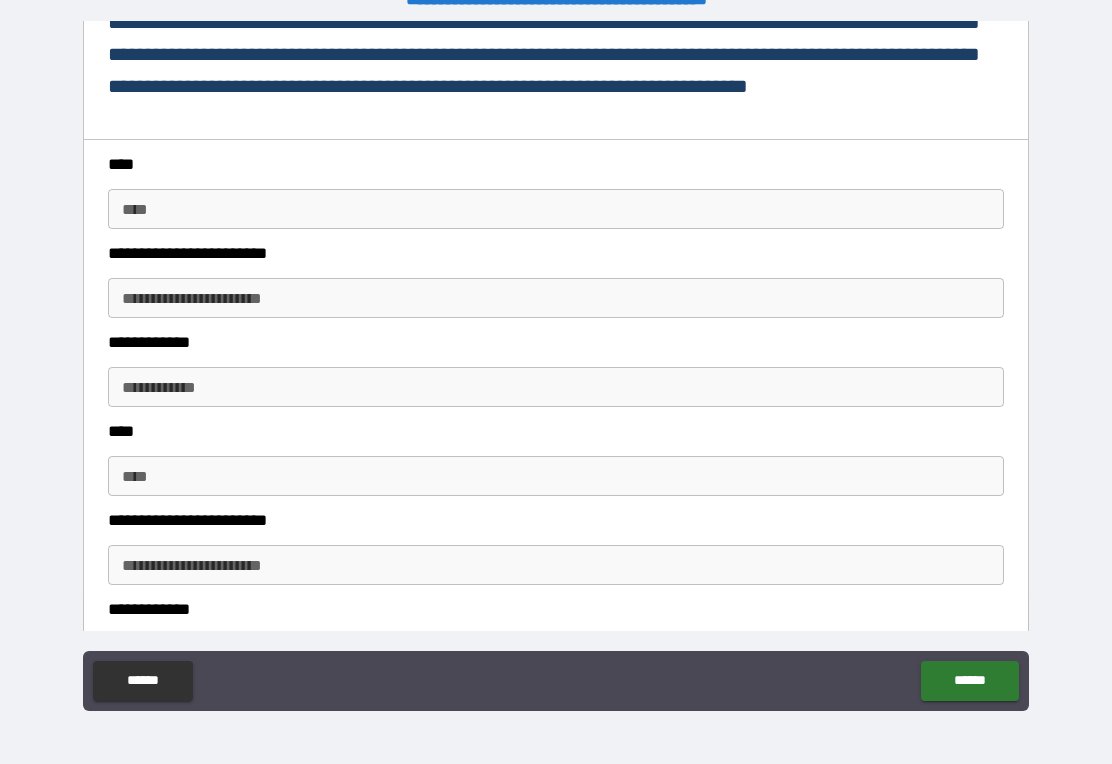 type on "*****" 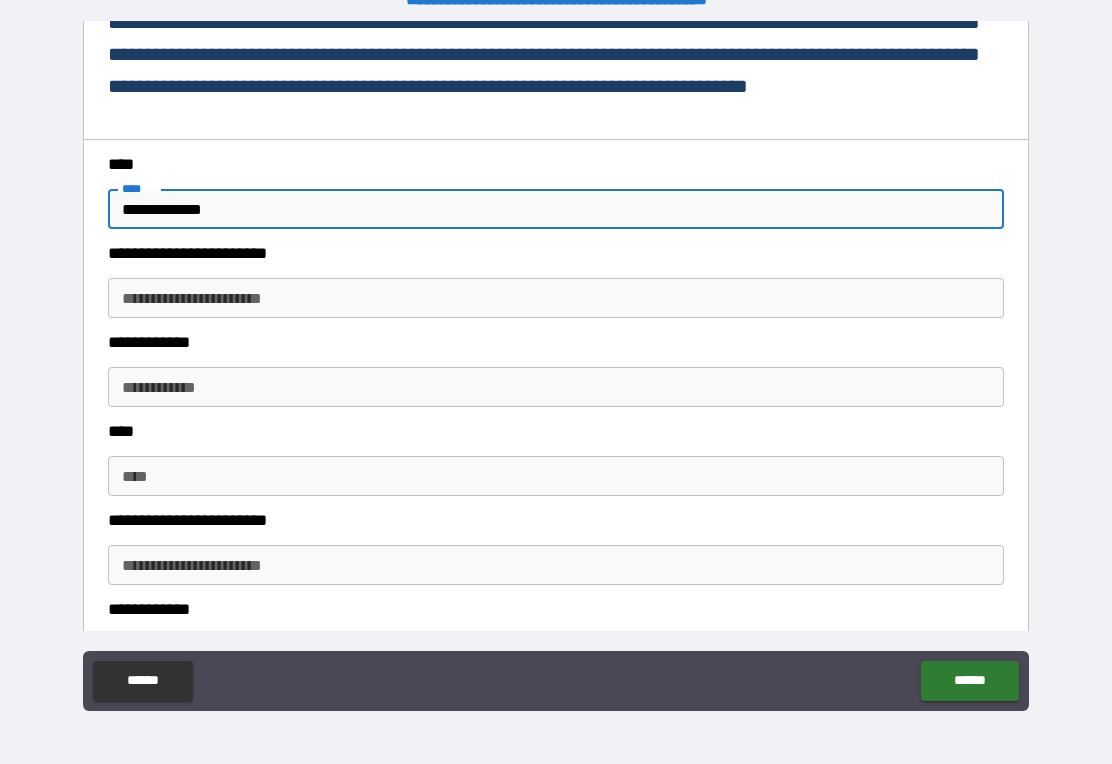 type on "**********" 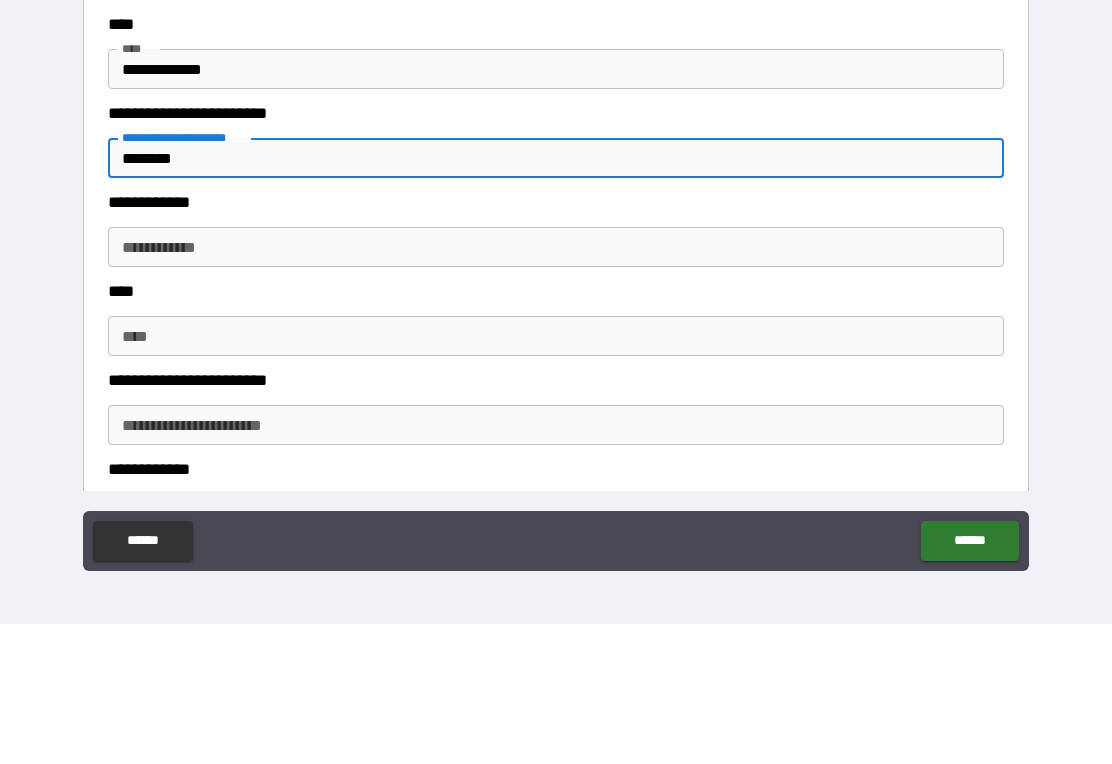 type on "*******" 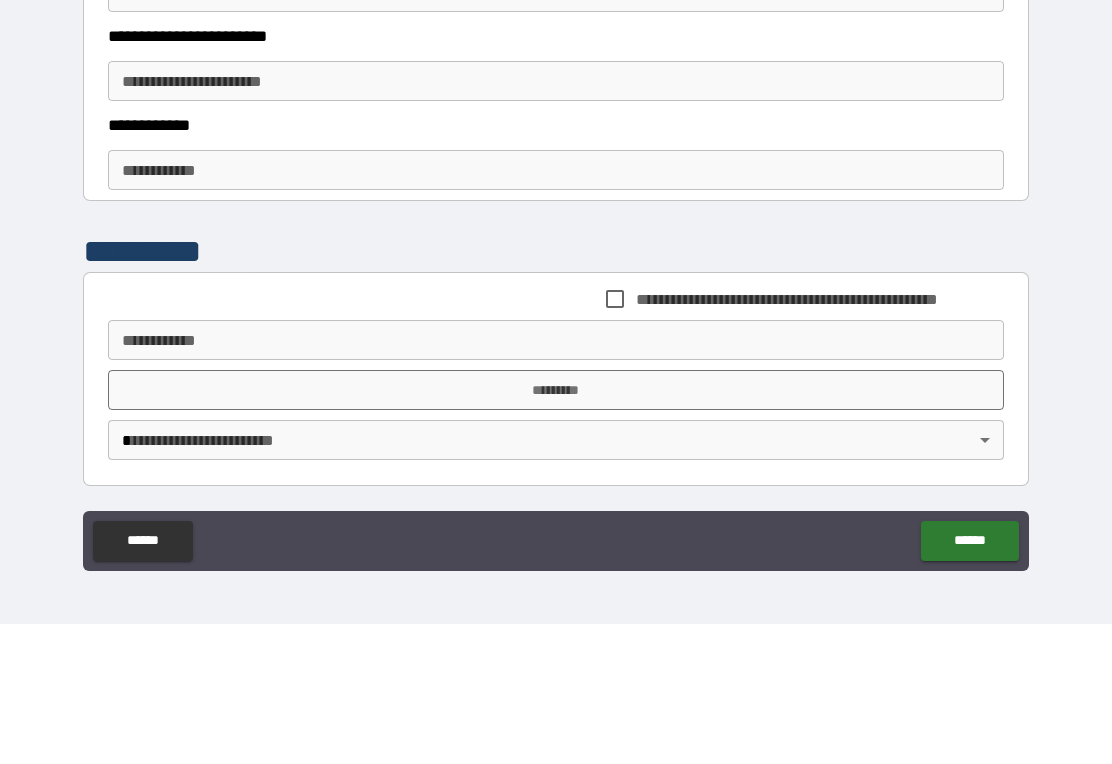 scroll, scrollTop: 2634, scrollLeft: 0, axis: vertical 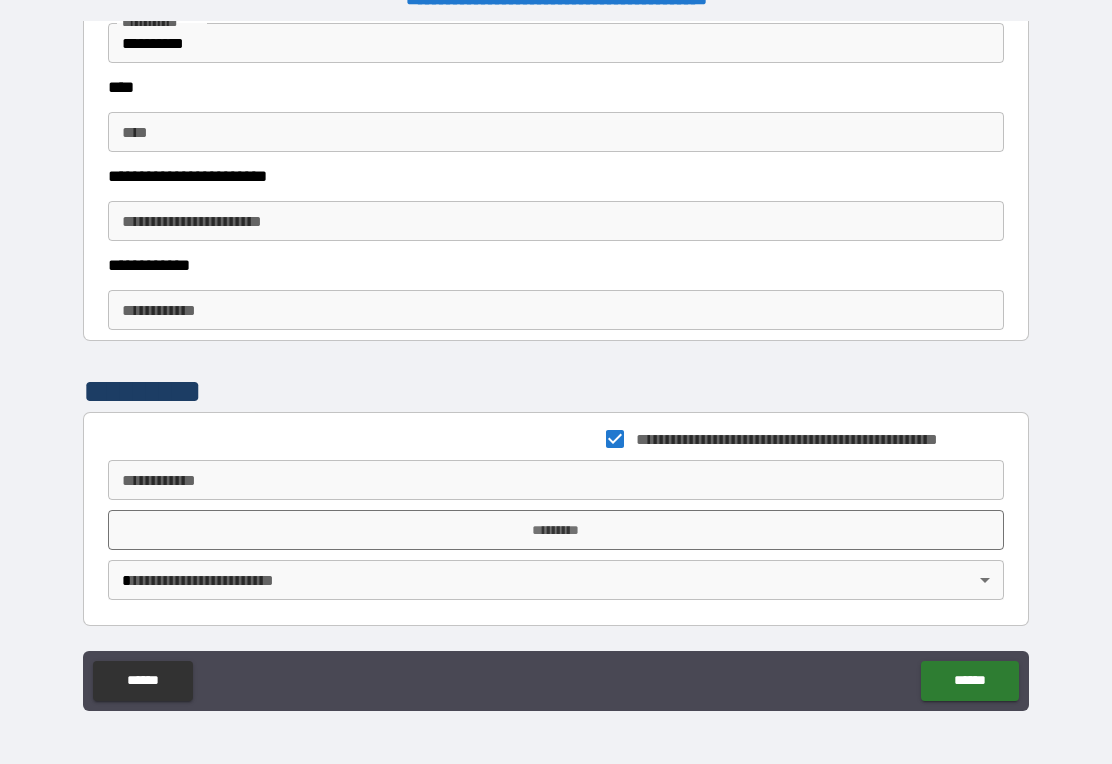 click on "**********" at bounding box center (556, 480) 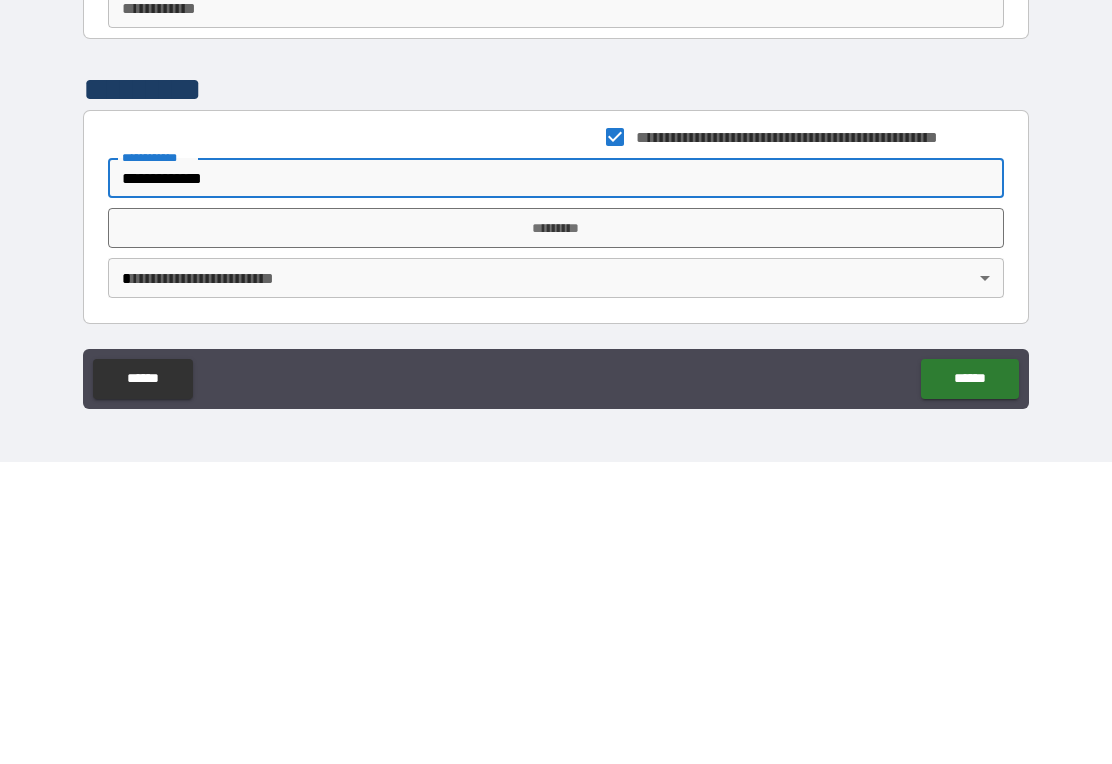 type on "**********" 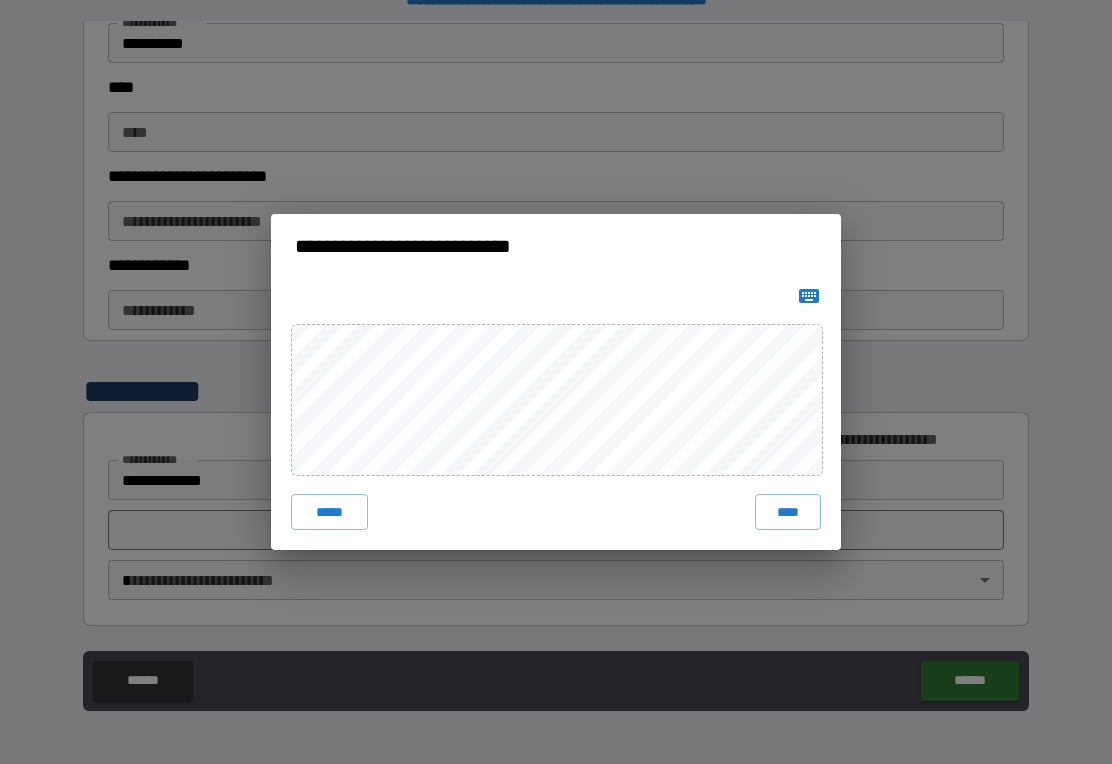click on "****" at bounding box center [788, 512] 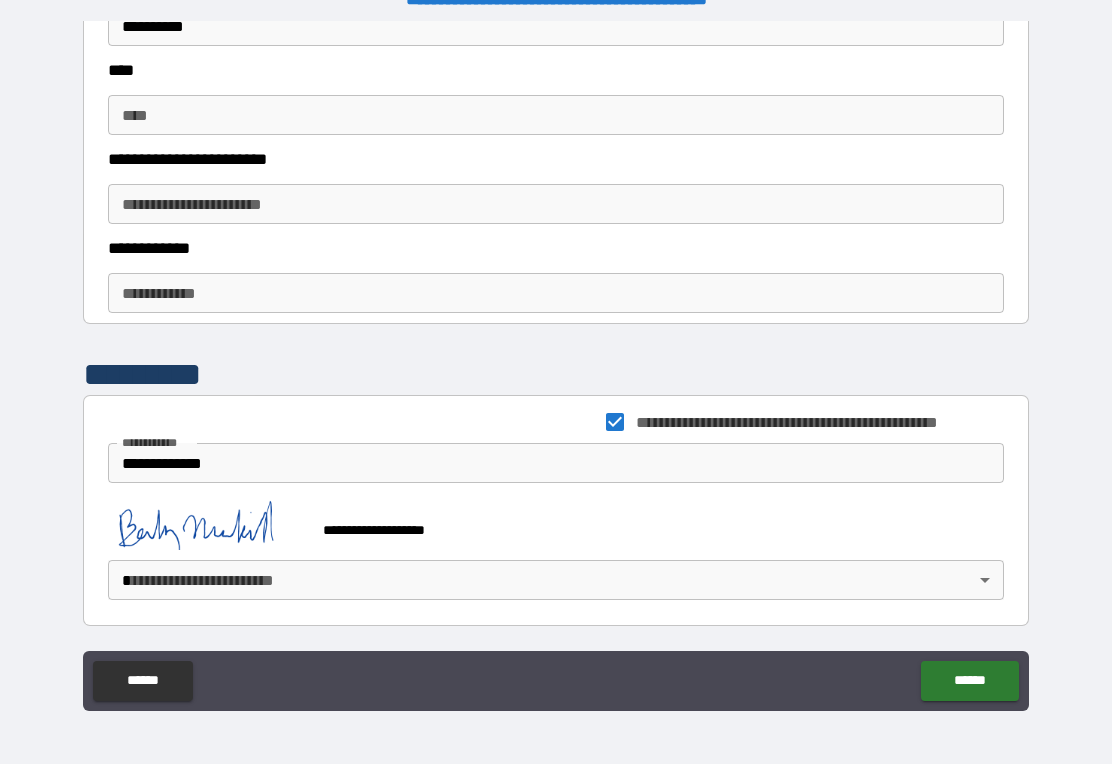 click on "**********" at bounding box center [556, 366] 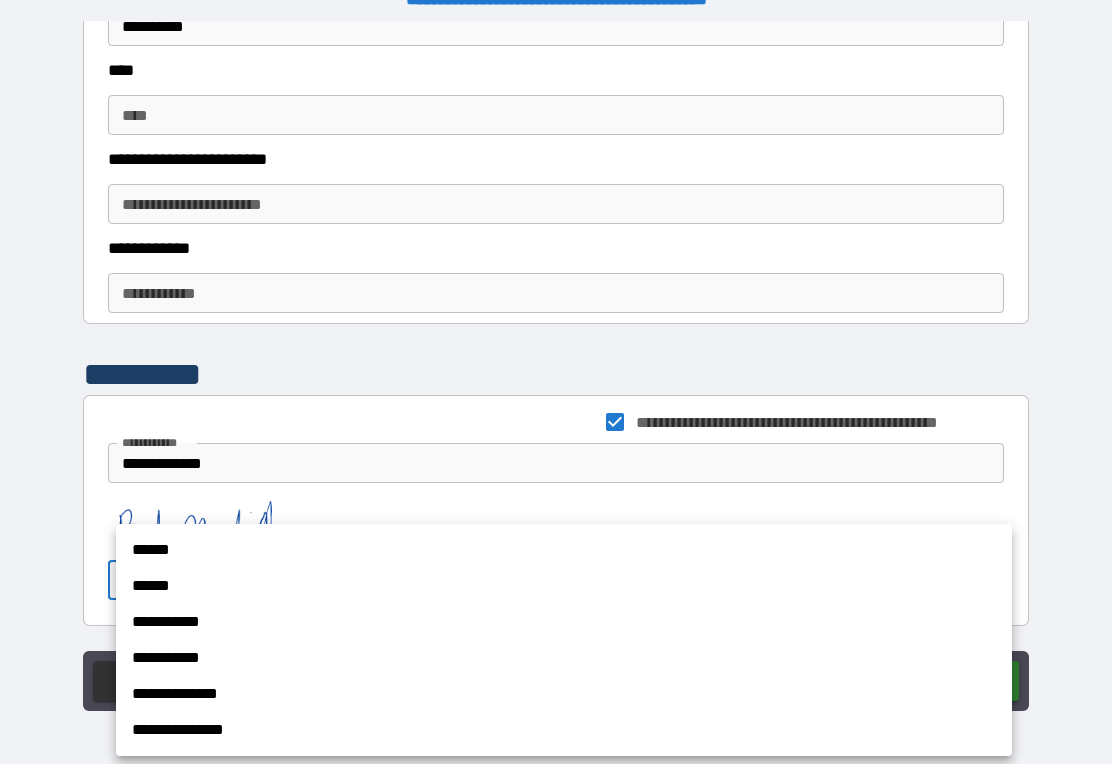 click on "******" at bounding box center [564, 550] 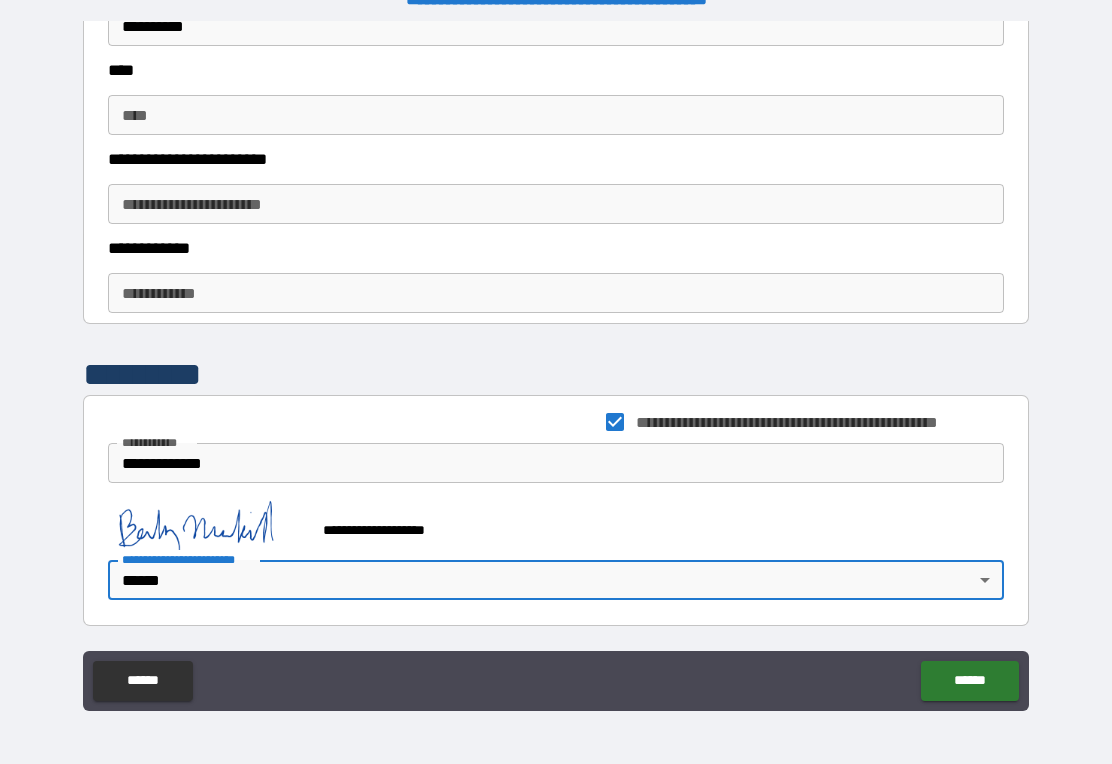 click on "******" at bounding box center (969, 681) 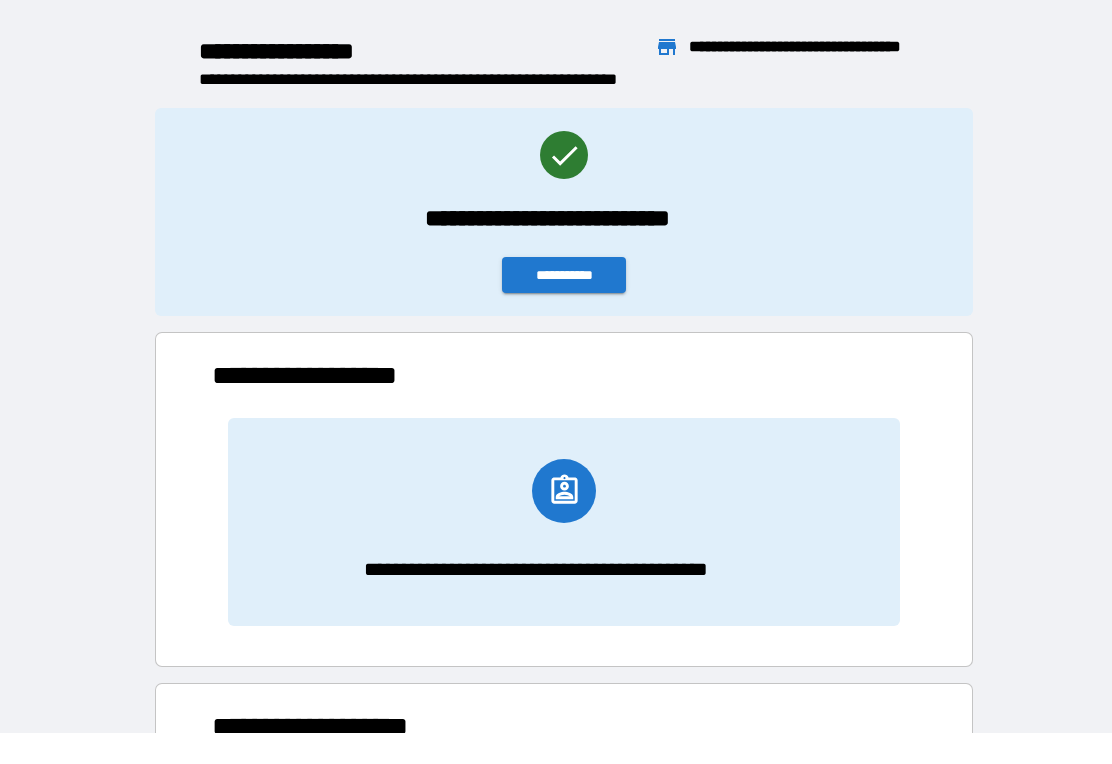 scroll, scrollTop: 1, scrollLeft: 1, axis: both 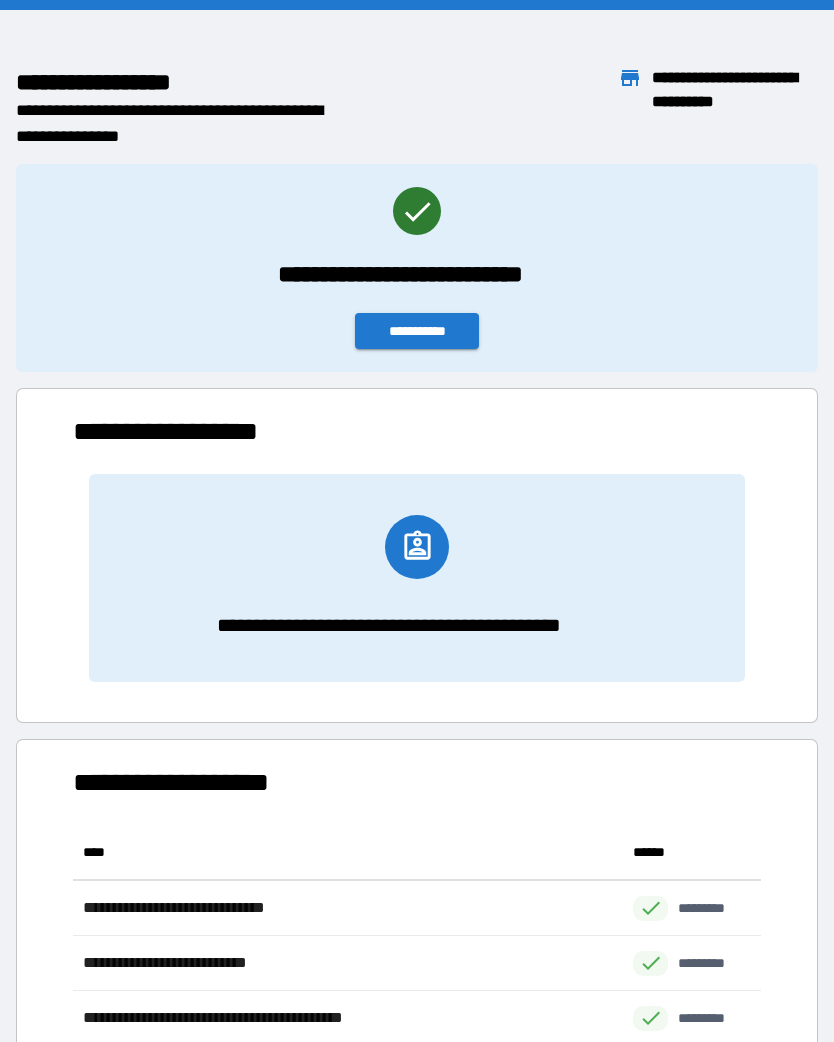 click on "**********" at bounding box center [417, 331] 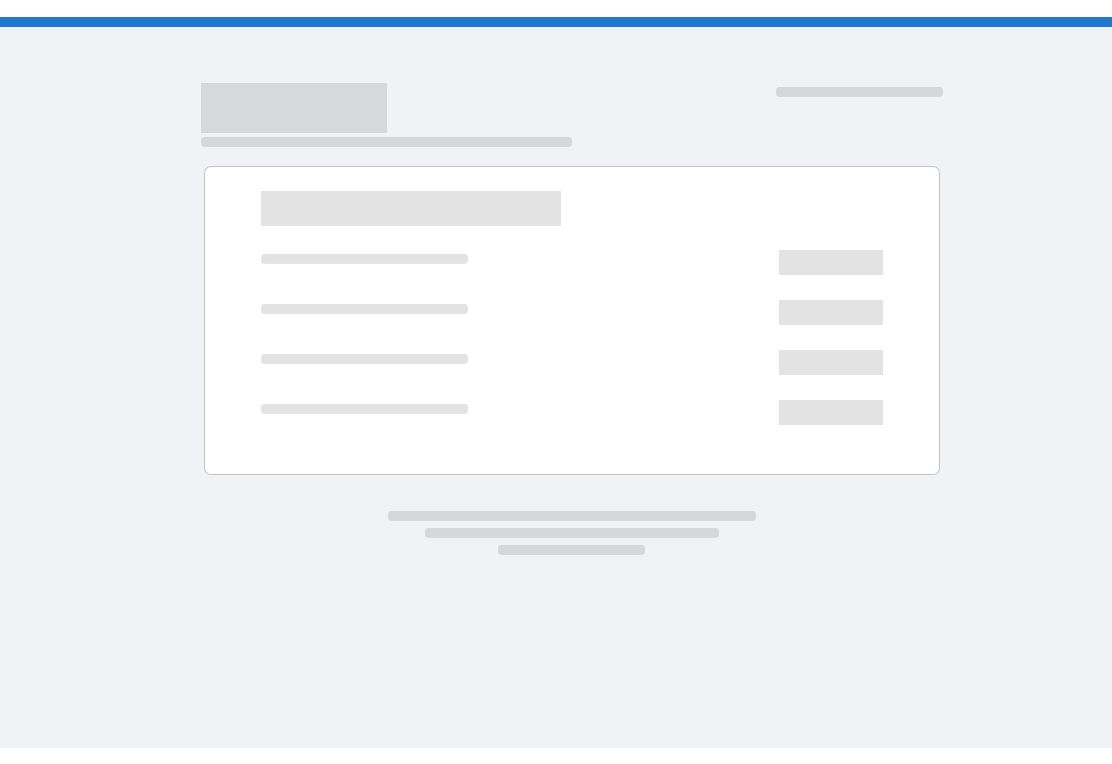 scroll, scrollTop: 0, scrollLeft: 0, axis: both 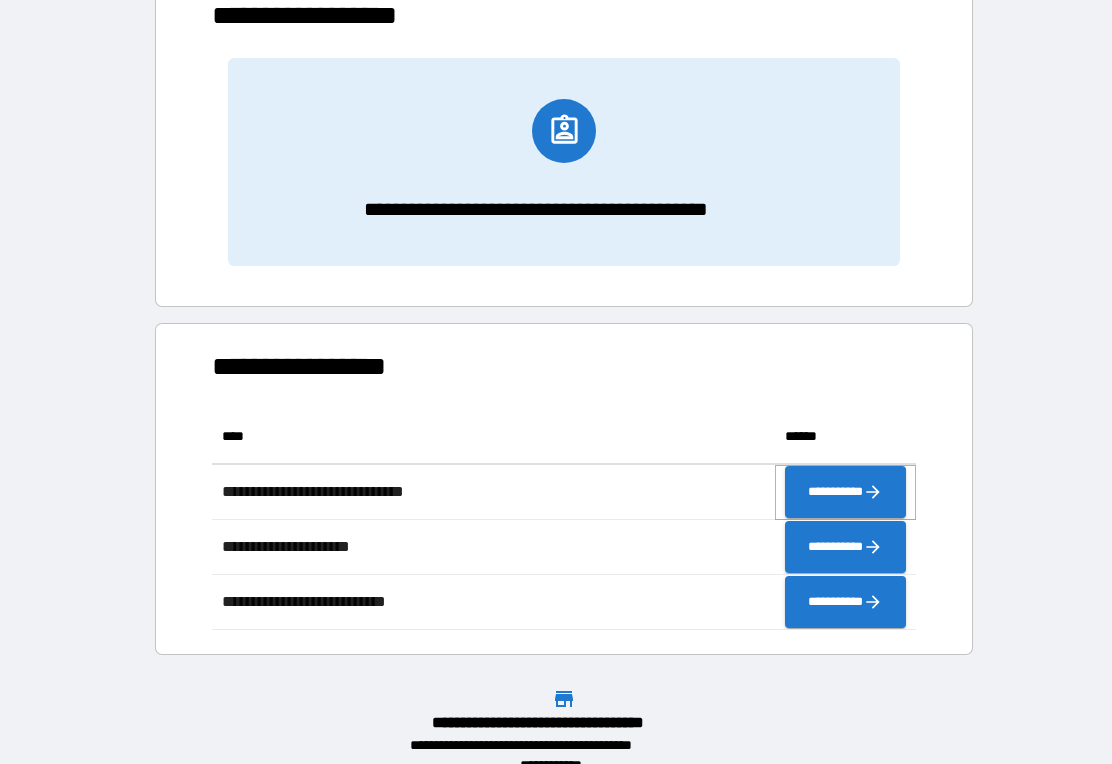 click on "**********" at bounding box center (845, 492) 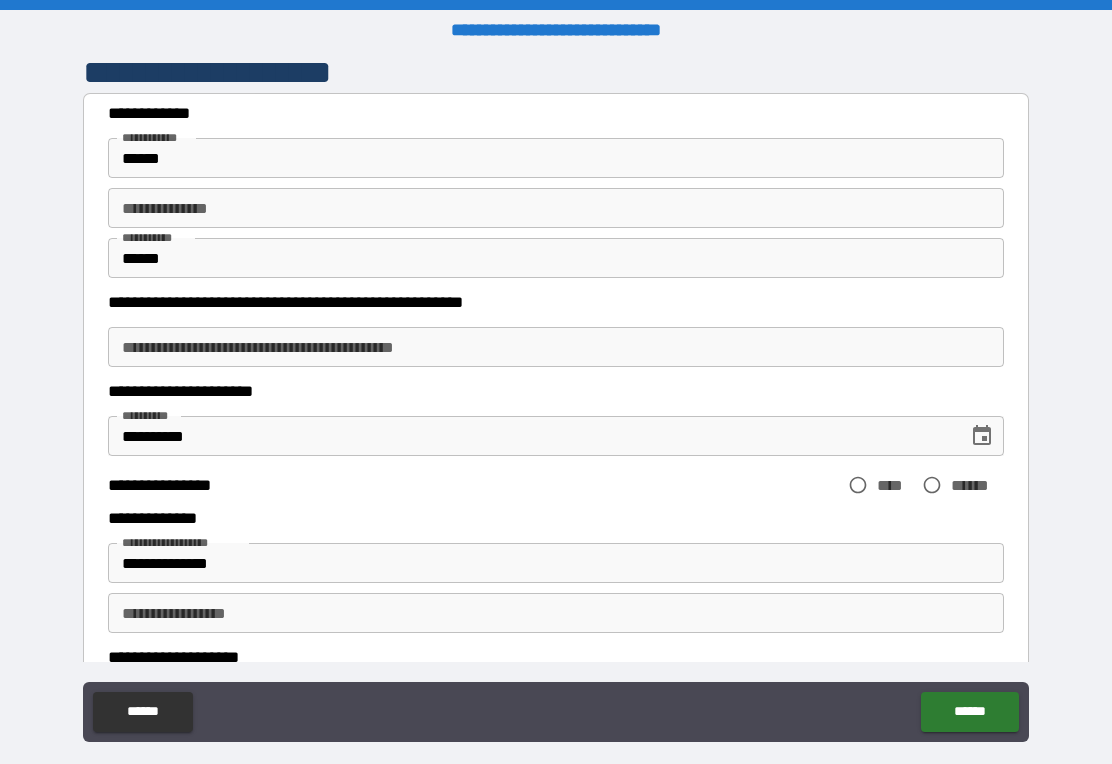 click on "**********" at bounding box center (556, 208) 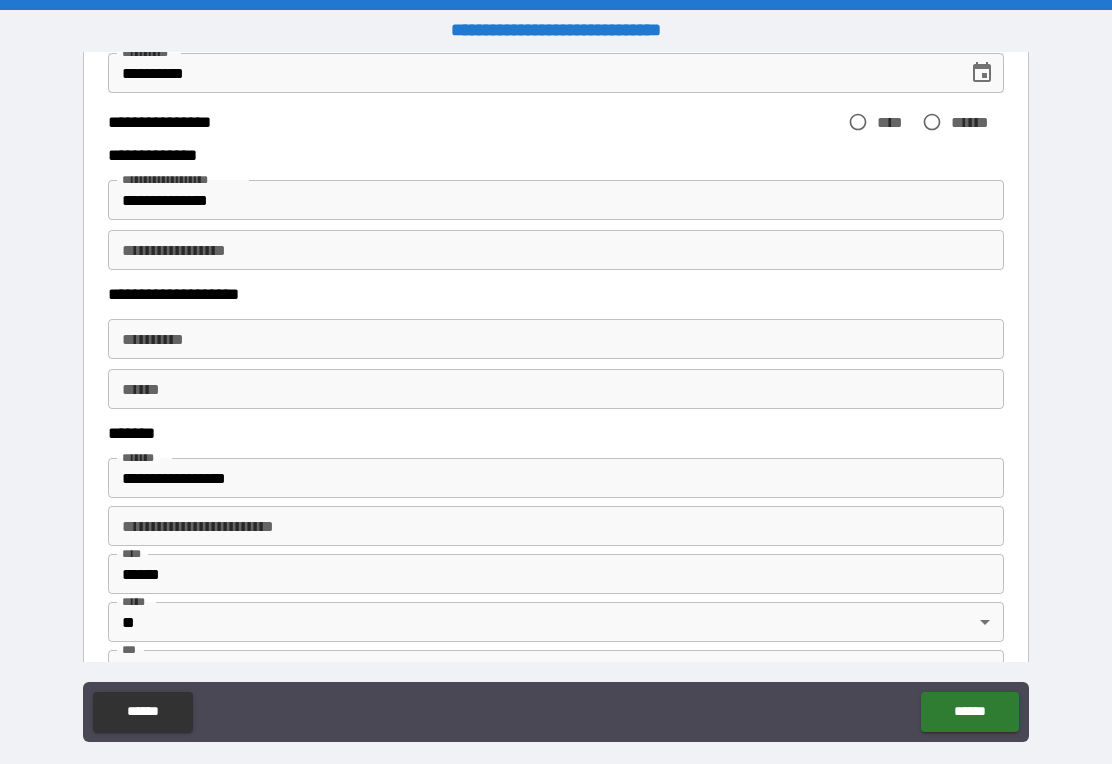 scroll, scrollTop: 364, scrollLeft: 0, axis: vertical 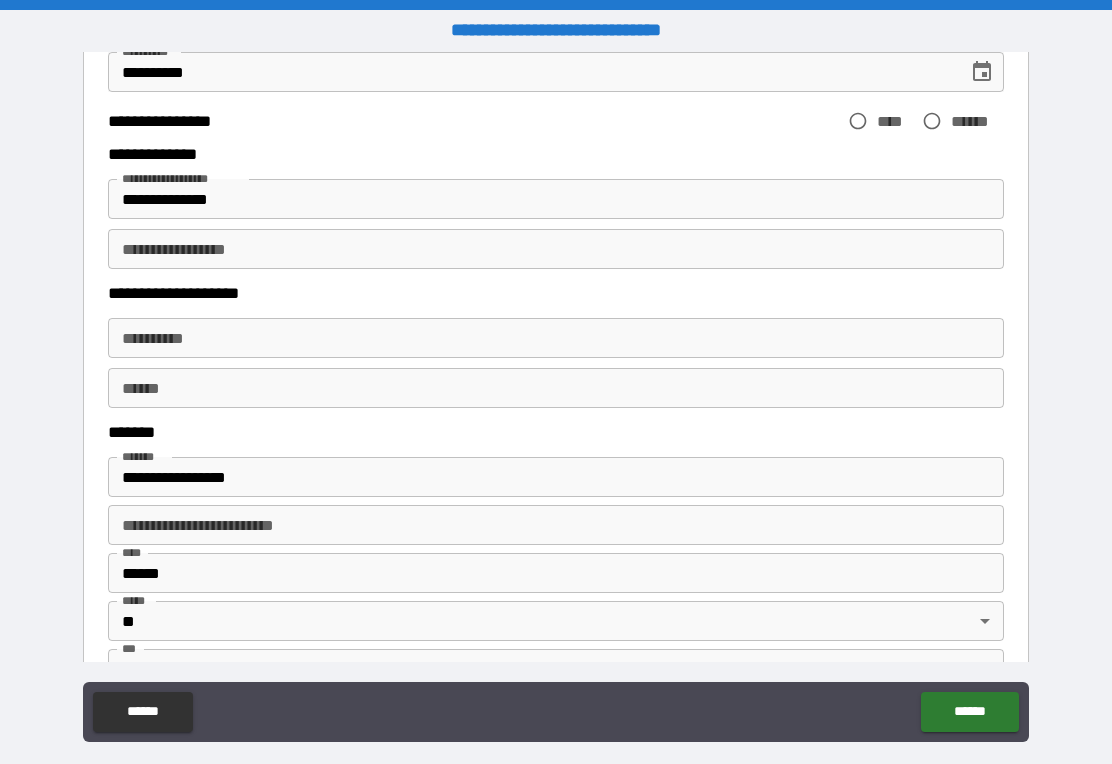 type on "*" 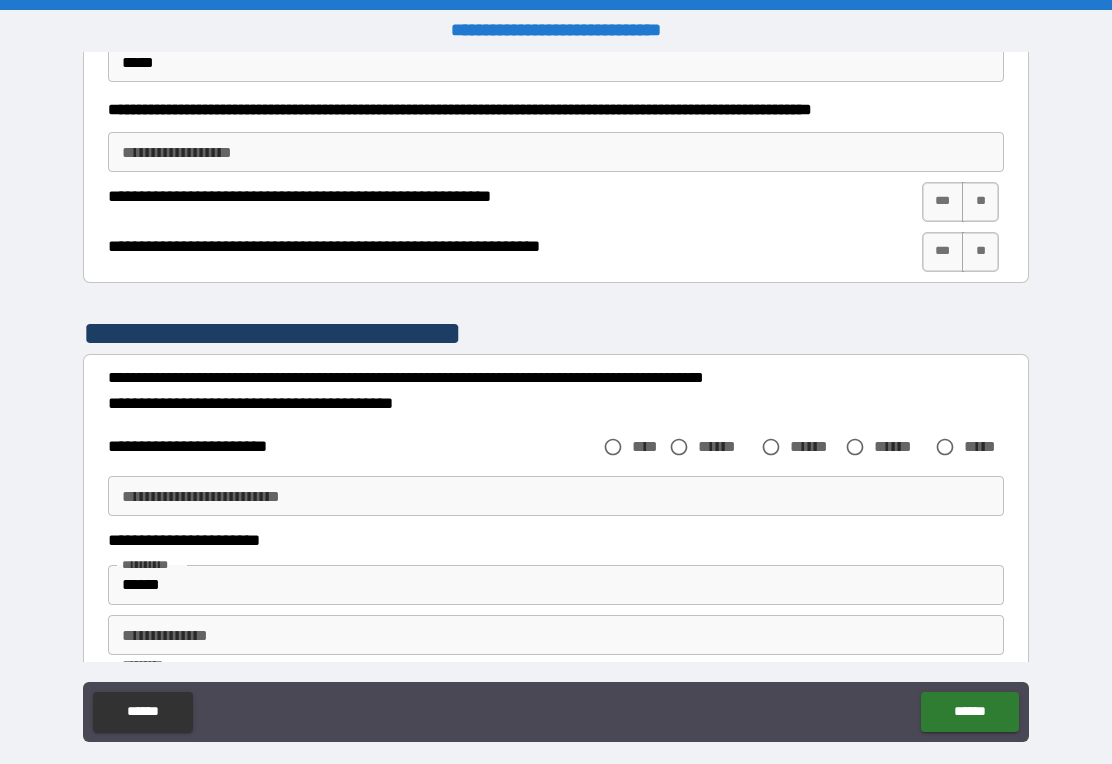 scroll, scrollTop: 965, scrollLeft: 0, axis: vertical 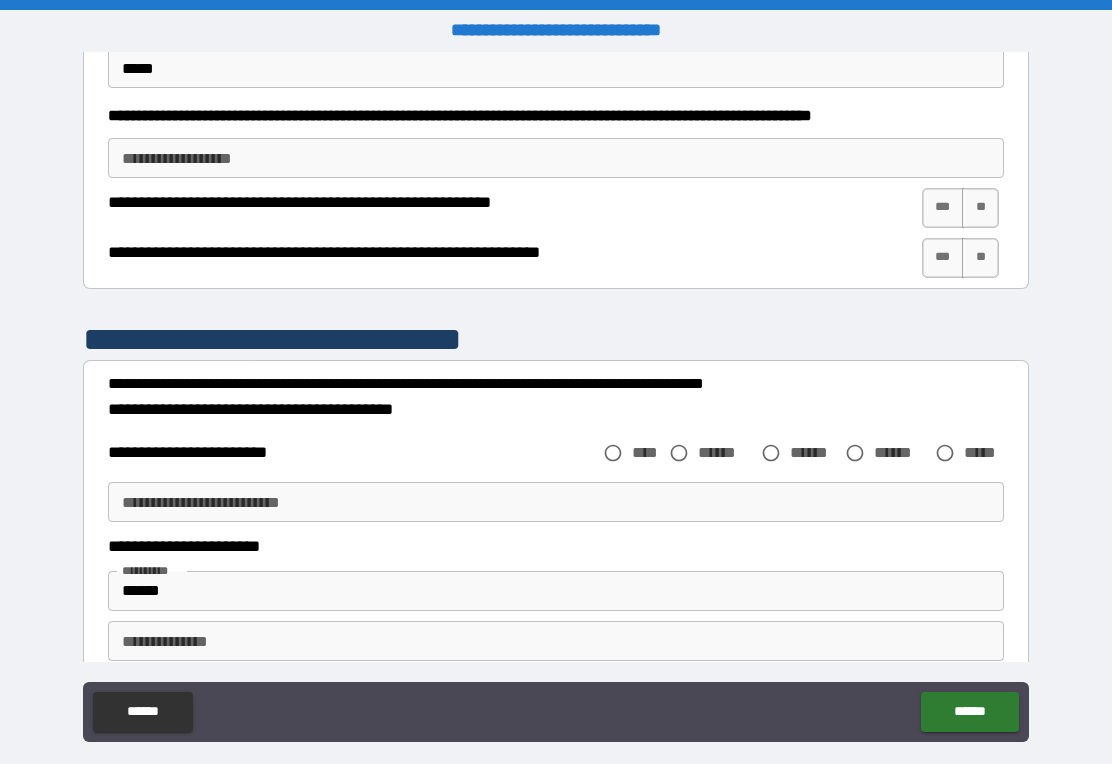 click on "***" at bounding box center (943, 208) 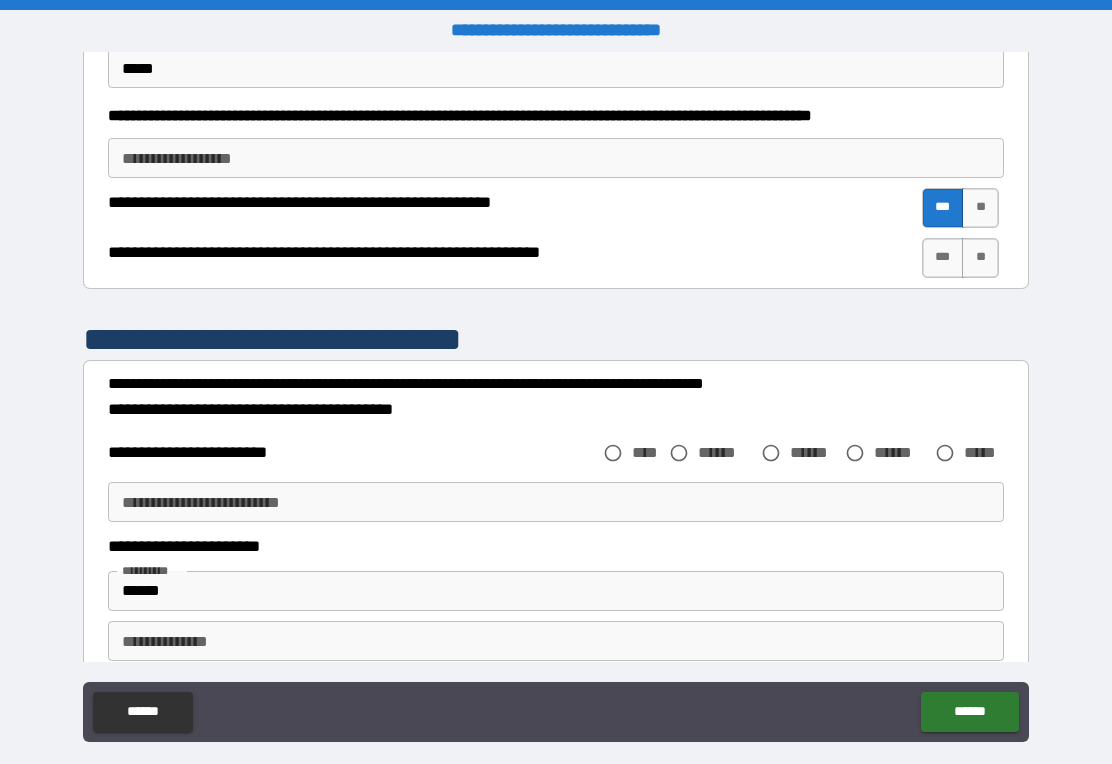 click on "***" at bounding box center [943, 258] 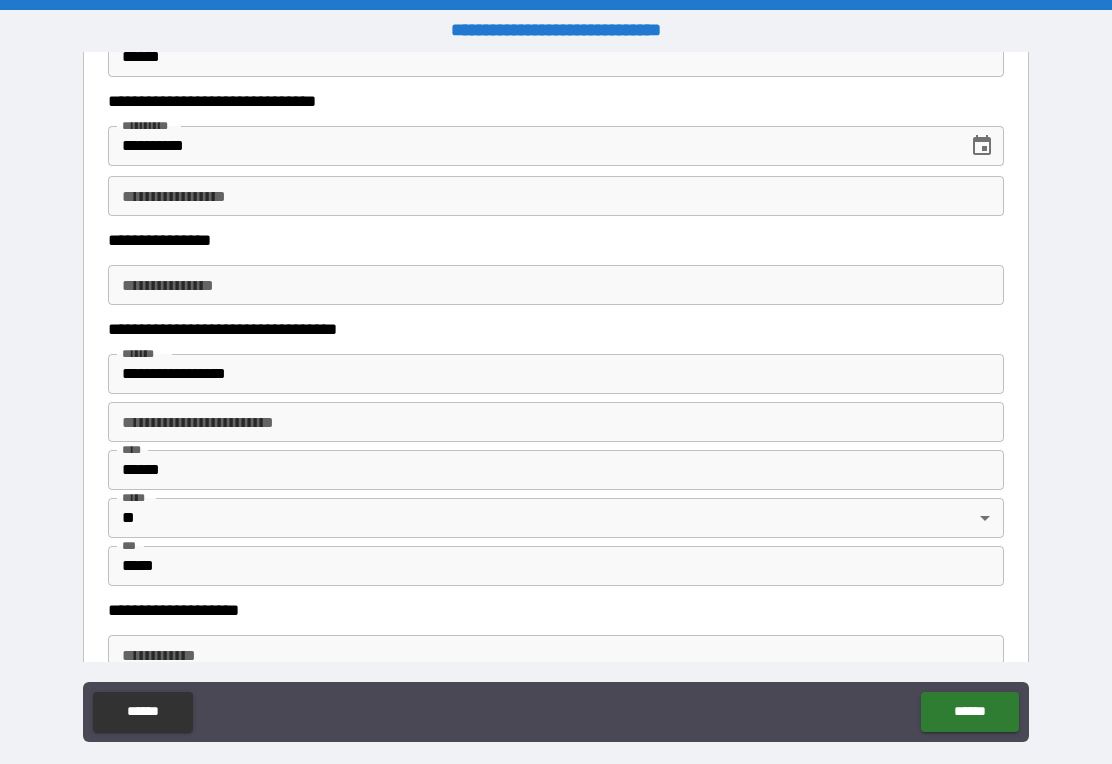 scroll, scrollTop: 1610, scrollLeft: 0, axis: vertical 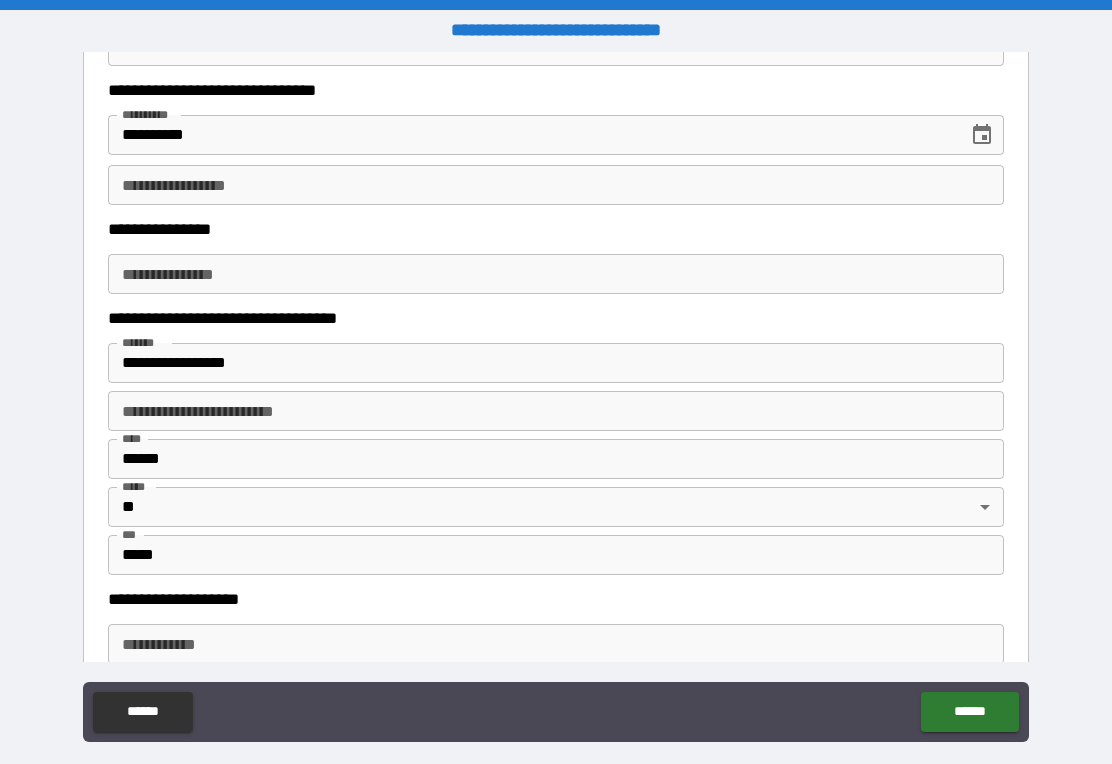 click on "**********" at bounding box center [556, 185] 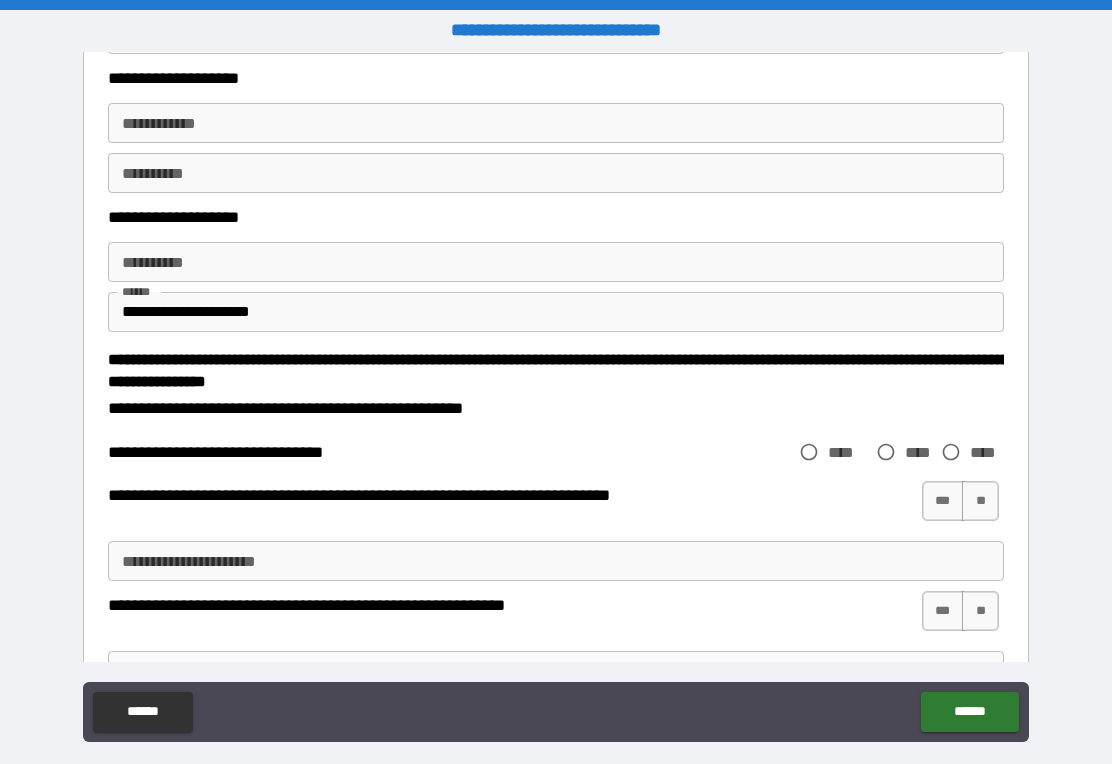 scroll, scrollTop: 2132, scrollLeft: 0, axis: vertical 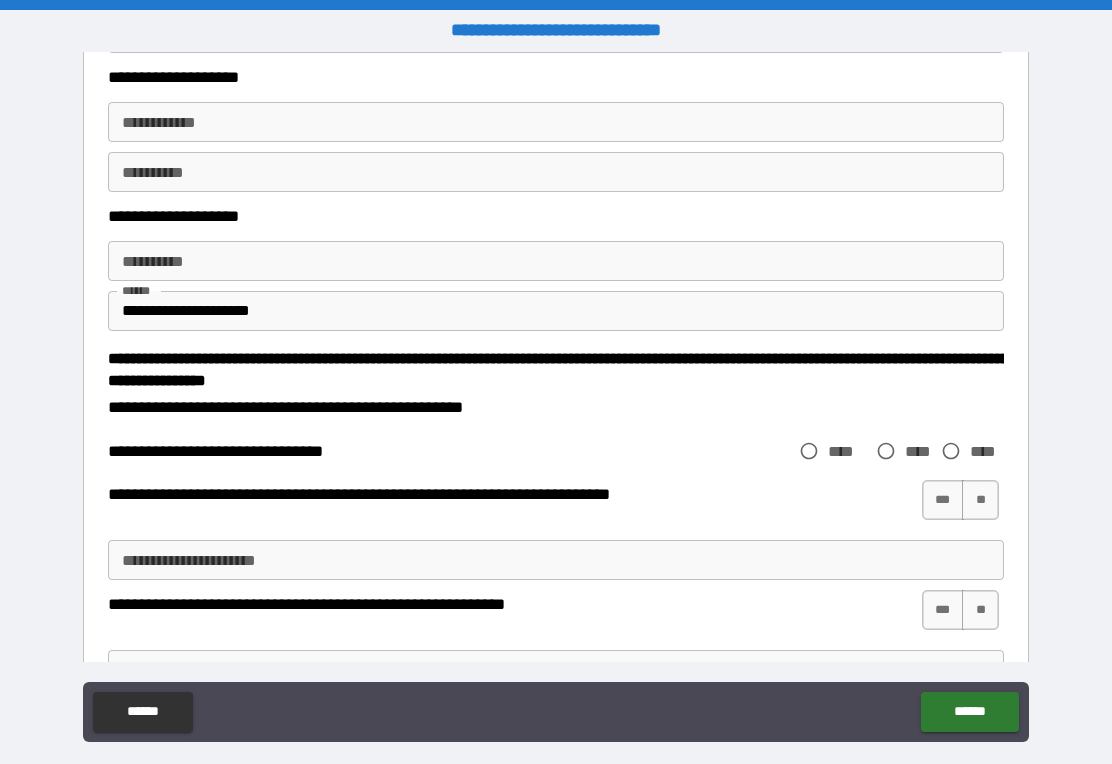 type on "**********" 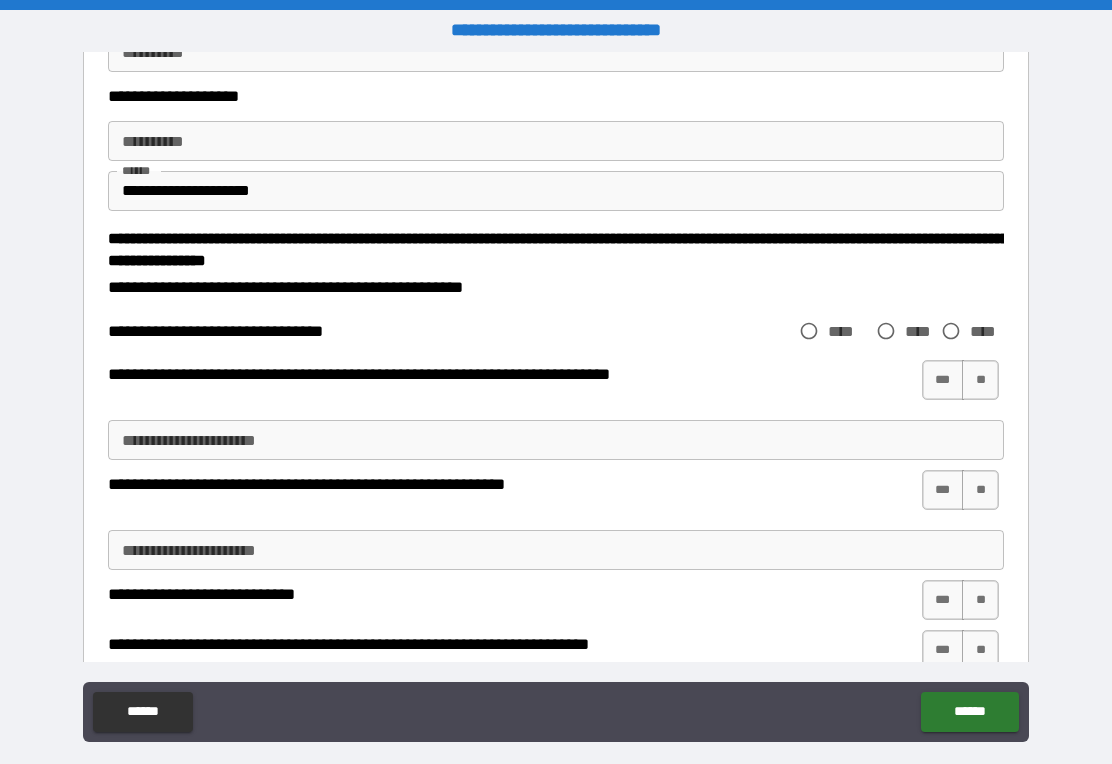 scroll, scrollTop: 2253, scrollLeft: 0, axis: vertical 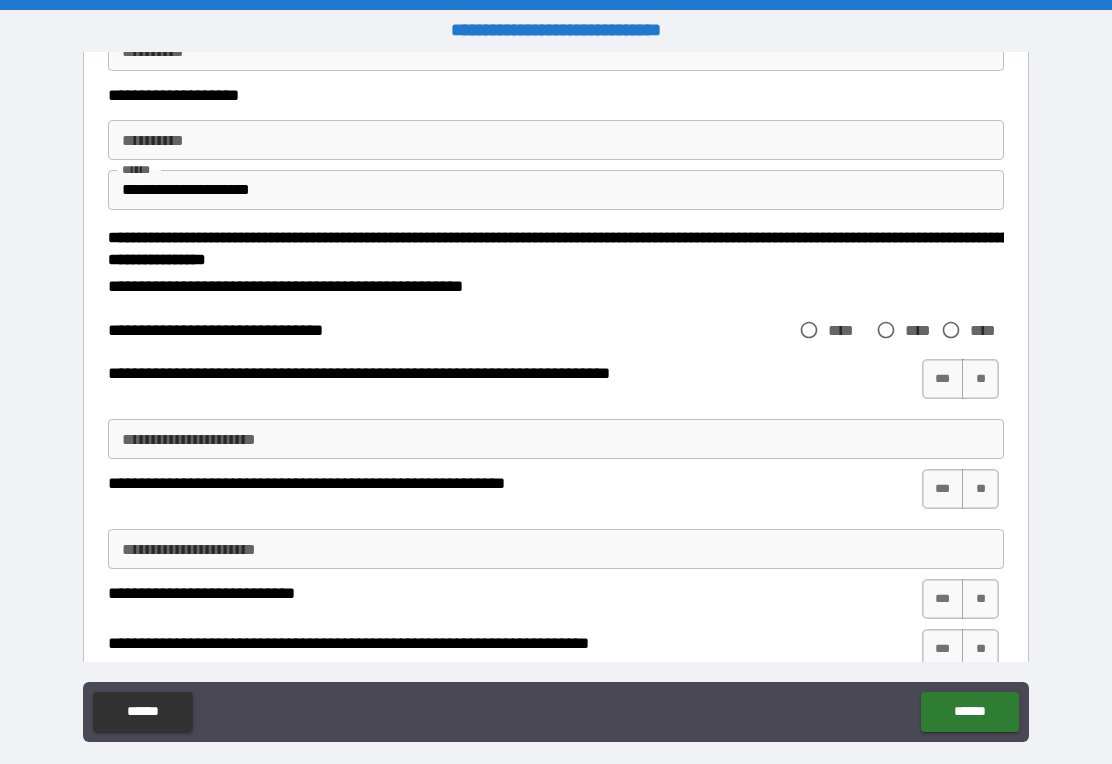type on "**********" 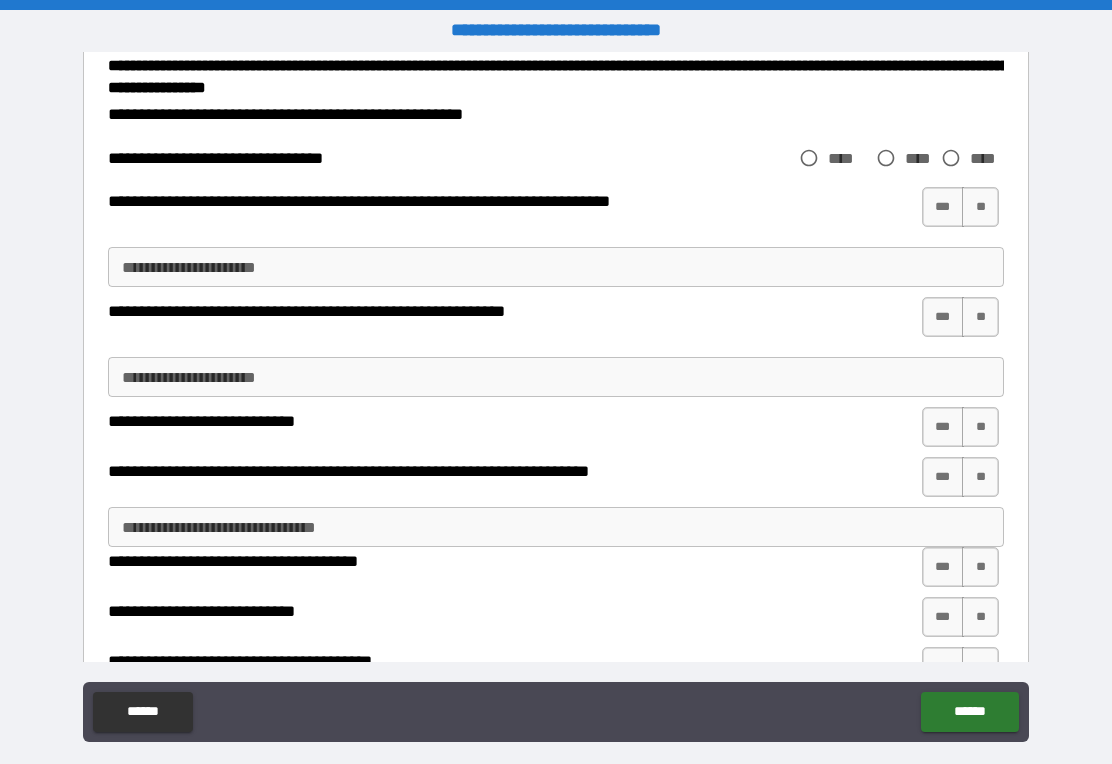 scroll, scrollTop: 2431, scrollLeft: 0, axis: vertical 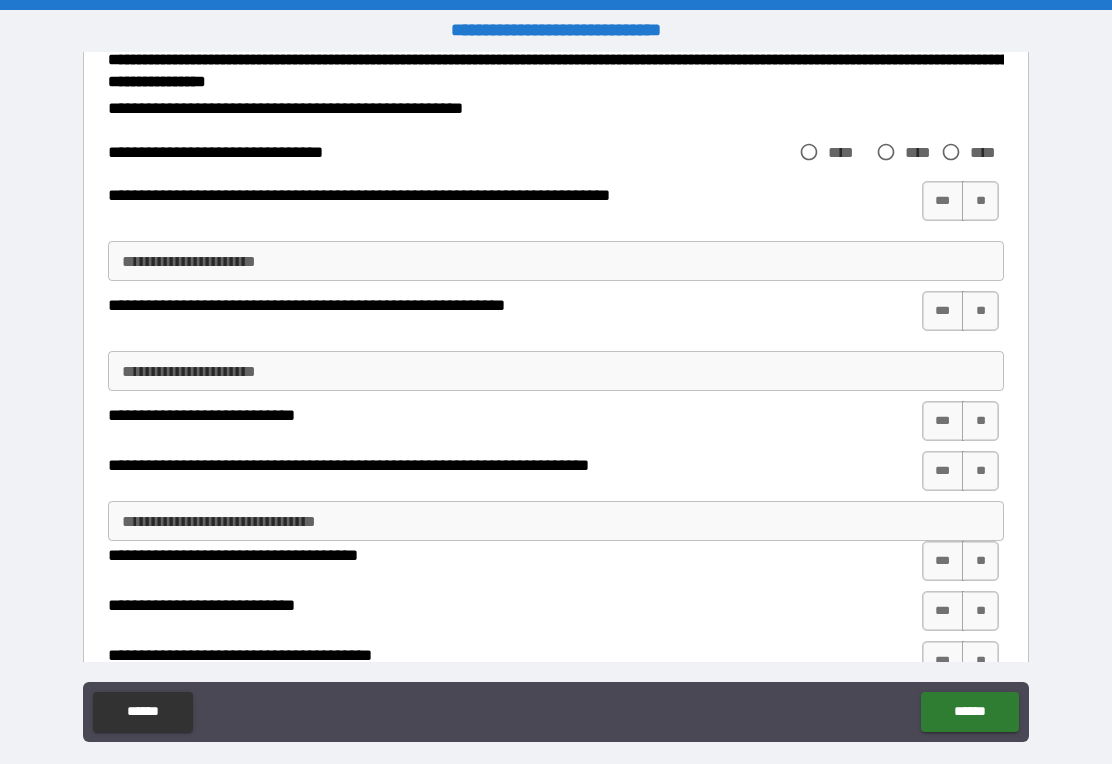 type on "**********" 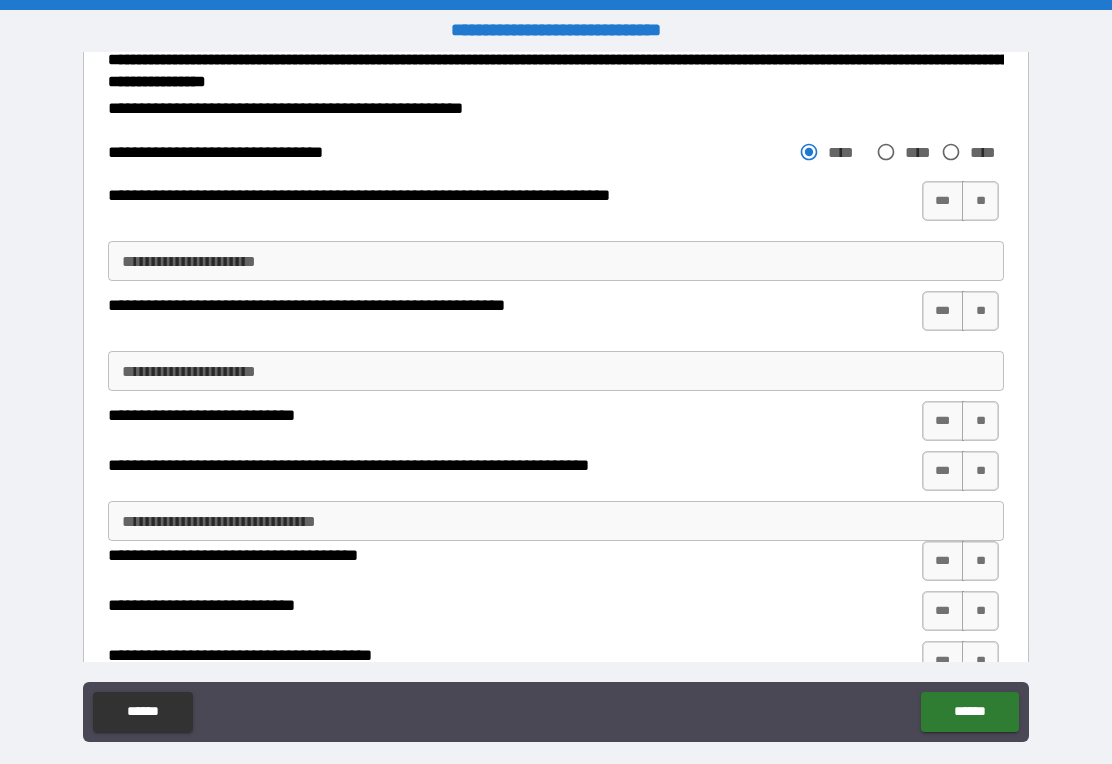 click on "**" at bounding box center (980, 201) 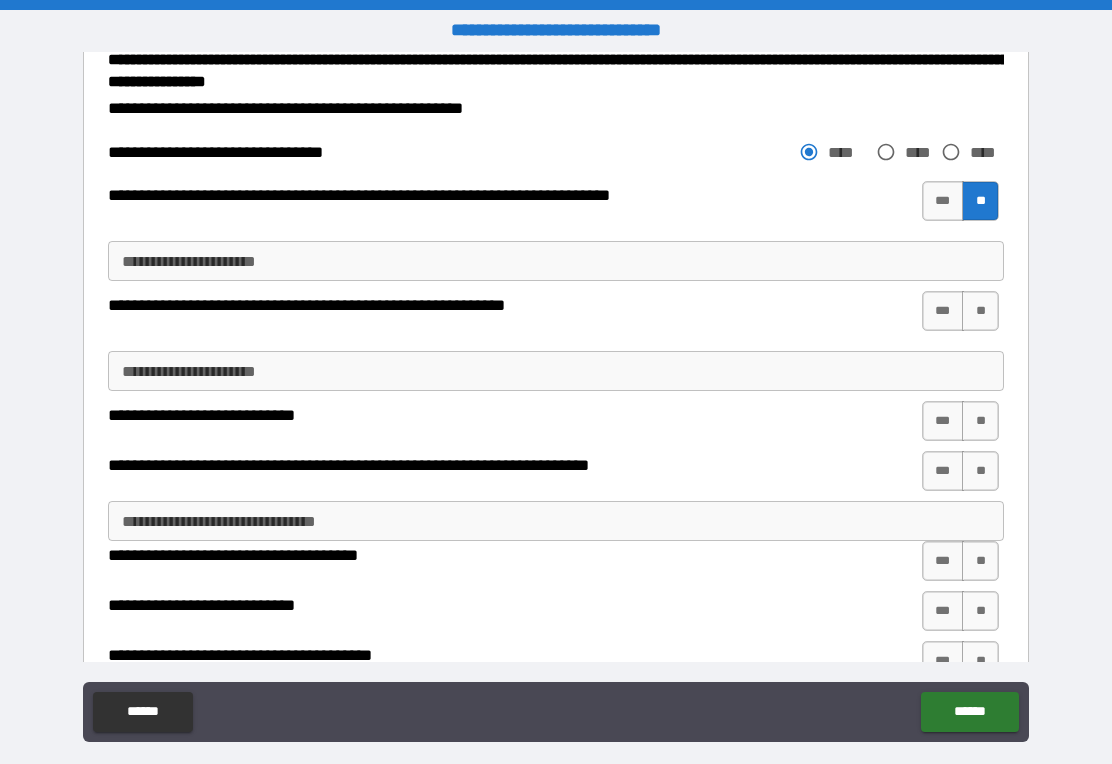 click on "**" at bounding box center [980, 311] 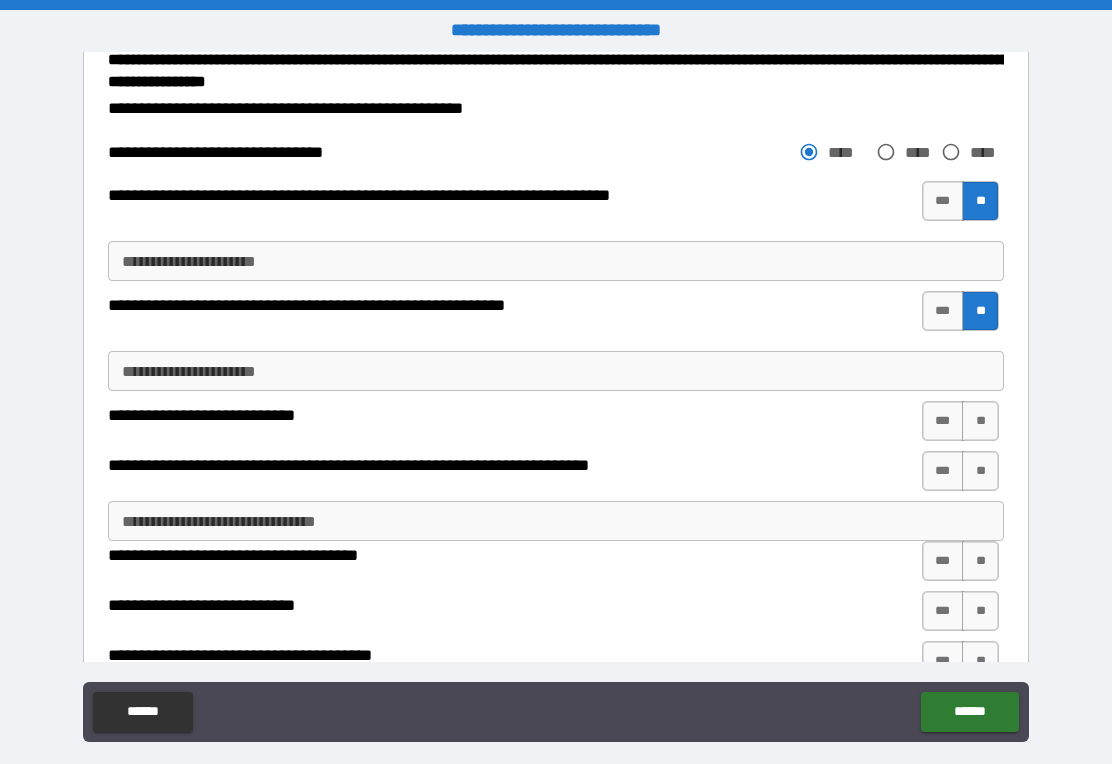 click on "**" at bounding box center [980, 421] 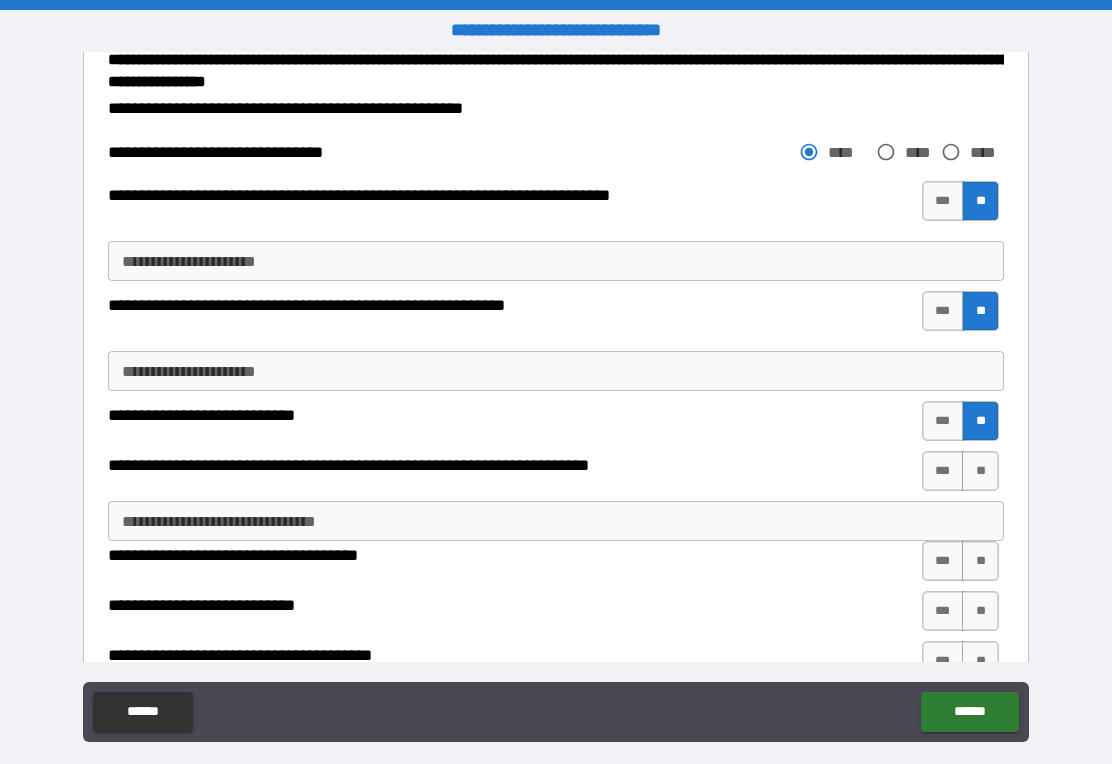 click on "**" at bounding box center [980, 471] 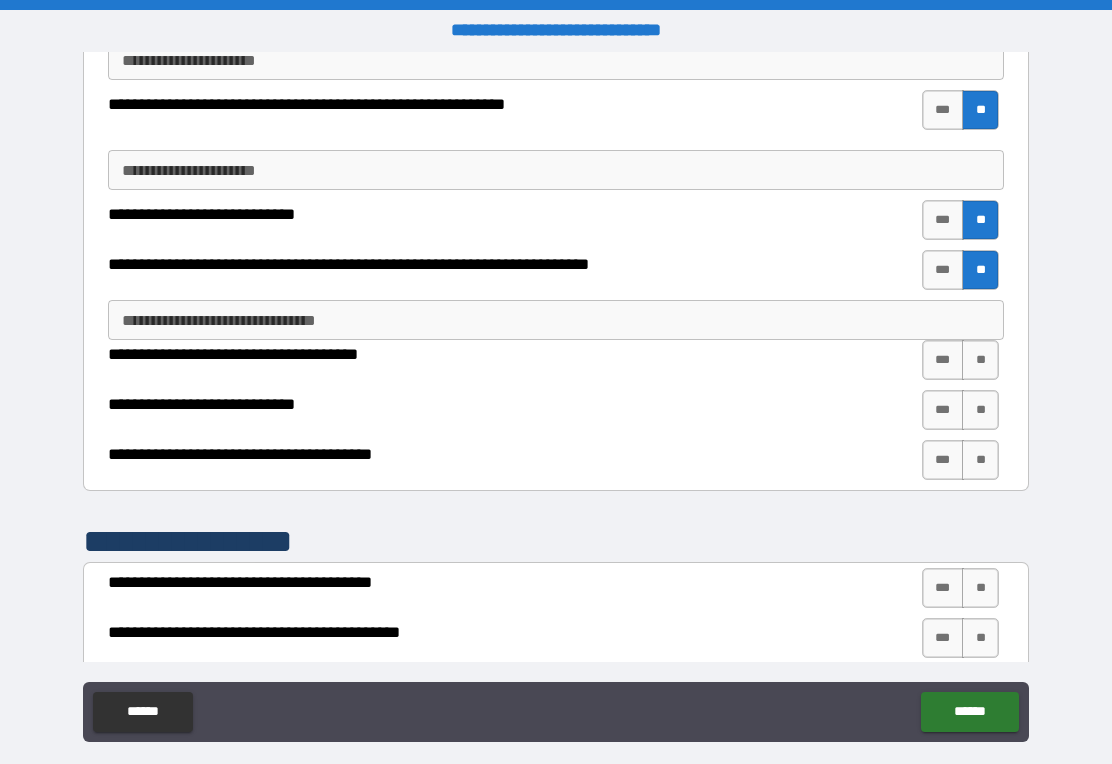 scroll, scrollTop: 2669, scrollLeft: 0, axis: vertical 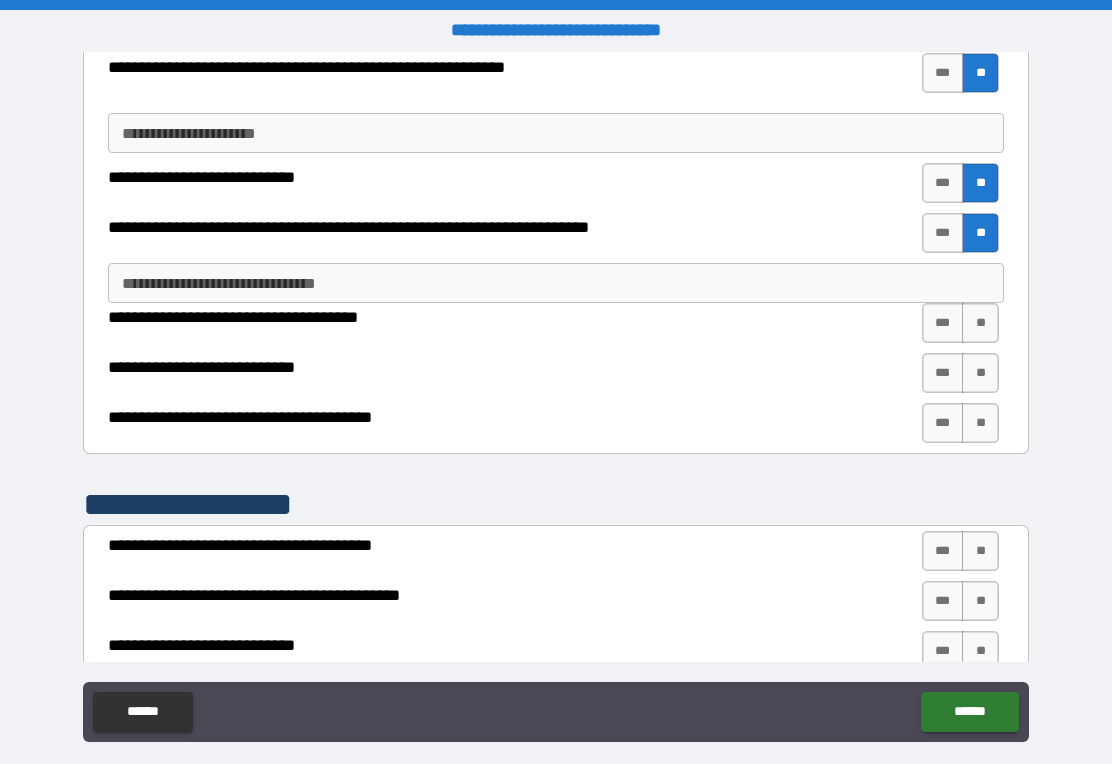 click on "**" at bounding box center [980, 323] 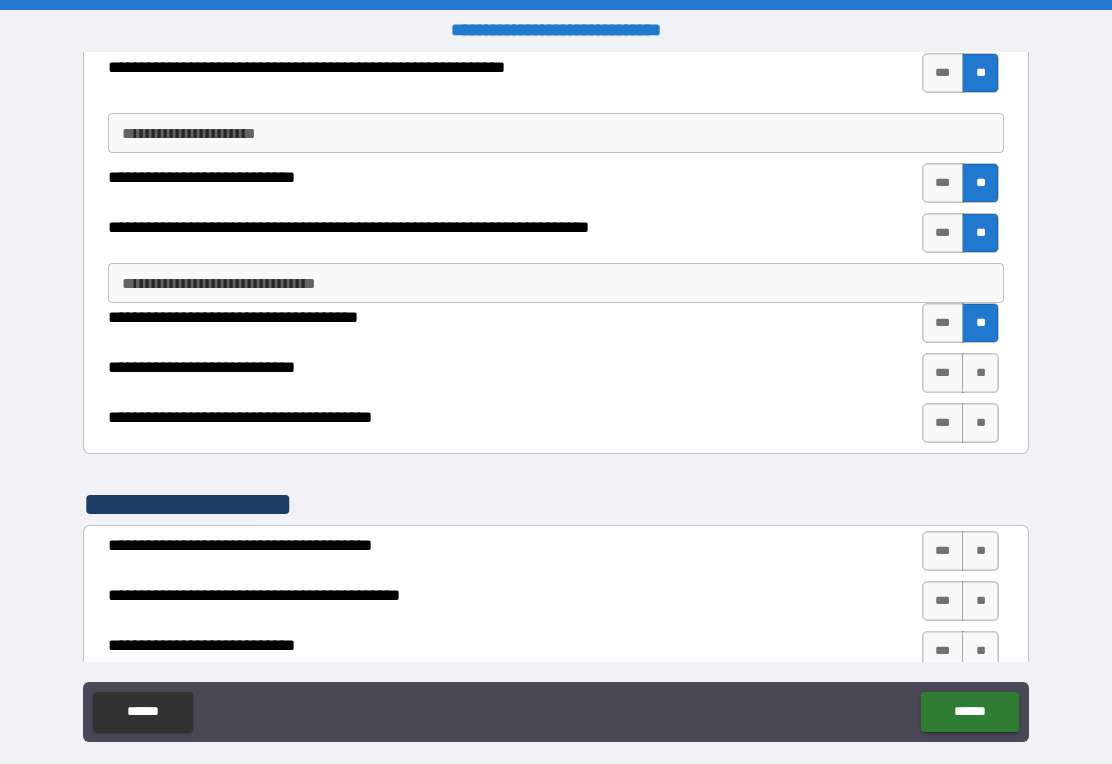 click on "**" at bounding box center [980, 373] 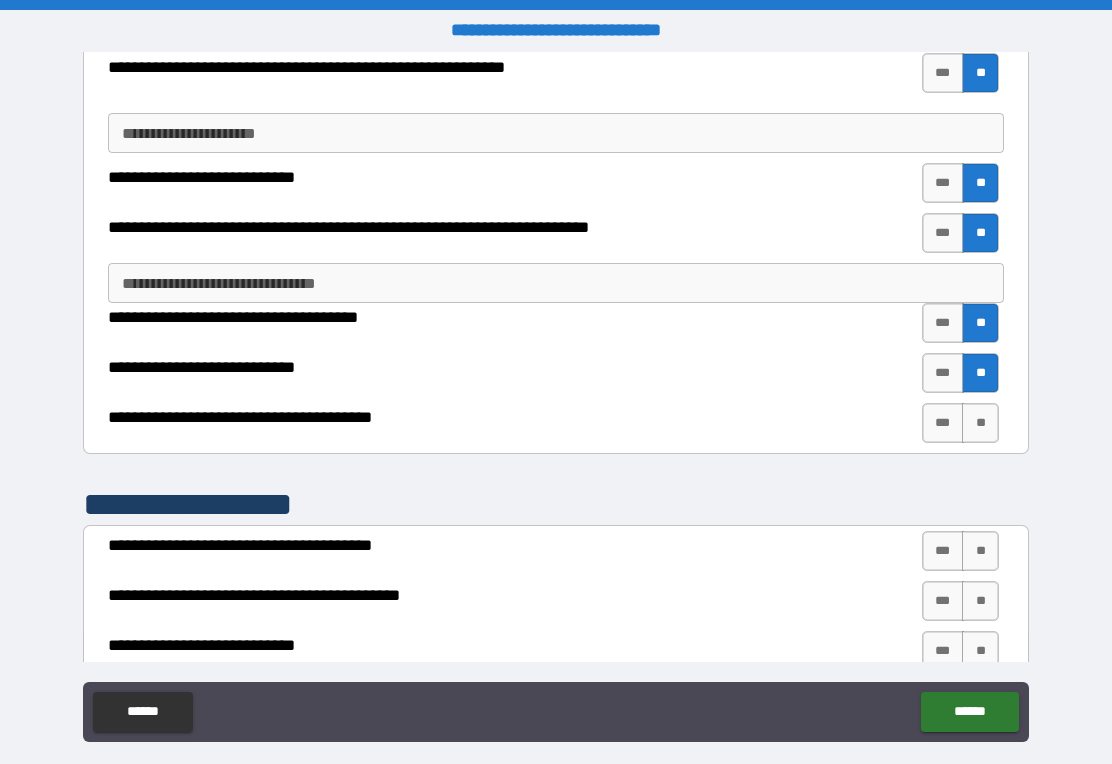 click on "***" at bounding box center (943, 423) 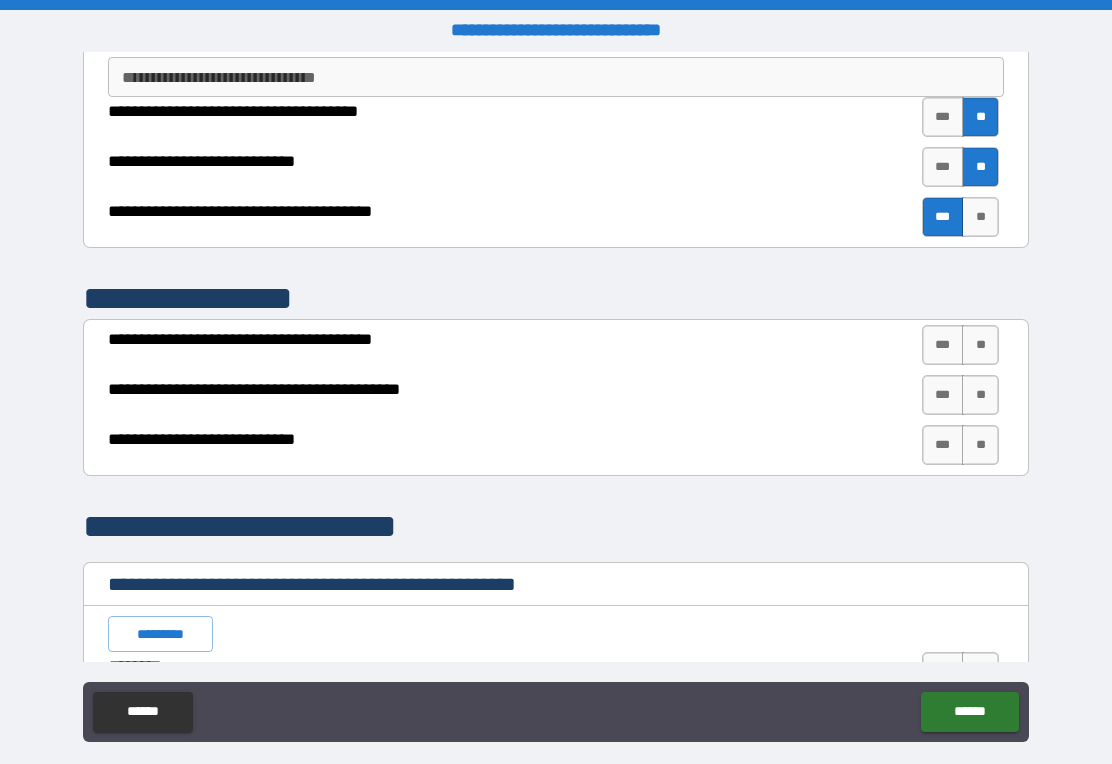 scroll, scrollTop: 2888, scrollLeft: 0, axis: vertical 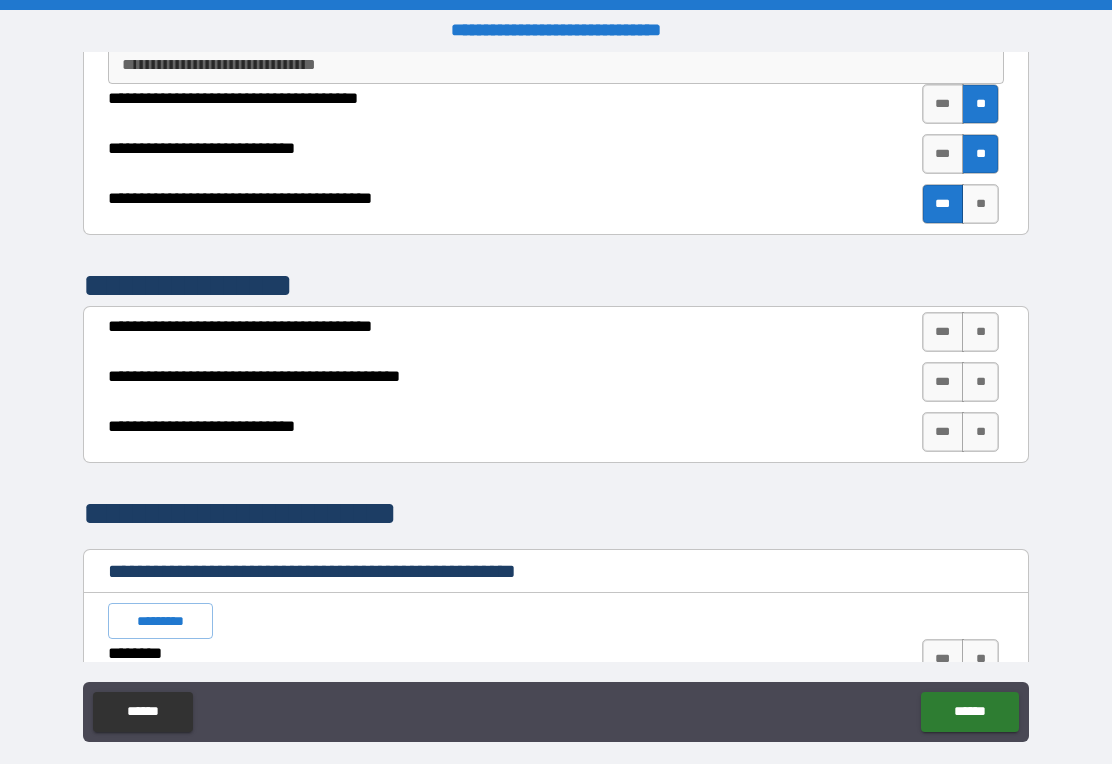 click on "**" at bounding box center [980, 332] 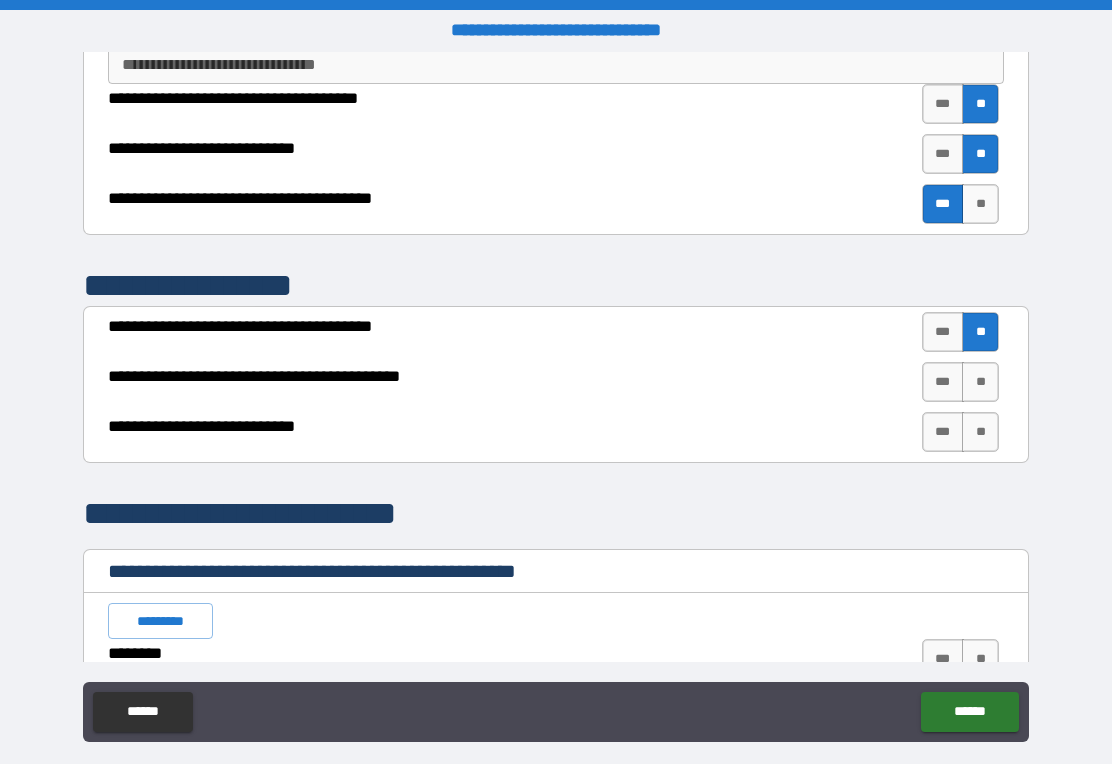 click on "**" at bounding box center (980, 382) 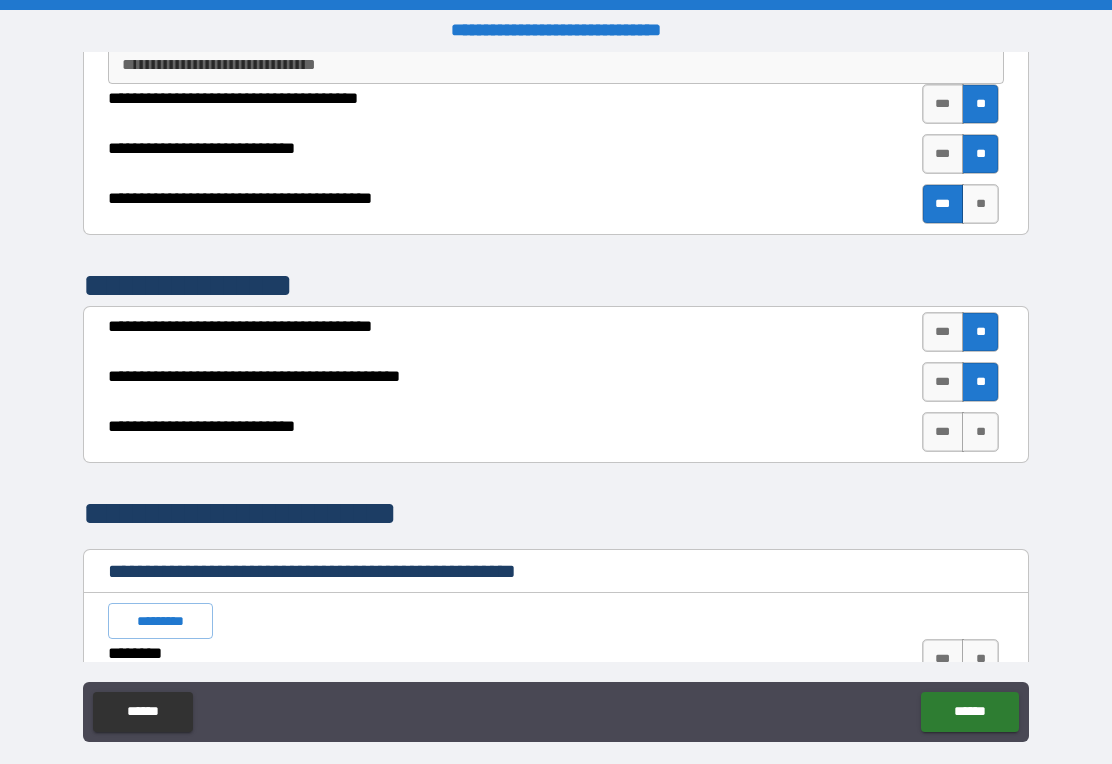 click on "**" at bounding box center [980, 432] 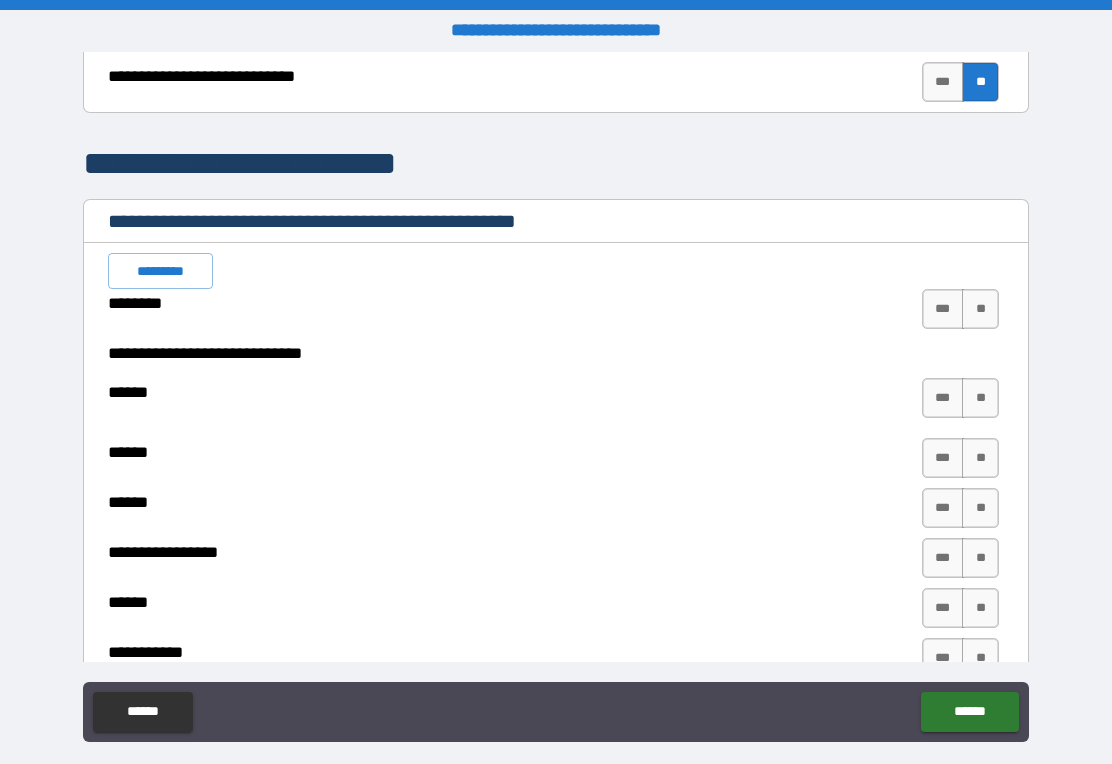scroll, scrollTop: 3239, scrollLeft: 0, axis: vertical 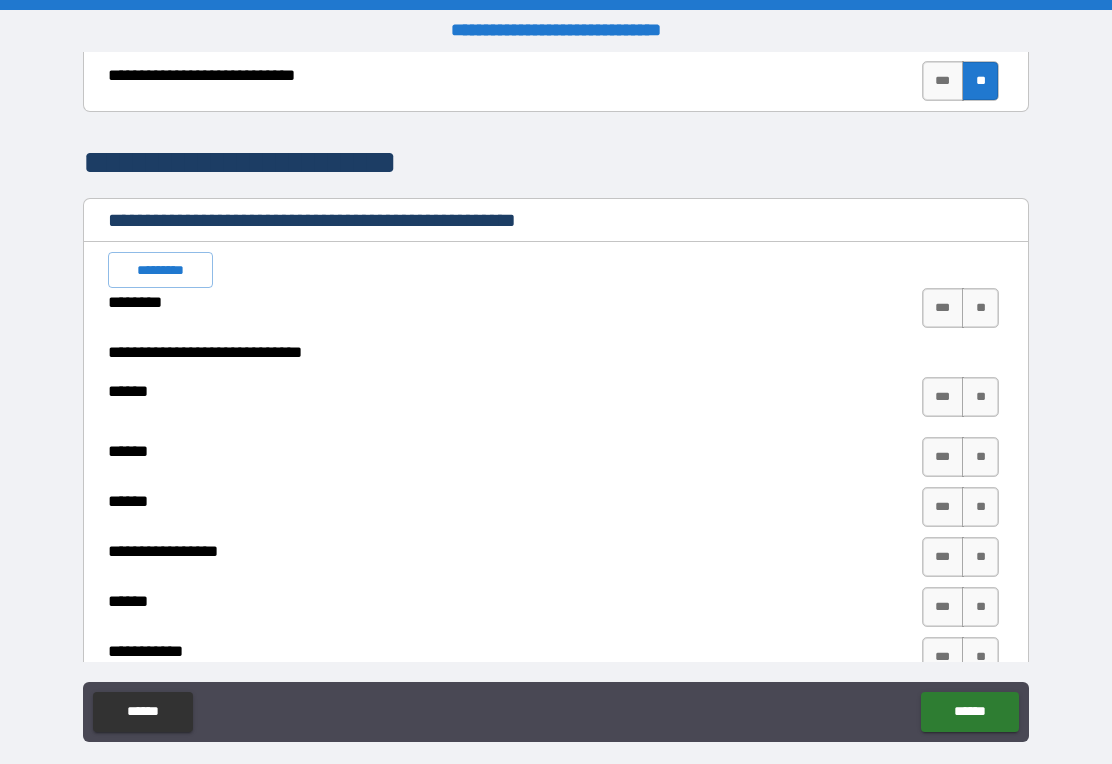 click on "**" at bounding box center [980, 308] 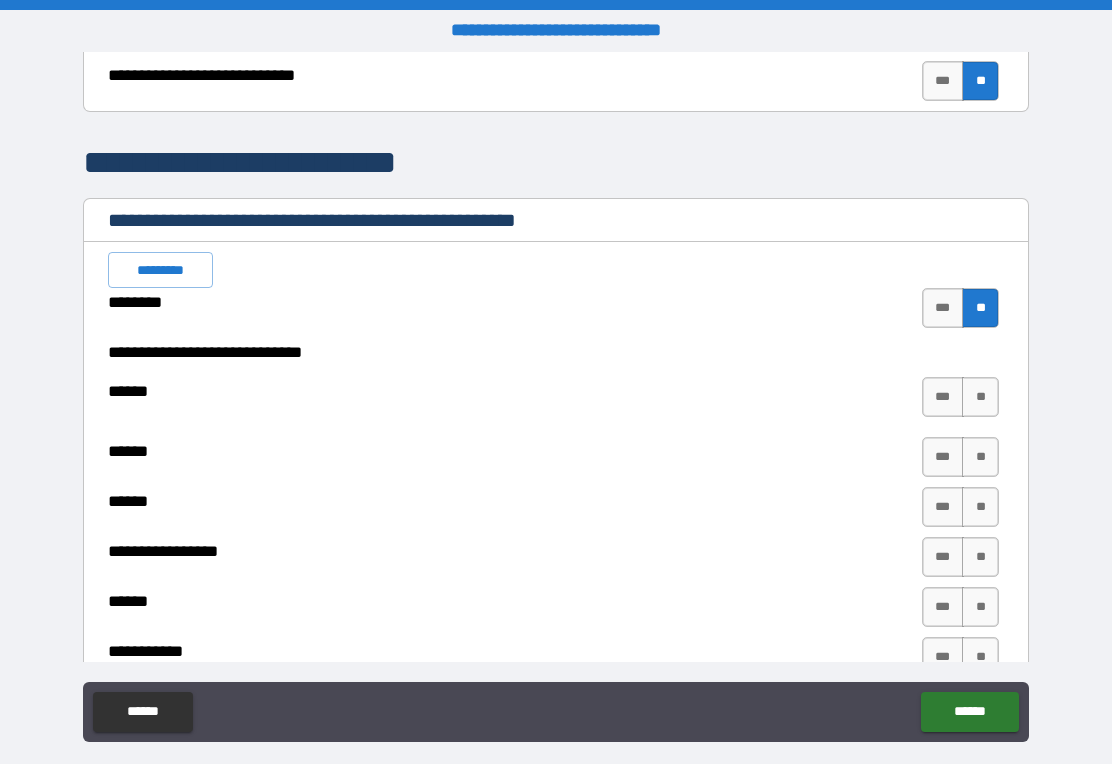 click on "**" at bounding box center (980, 397) 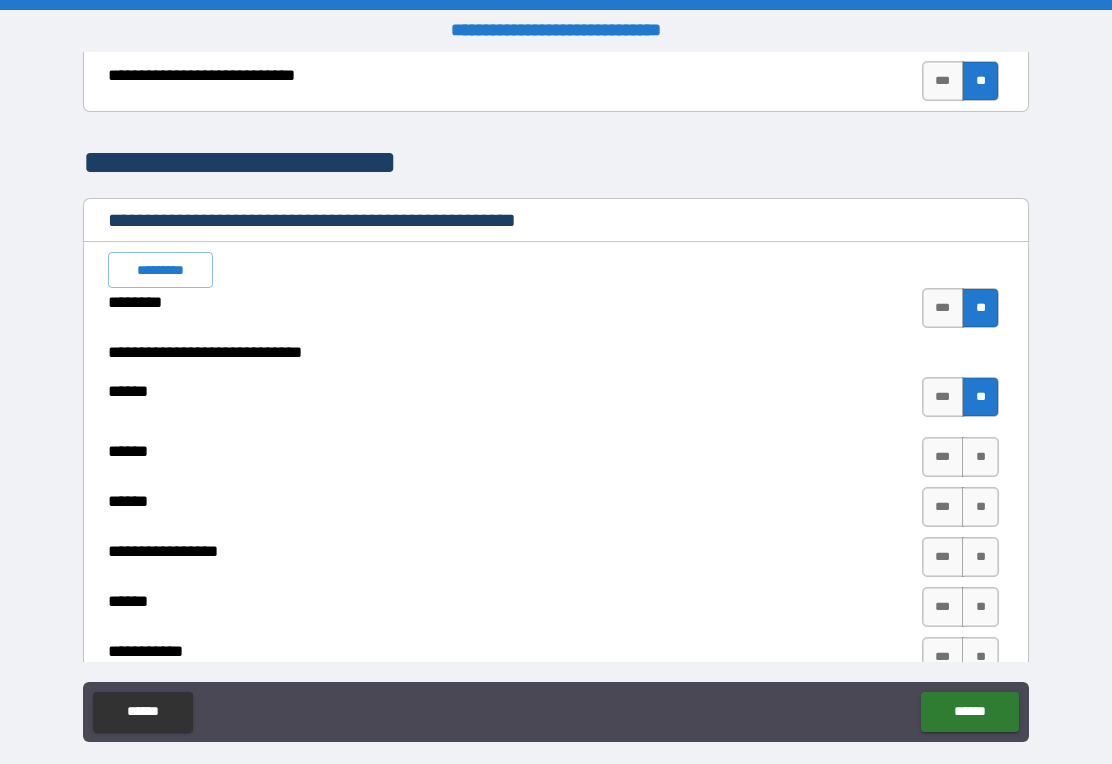click on "**" at bounding box center (980, 457) 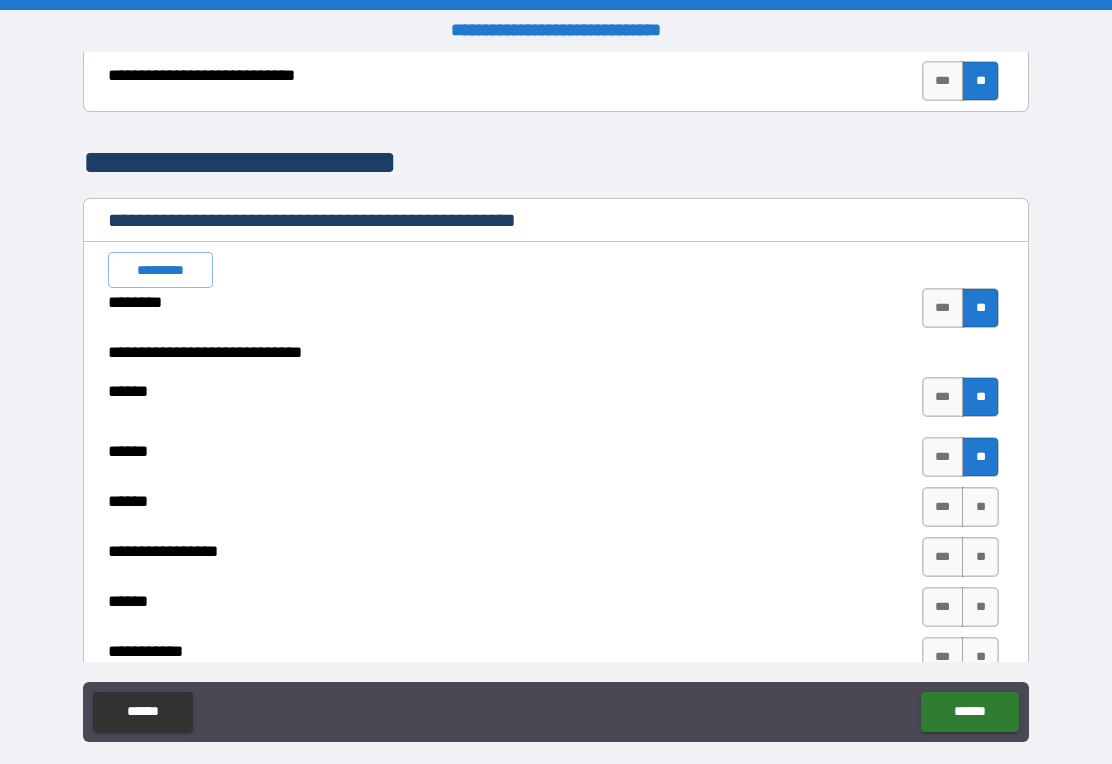 click on "**" at bounding box center (980, 507) 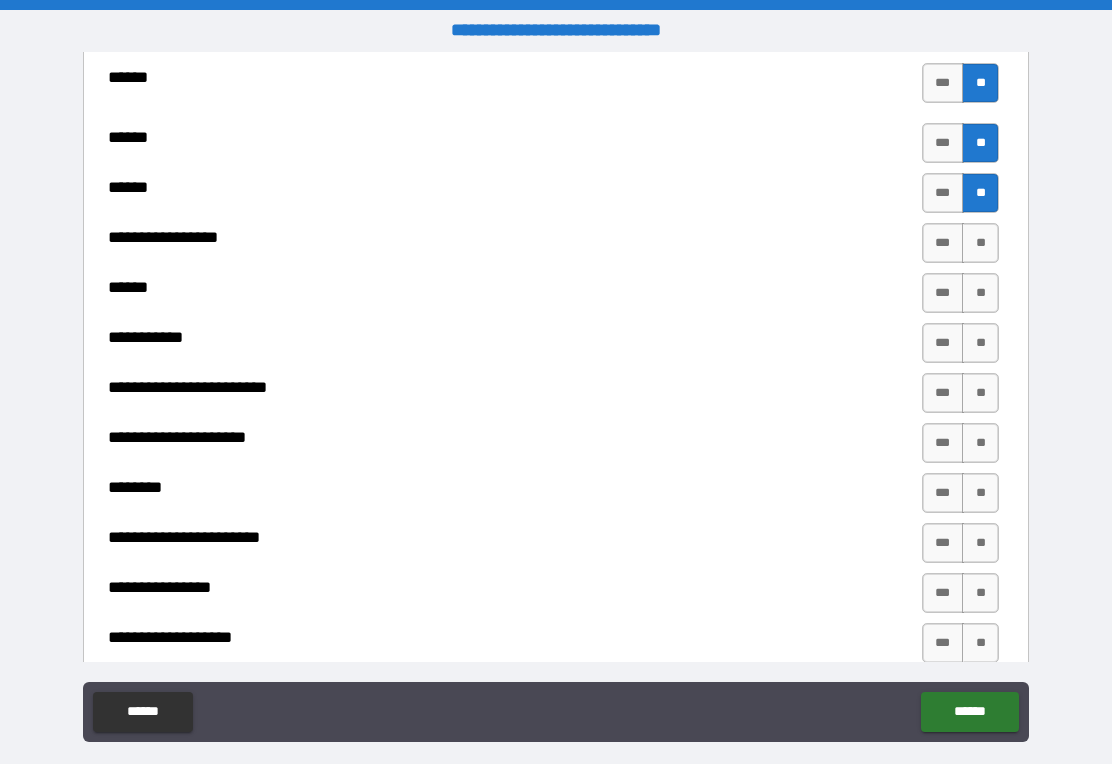 scroll, scrollTop: 3559, scrollLeft: 0, axis: vertical 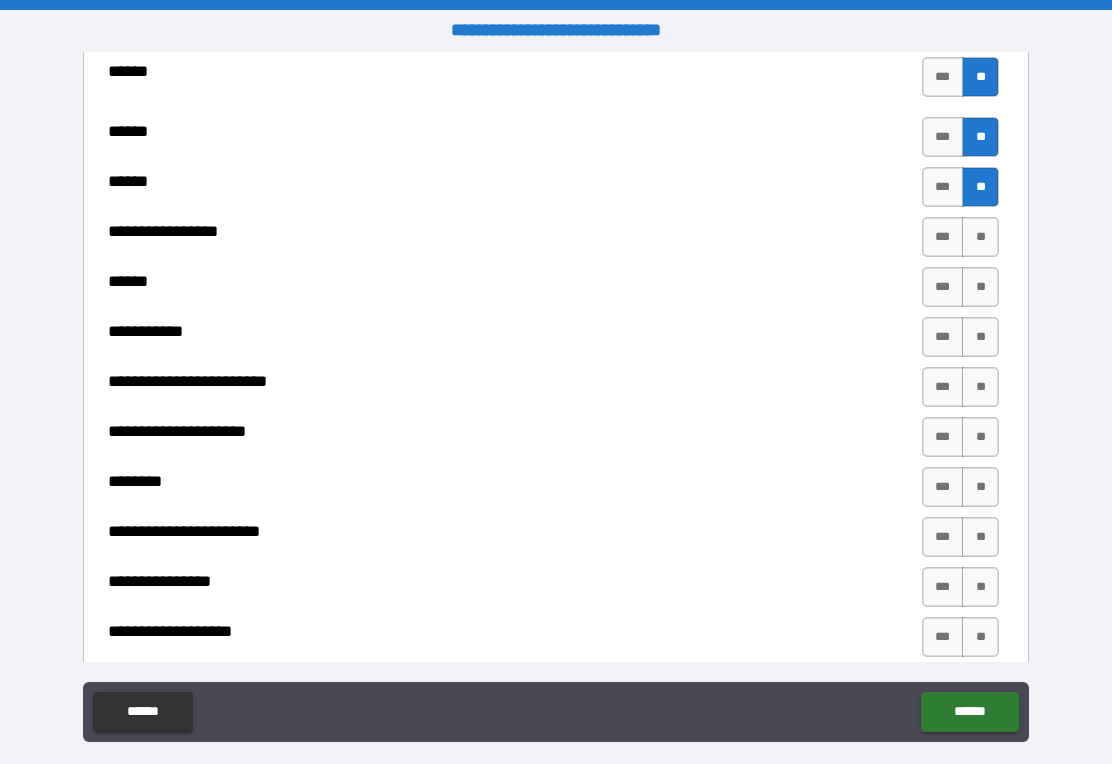 click on "**" at bounding box center (980, 237) 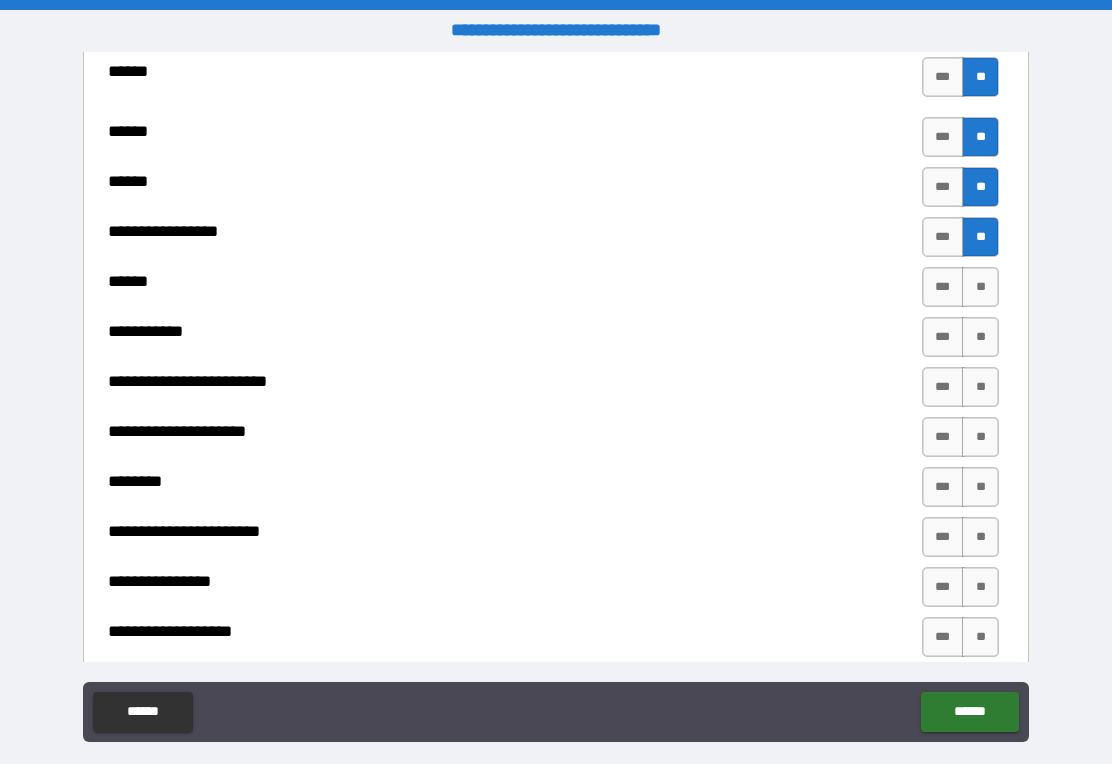 click on "**" at bounding box center (980, 287) 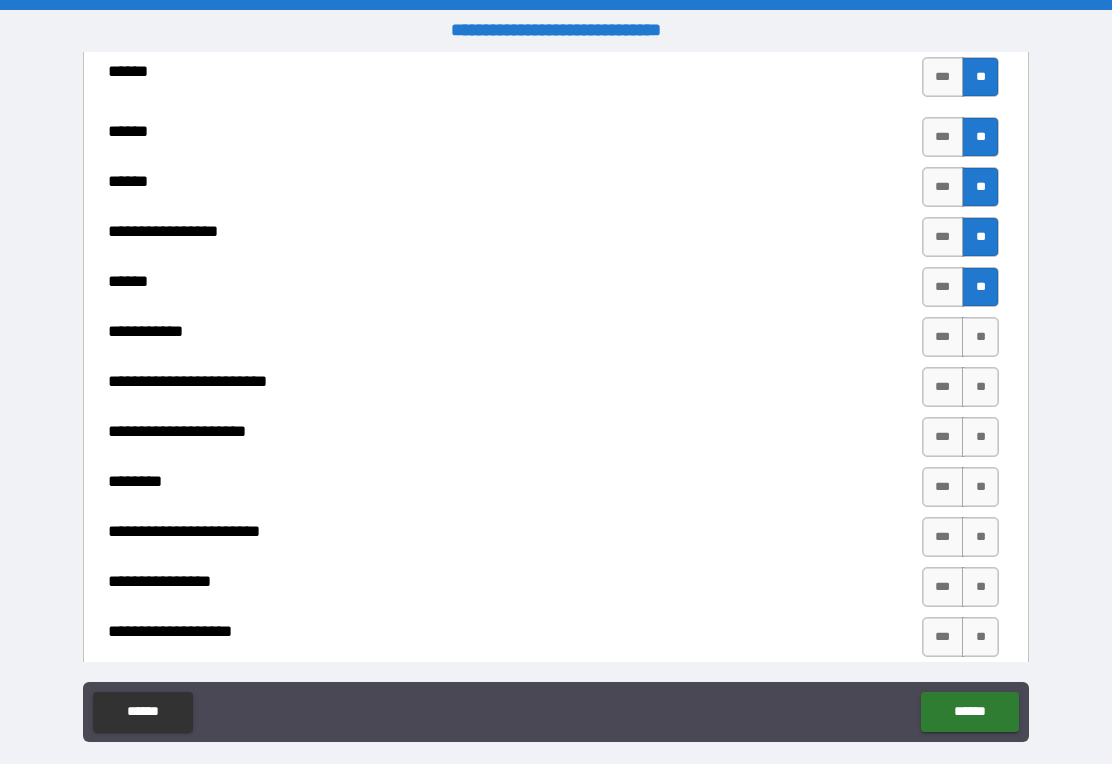 click on "**" at bounding box center [980, 337] 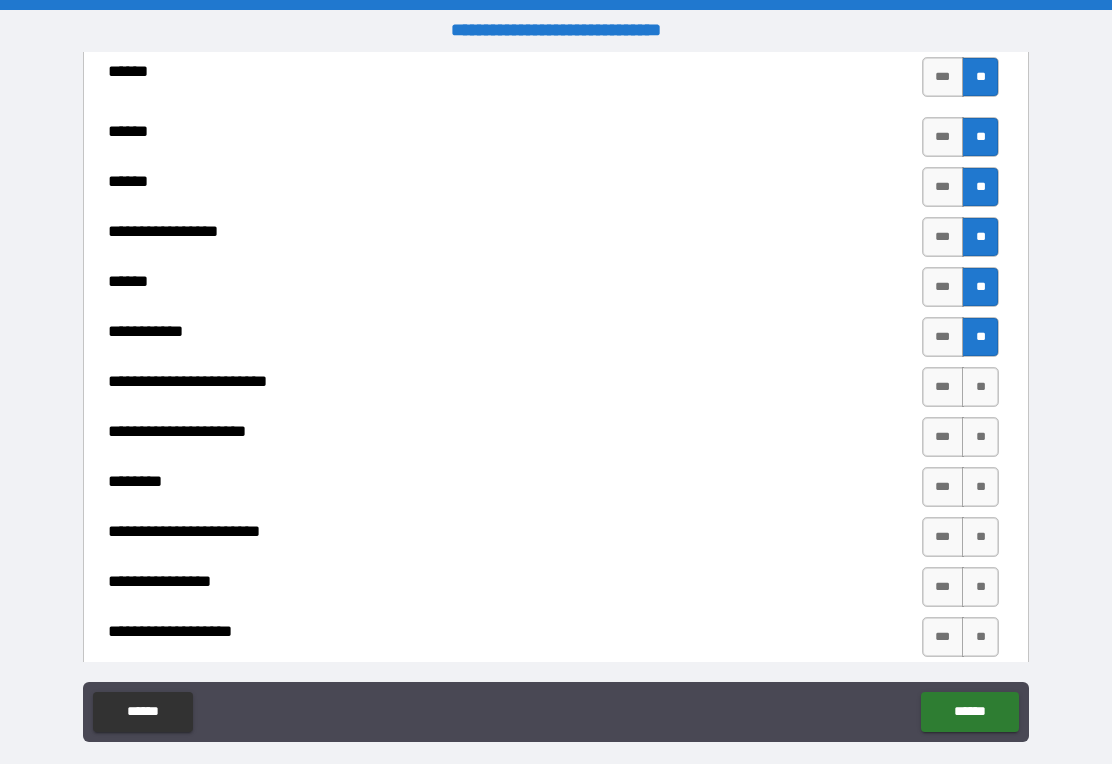 click on "**" at bounding box center (980, 387) 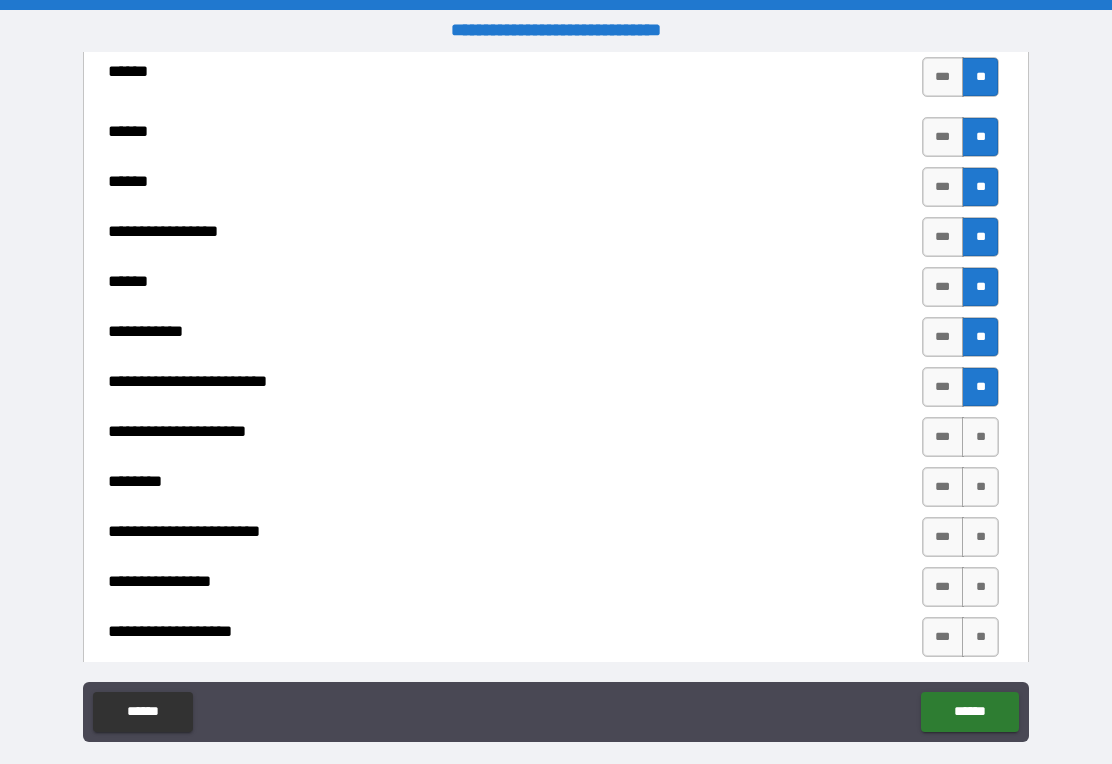 click on "**" at bounding box center (980, 437) 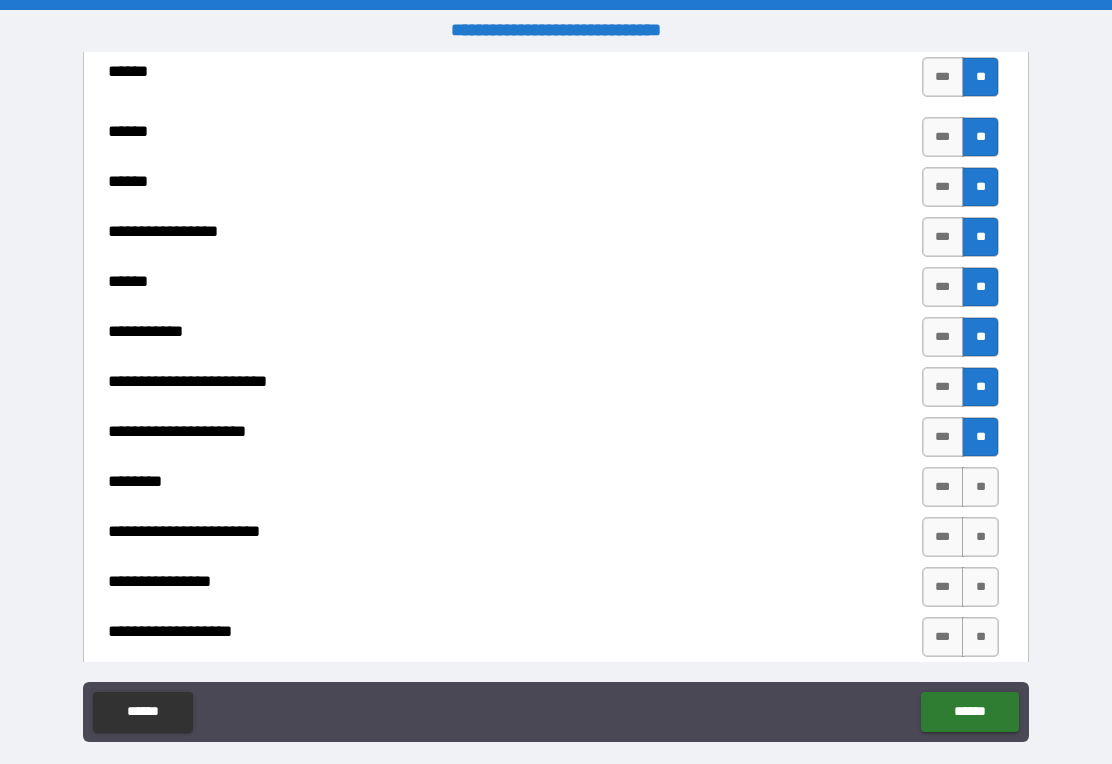 click on "**" at bounding box center [980, 487] 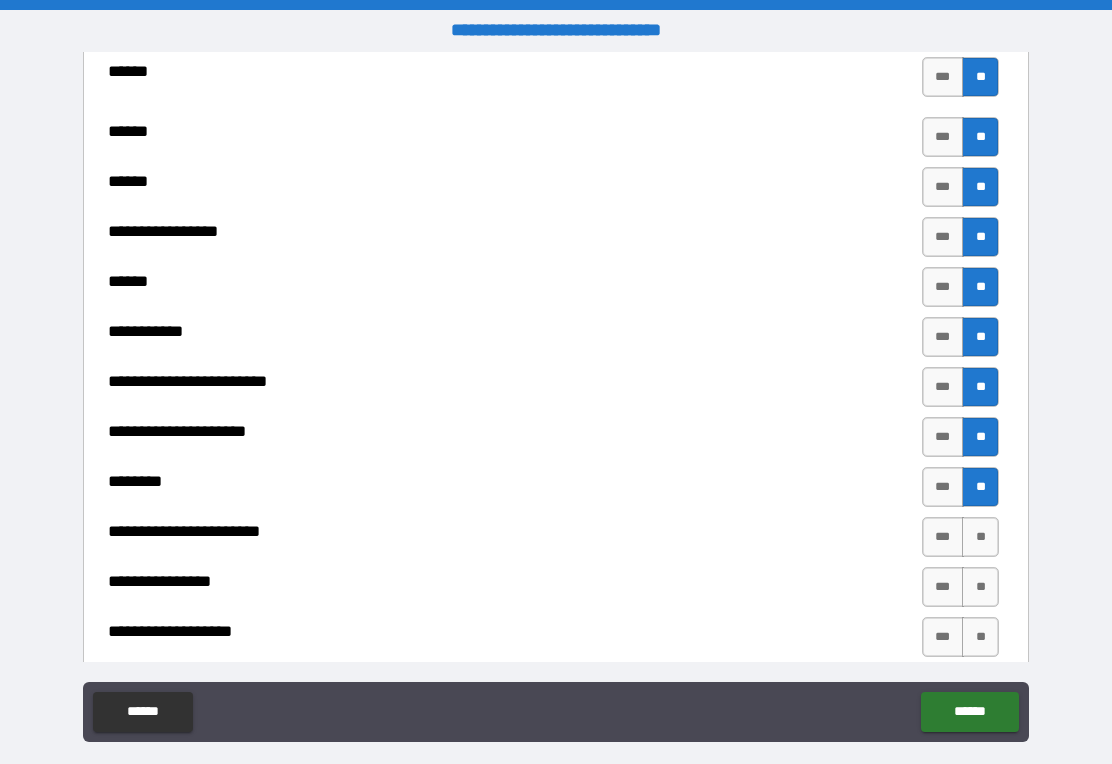 click on "**" at bounding box center [980, 537] 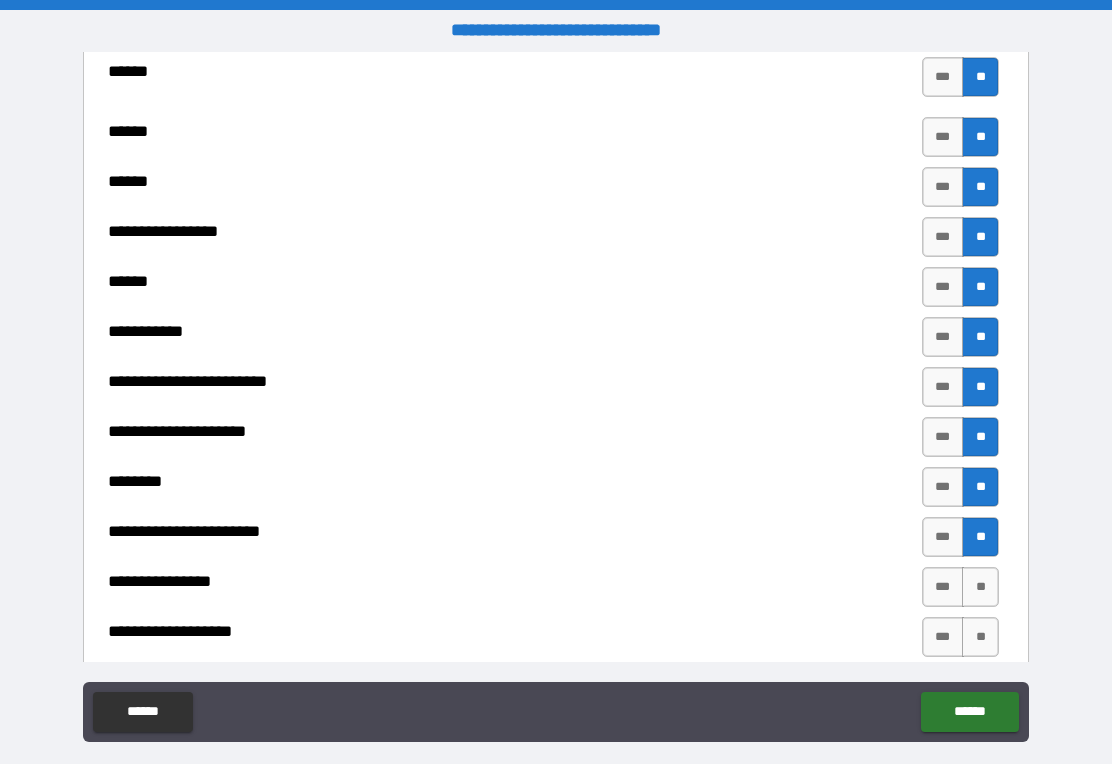 click on "**" at bounding box center (980, 587) 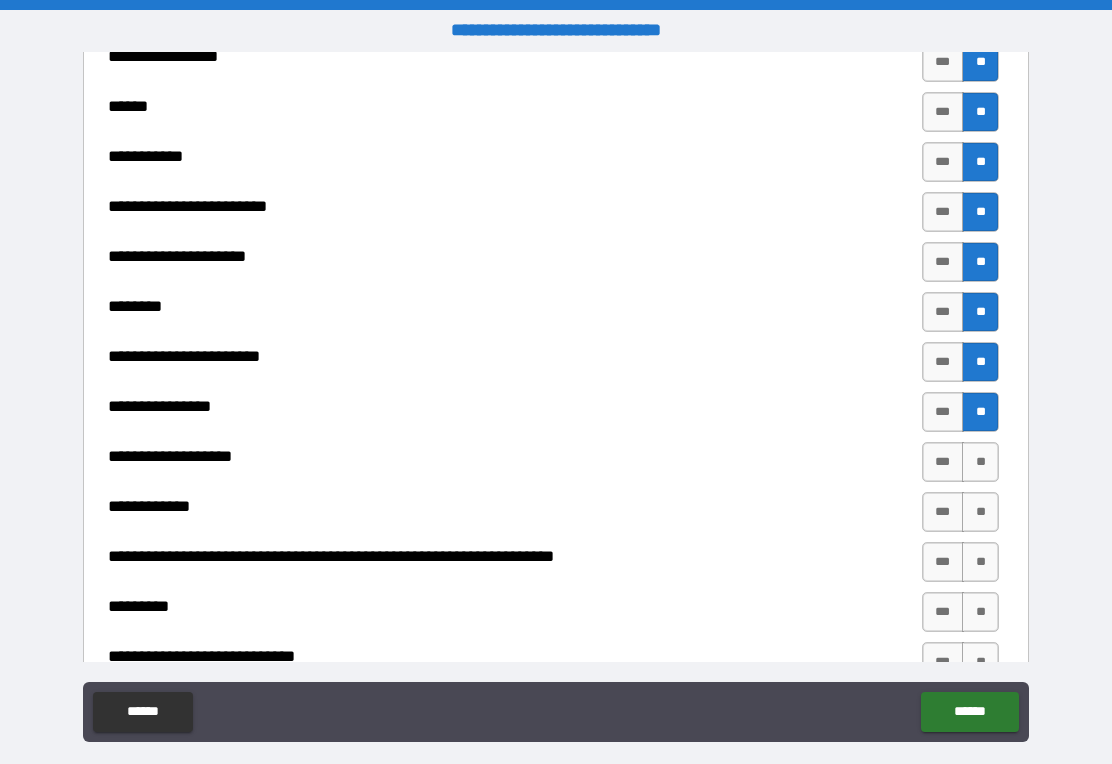 scroll, scrollTop: 3735, scrollLeft: 0, axis: vertical 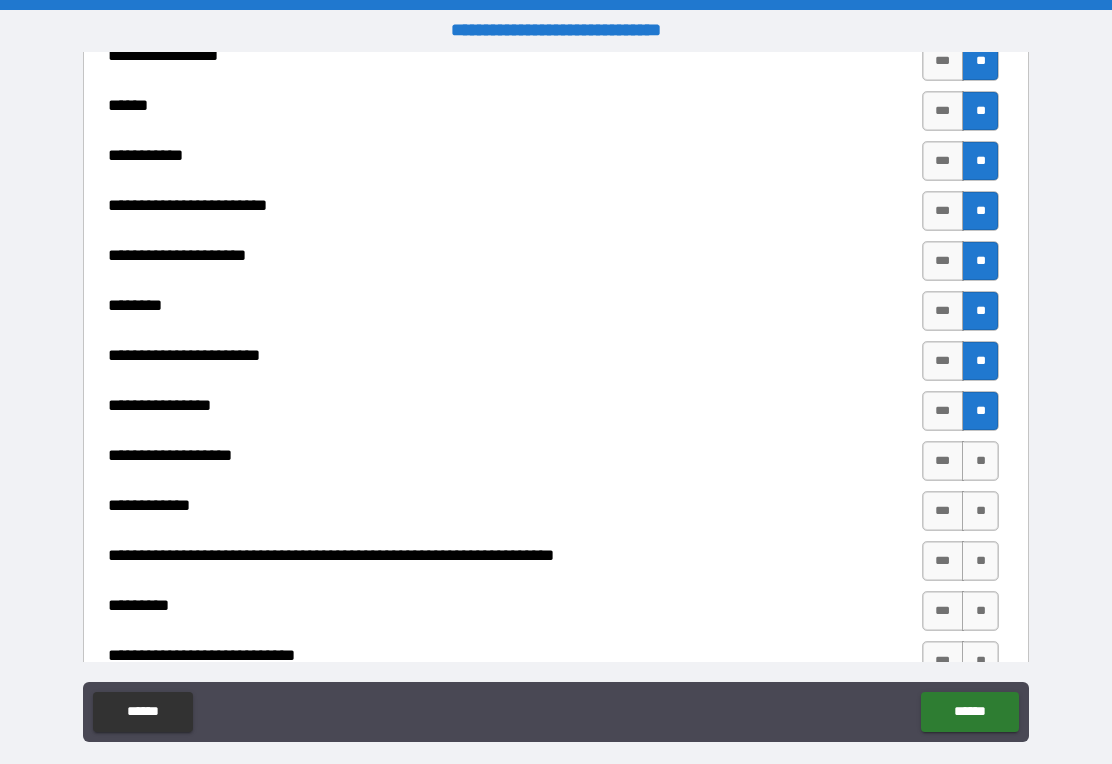 click on "***" at bounding box center (943, 411) 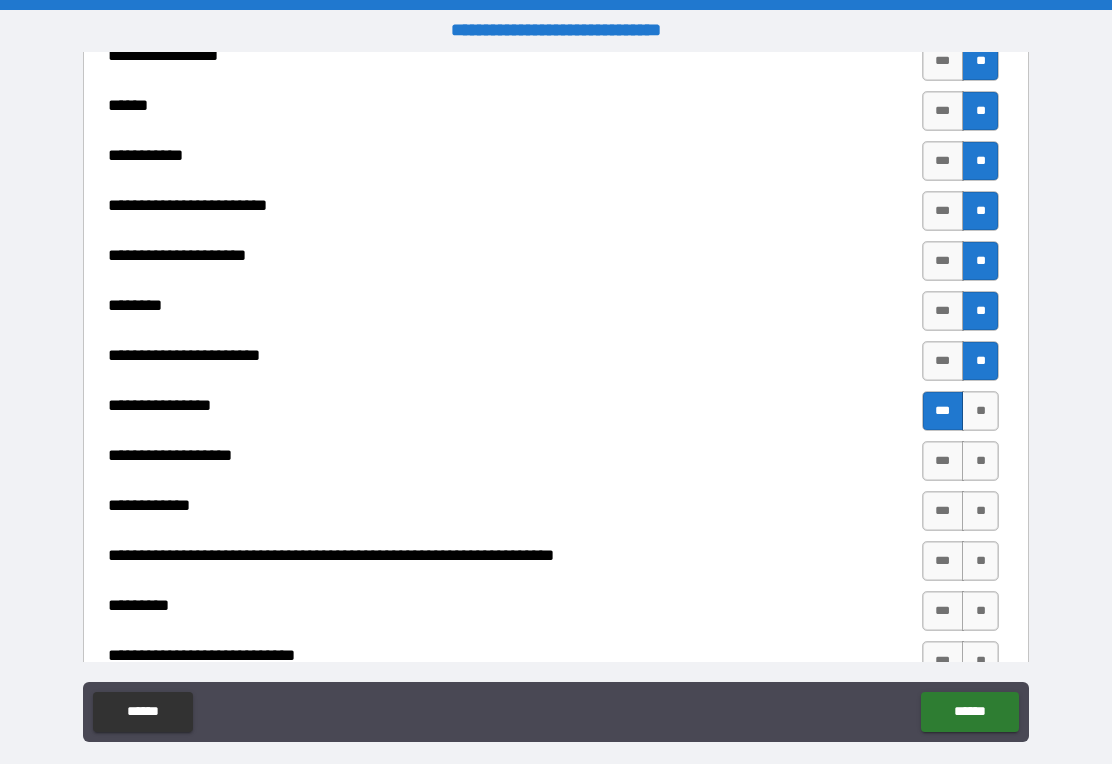click on "**" at bounding box center [980, 461] 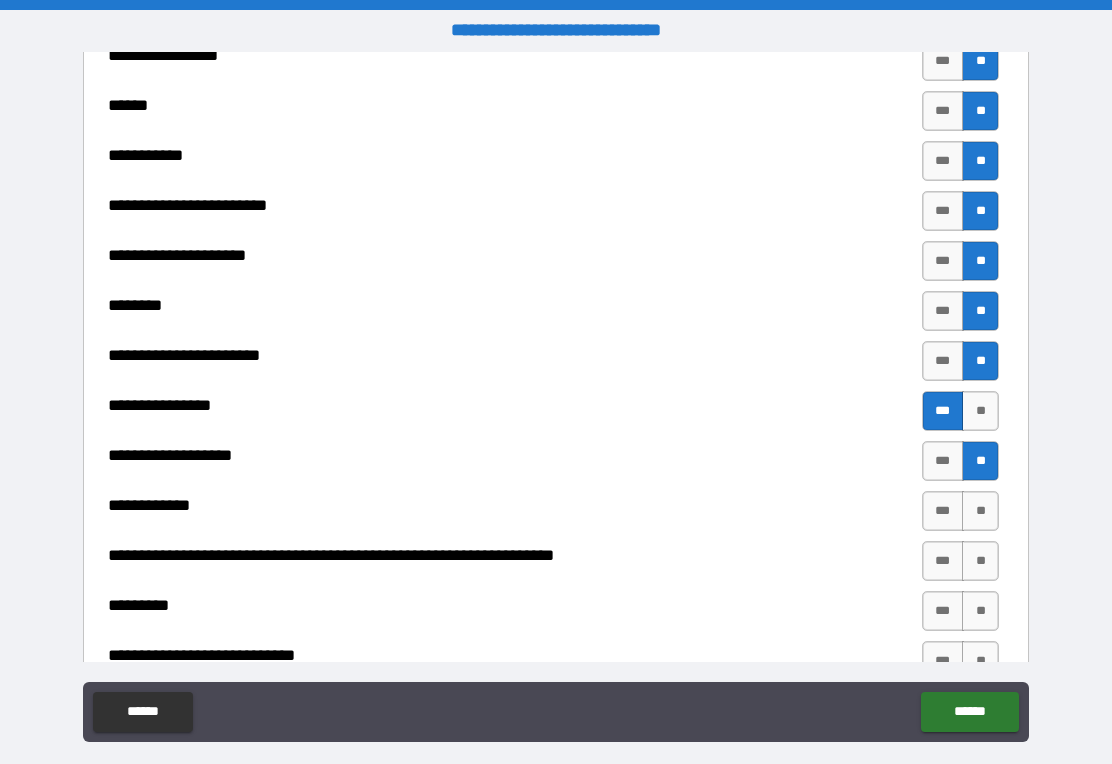 click on "**" at bounding box center (980, 511) 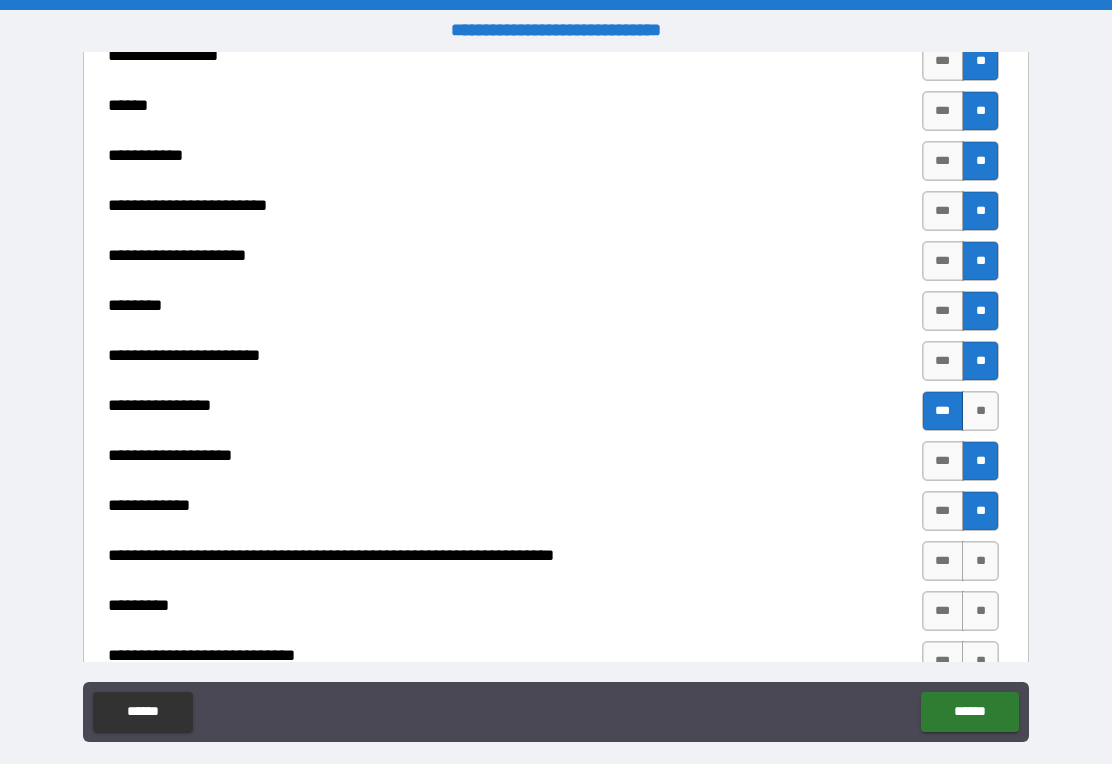 click on "**" at bounding box center [980, 561] 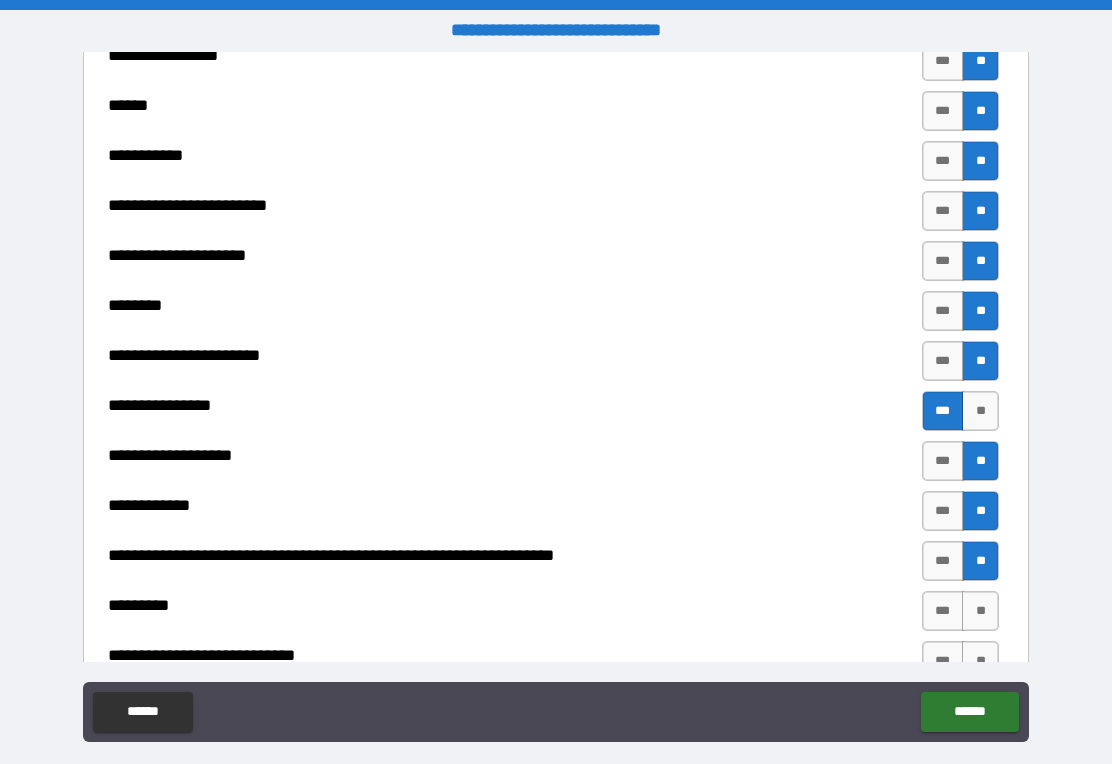 click on "**" at bounding box center [980, 611] 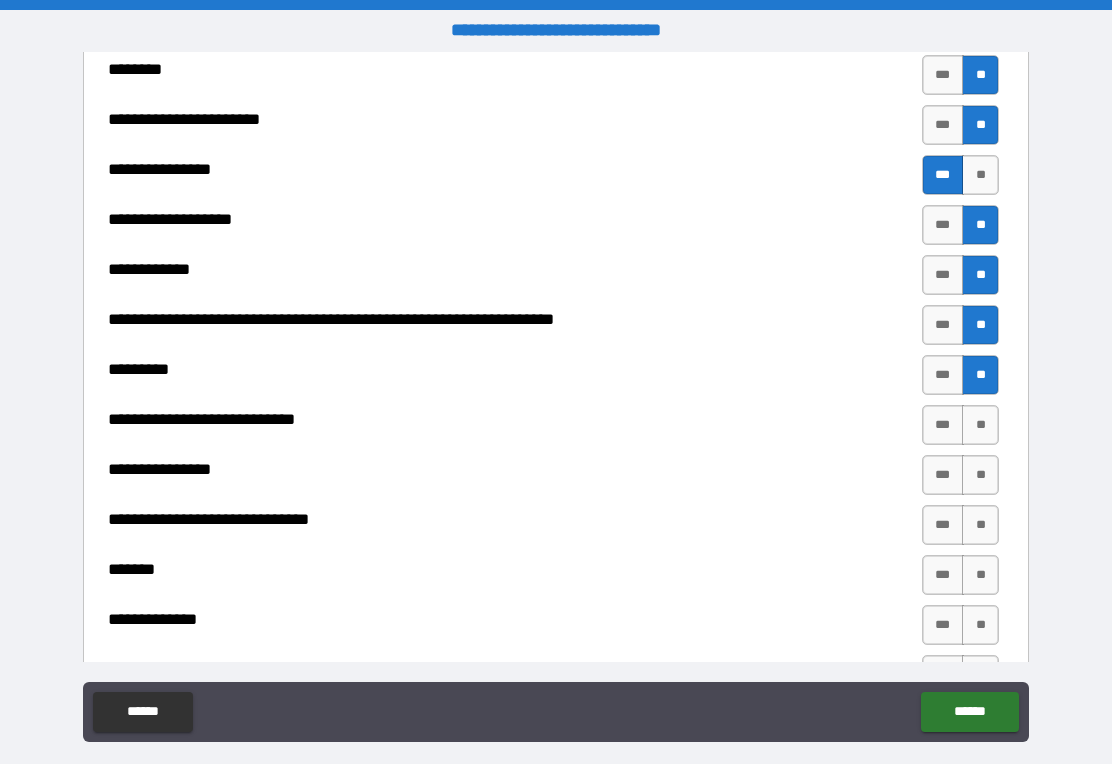 scroll, scrollTop: 3974, scrollLeft: 0, axis: vertical 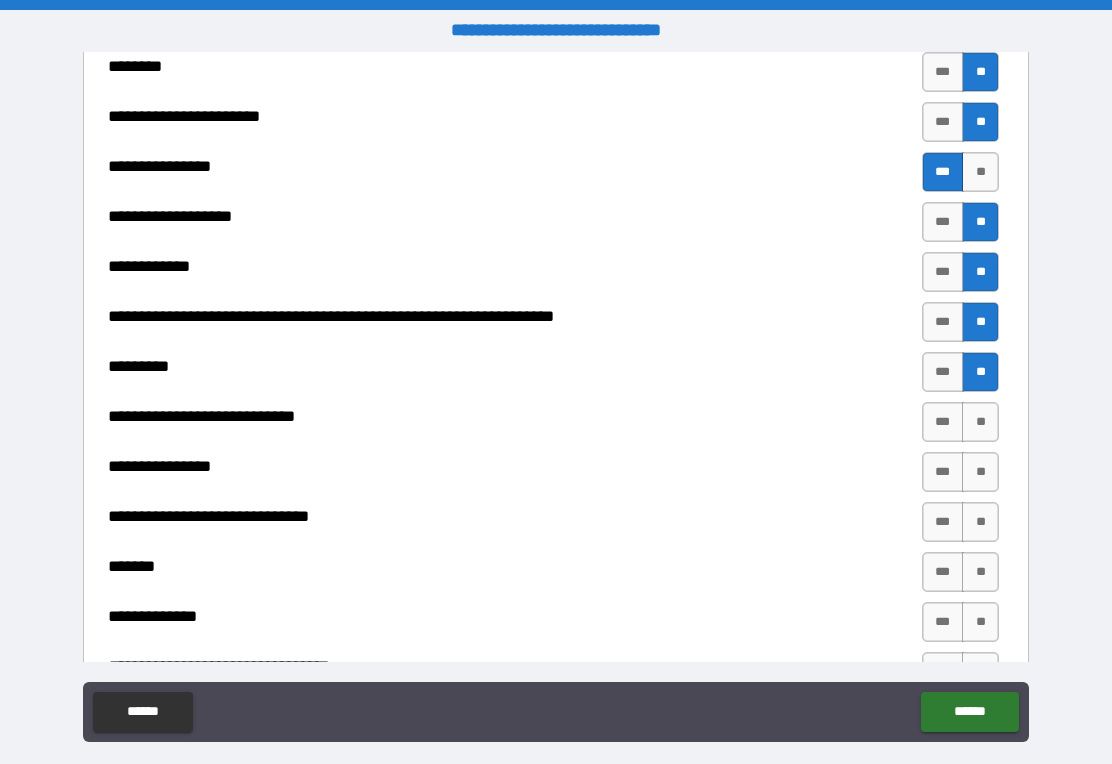 click on "**" at bounding box center (980, 422) 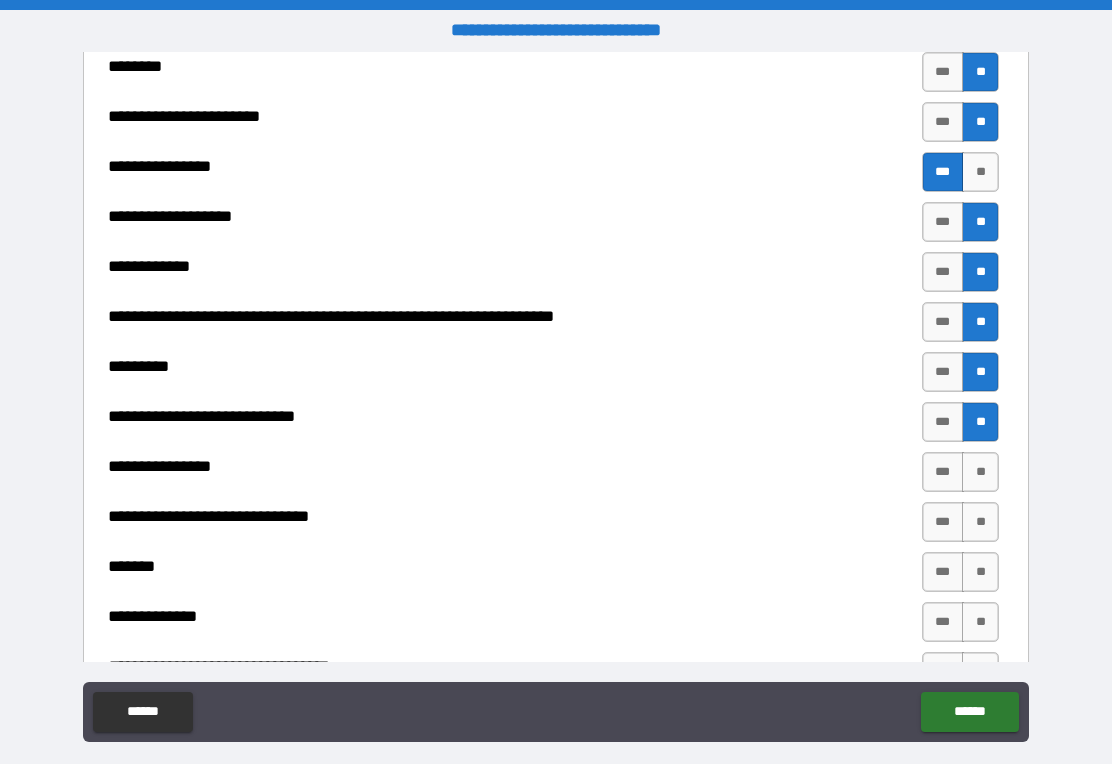 click on "**" at bounding box center (980, 472) 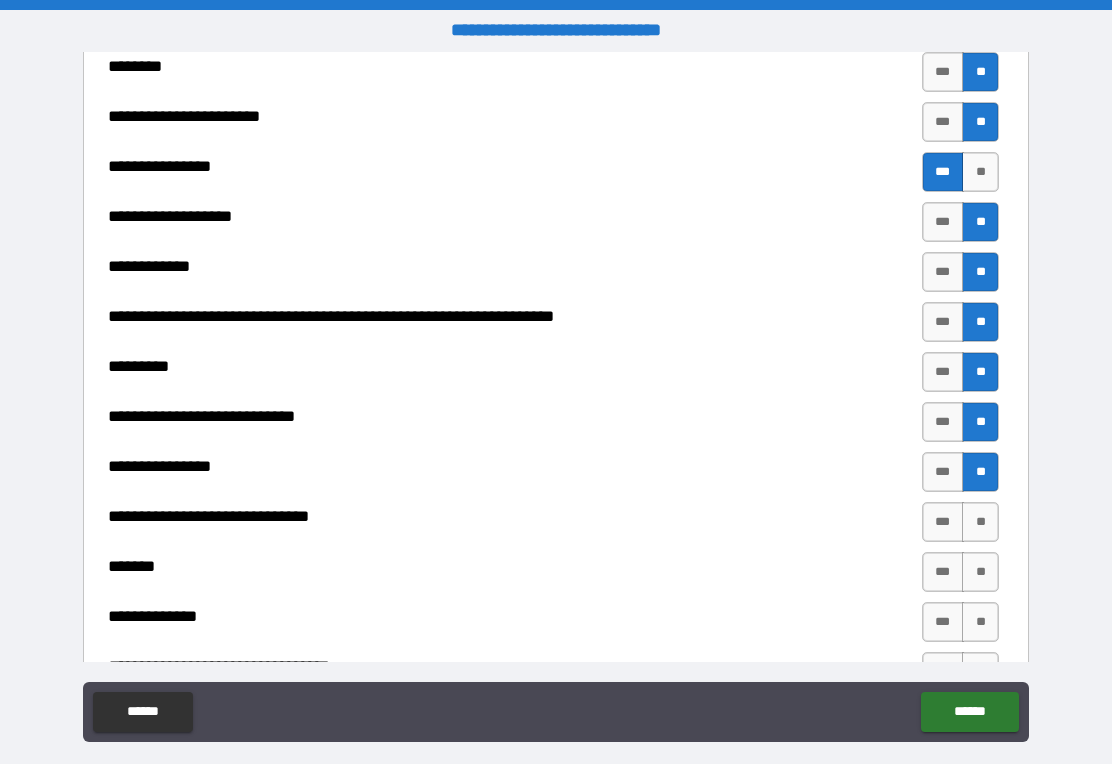 click on "**" at bounding box center [980, 522] 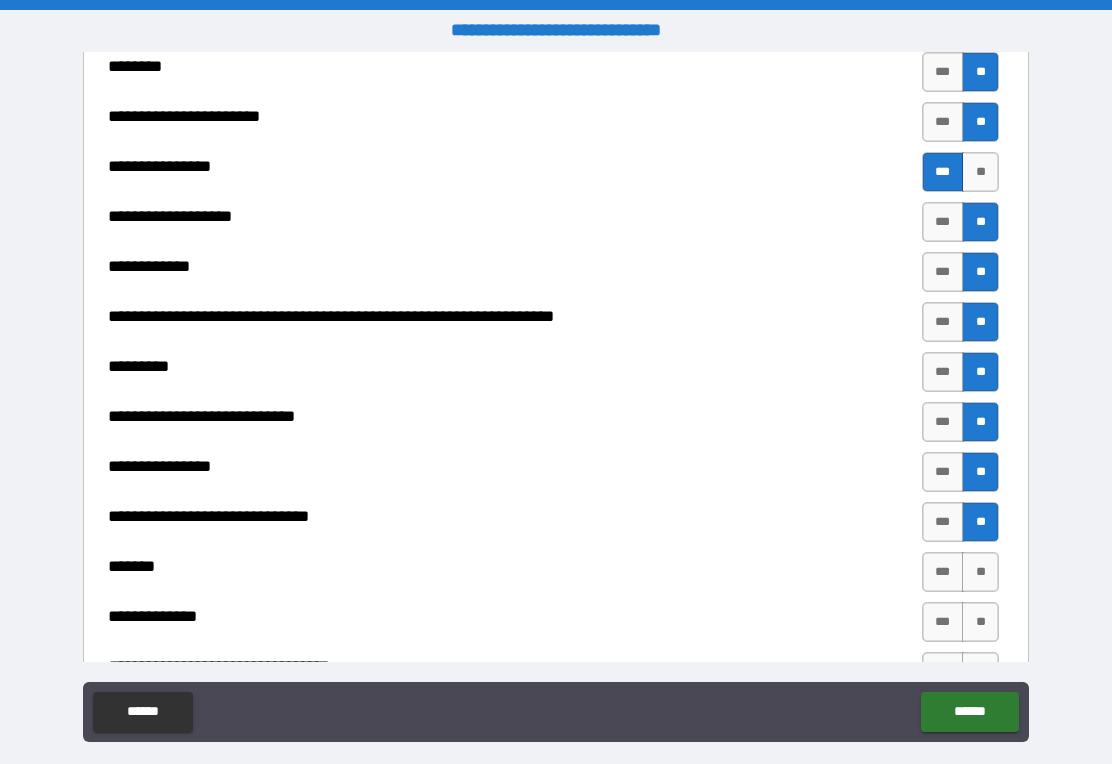 click on "**" at bounding box center (980, 572) 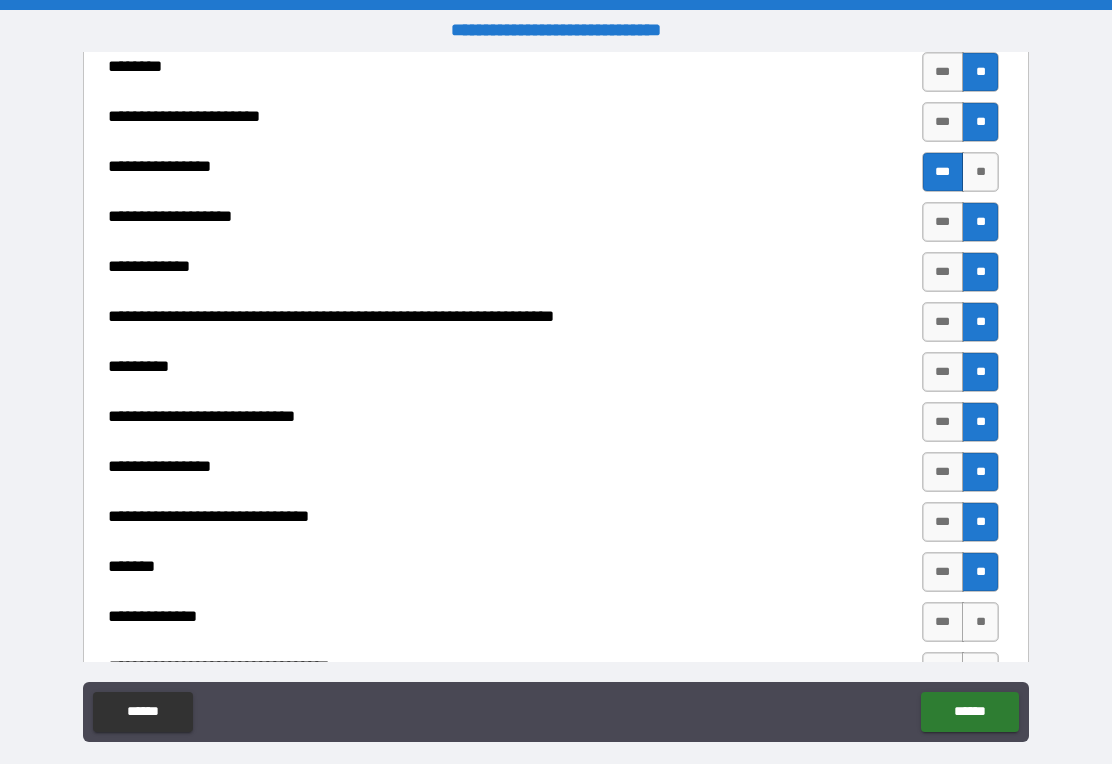 click on "**" at bounding box center (980, 622) 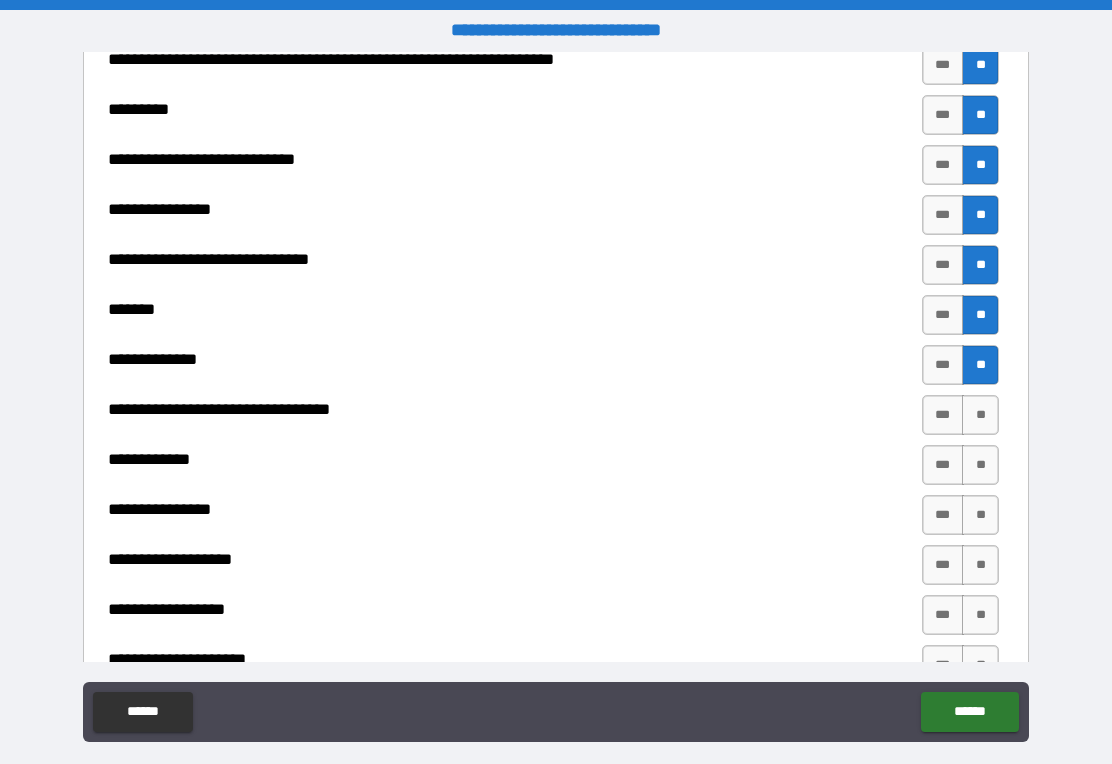 scroll, scrollTop: 4240, scrollLeft: 0, axis: vertical 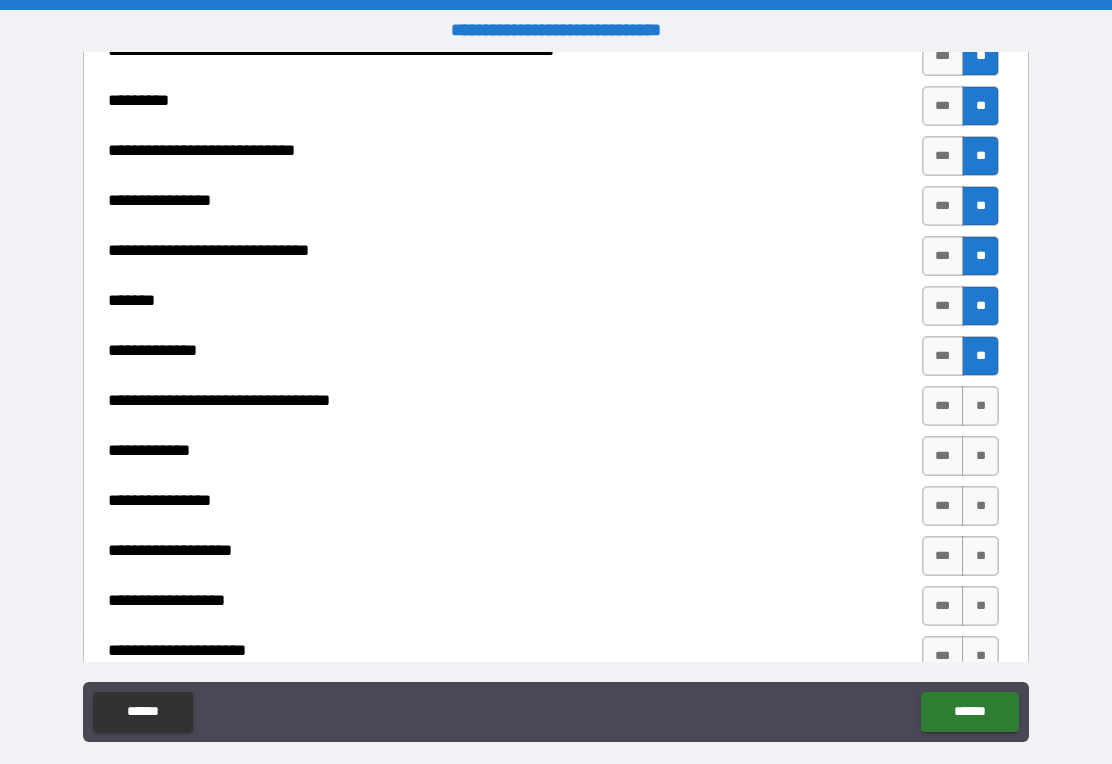 click on "**" at bounding box center (980, 406) 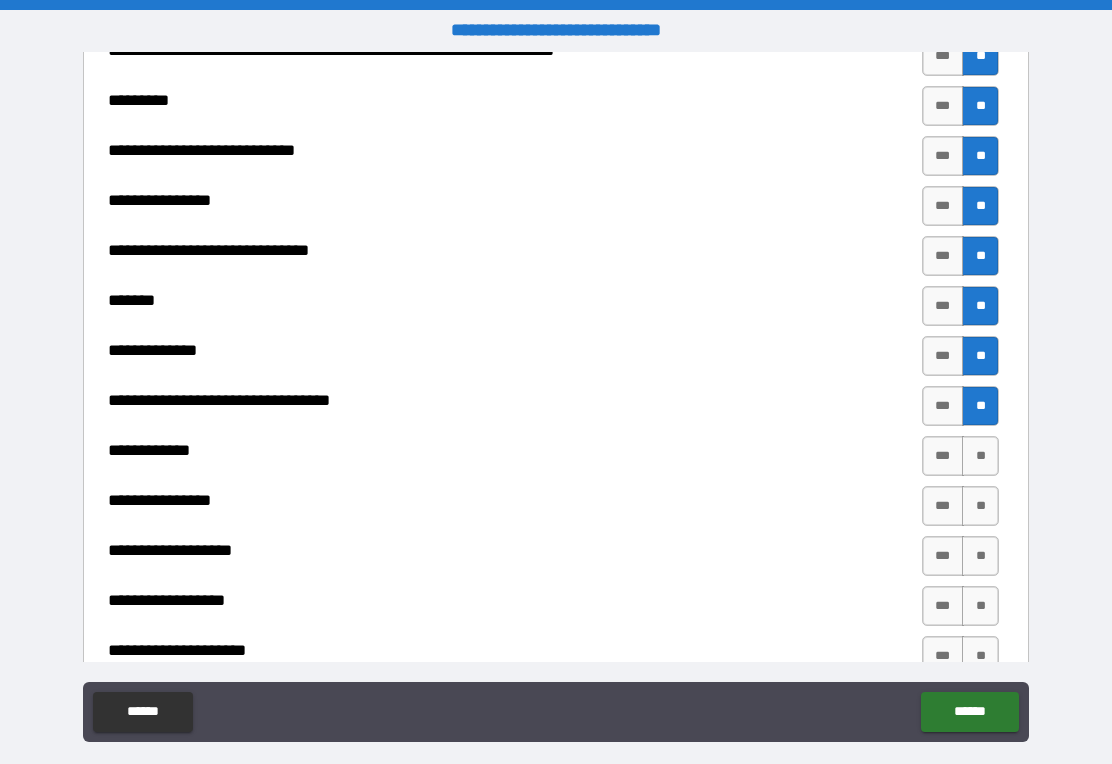 click on "**" at bounding box center (980, 456) 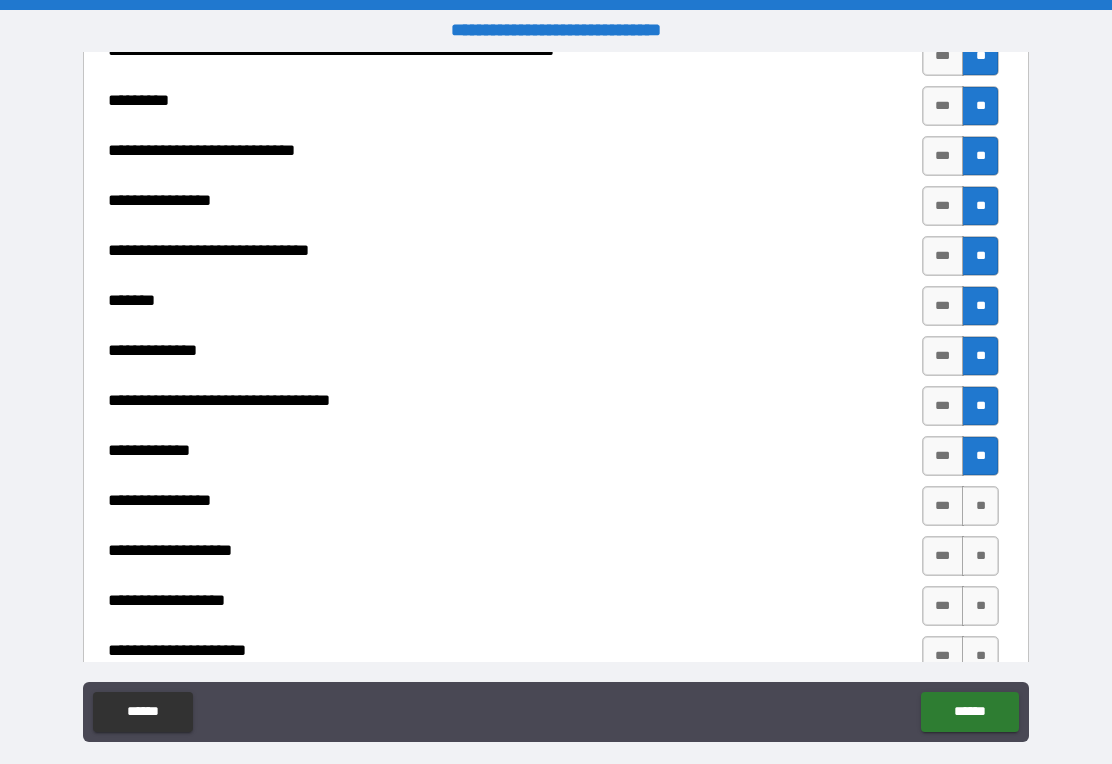 click on "**" at bounding box center [980, 506] 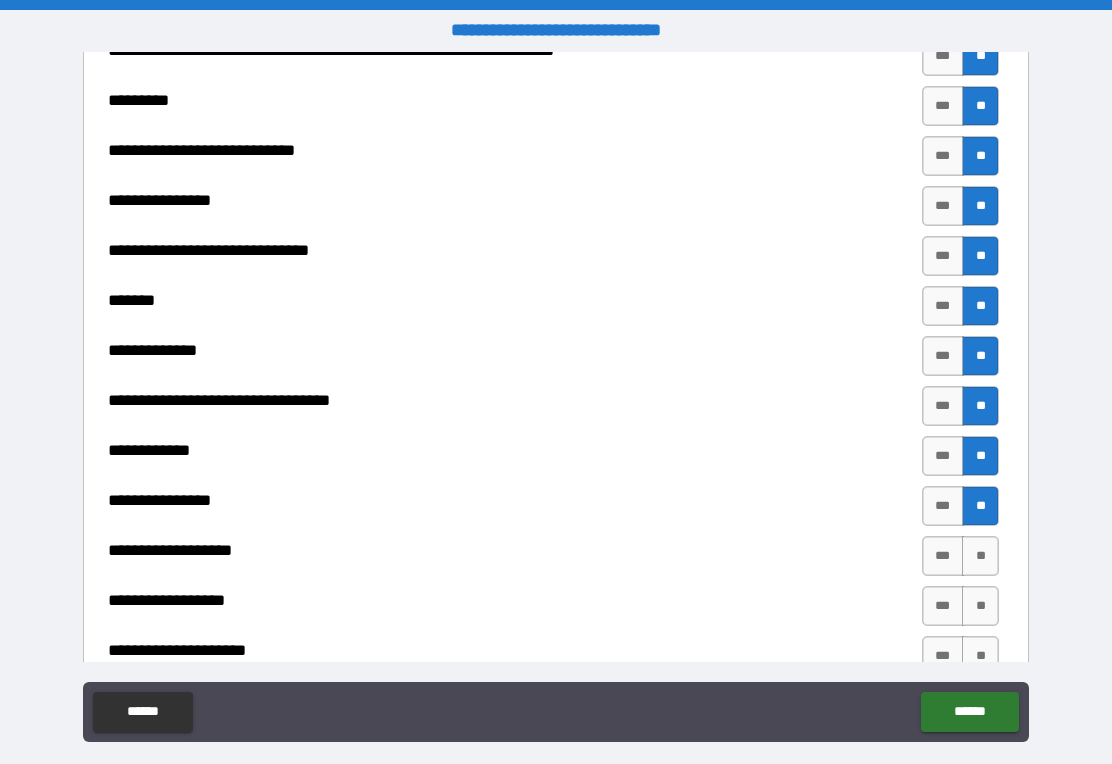 click on "**" at bounding box center [980, 556] 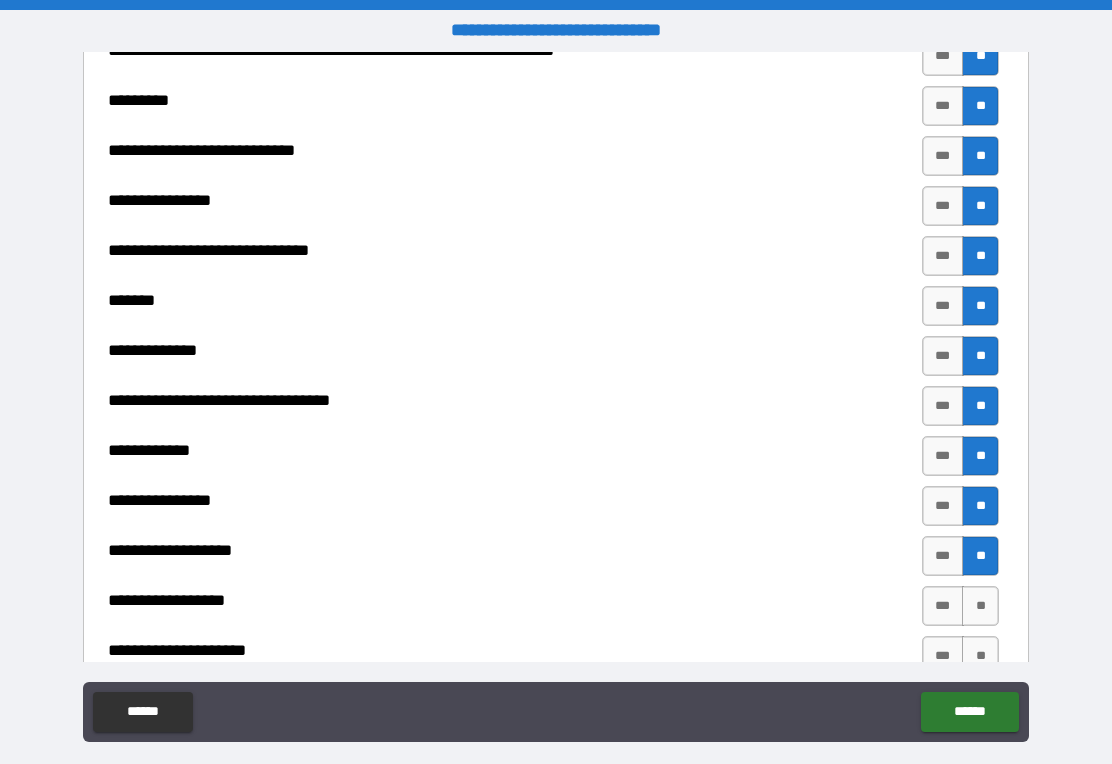 click on "**" at bounding box center (980, 606) 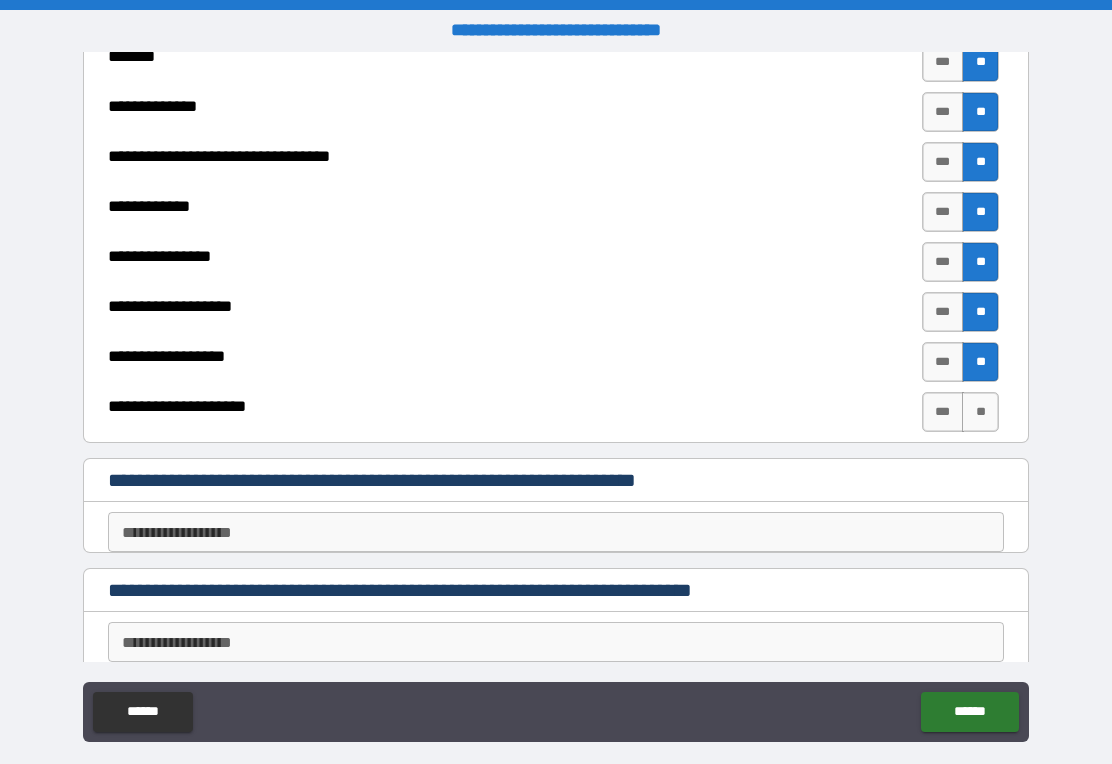 scroll, scrollTop: 4491, scrollLeft: 0, axis: vertical 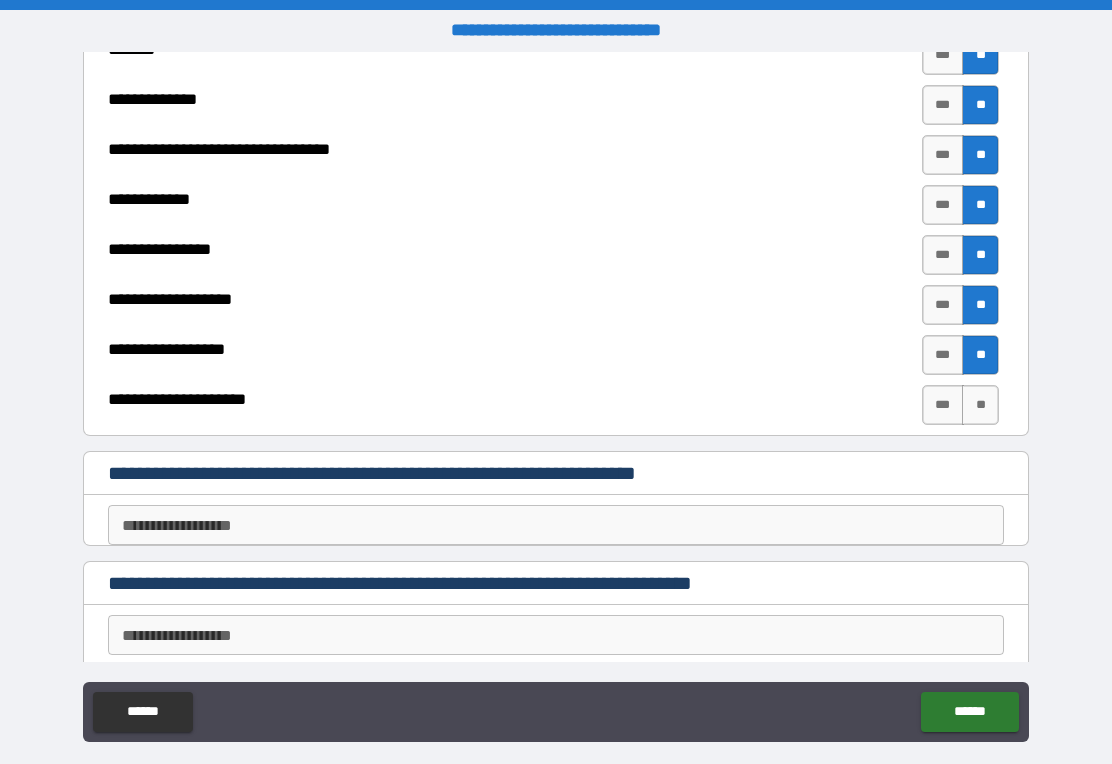click on "**" at bounding box center (980, 405) 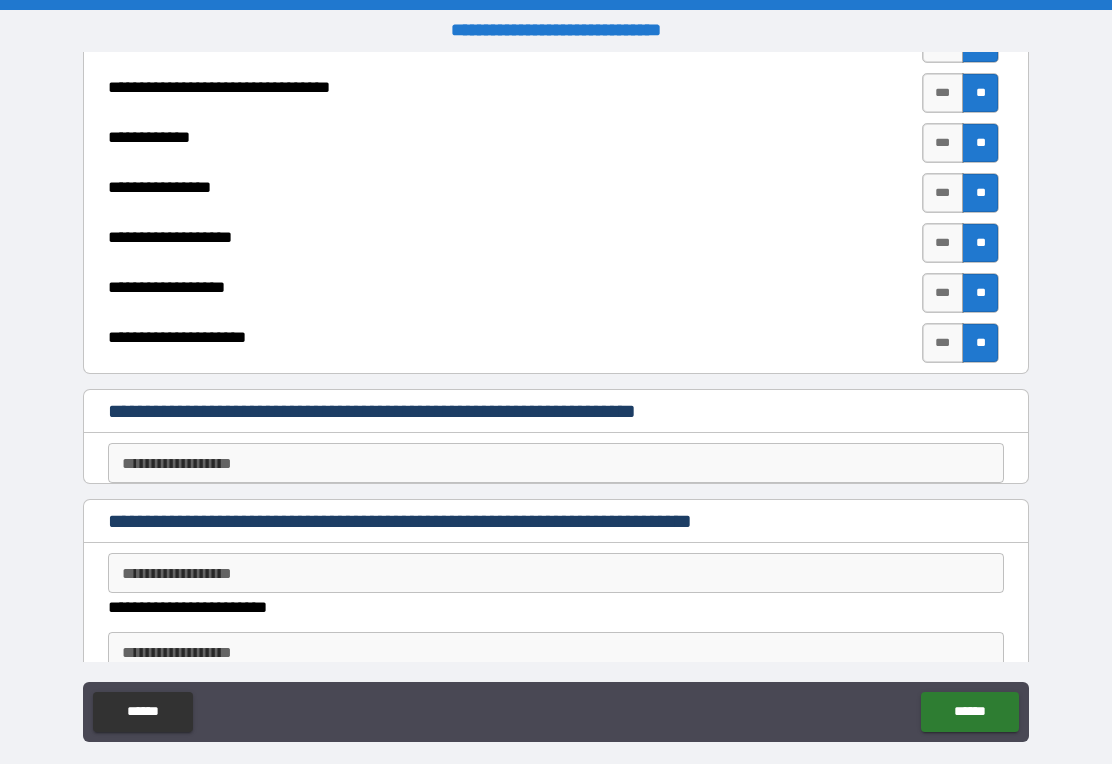 scroll, scrollTop: 4555, scrollLeft: 0, axis: vertical 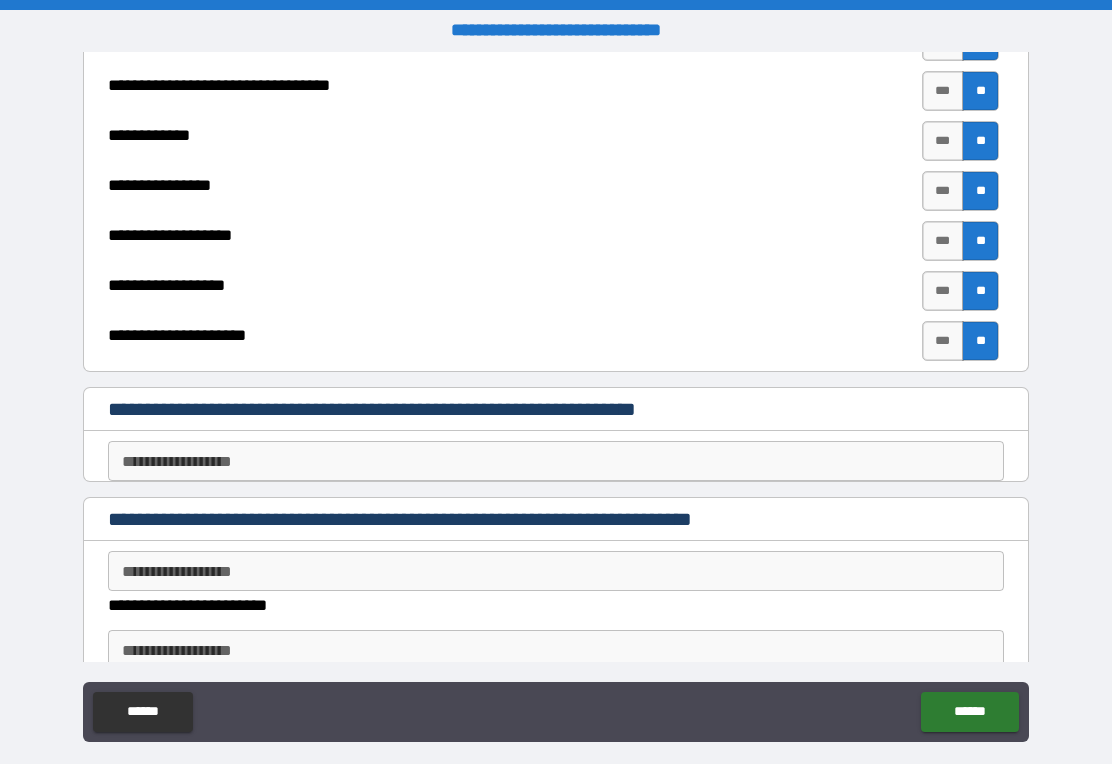 click on "**********" at bounding box center [556, 461] 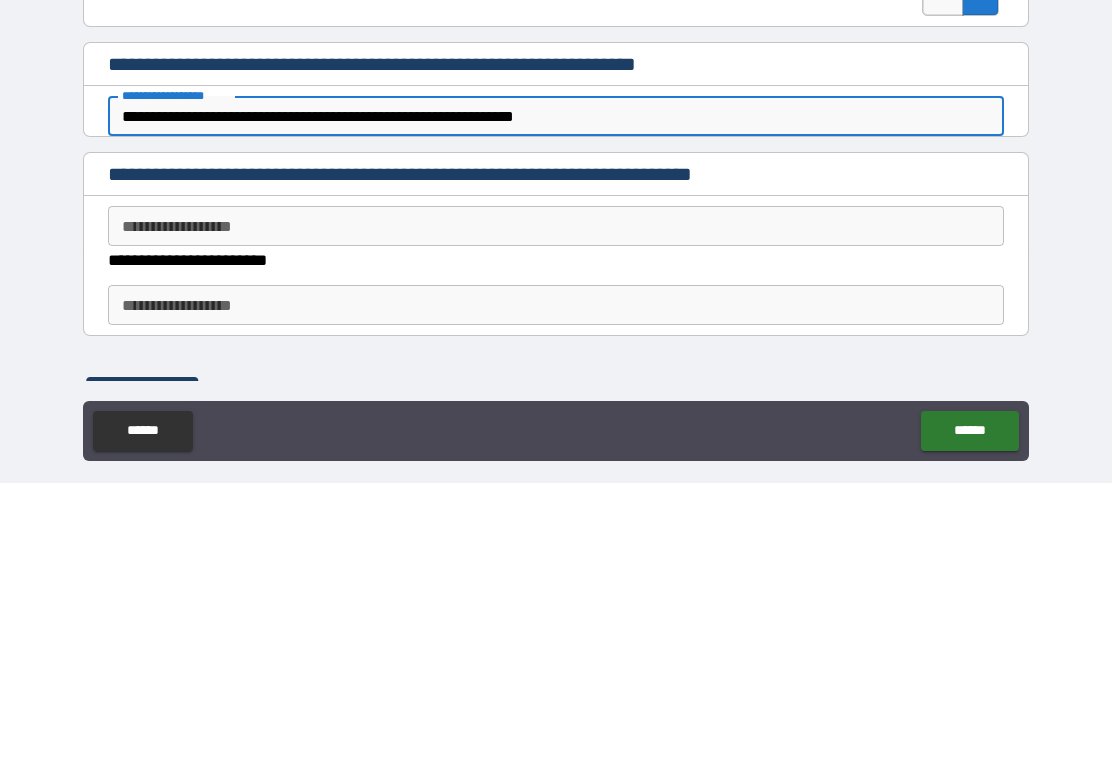 scroll, scrollTop: 4620, scrollLeft: 0, axis: vertical 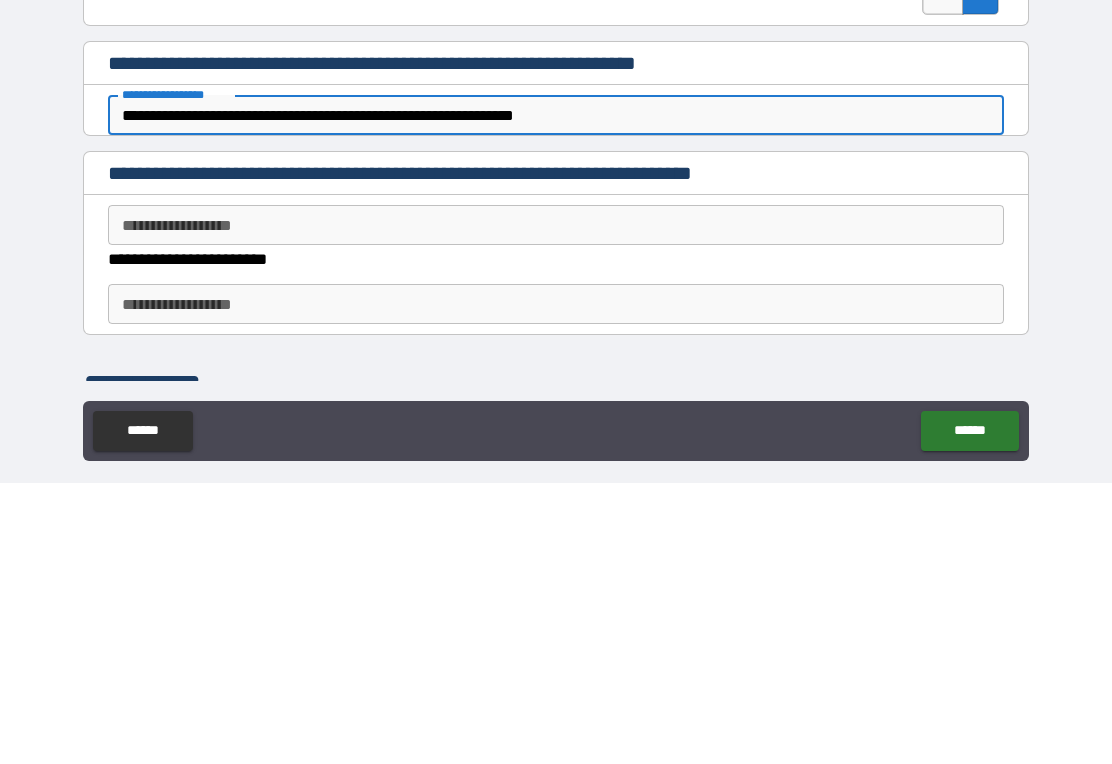 type on "**********" 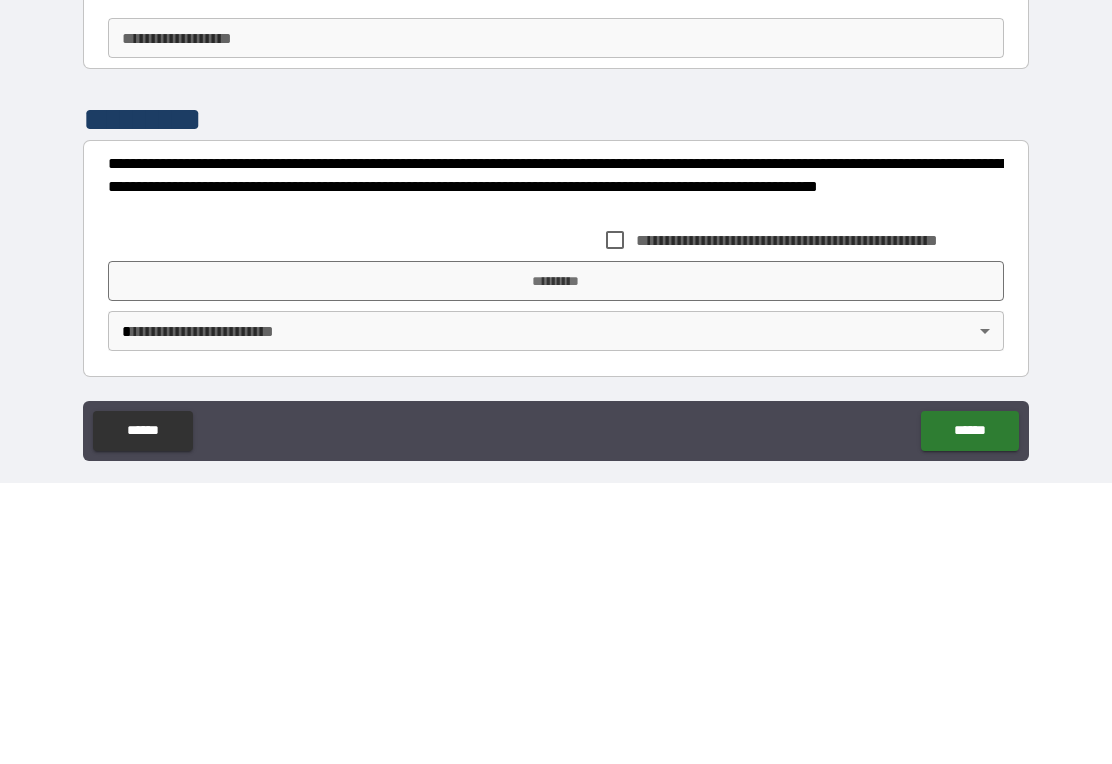 scroll, scrollTop: 4885, scrollLeft: 0, axis: vertical 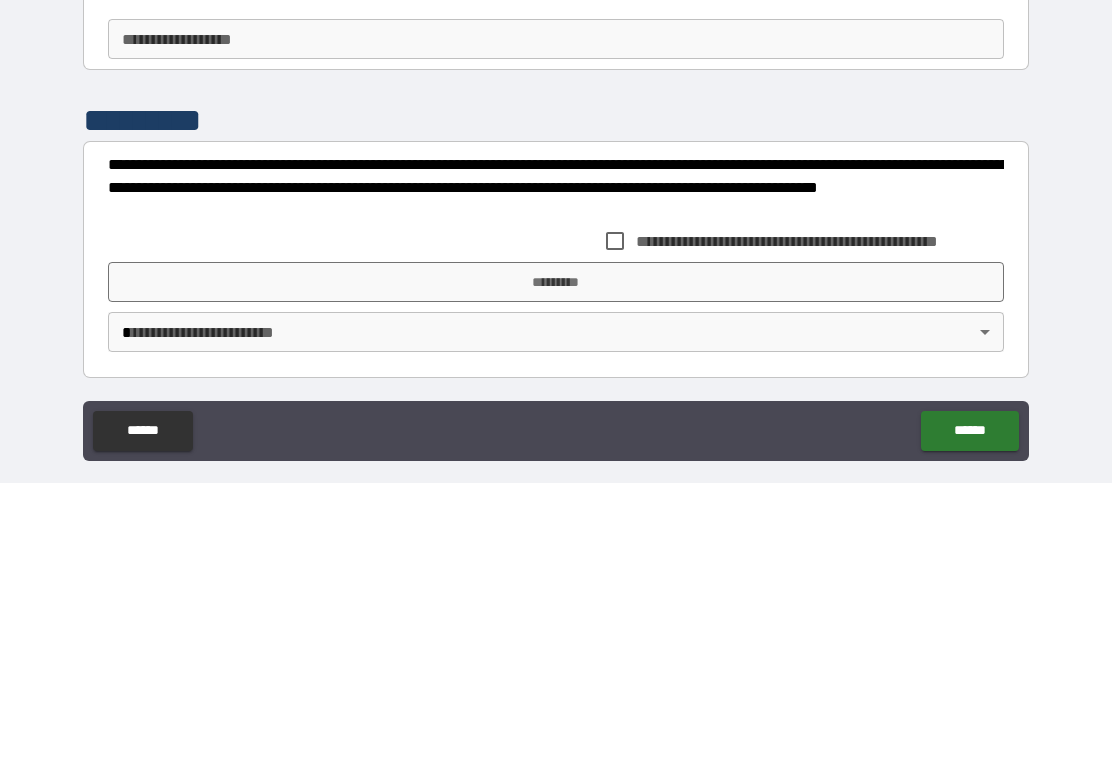 type on "**" 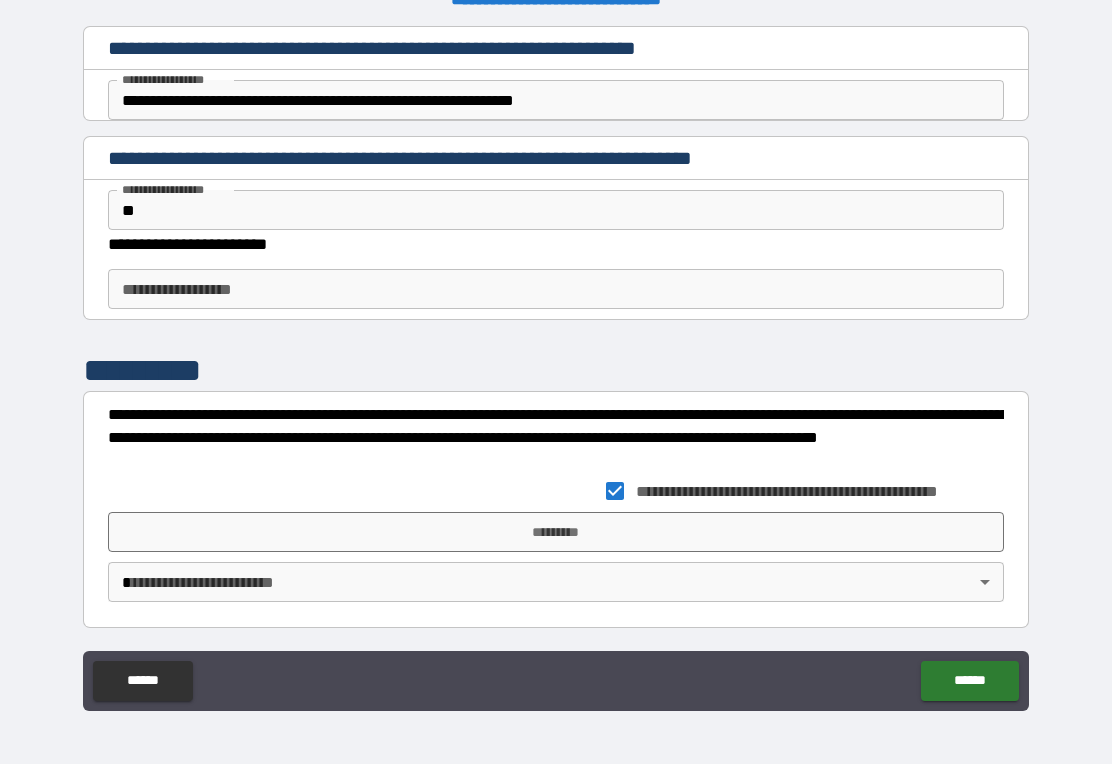 click on "*********" at bounding box center [556, 532] 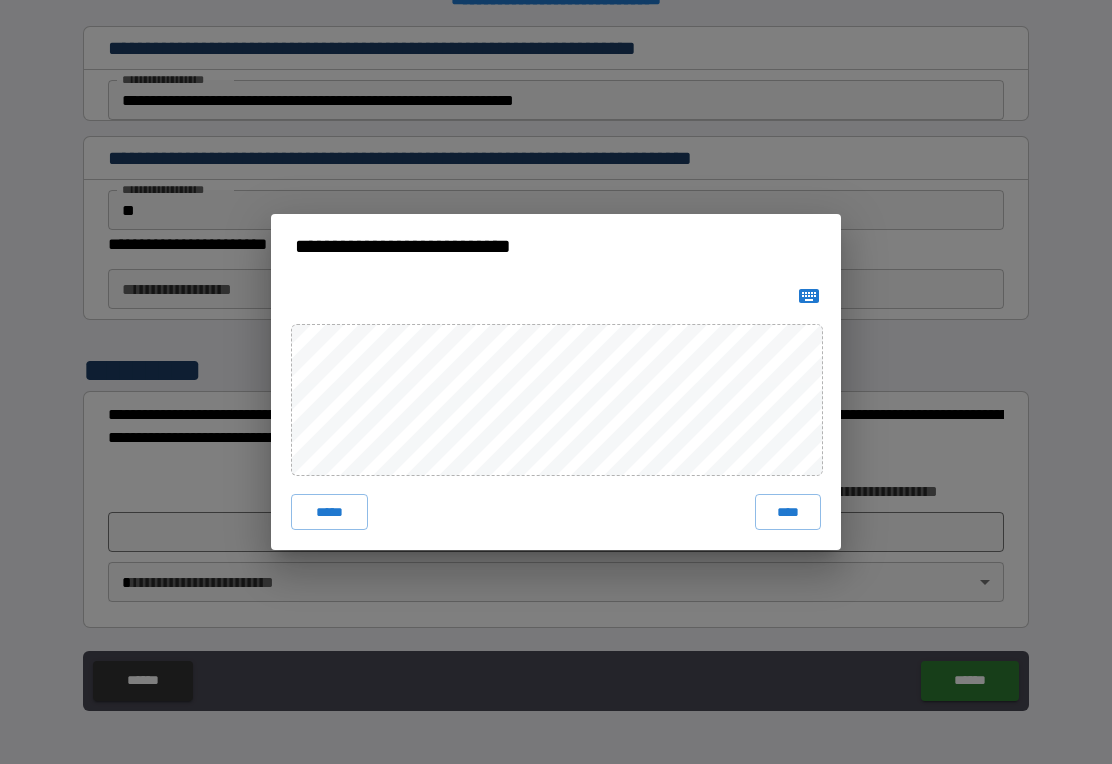 click on "****" at bounding box center (788, 512) 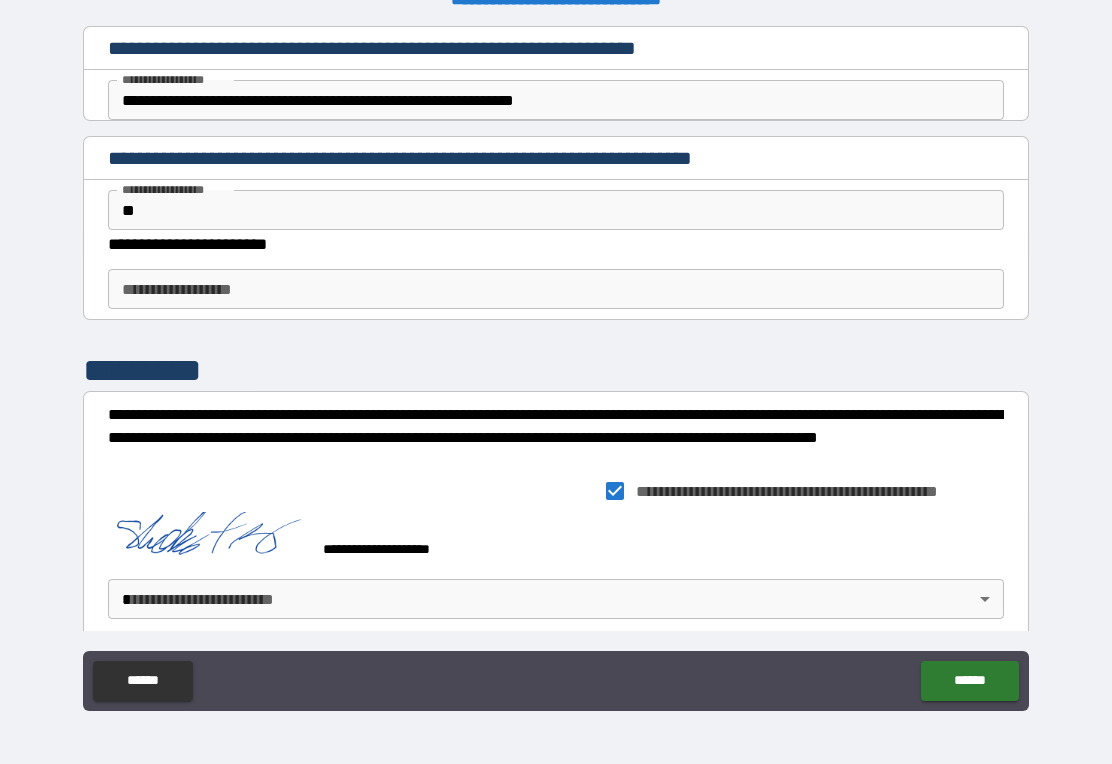click on "******" at bounding box center [969, 681] 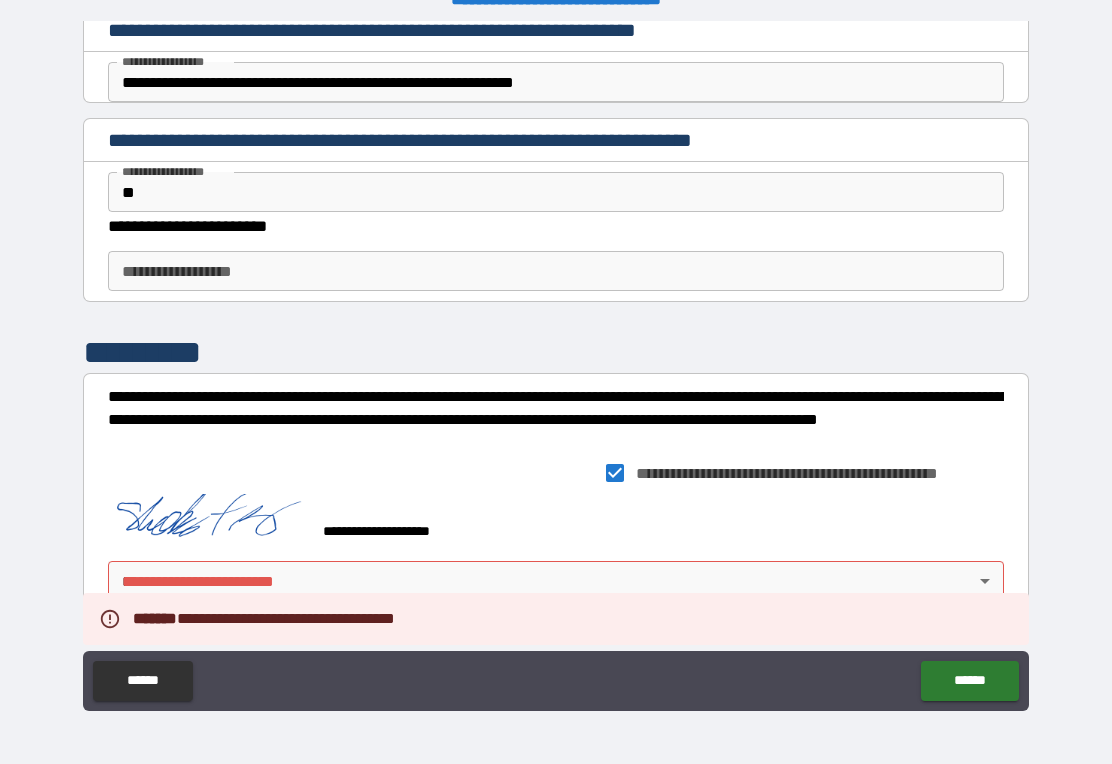 scroll, scrollTop: 4902, scrollLeft: 0, axis: vertical 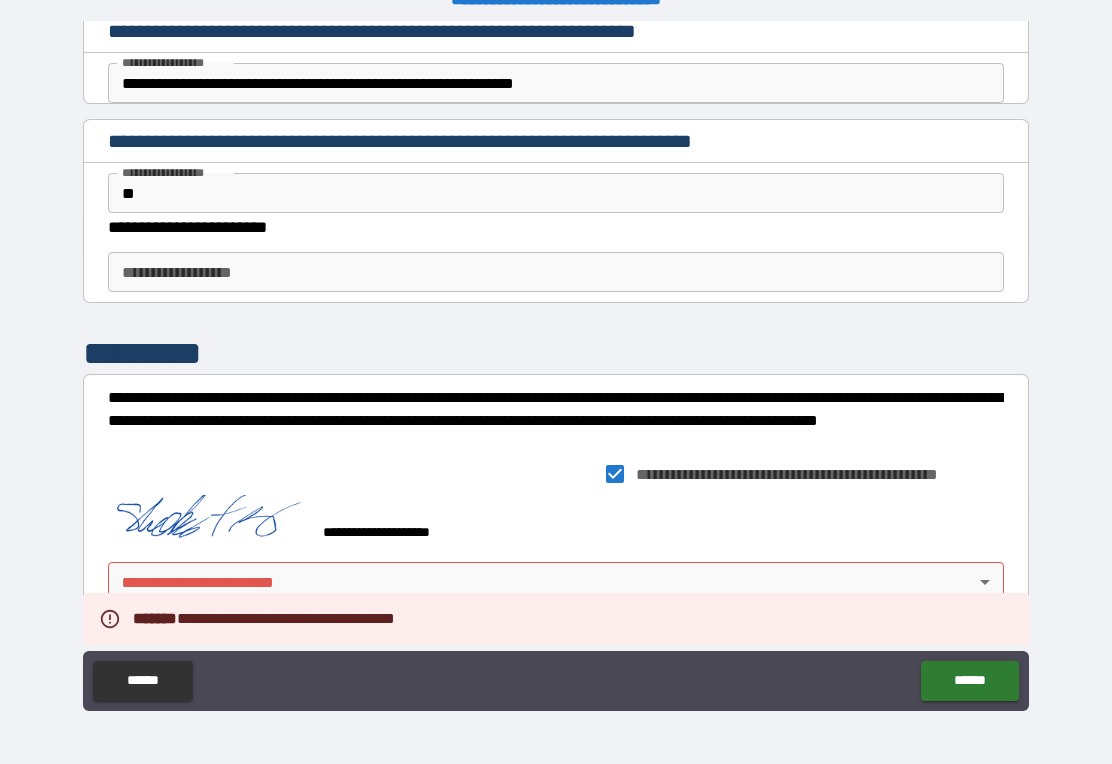 click on "**********" at bounding box center (556, 366) 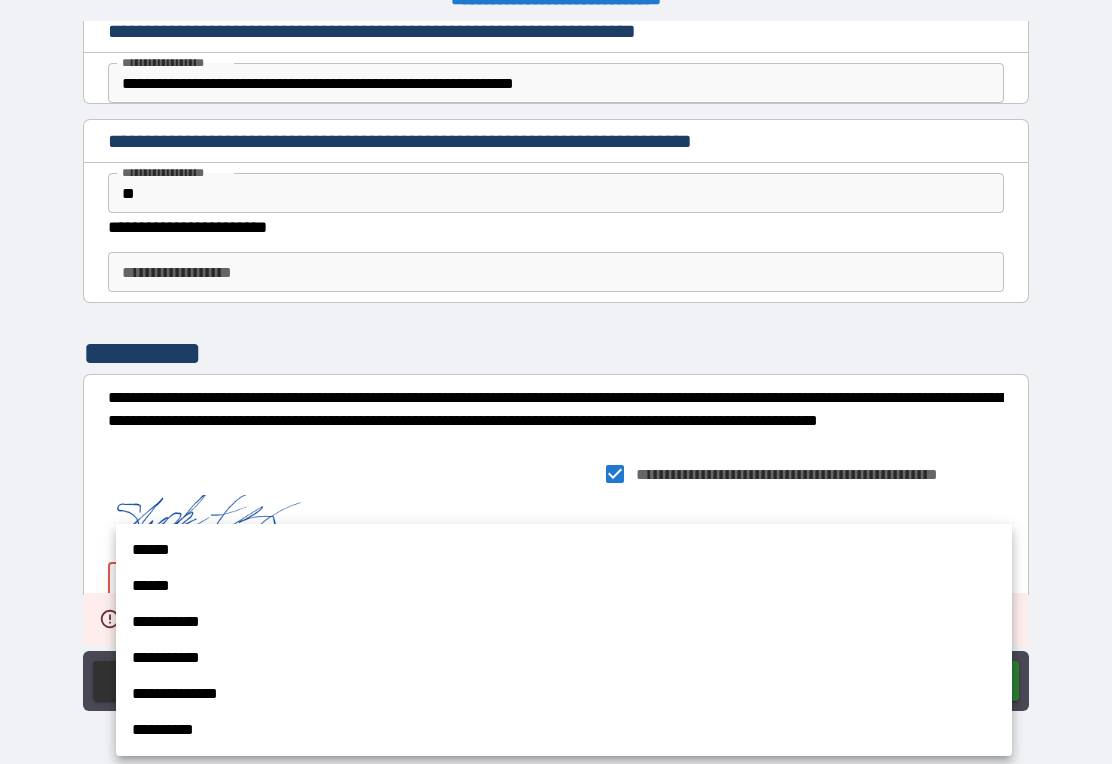 click on "******" at bounding box center (564, 550) 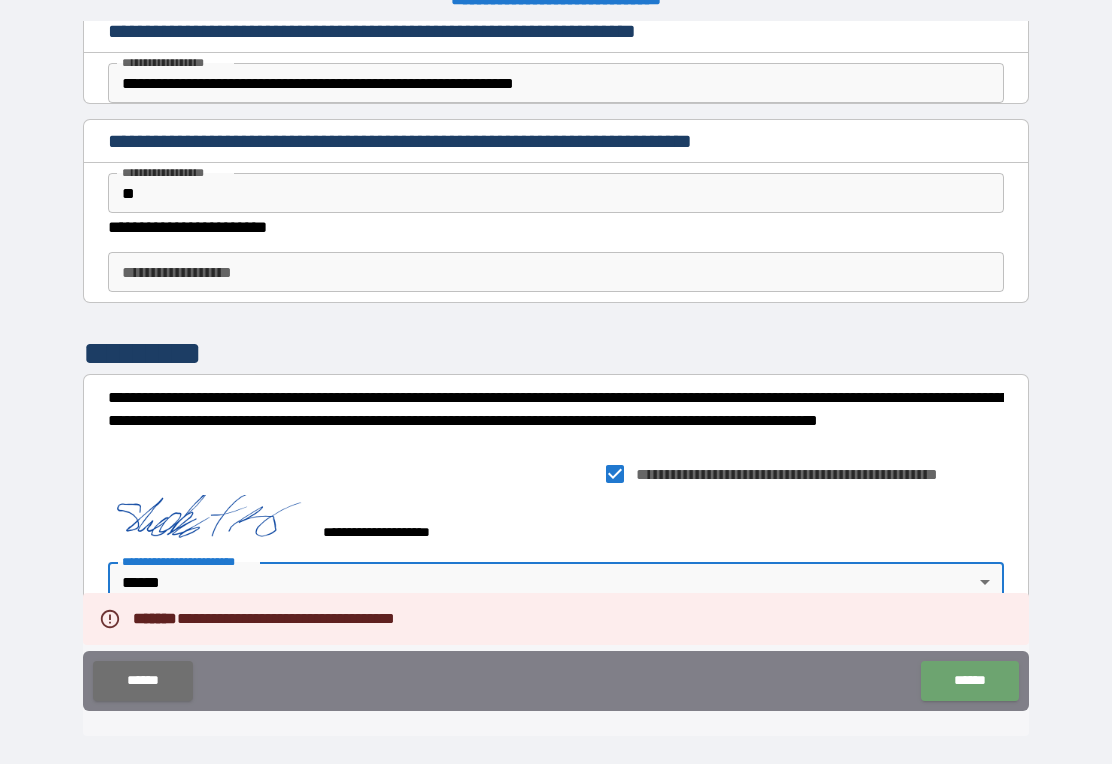 click on "******" at bounding box center (969, 681) 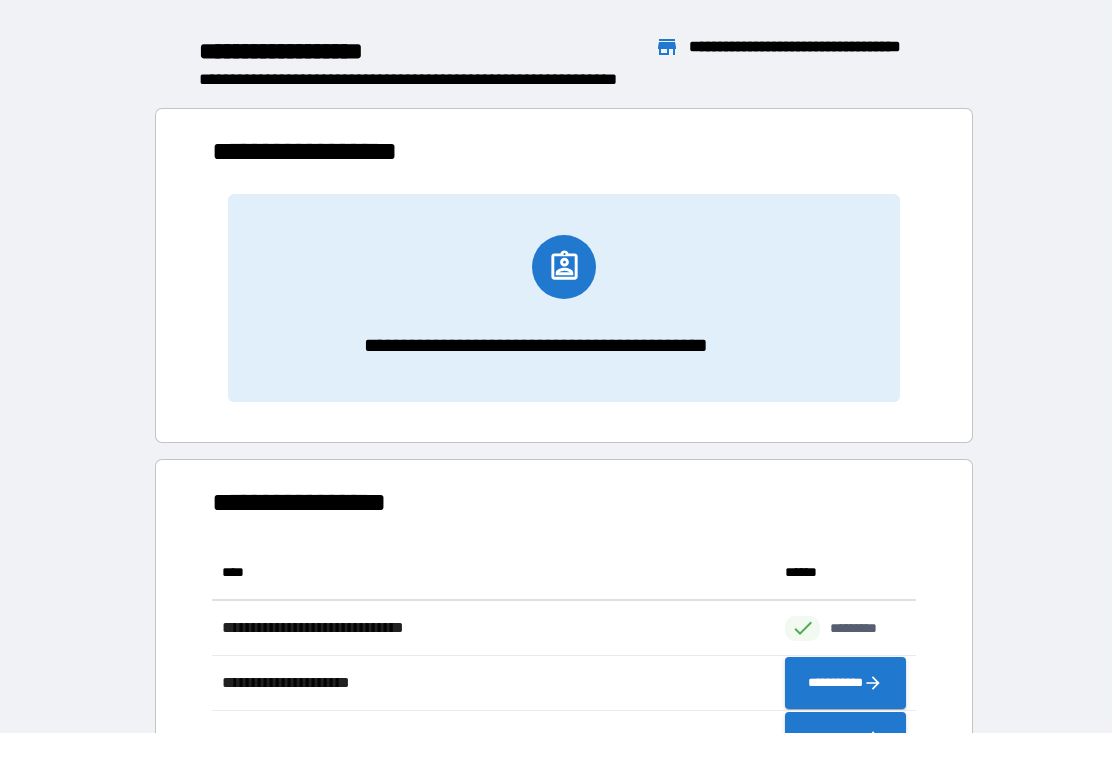 scroll, scrollTop: 1, scrollLeft: 1, axis: both 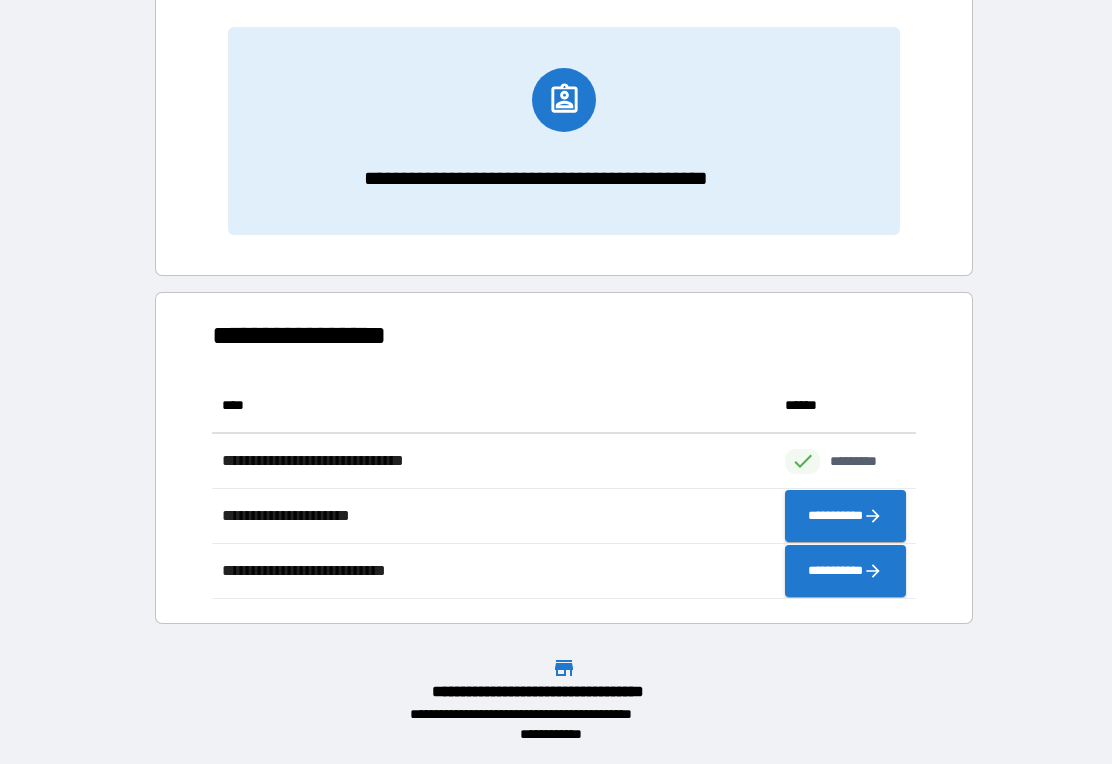 click on "**********" at bounding box center (845, 516) 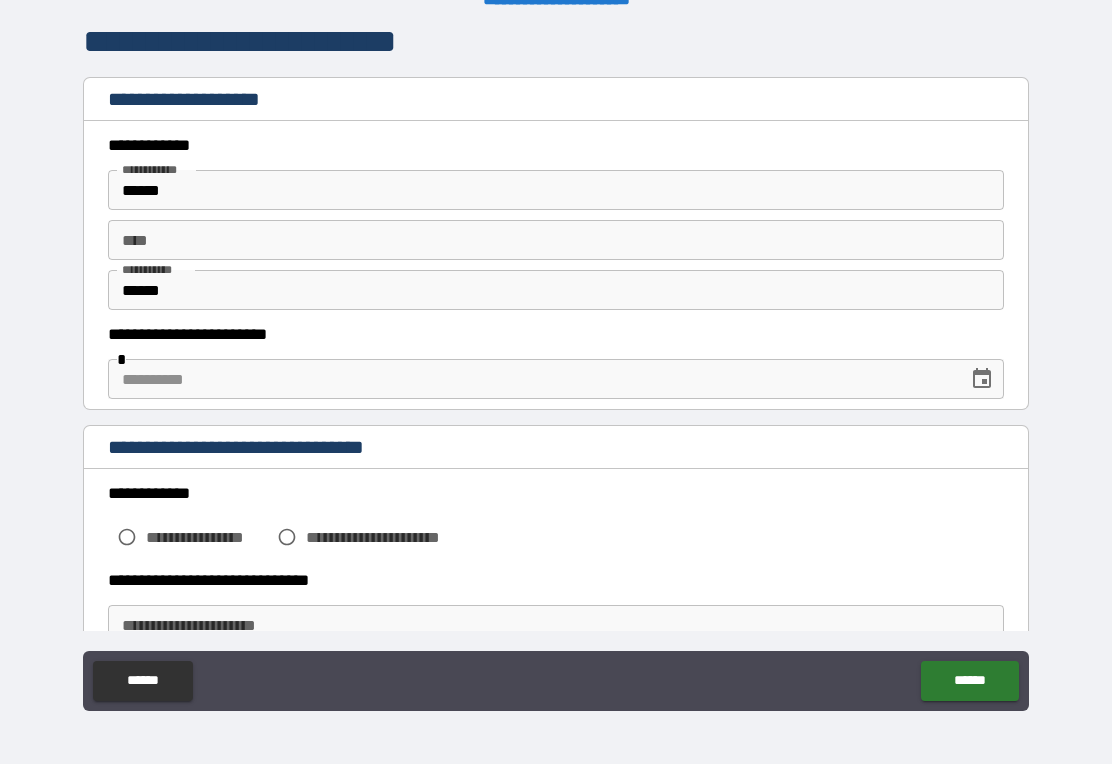 click on "**   *" at bounding box center [556, 240] 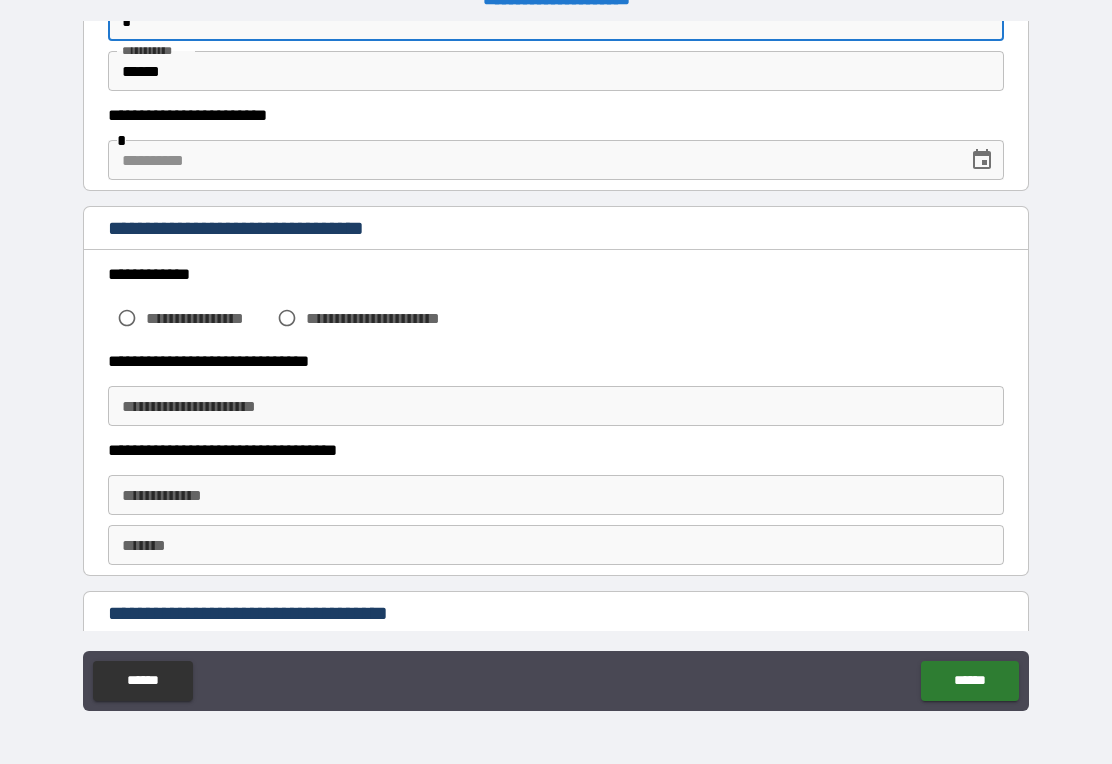 scroll, scrollTop: 225, scrollLeft: 0, axis: vertical 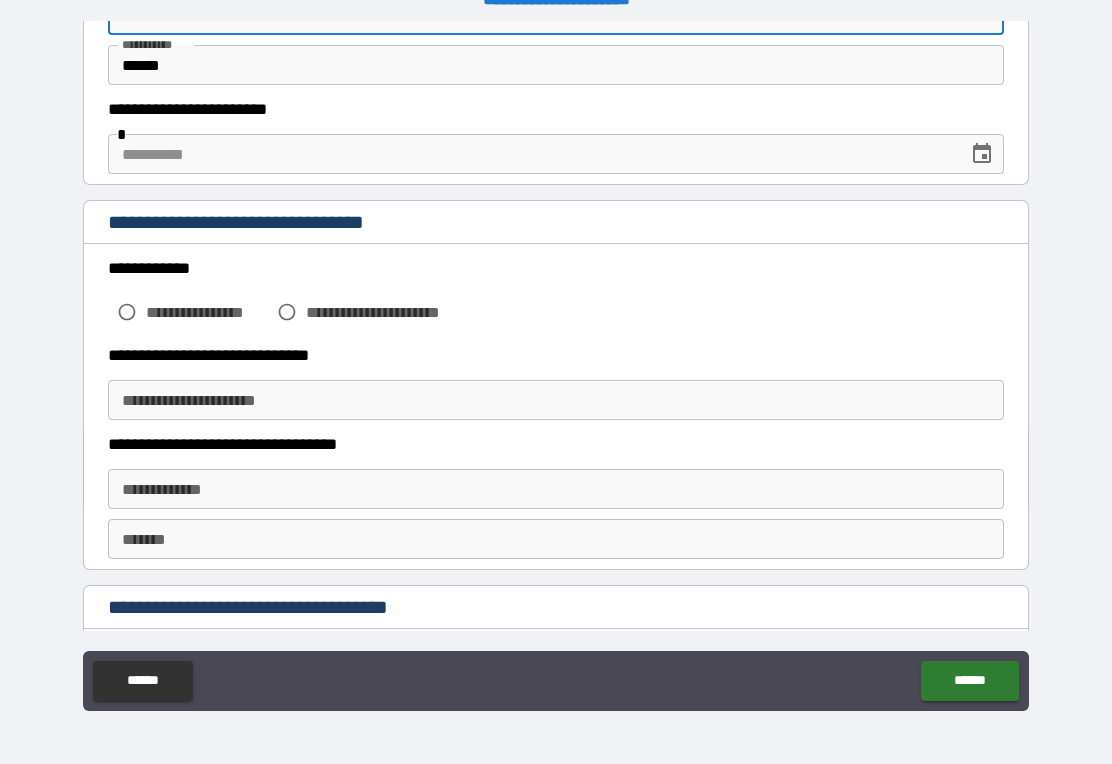 type on "*" 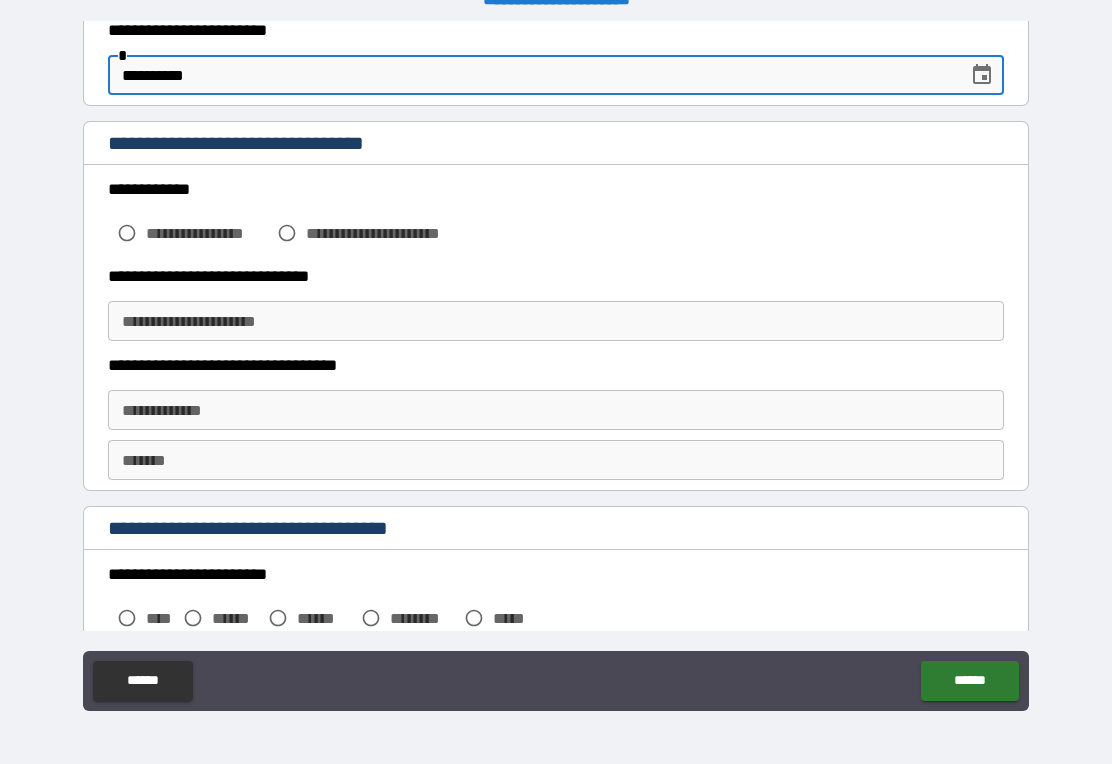 scroll, scrollTop: 307, scrollLeft: 0, axis: vertical 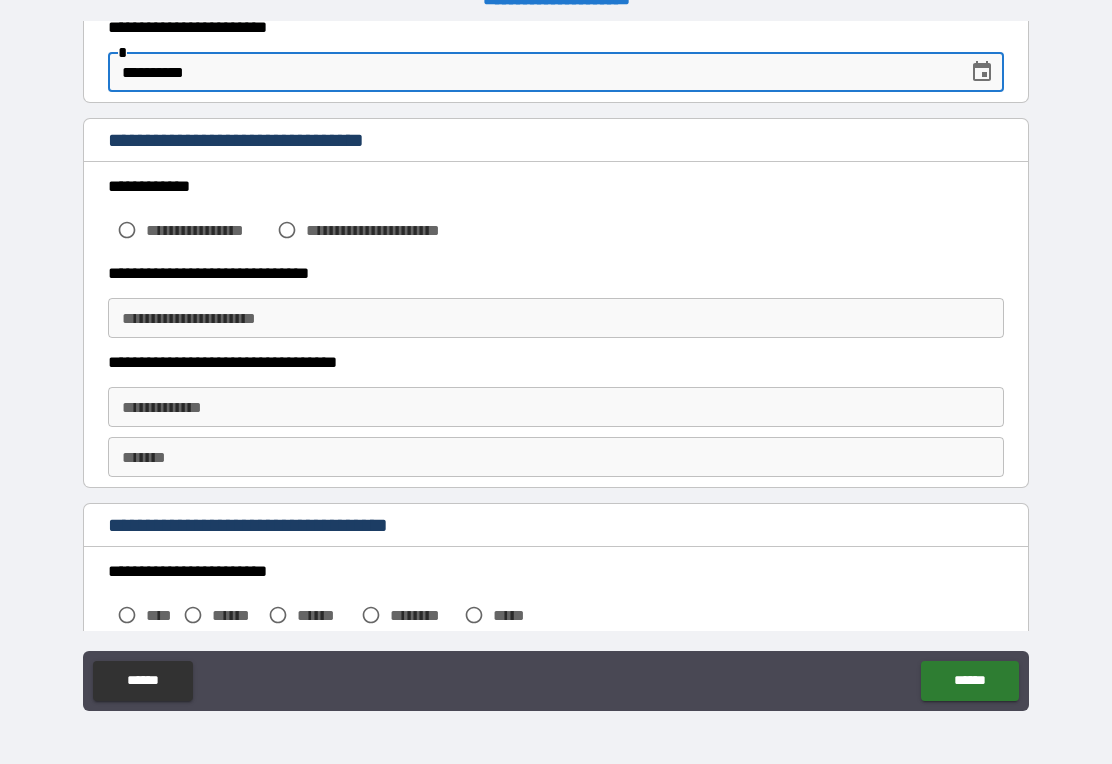 type on "**********" 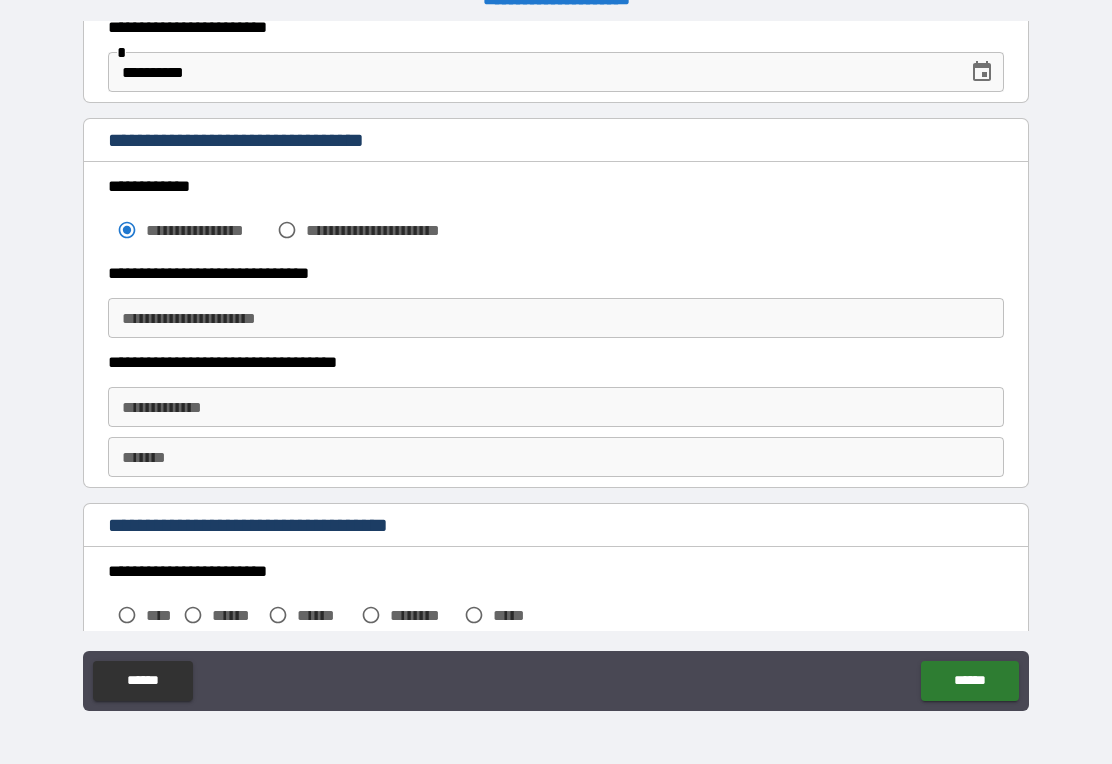 click on "**********" at bounding box center [556, 318] 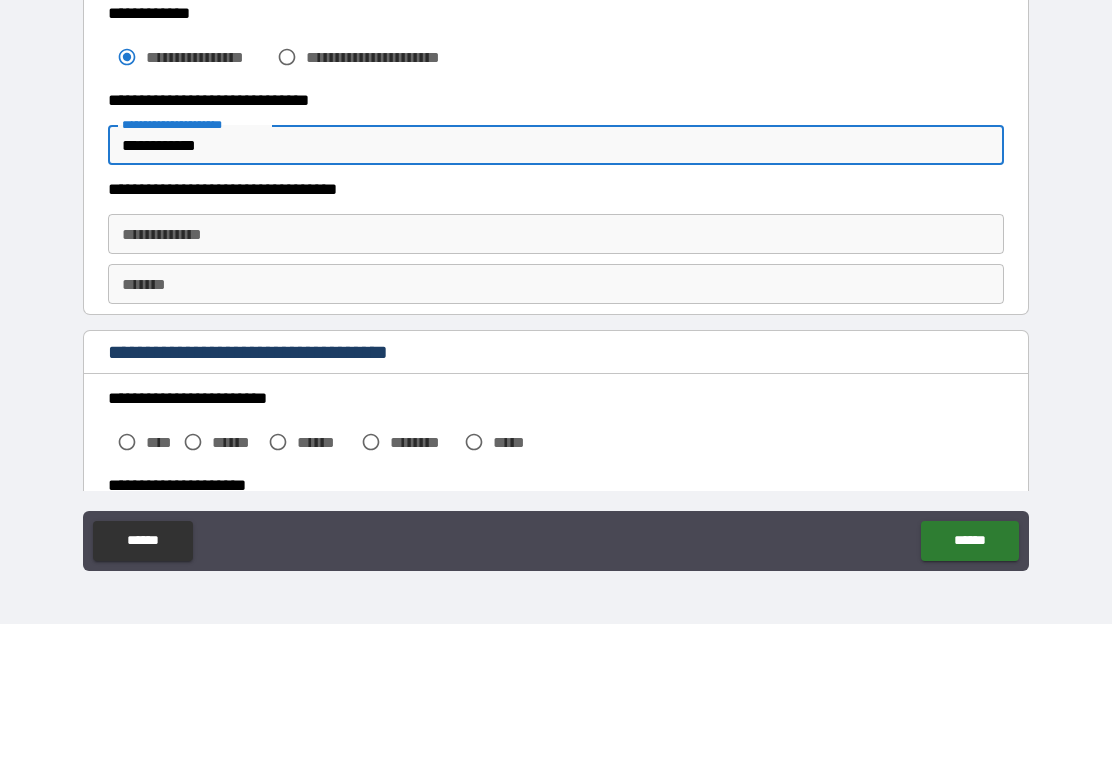 scroll, scrollTop: 345, scrollLeft: 0, axis: vertical 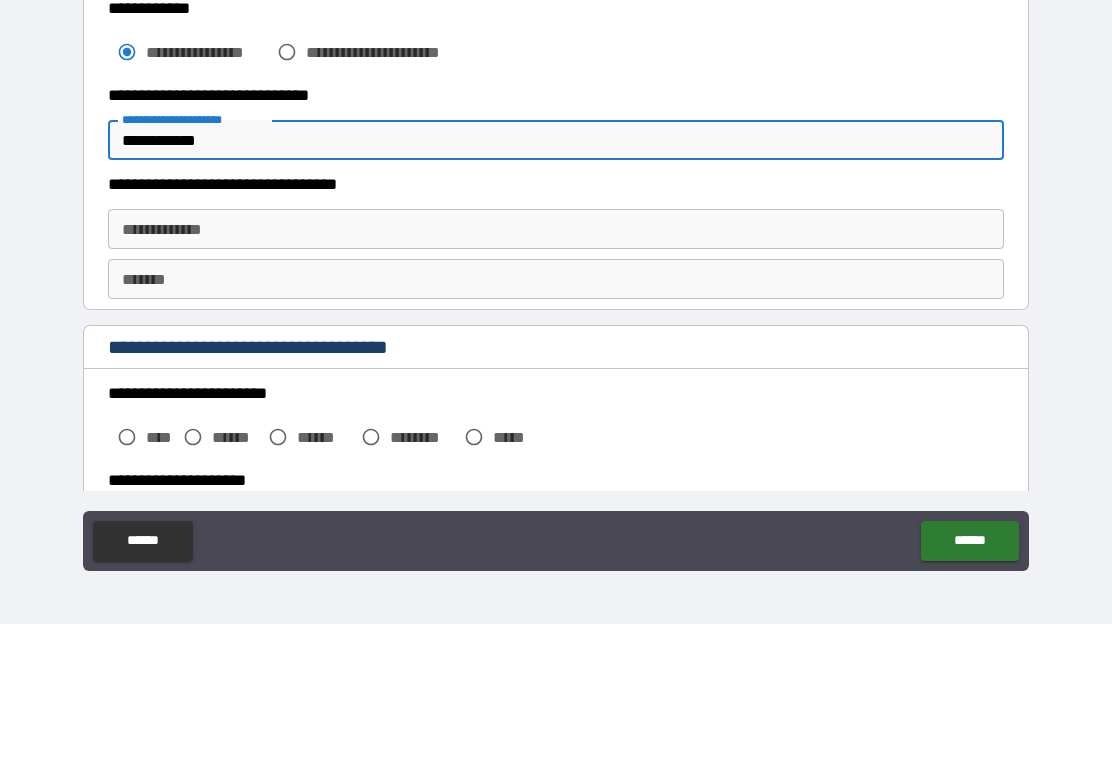 type on "**********" 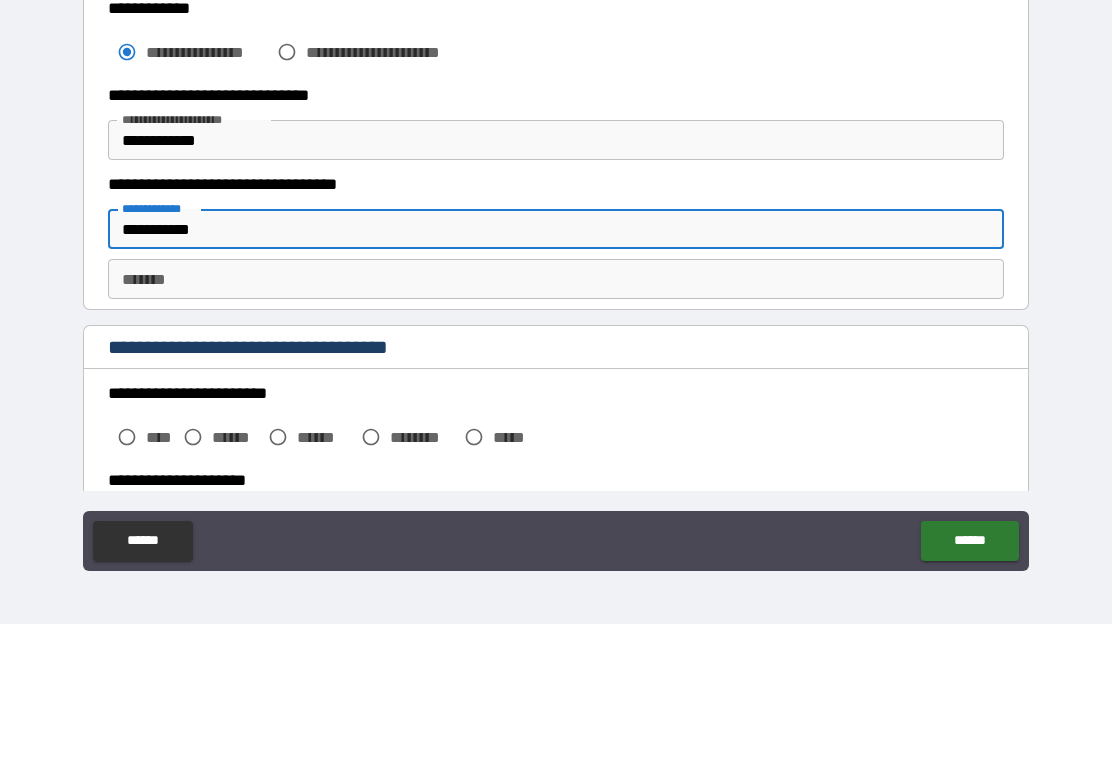 type on "**********" 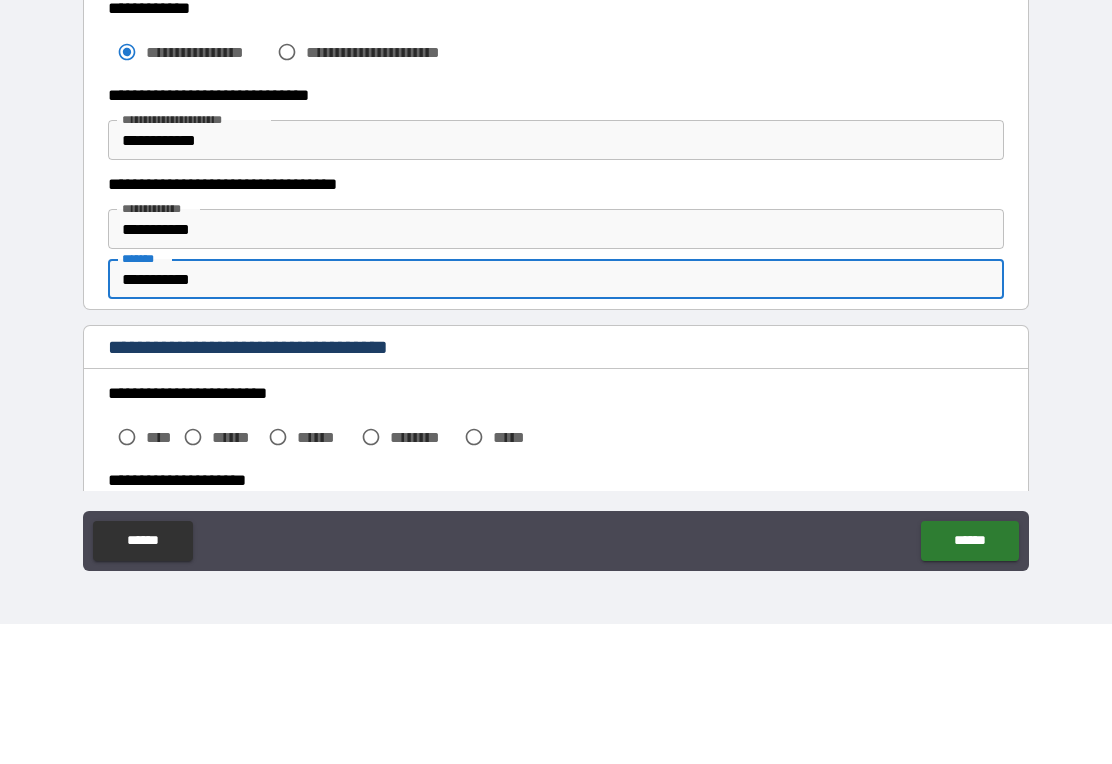 type on "**********" 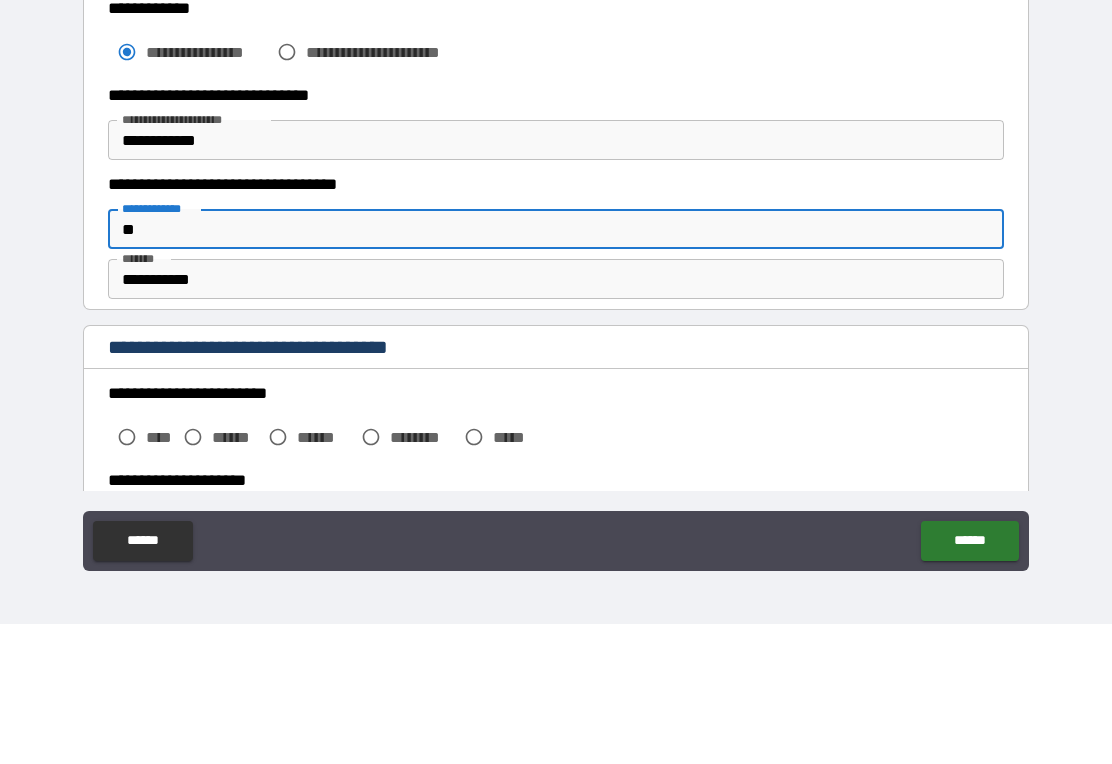 type on "*" 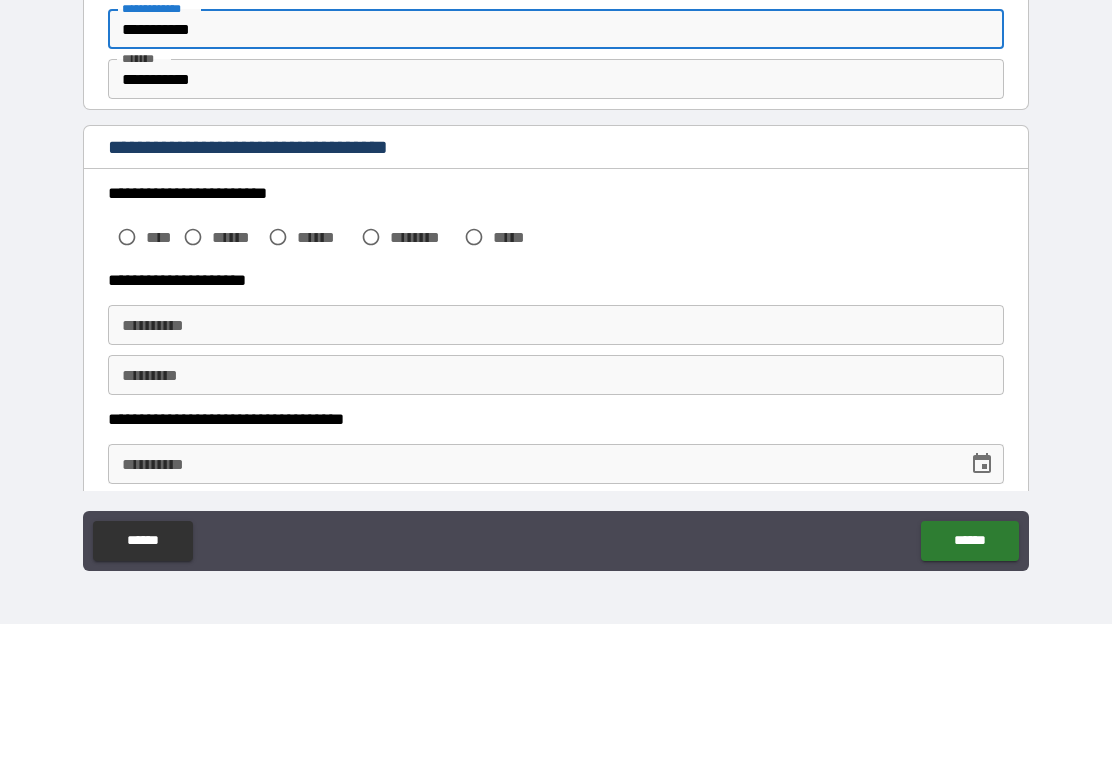 scroll, scrollTop: 558, scrollLeft: 0, axis: vertical 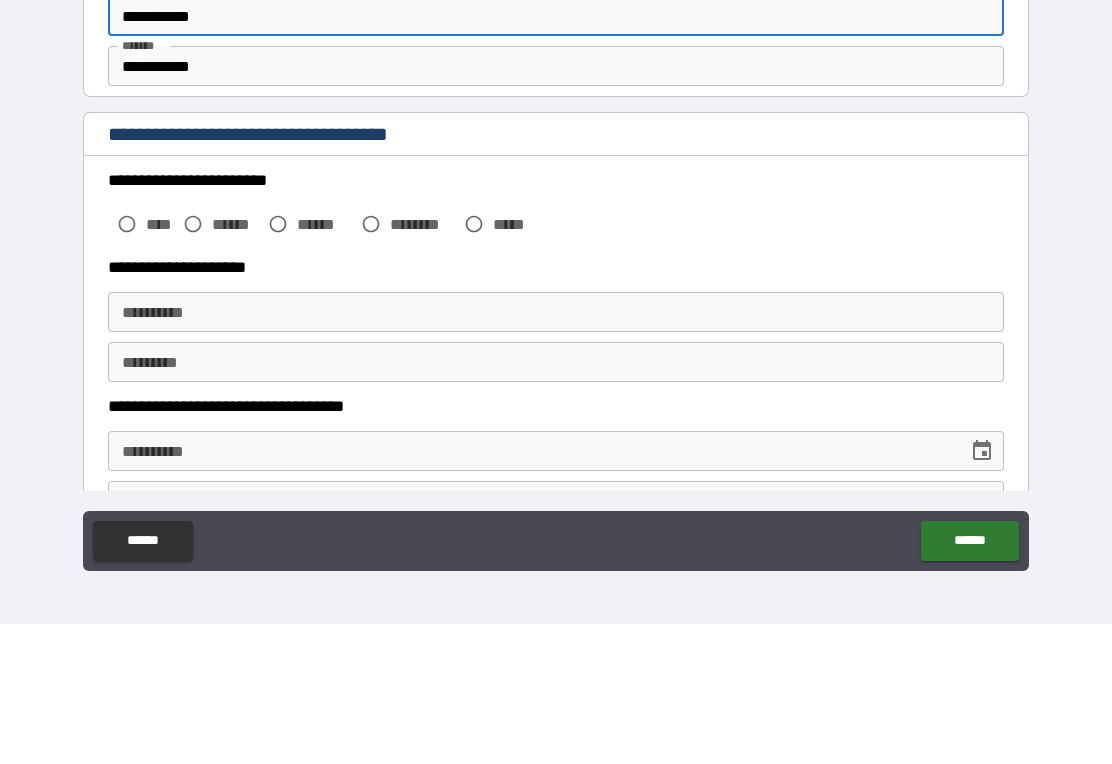 type on "**********" 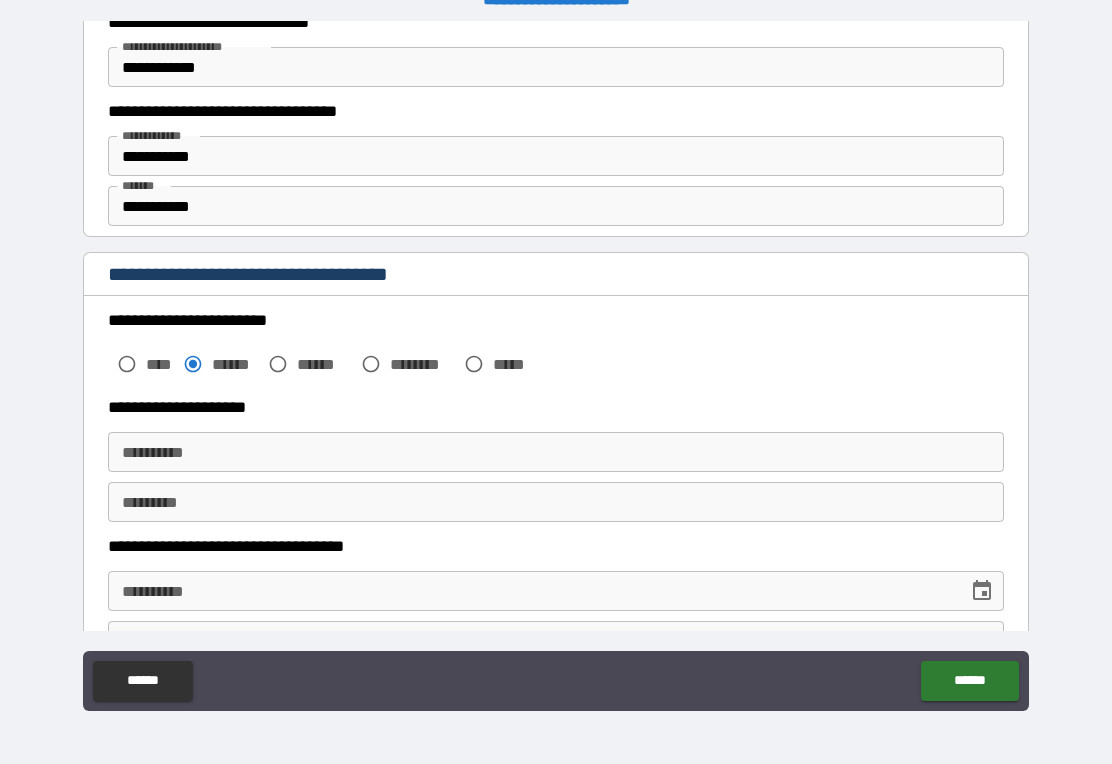 click on "**********" at bounding box center [556, 452] 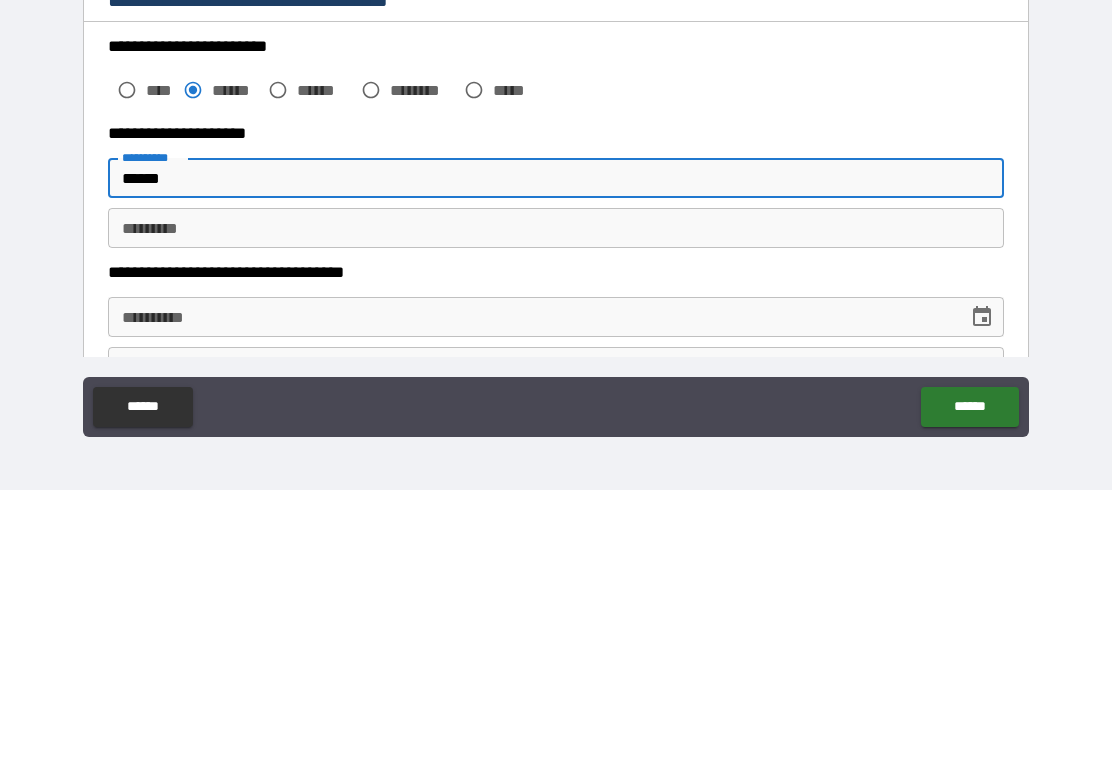 type on "******" 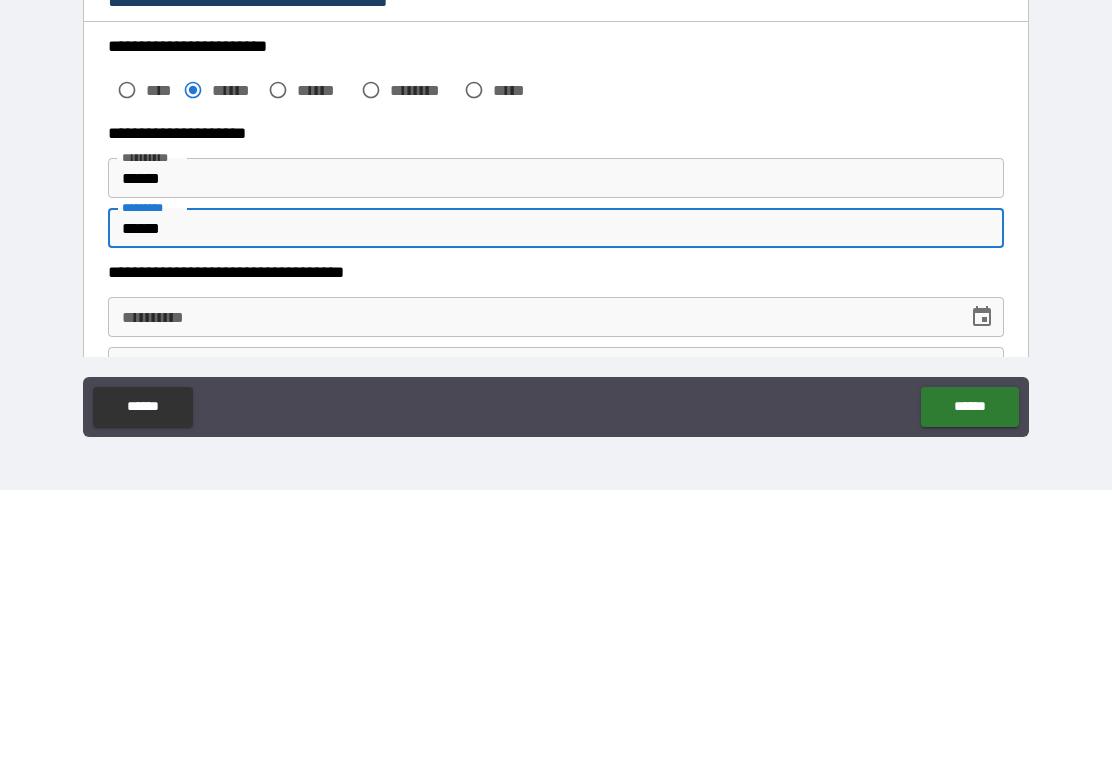 type on "******" 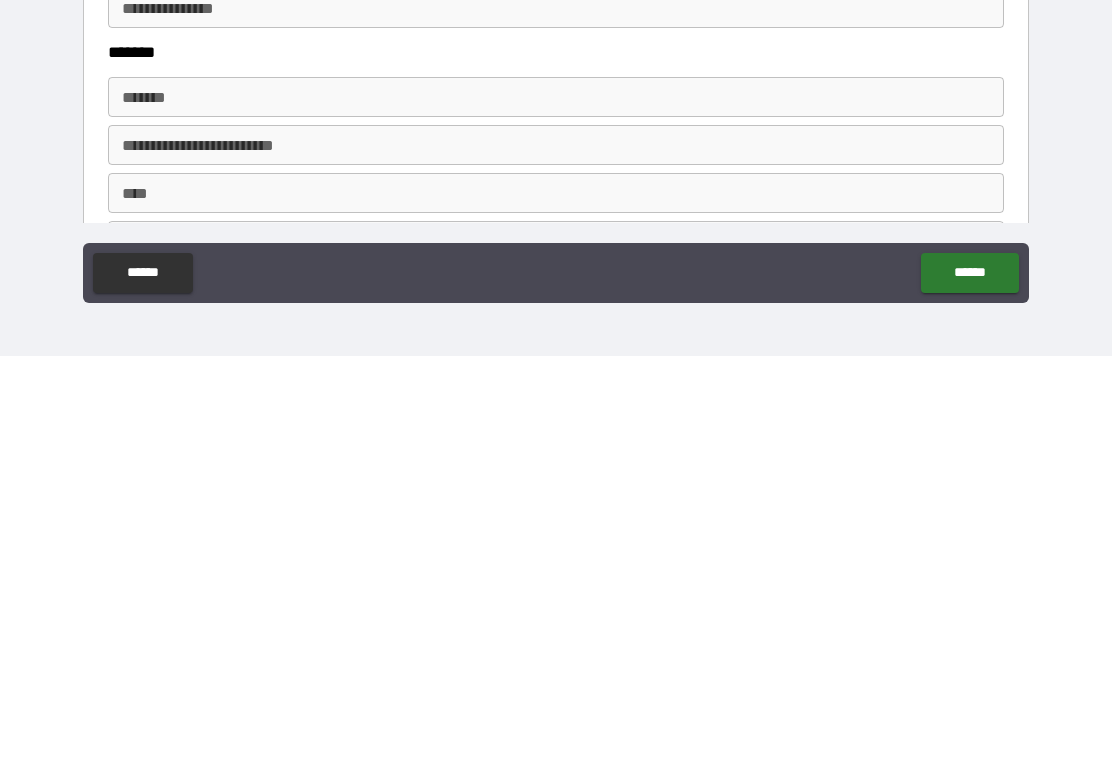 scroll, scrollTop: 835, scrollLeft: 0, axis: vertical 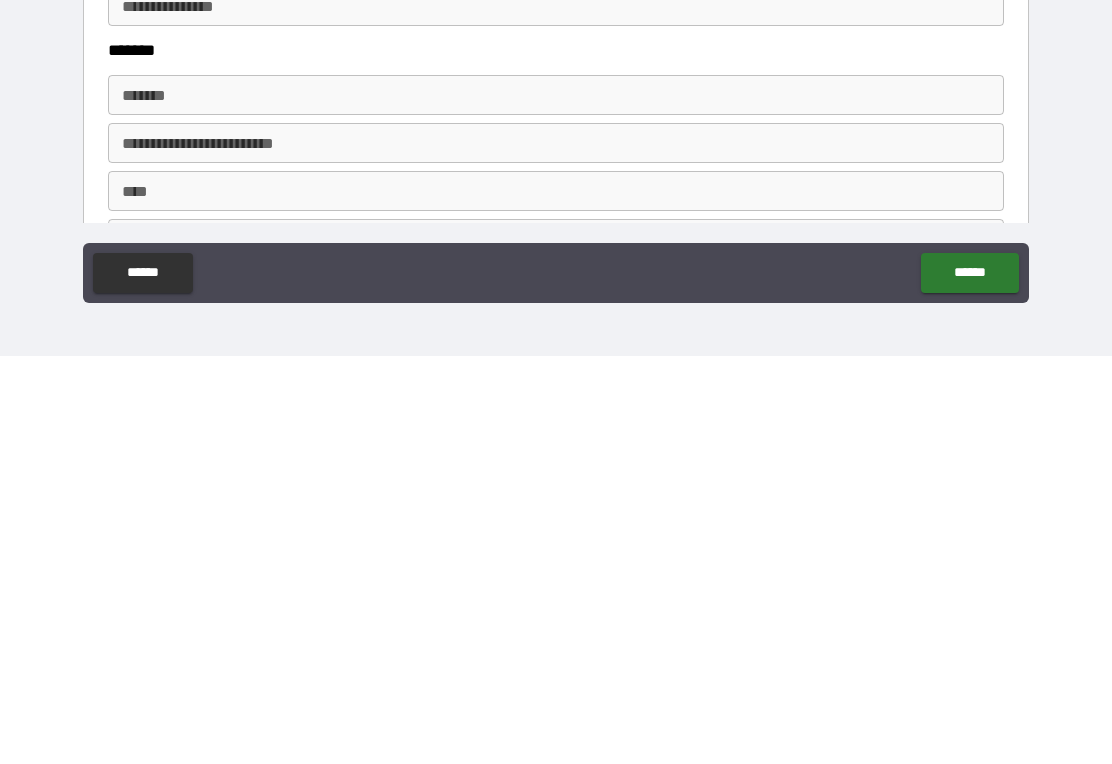 type on "**********" 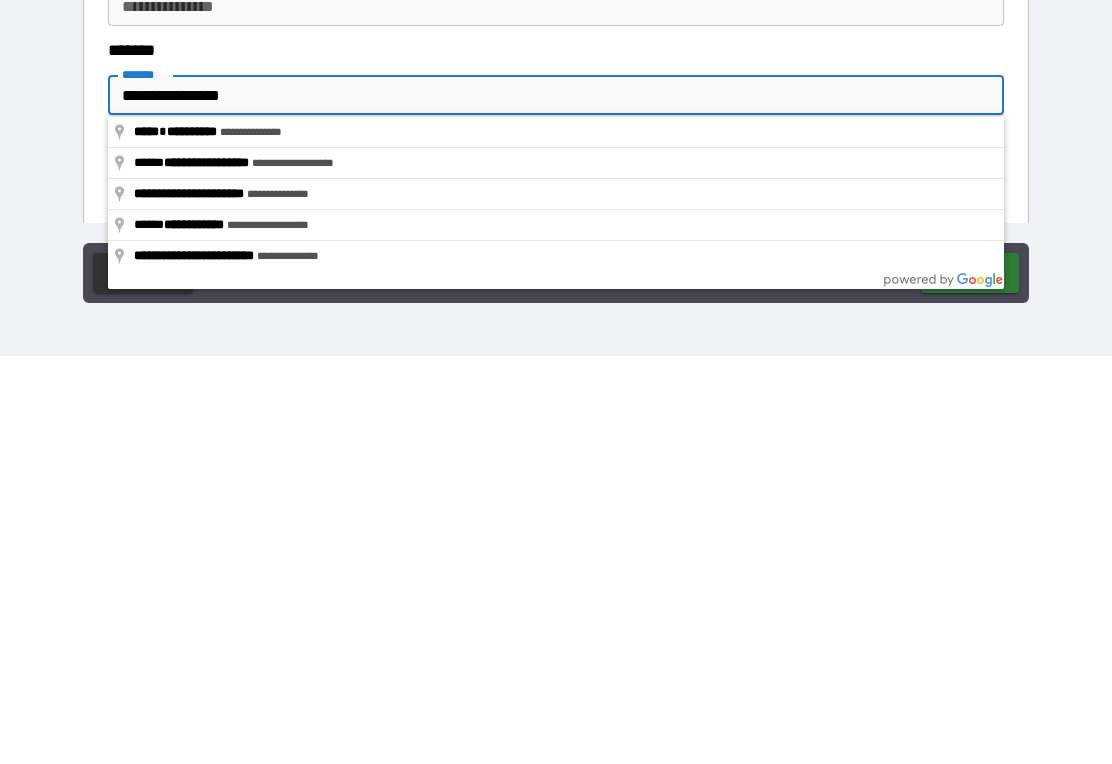 type on "**********" 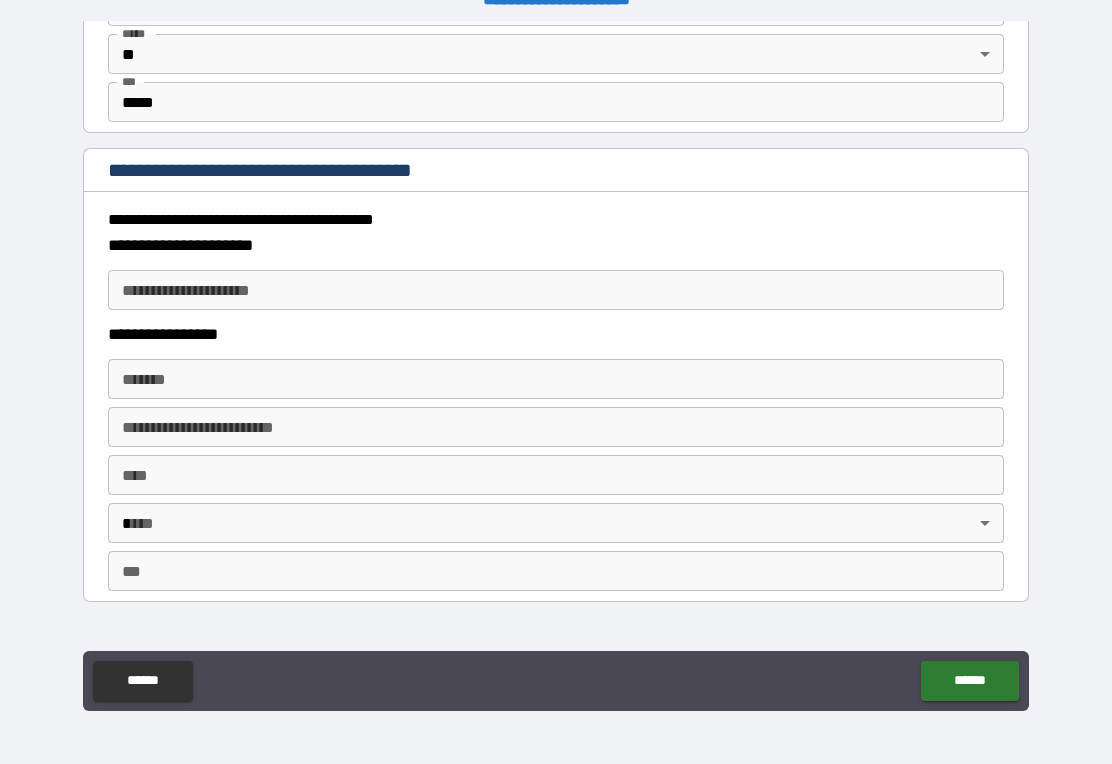 scroll, scrollTop: 1446, scrollLeft: 0, axis: vertical 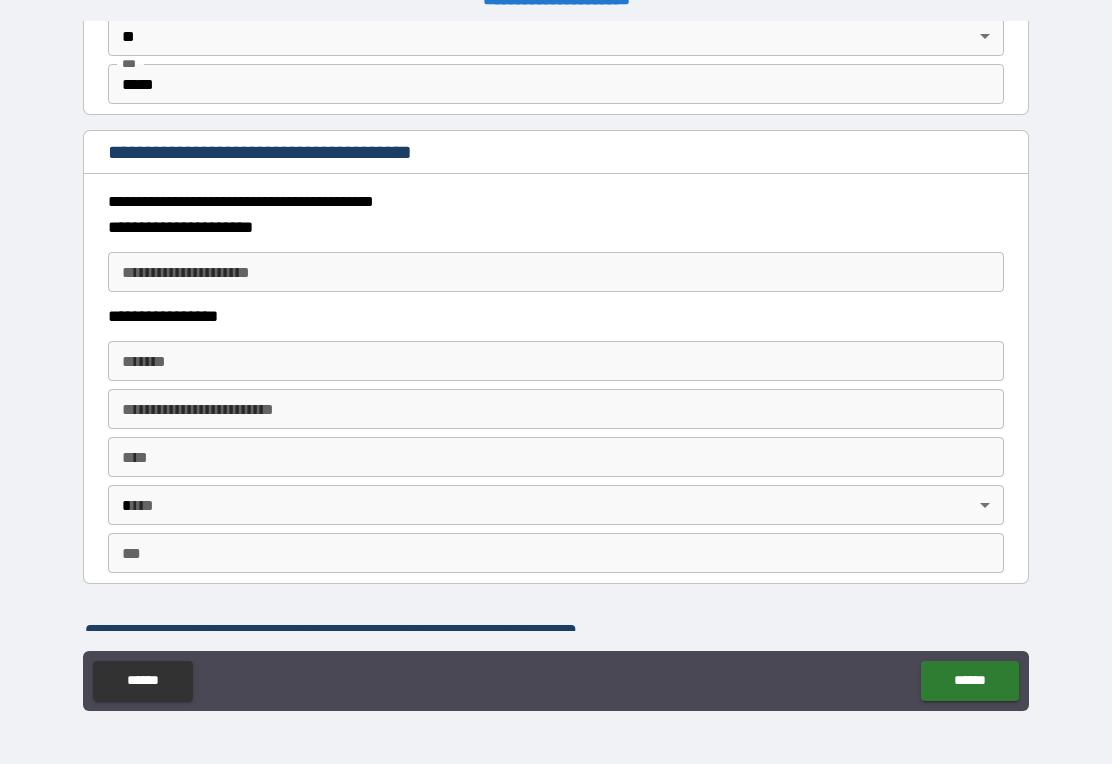 click on "**********" at bounding box center (556, 272) 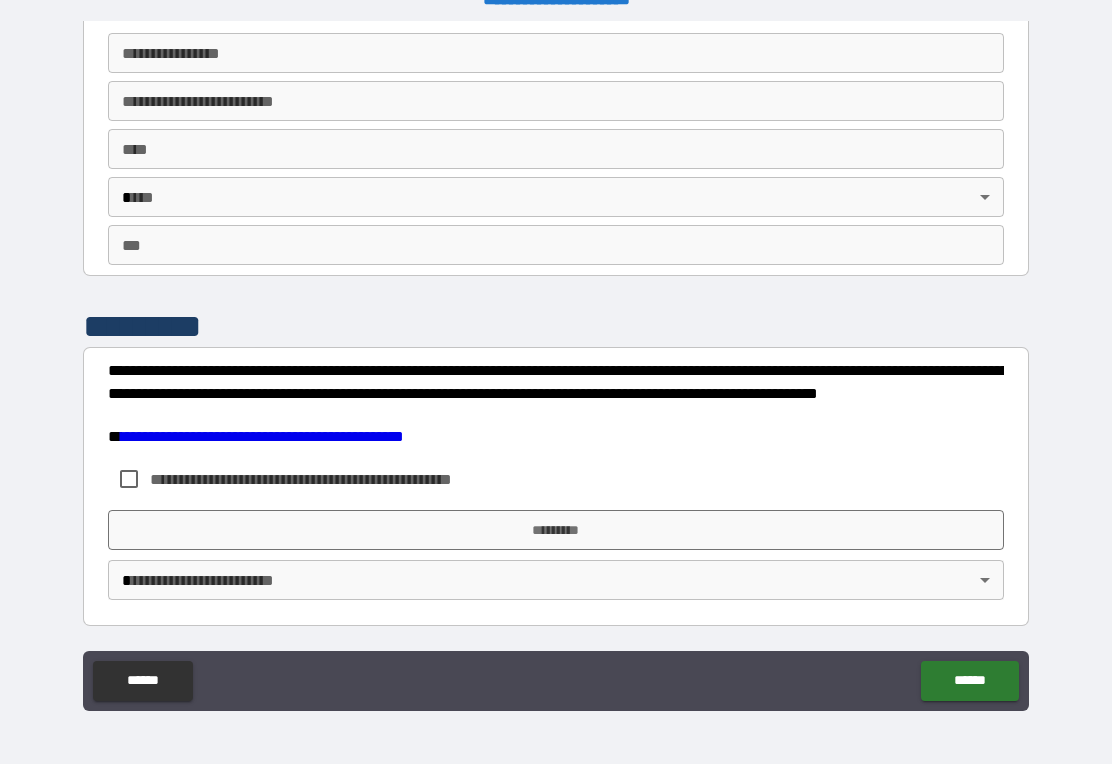 scroll, scrollTop: 3445, scrollLeft: 0, axis: vertical 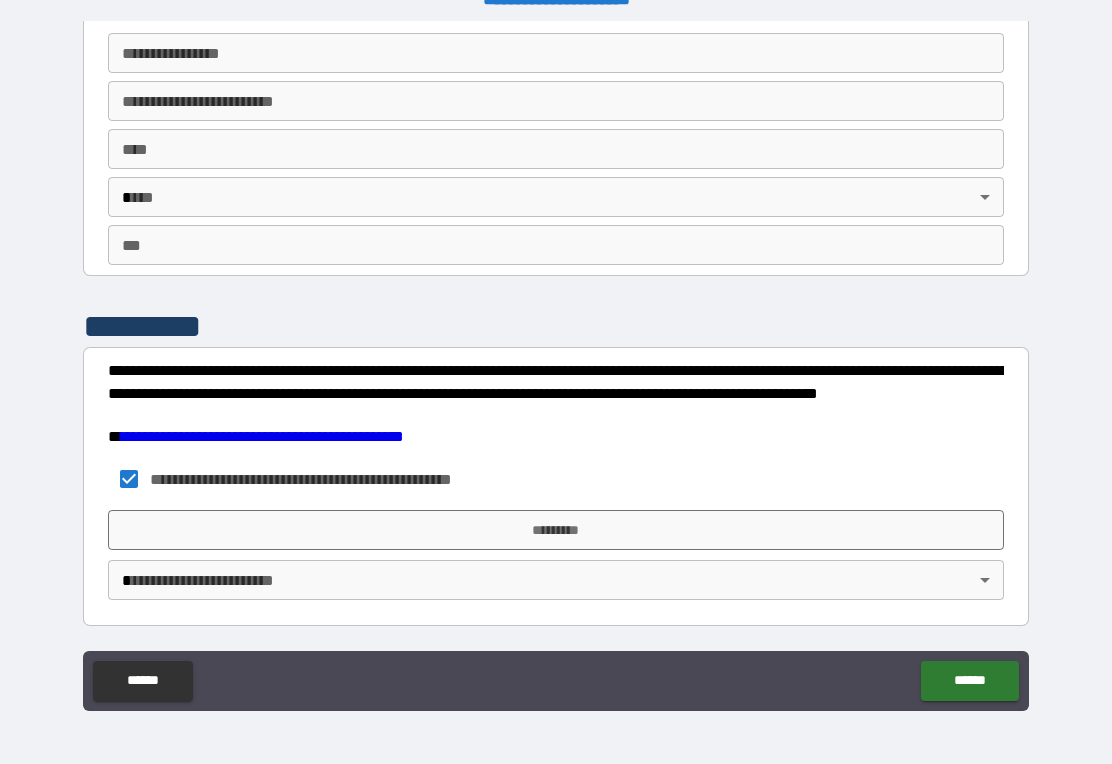 click on "**********" at bounding box center (556, 366) 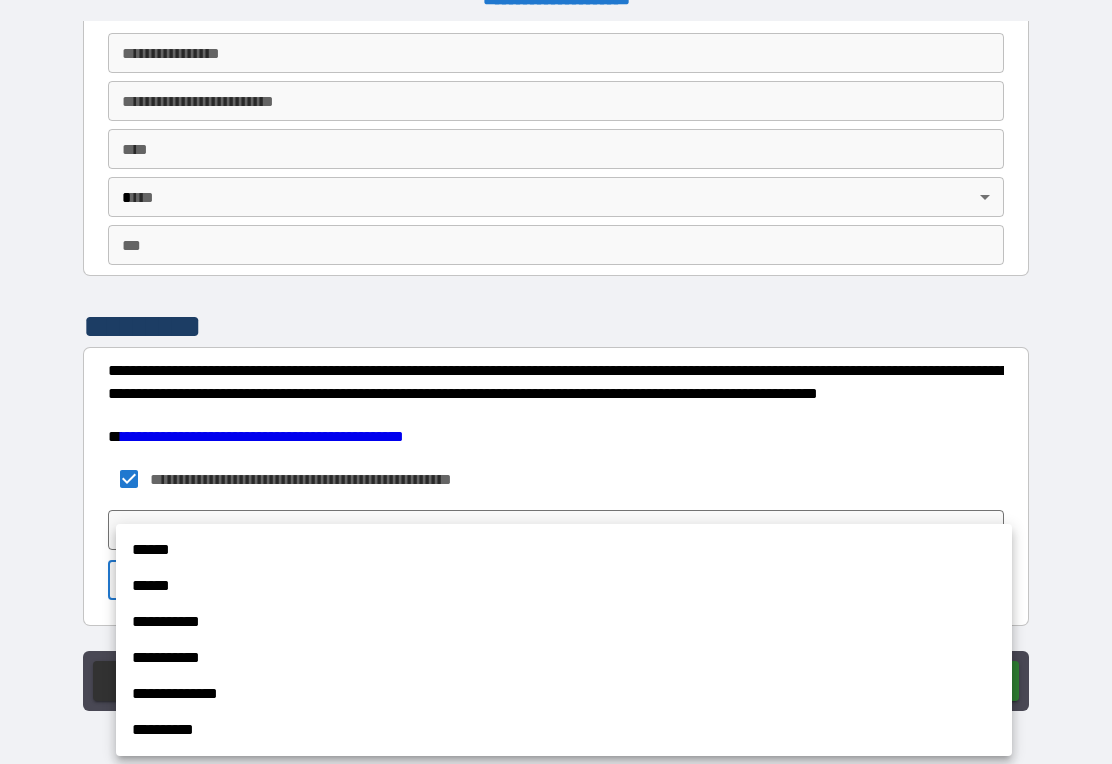 click on "******" at bounding box center (564, 550) 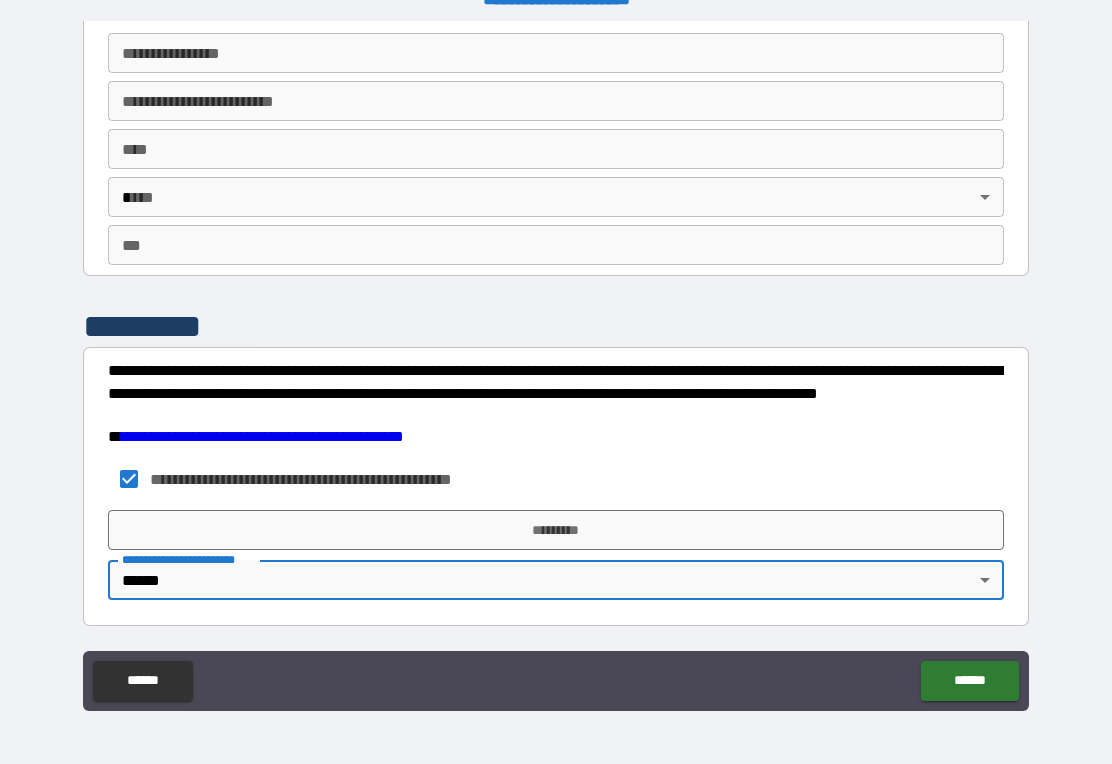 click on "*********" at bounding box center [556, 530] 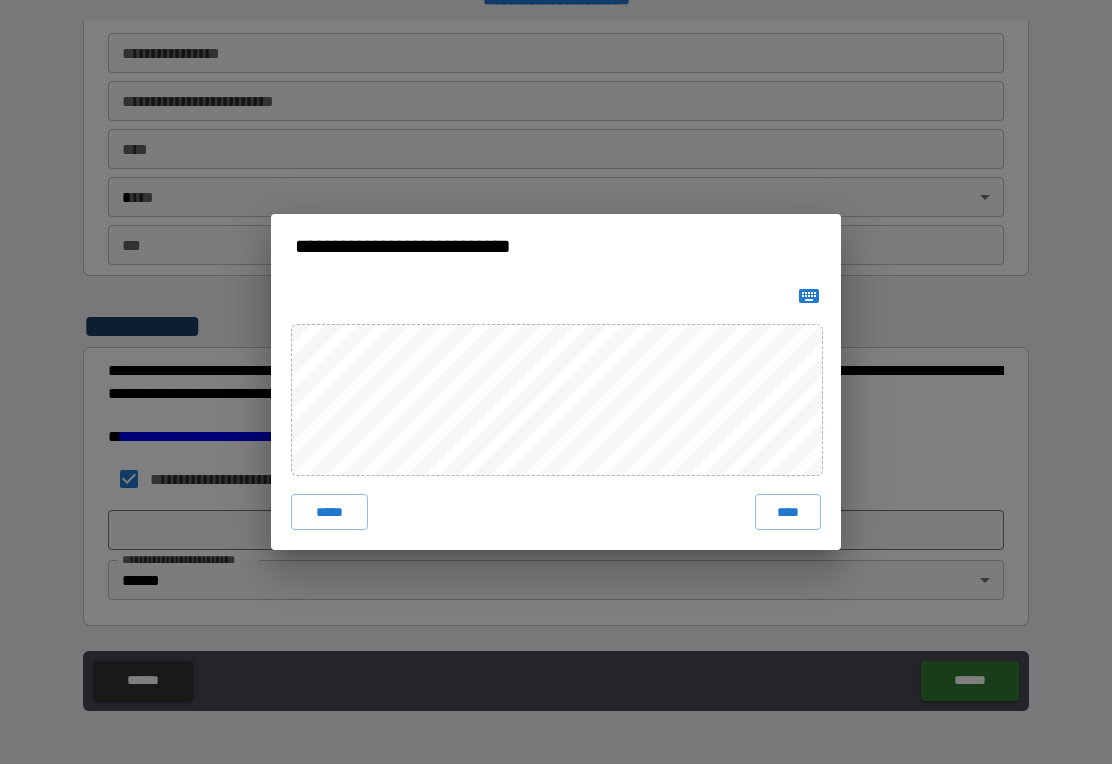 click on "****" at bounding box center (788, 512) 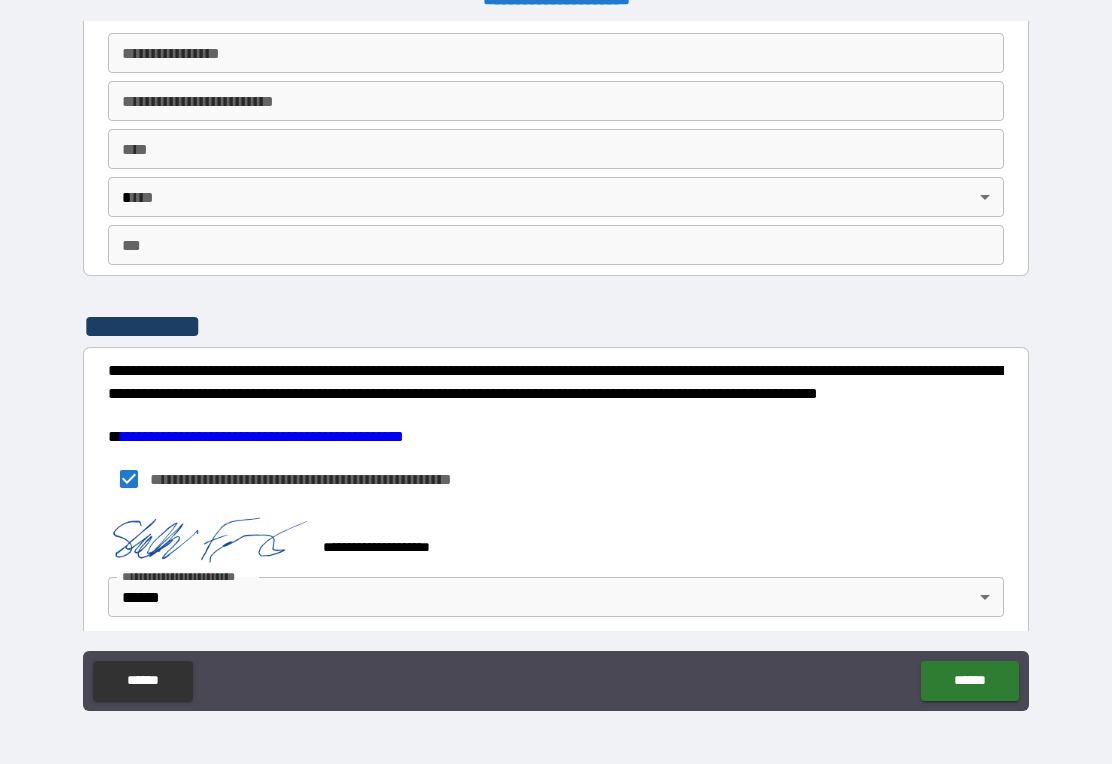 click on "******" at bounding box center [969, 681] 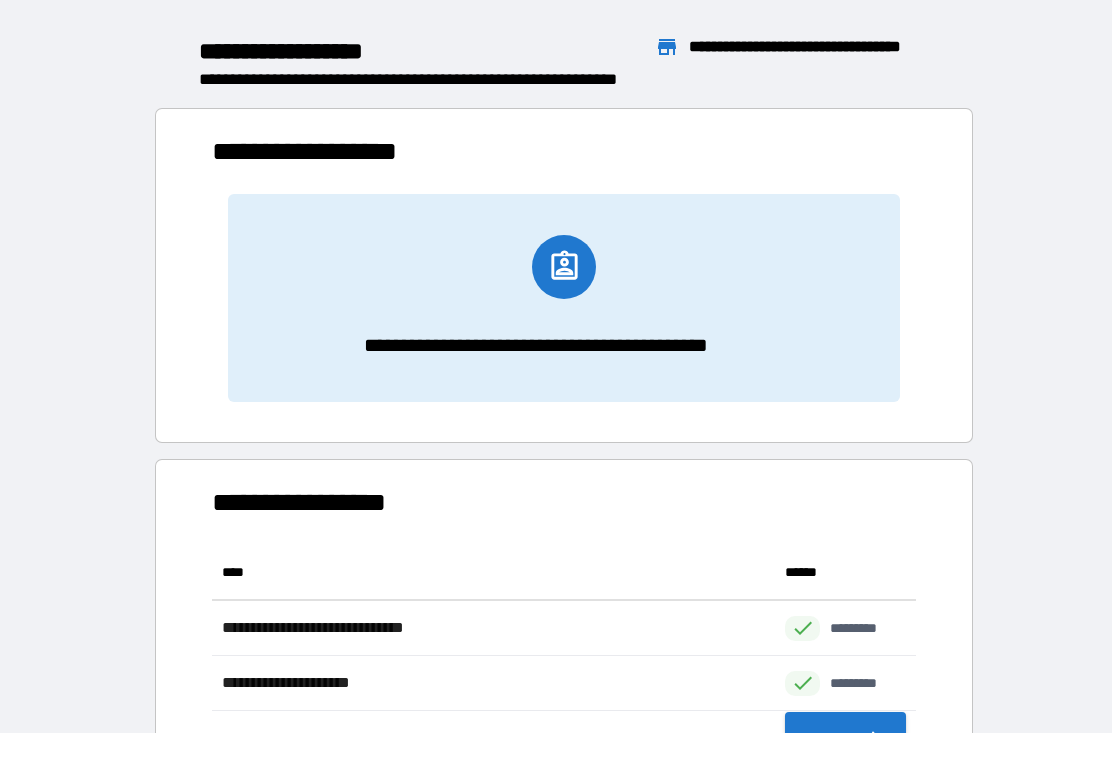 scroll, scrollTop: 221, scrollLeft: 704, axis: both 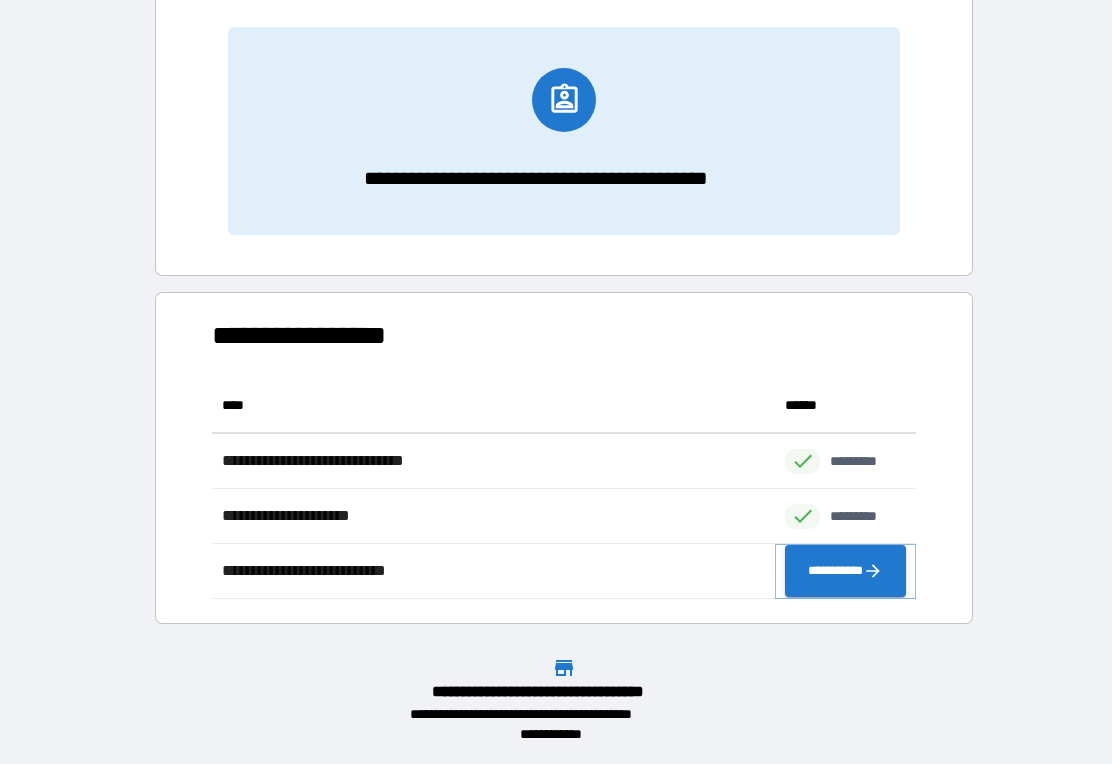 click on "**********" at bounding box center (845, 571) 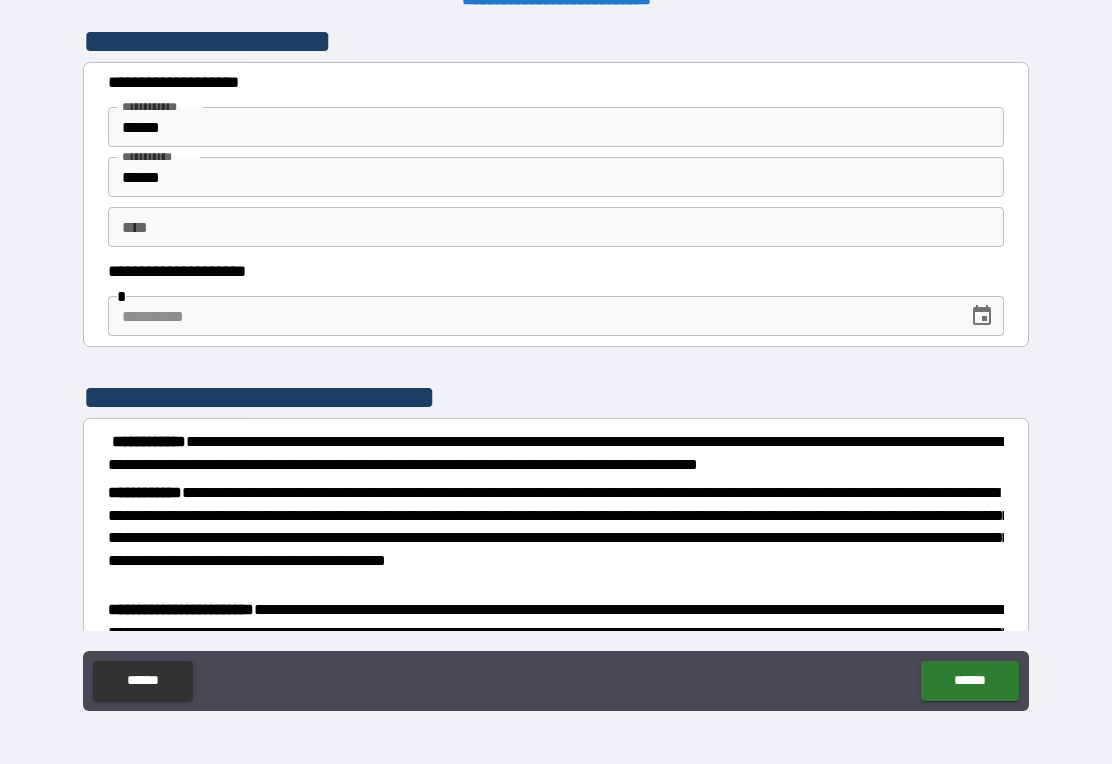 click on "**   *" at bounding box center [556, 227] 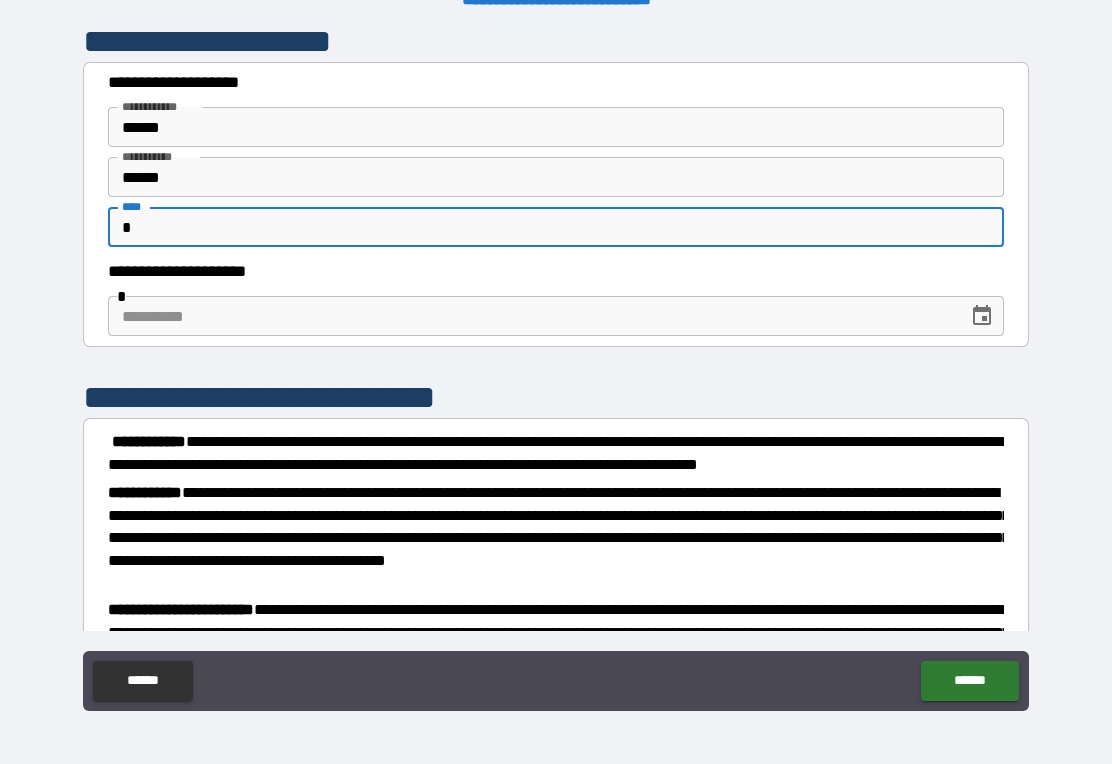 type on "*" 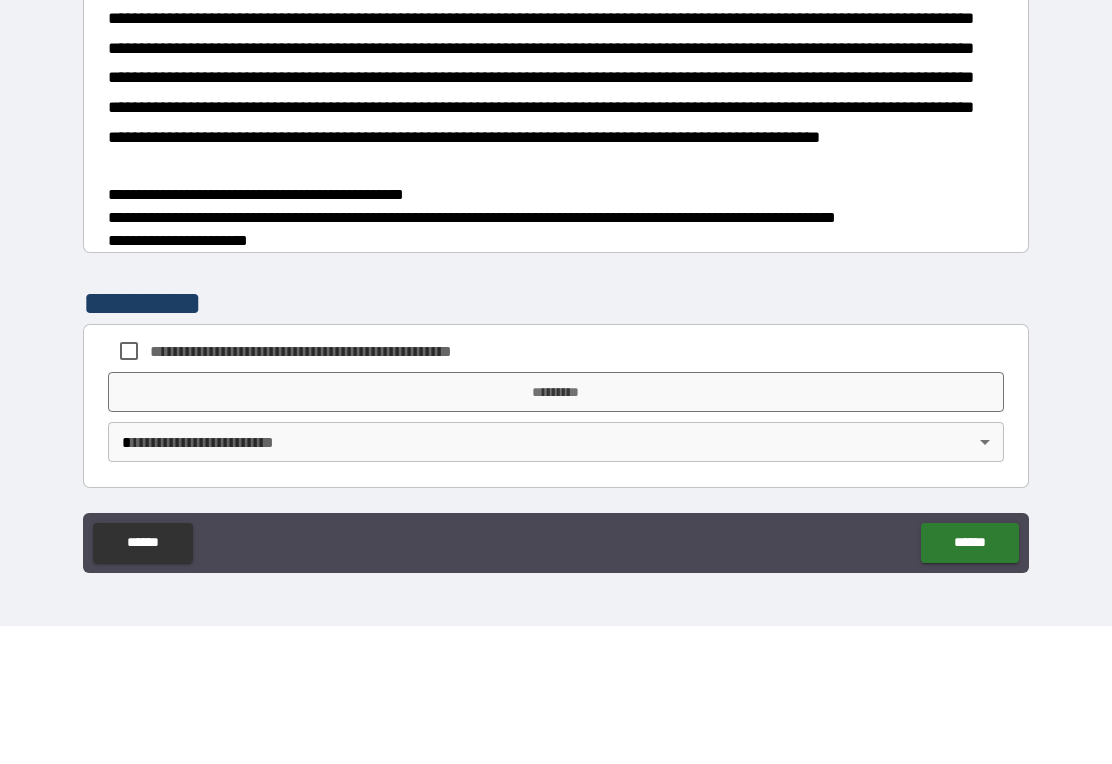scroll, scrollTop: 1567, scrollLeft: 0, axis: vertical 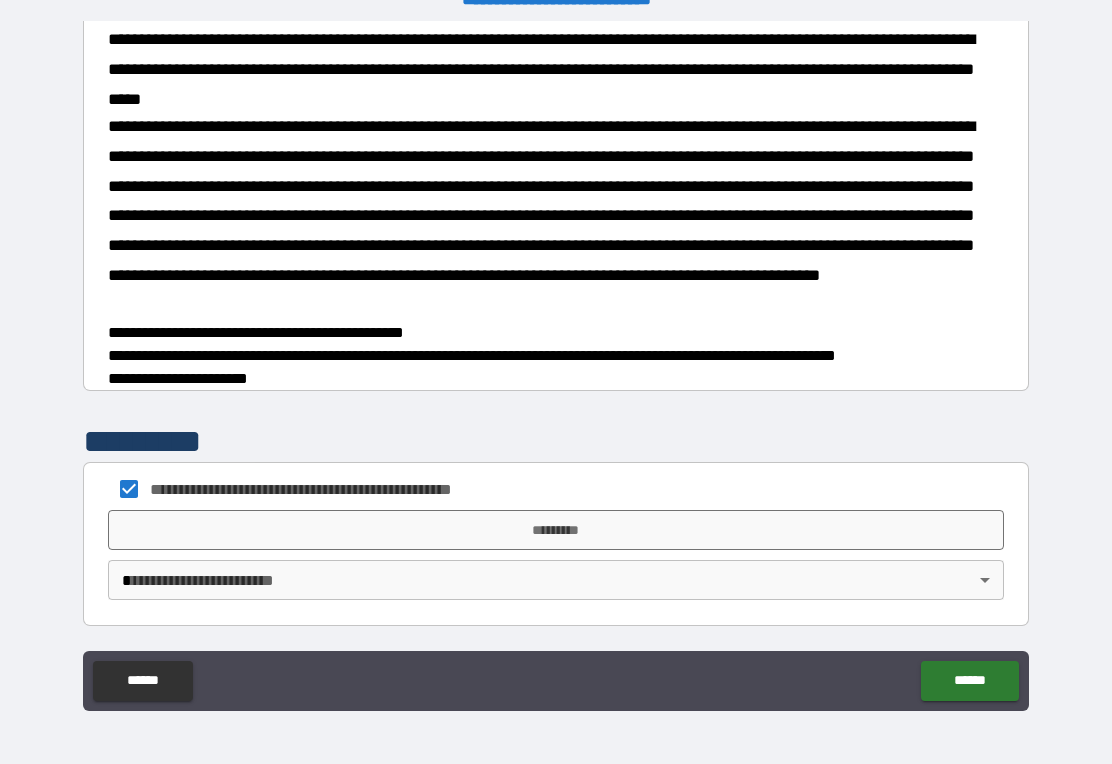 click on "**********" at bounding box center (556, 366) 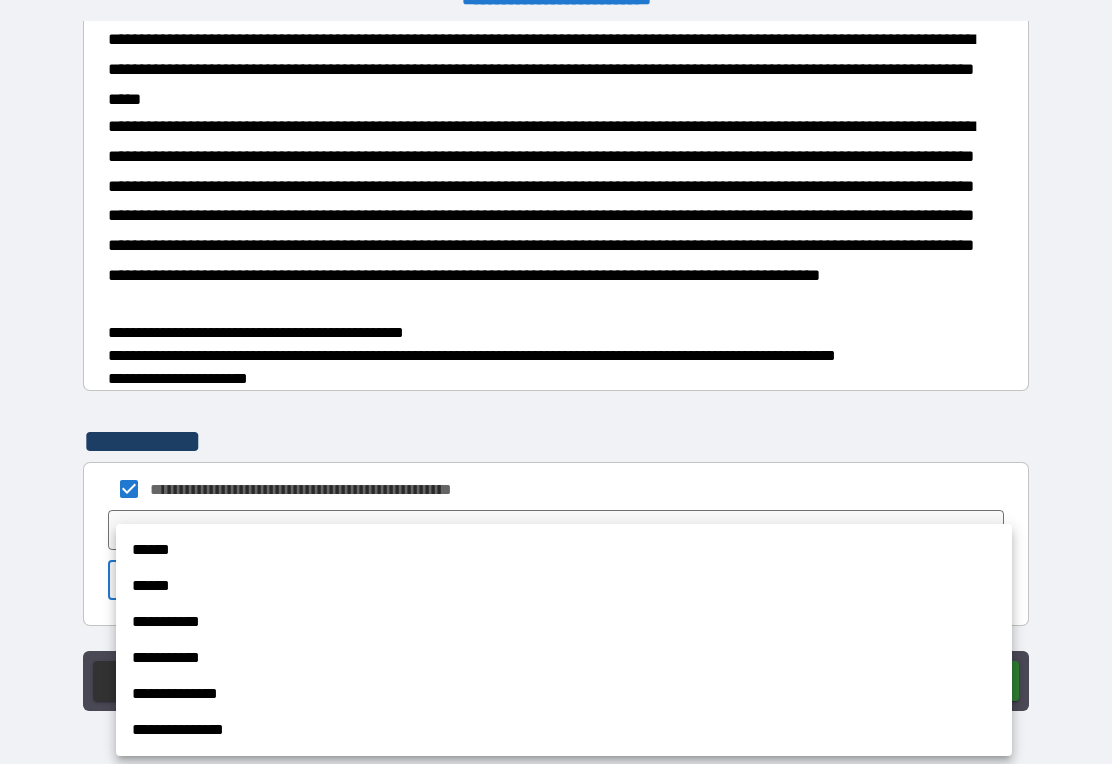 click on "******" at bounding box center [564, 550] 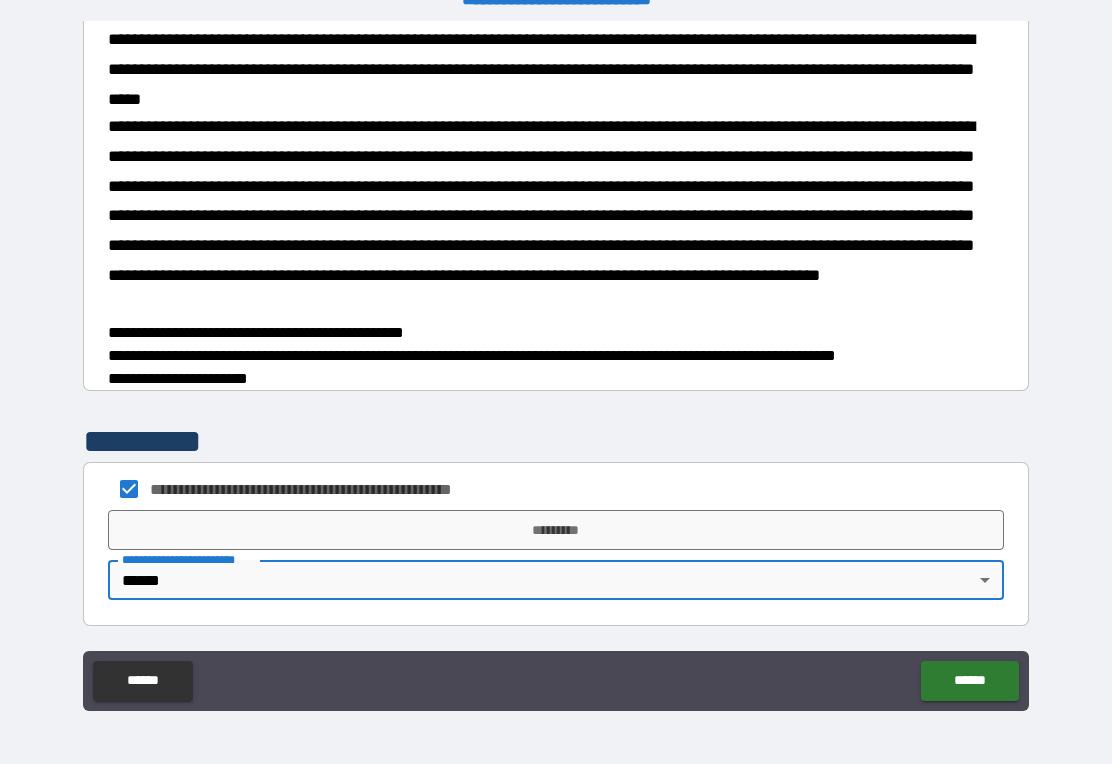 type on "******" 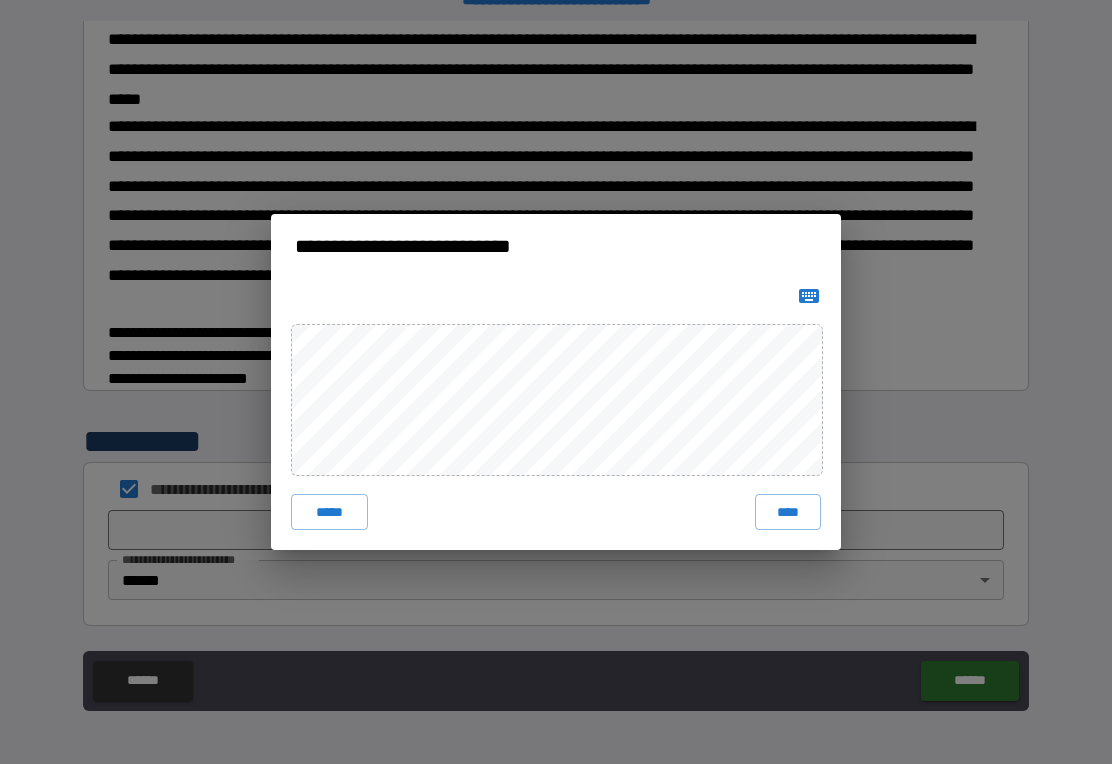 click on "****" at bounding box center (788, 512) 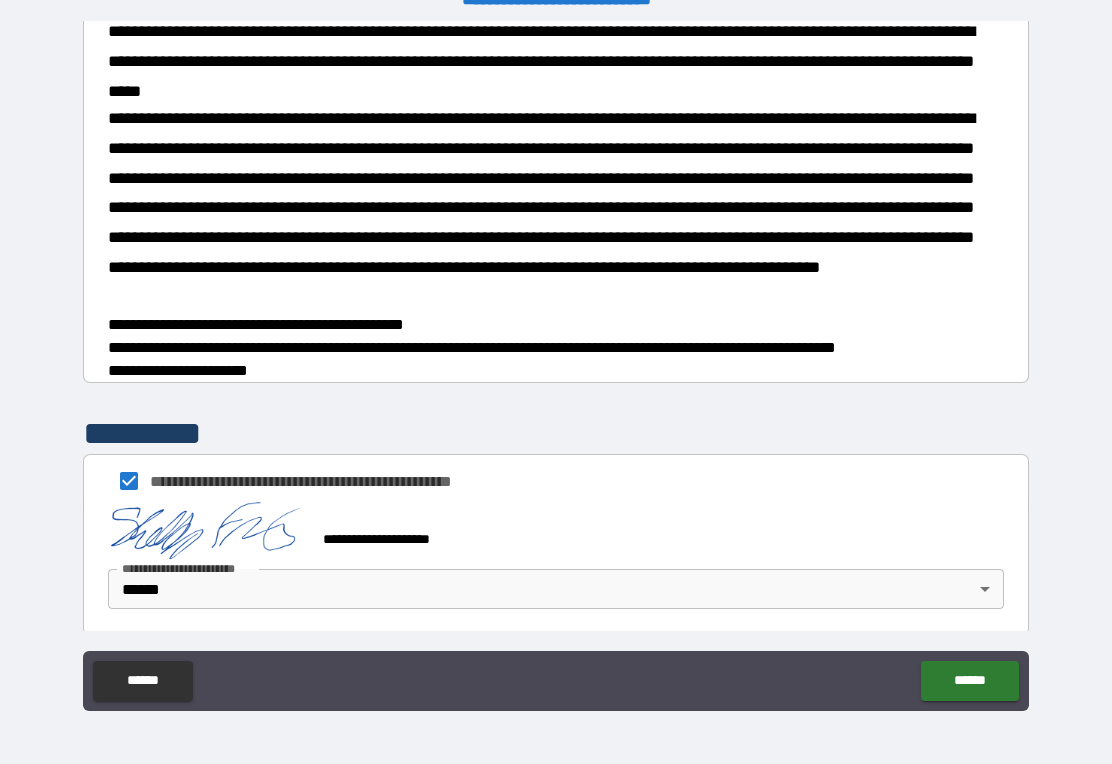 click on "******" at bounding box center [969, 681] 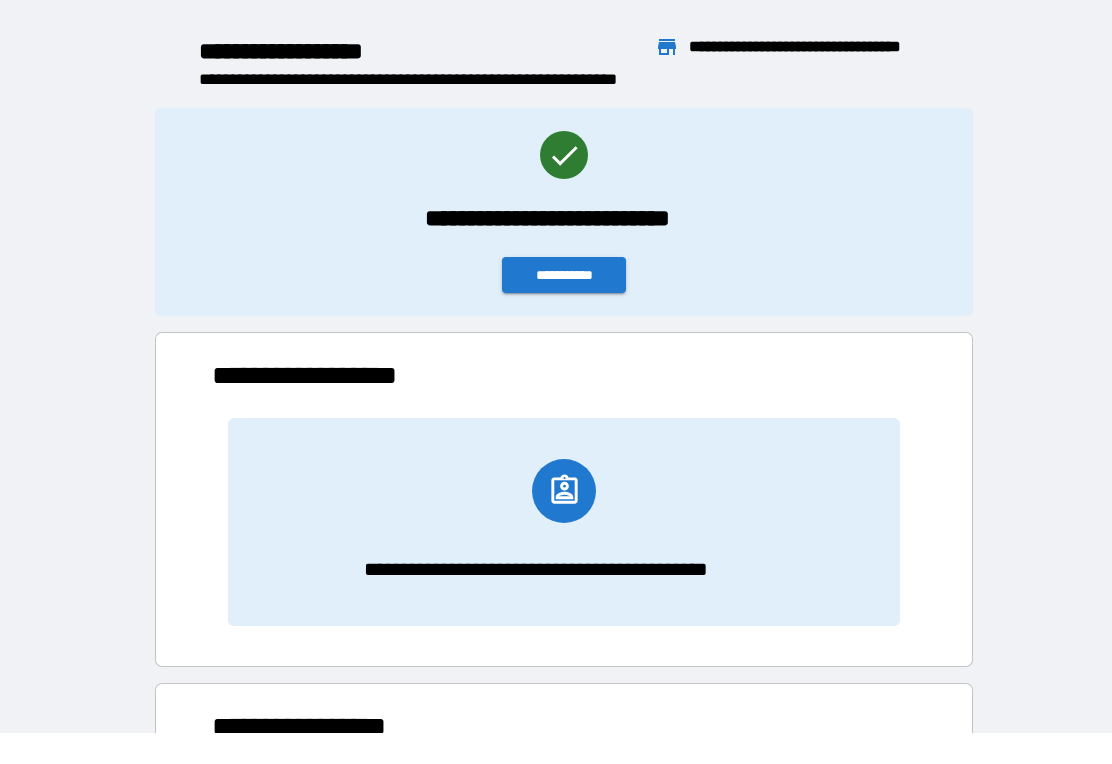 scroll, scrollTop: 221, scrollLeft: 704, axis: both 